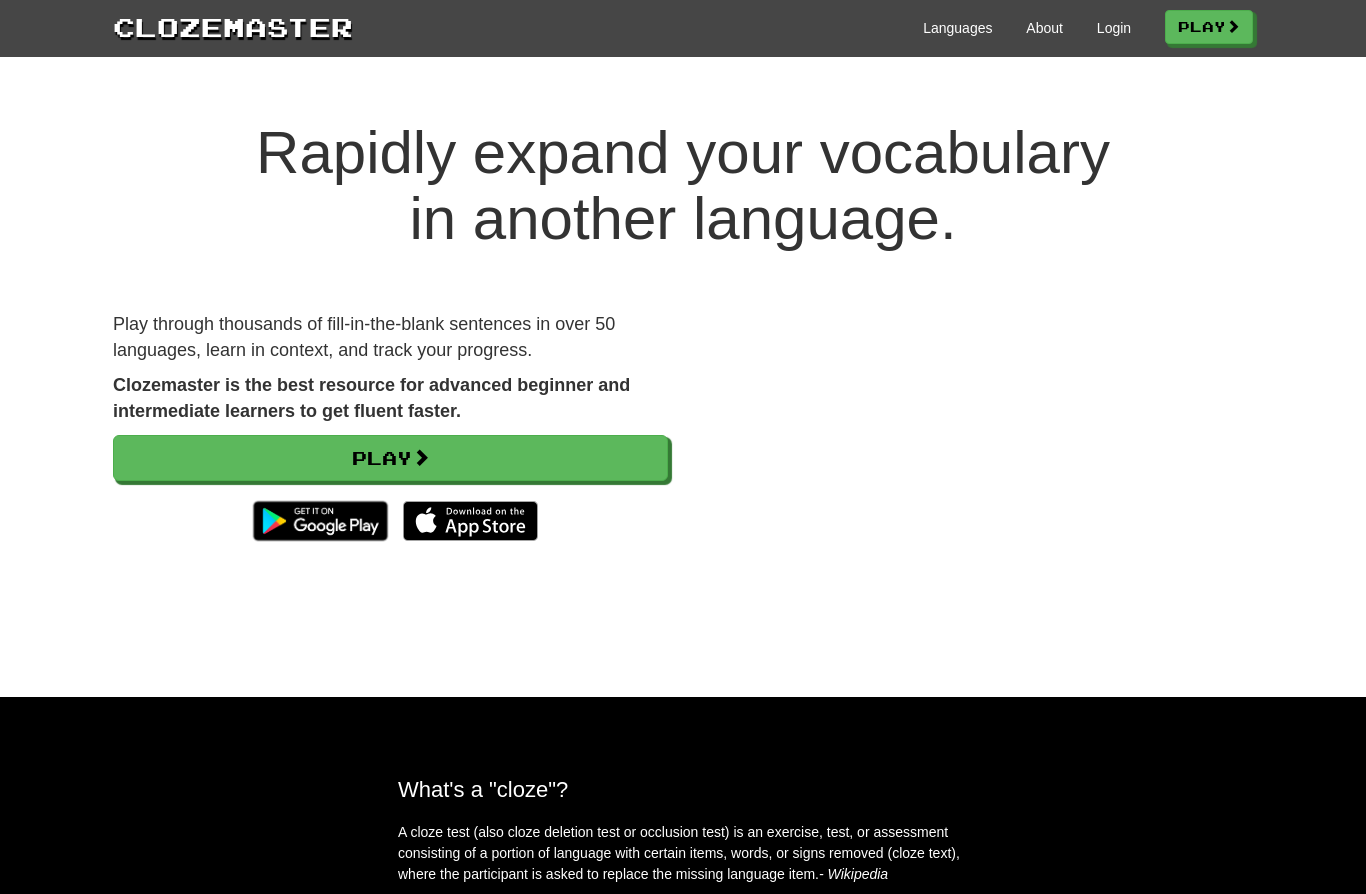 scroll, scrollTop: 0, scrollLeft: 0, axis: both 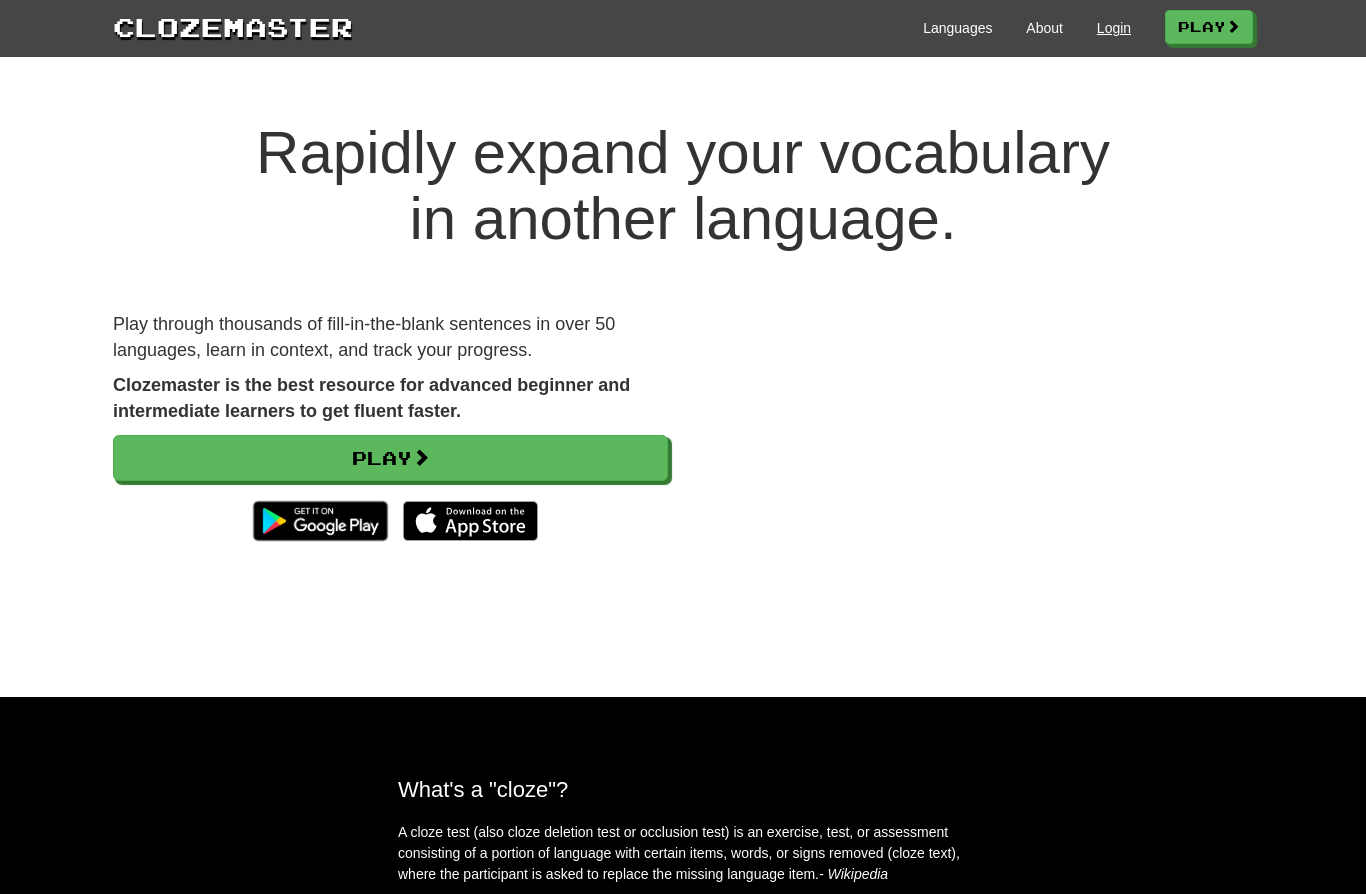 click on "Login" at bounding box center [1114, 28] 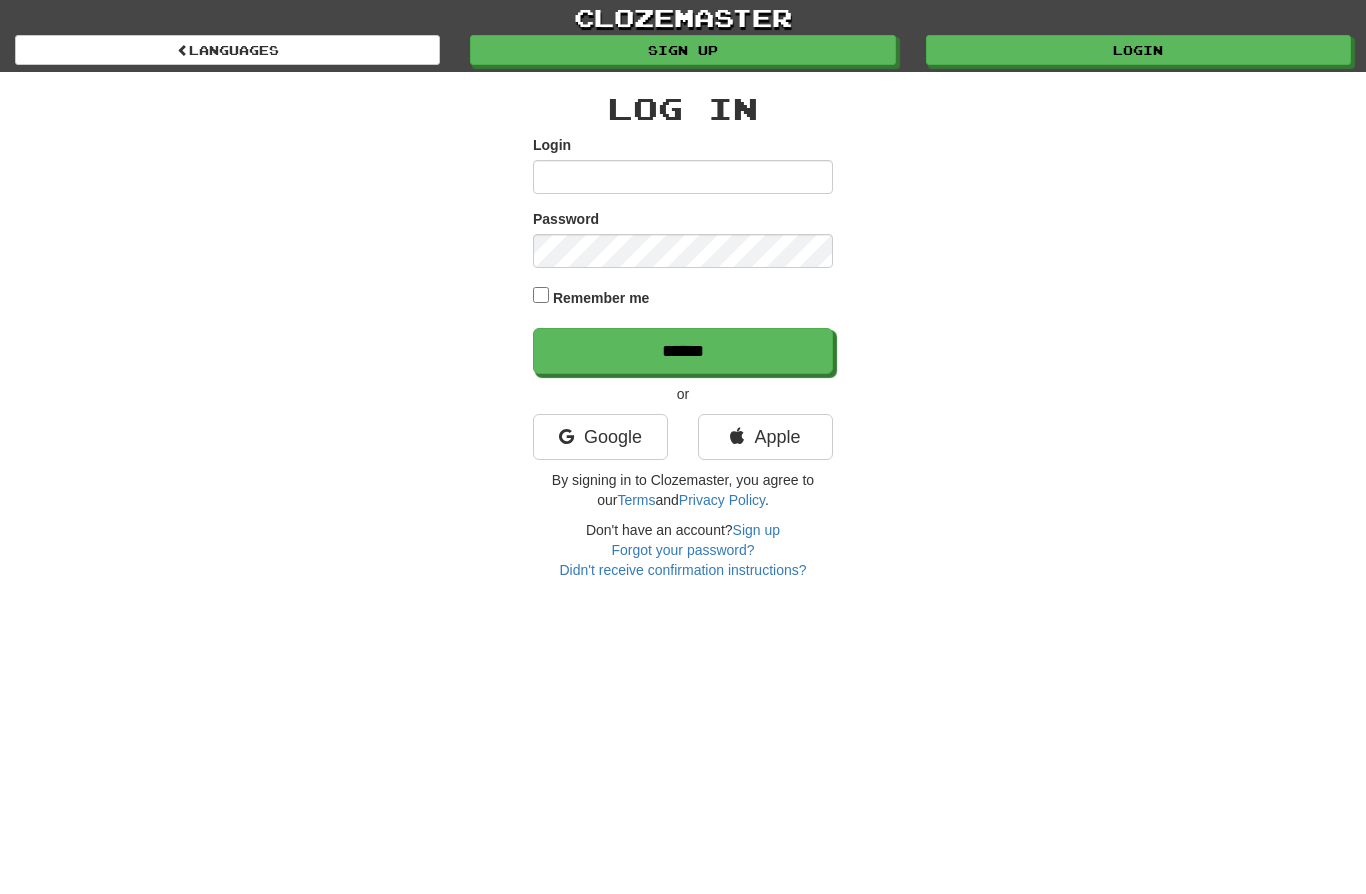 scroll, scrollTop: 0, scrollLeft: 0, axis: both 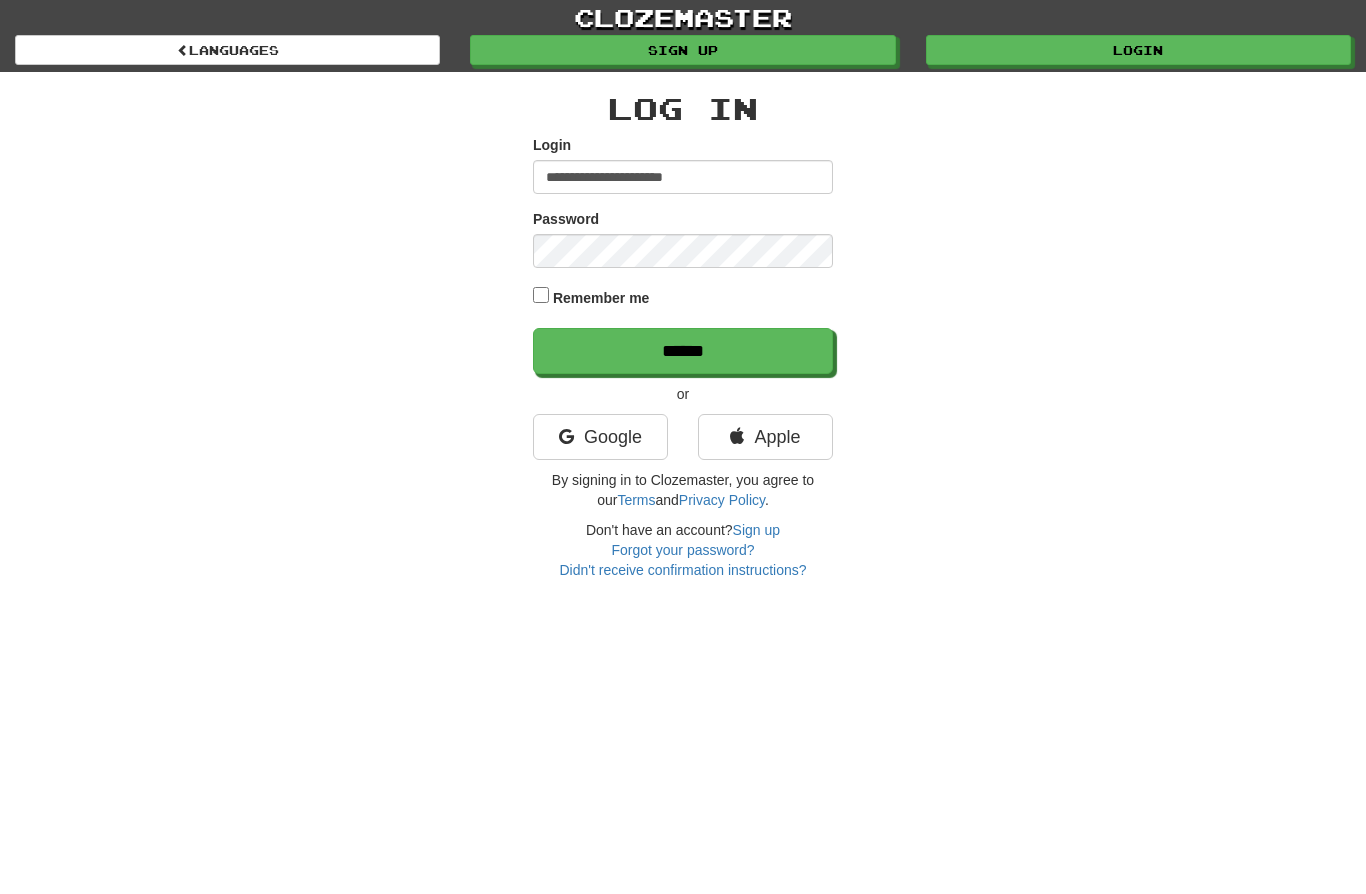 type on "**********" 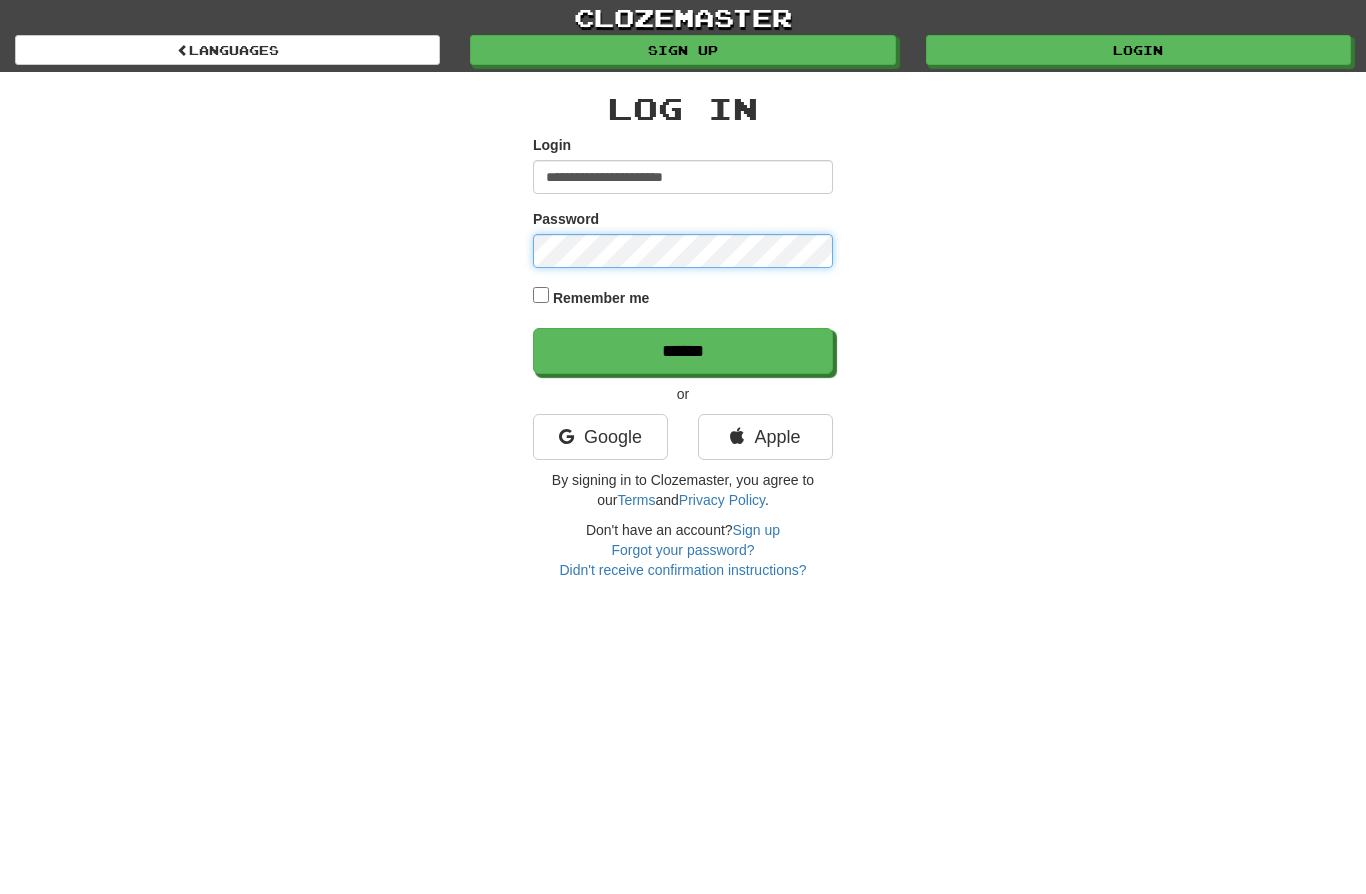 click on "******" at bounding box center (683, 351) 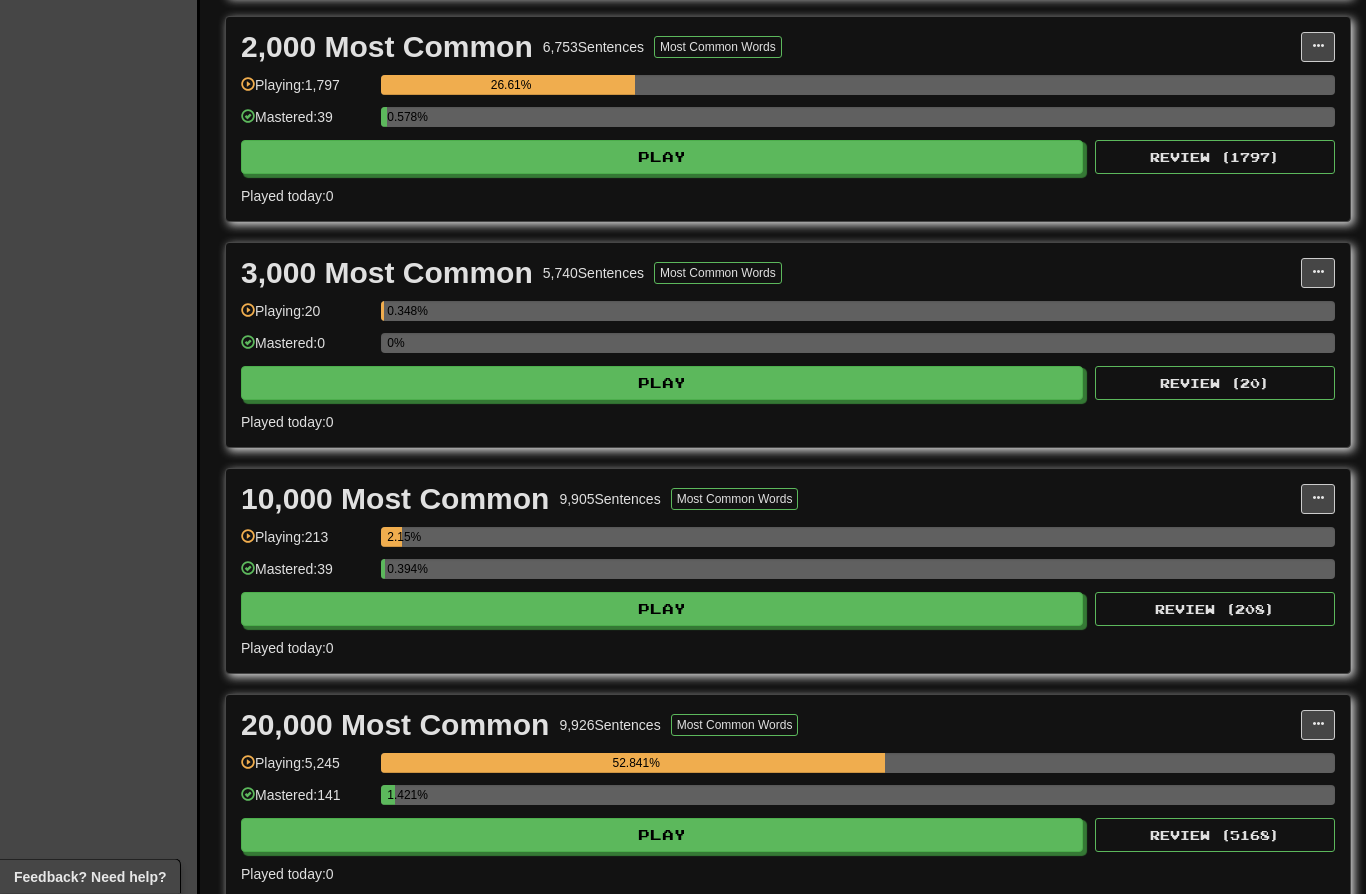 scroll, scrollTop: 671, scrollLeft: 0, axis: vertical 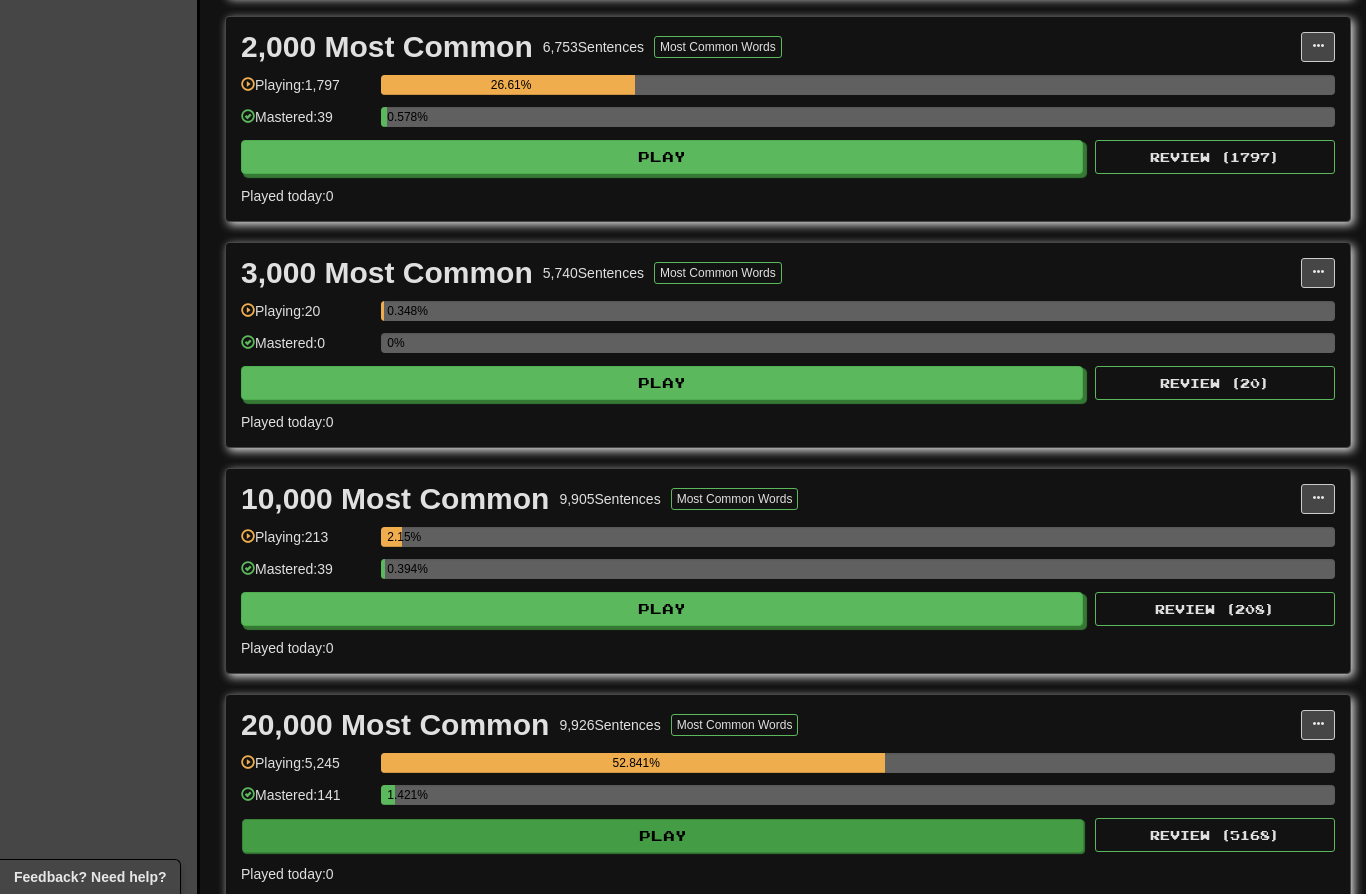 click on "Play" at bounding box center (663, 836) 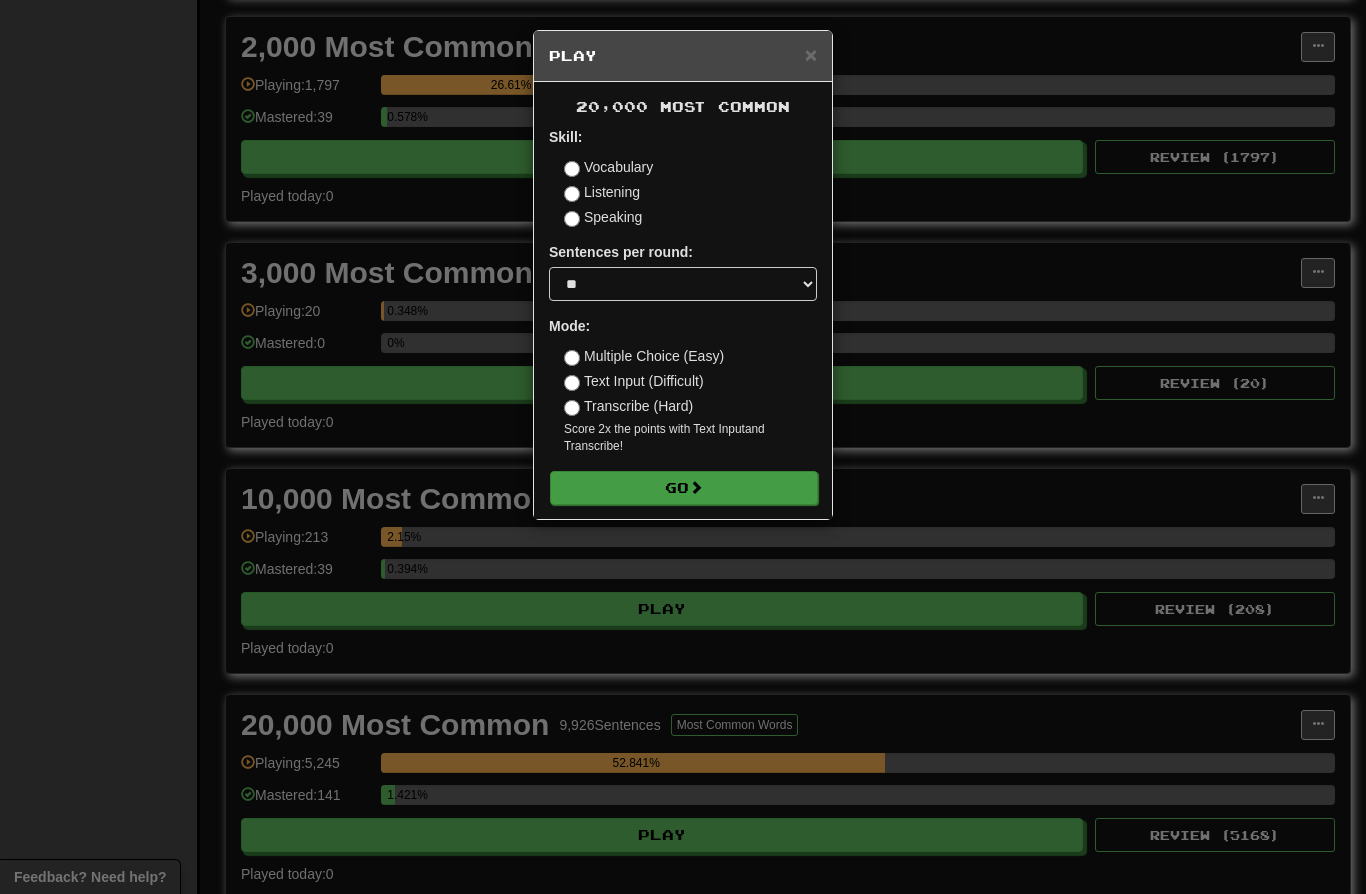 click on "Go" at bounding box center (684, 488) 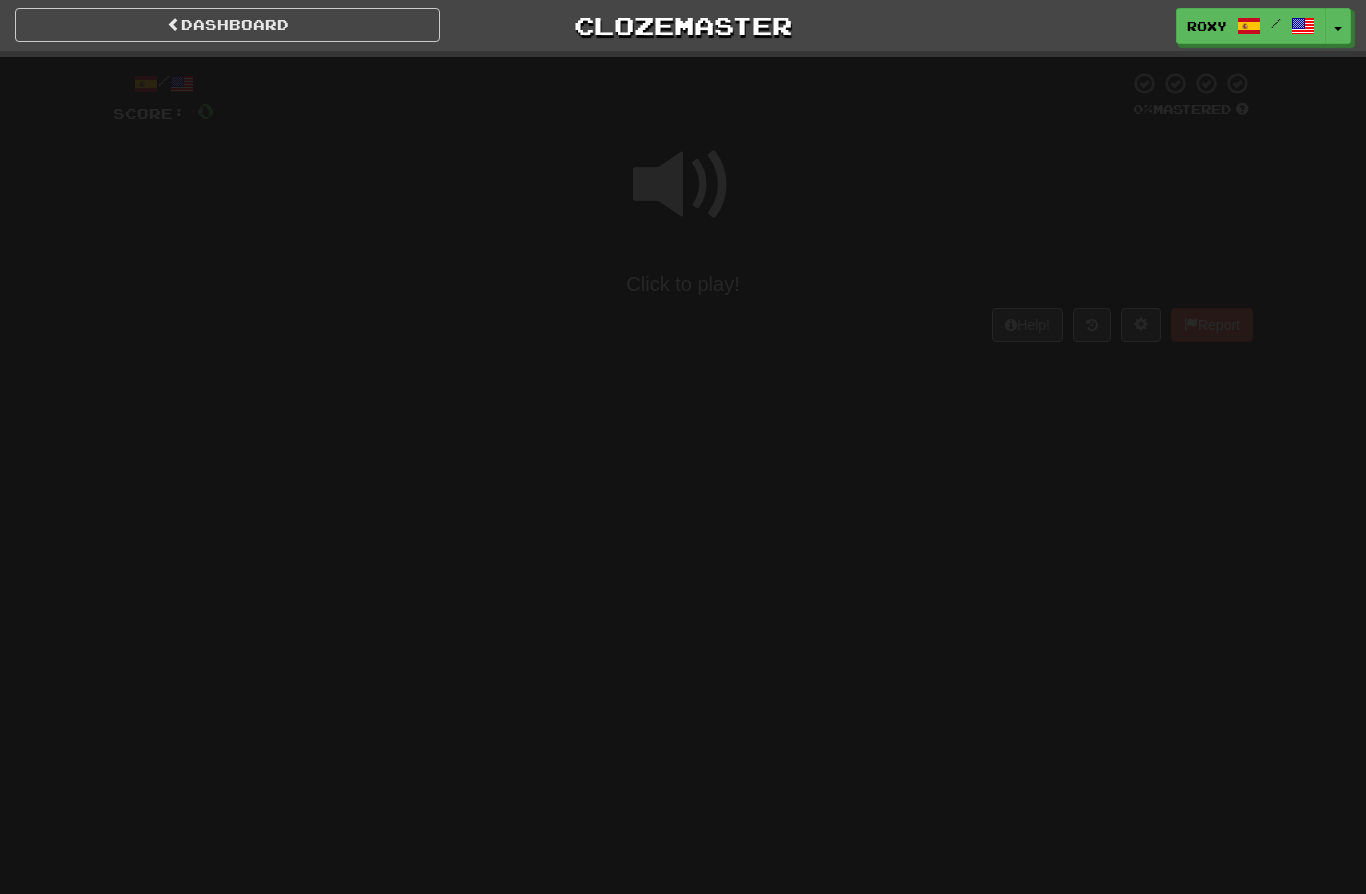 scroll, scrollTop: 0, scrollLeft: 0, axis: both 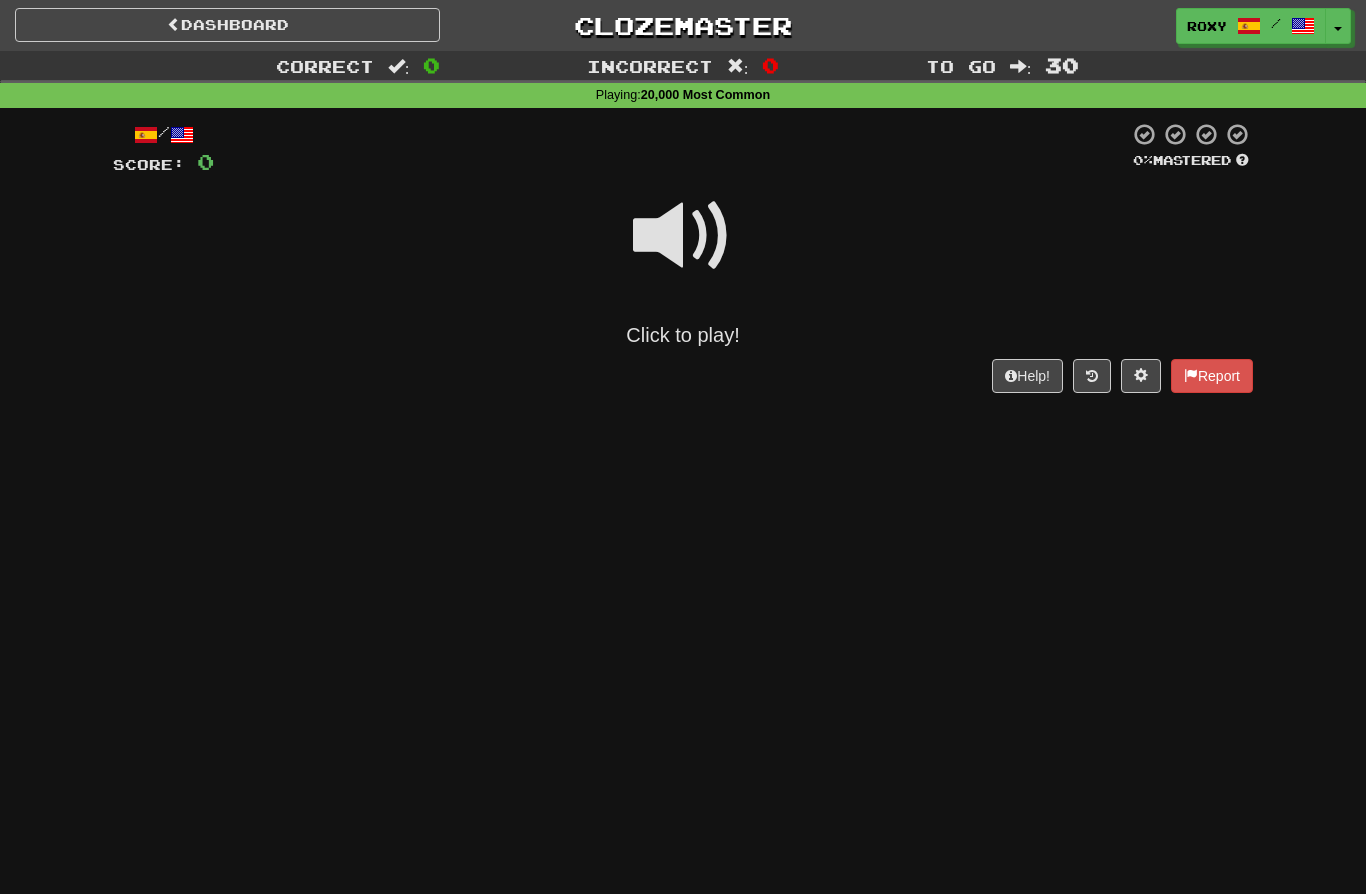 click at bounding box center (683, 236) 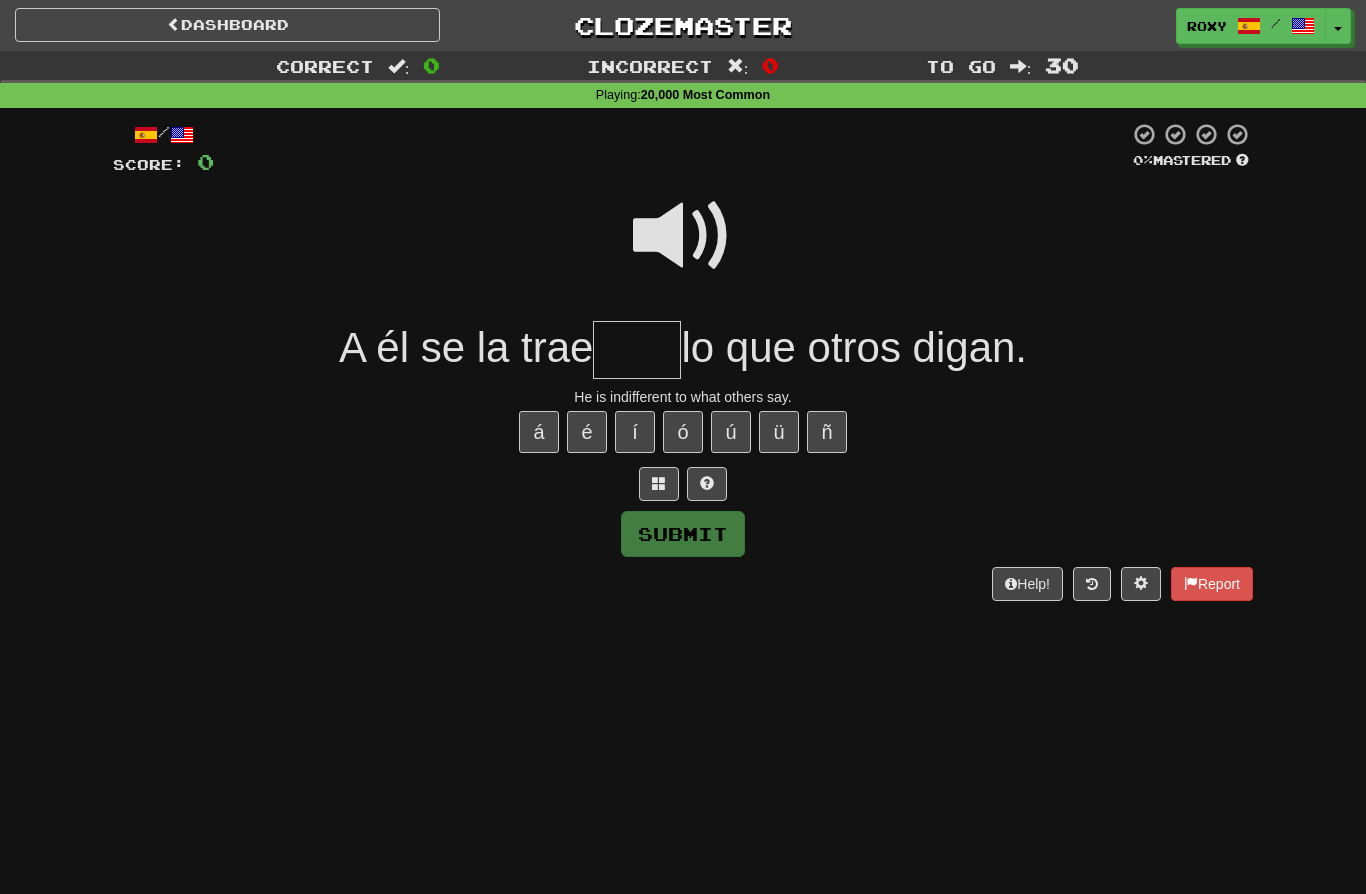 click at bounding box center [683, 236] 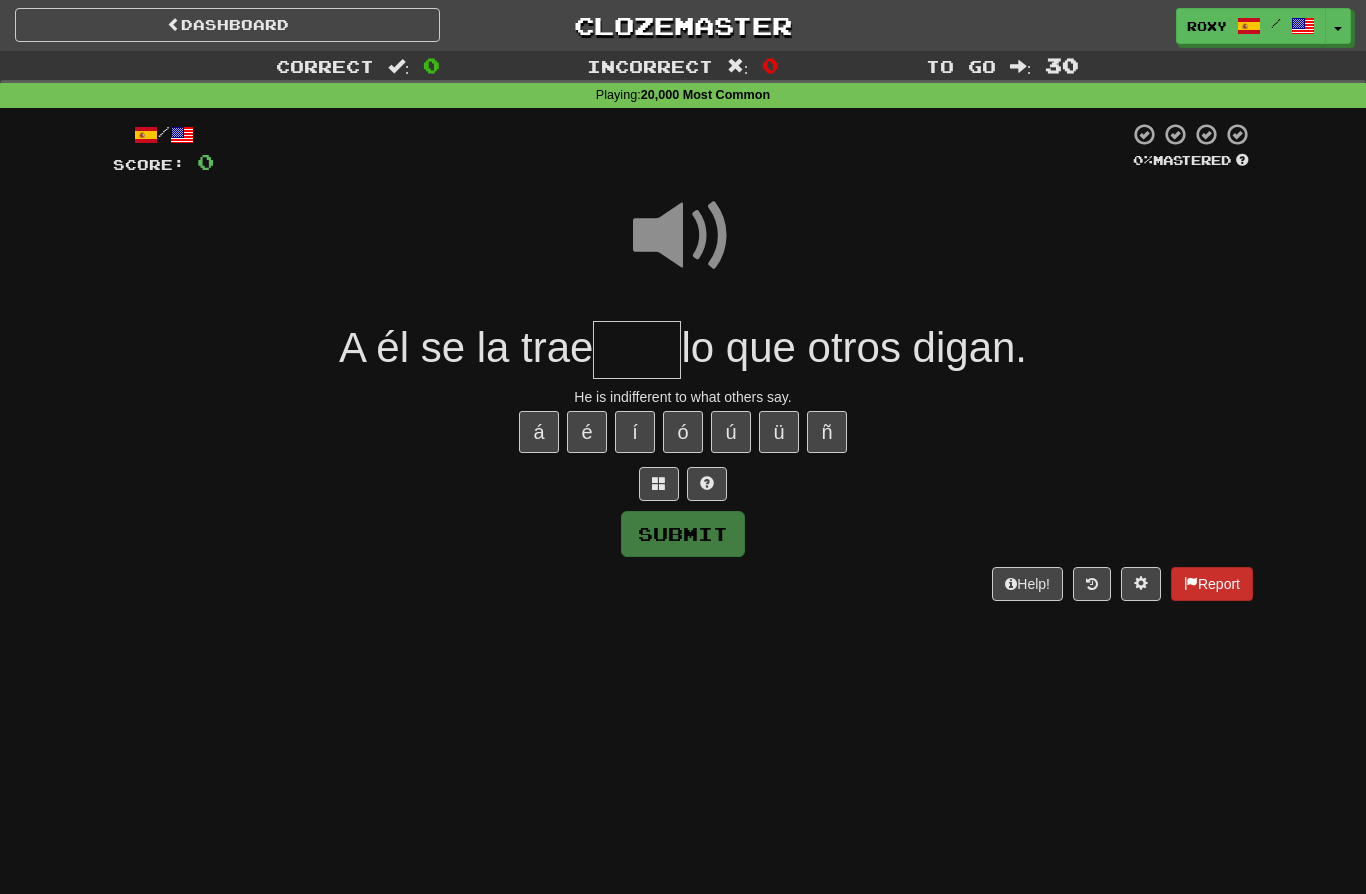 click on "Report" at bounding box center [1212, 584] 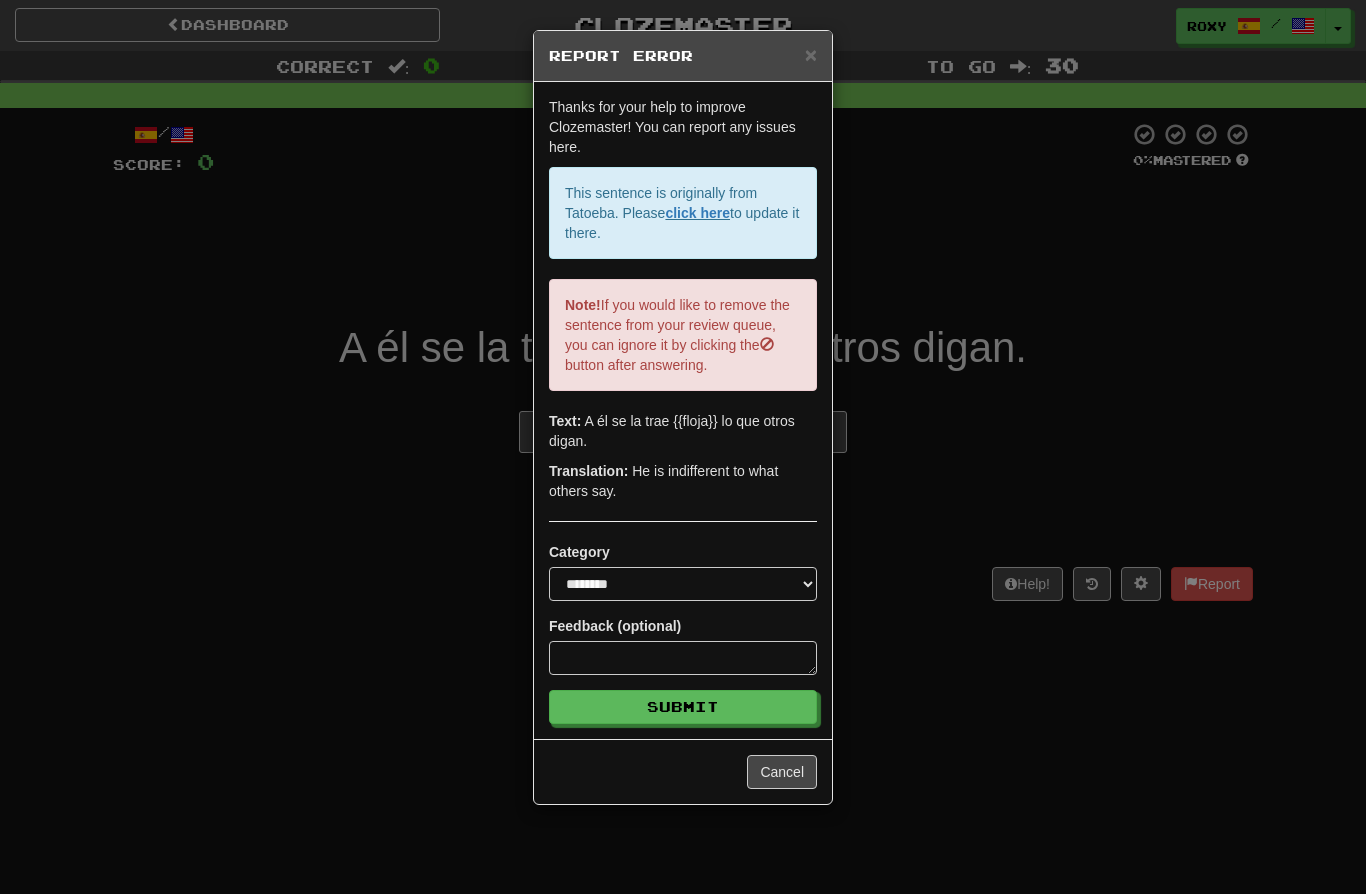 click on "**********" at bounding box center [683, 447] 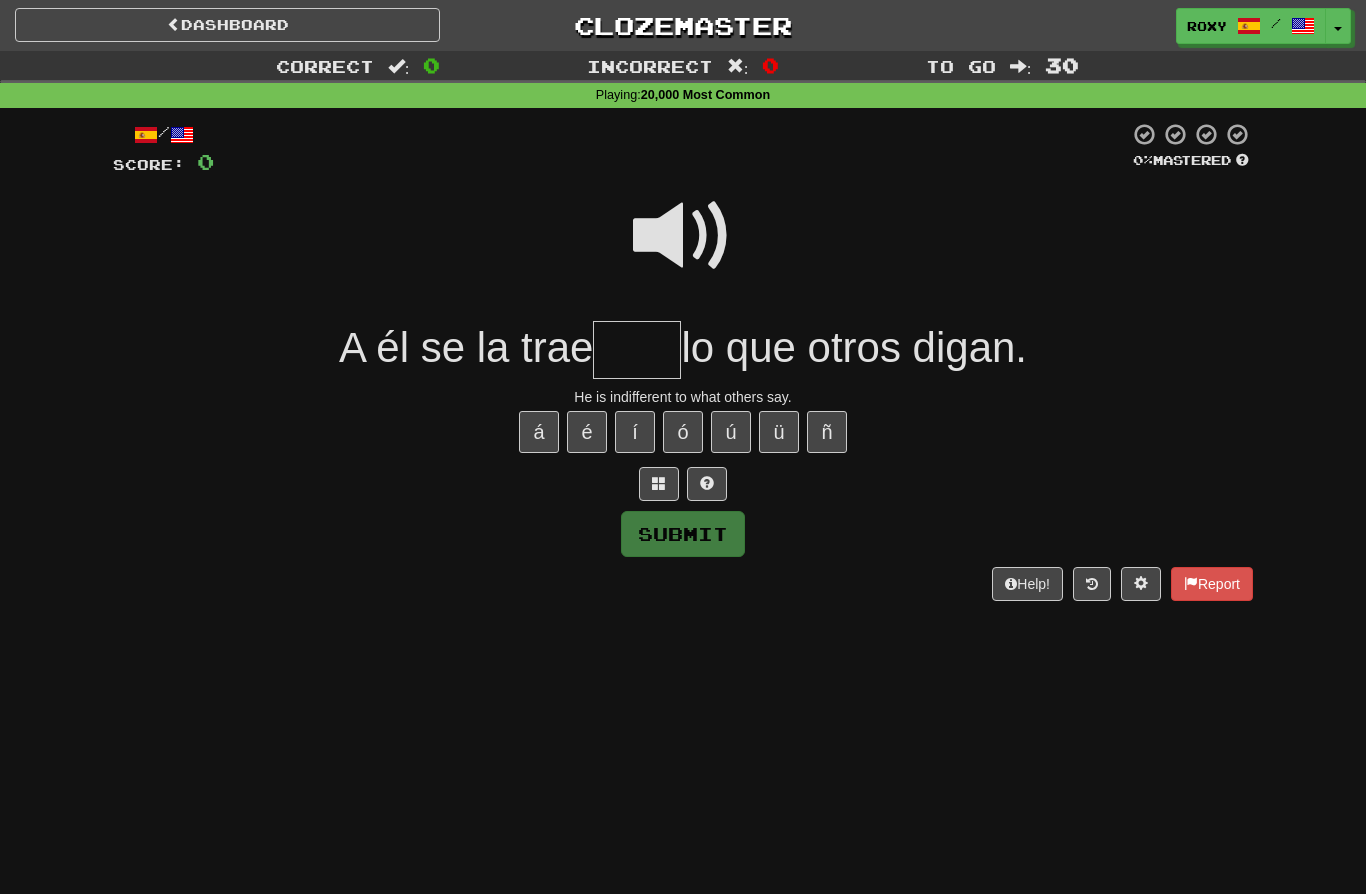 click at bounding box center (637, 350) 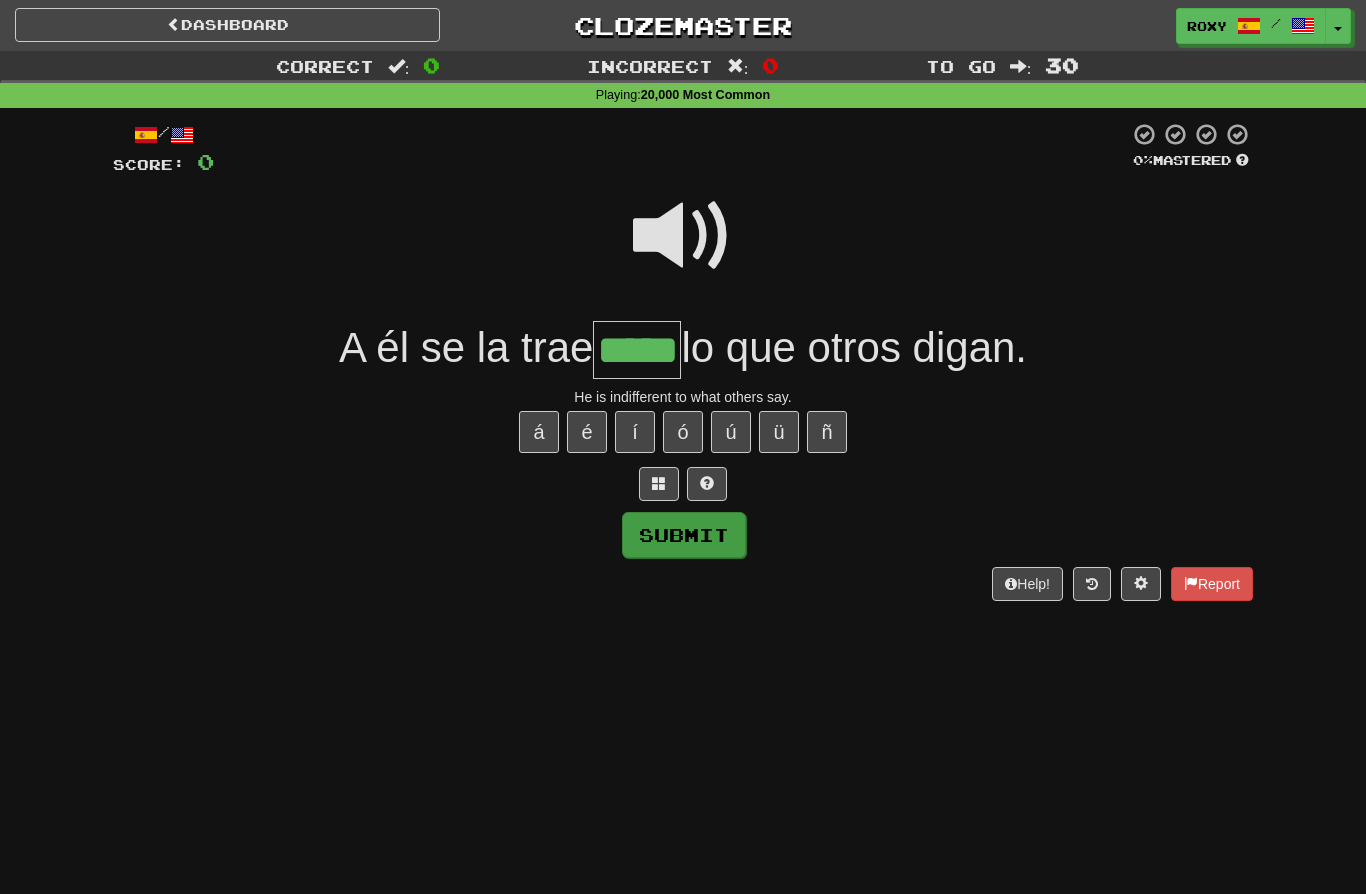 type on "*****" 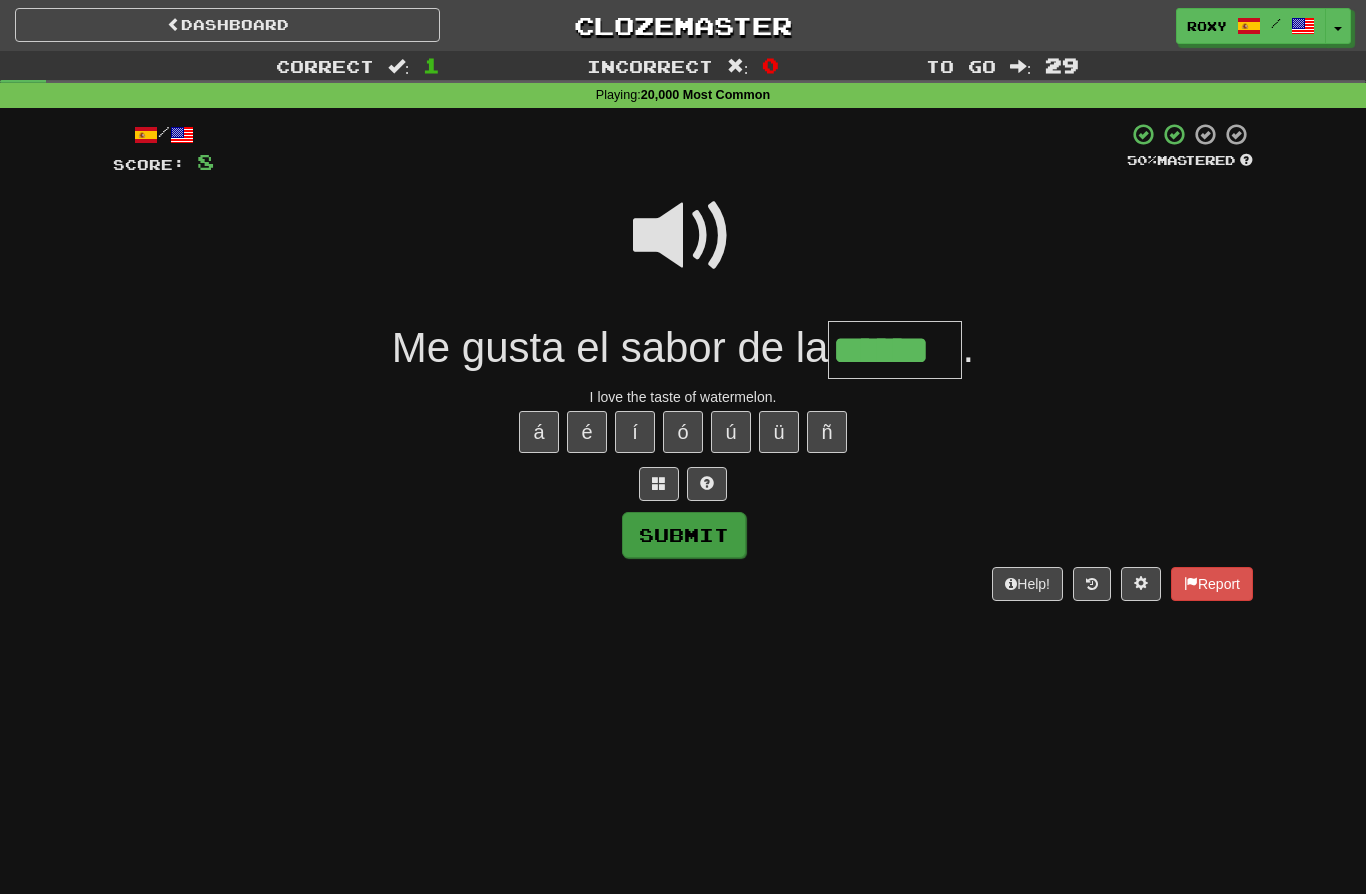 type on "******" 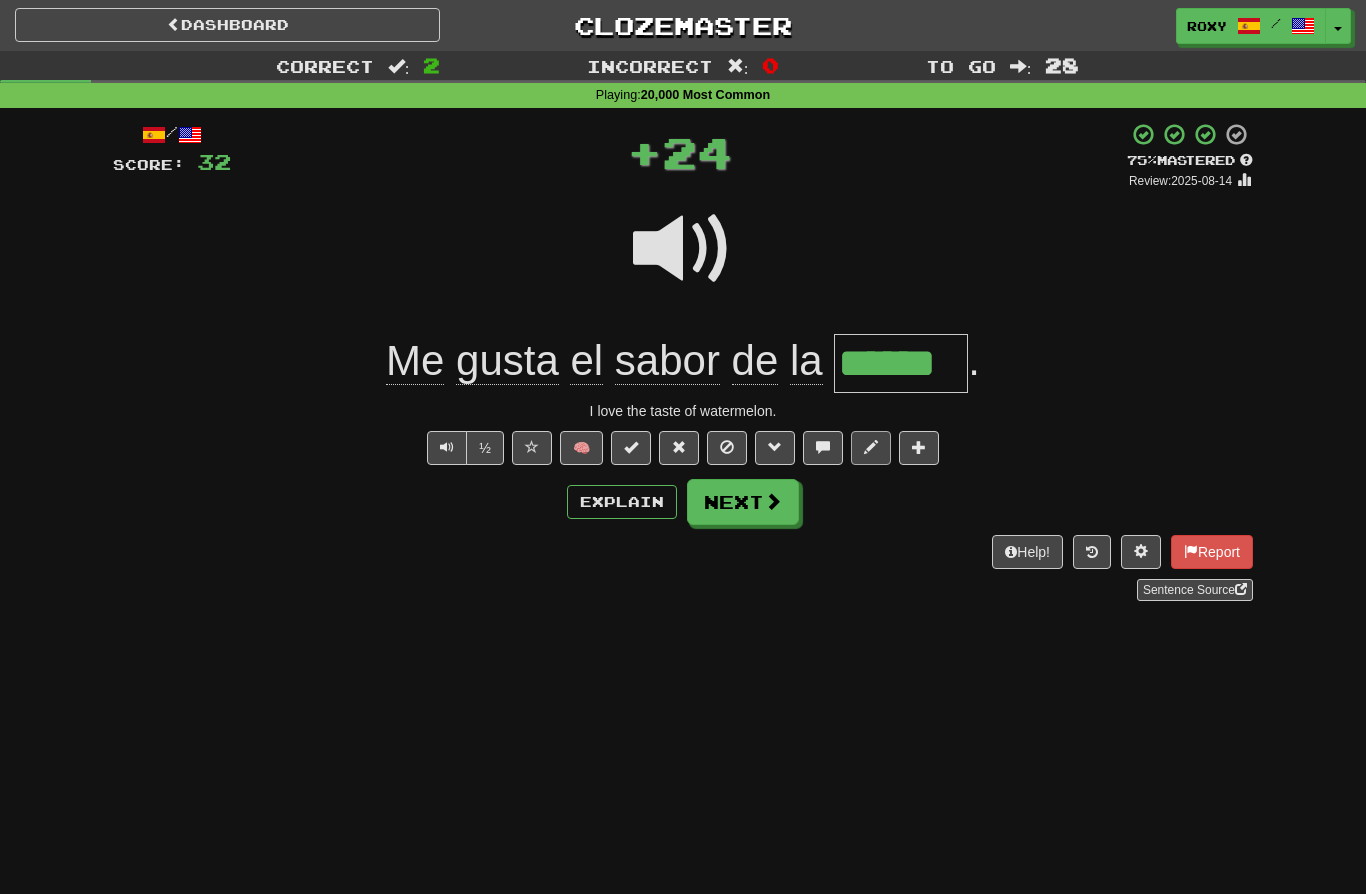 click at bounding box center (871, 448) 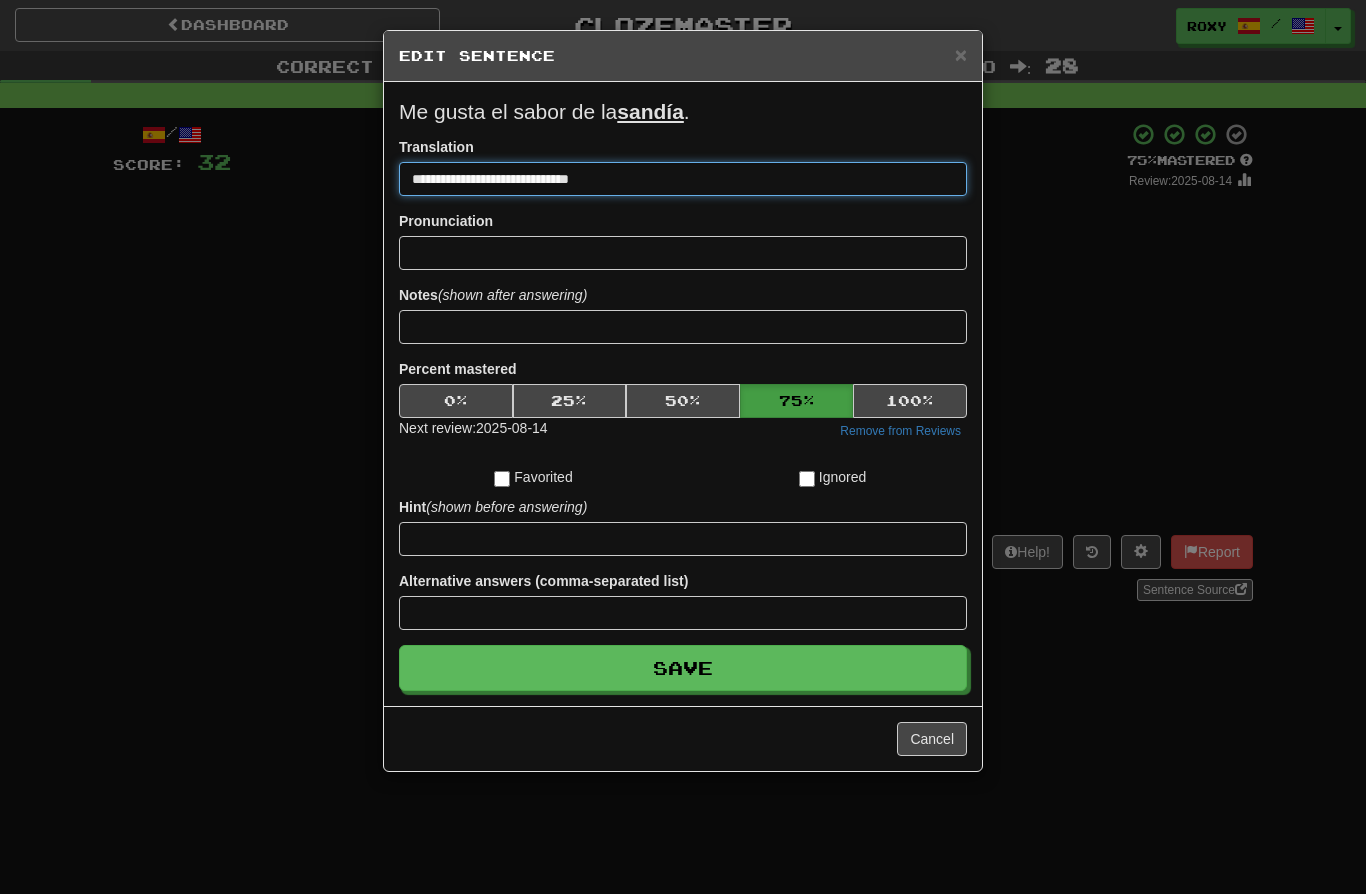 click on "**********" at bounding box center [683, 179] 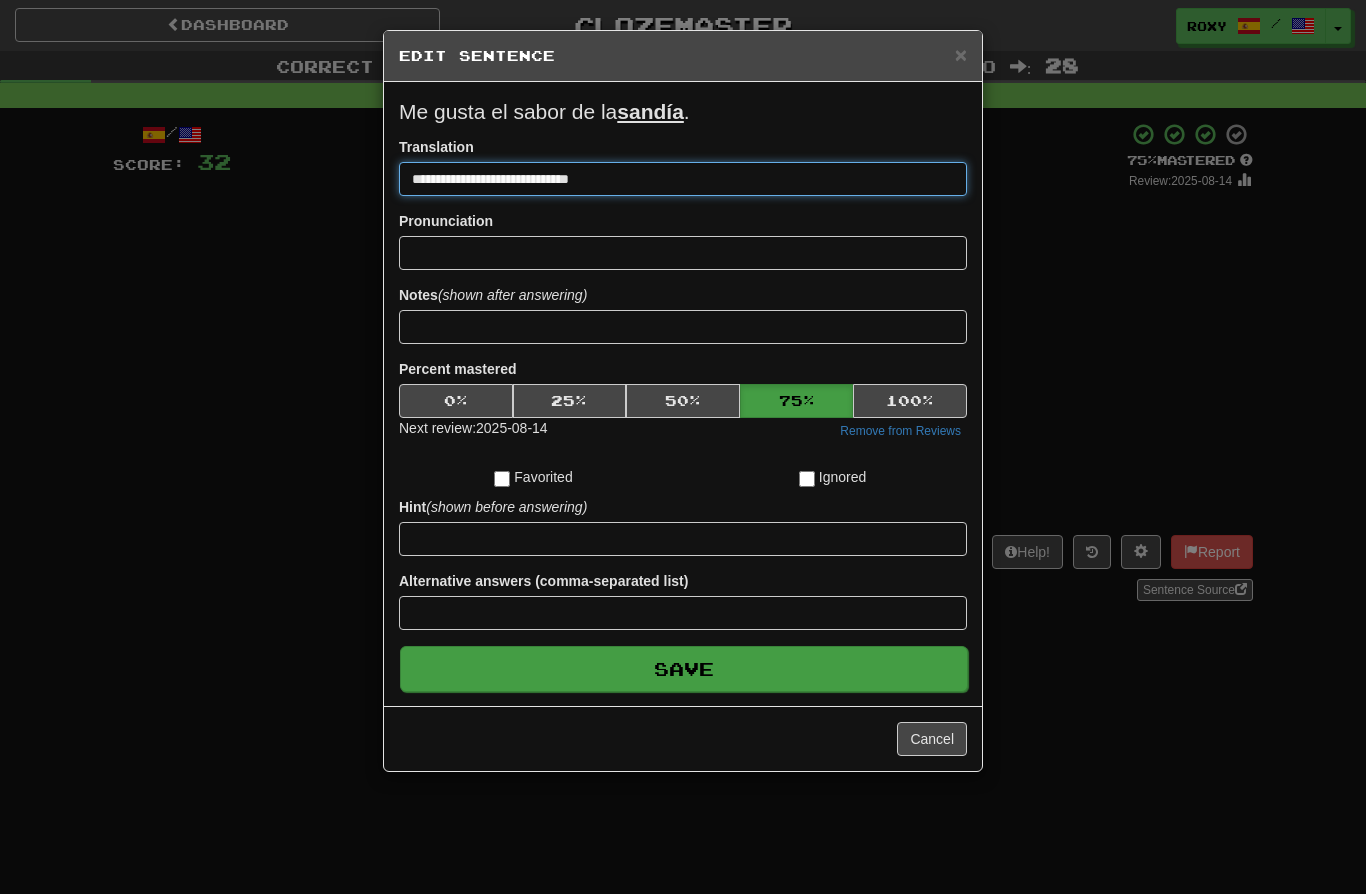 type on "**********" 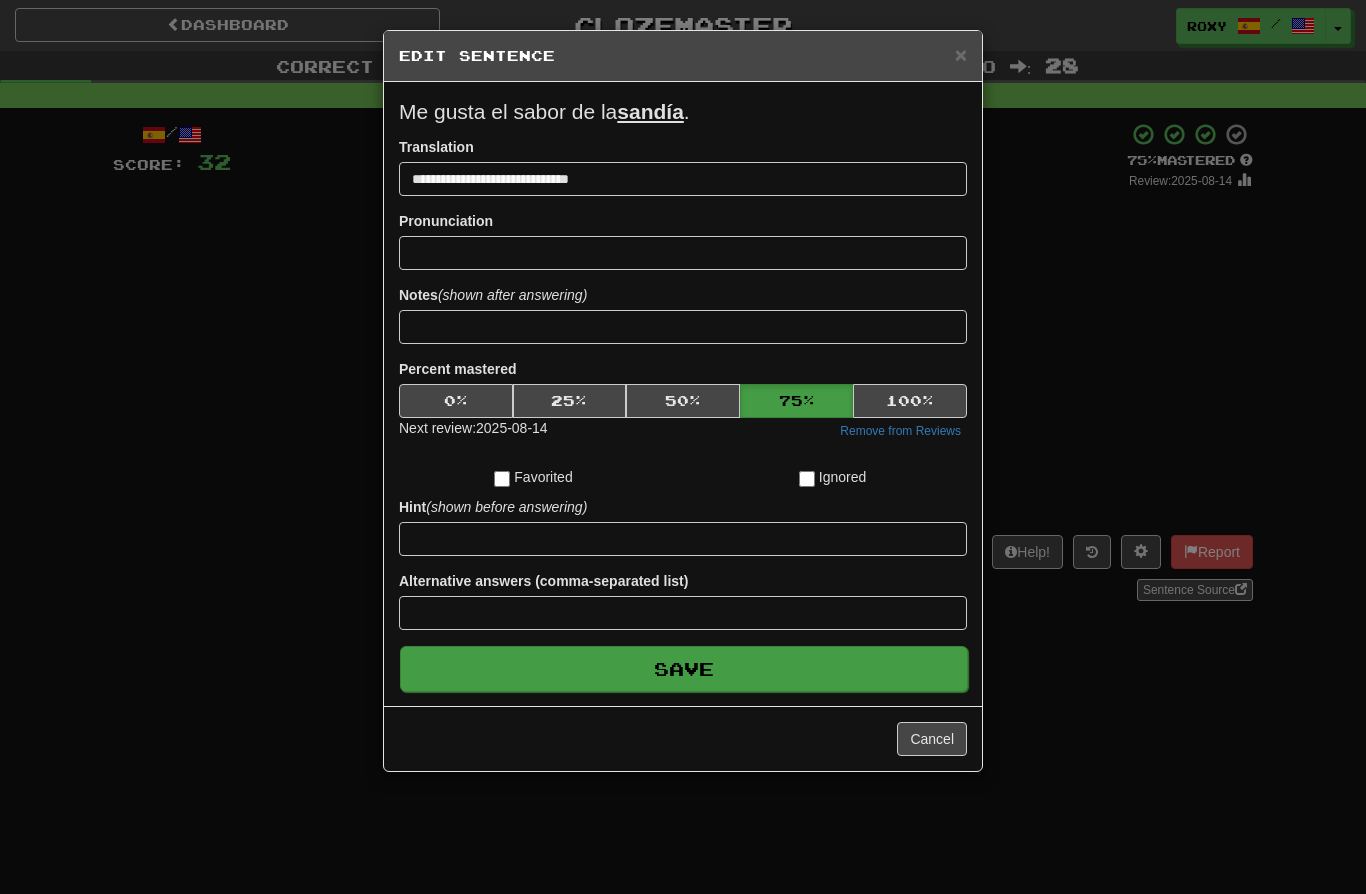 click on "Save" at bounding box center [684, 669] 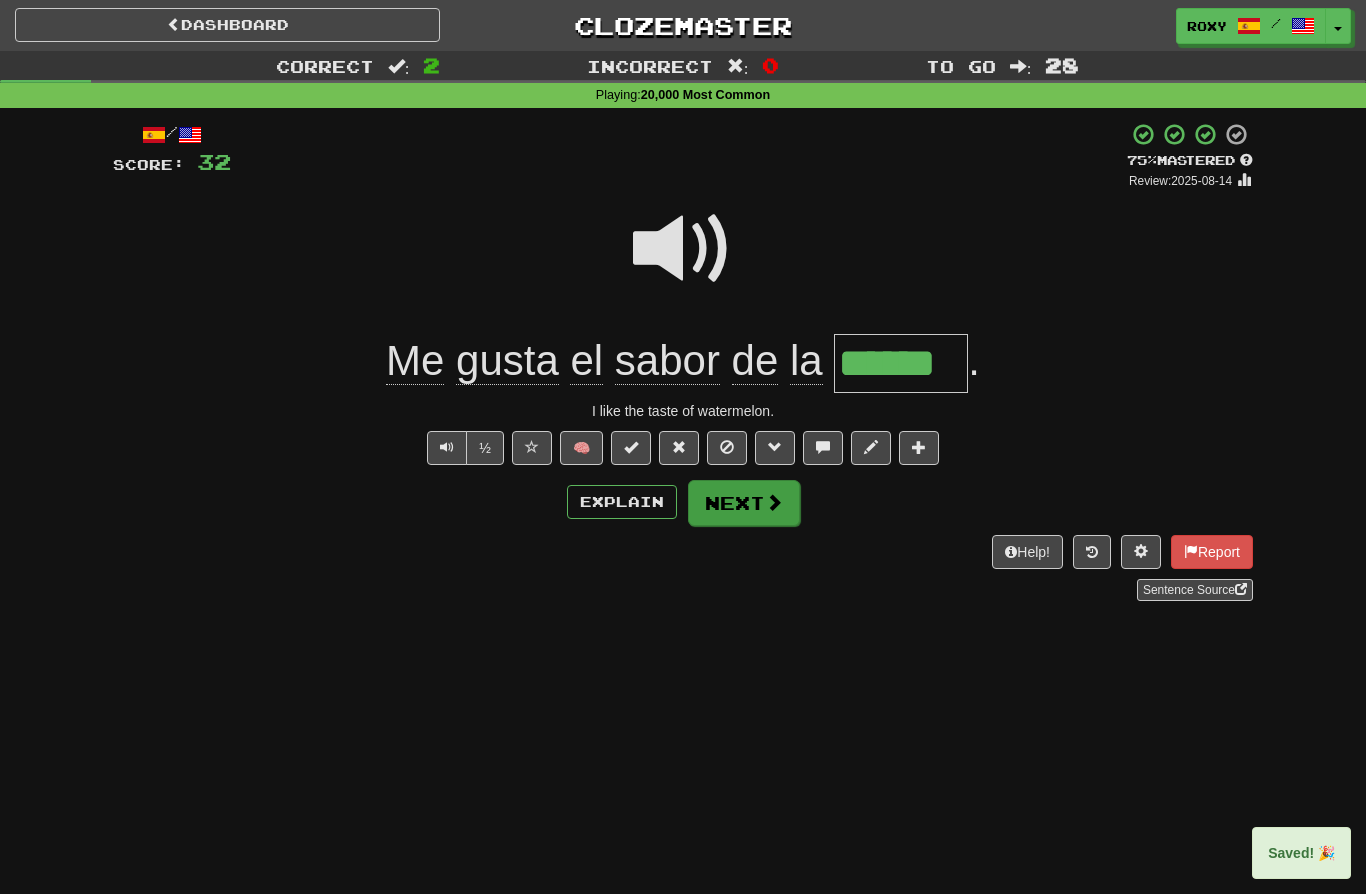 click on "Next" at bounding box center (744, 503) 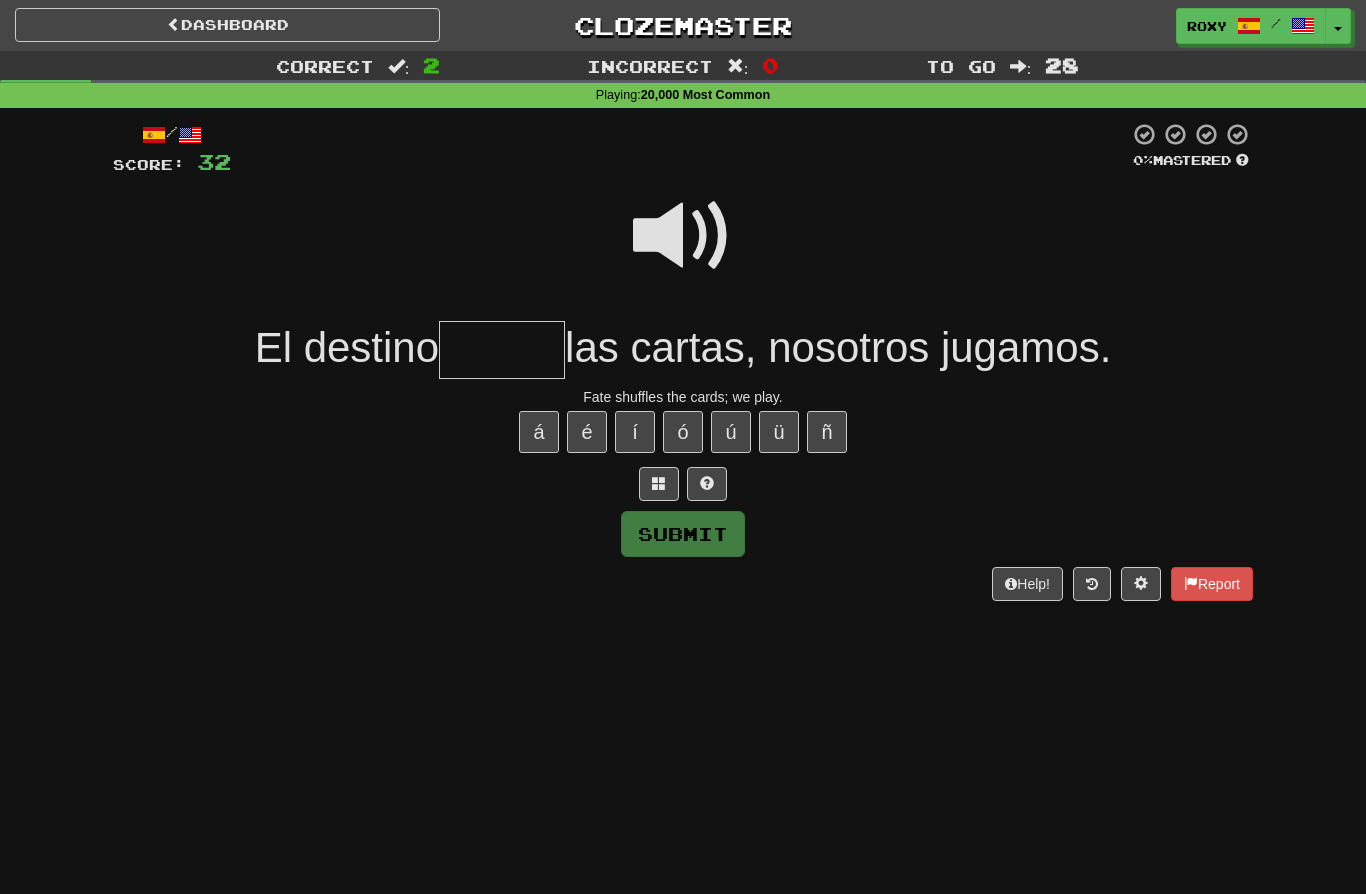 click at bounding box center [683, 236] 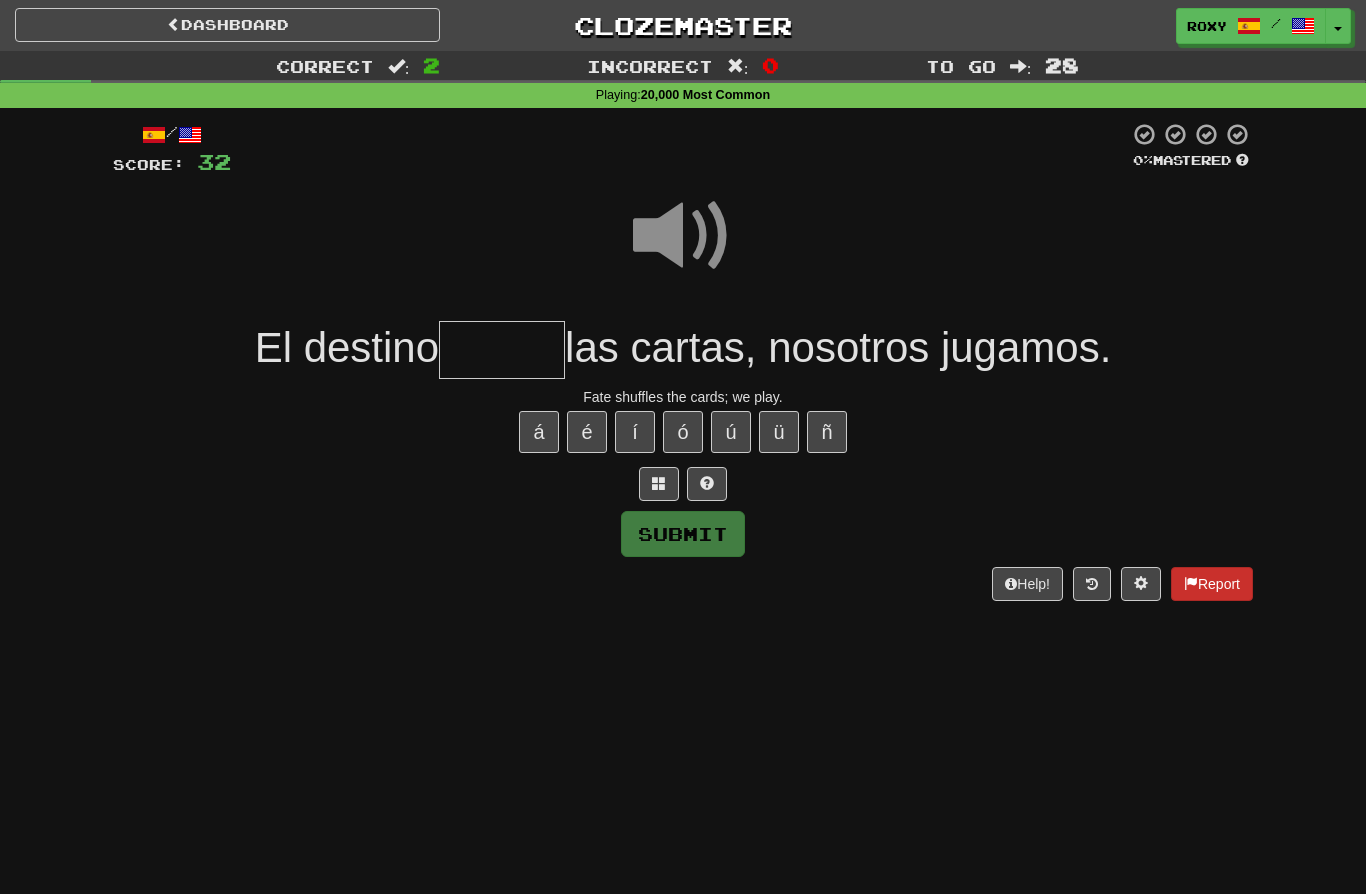 click on "Report" at bounding box center (1212, 584) 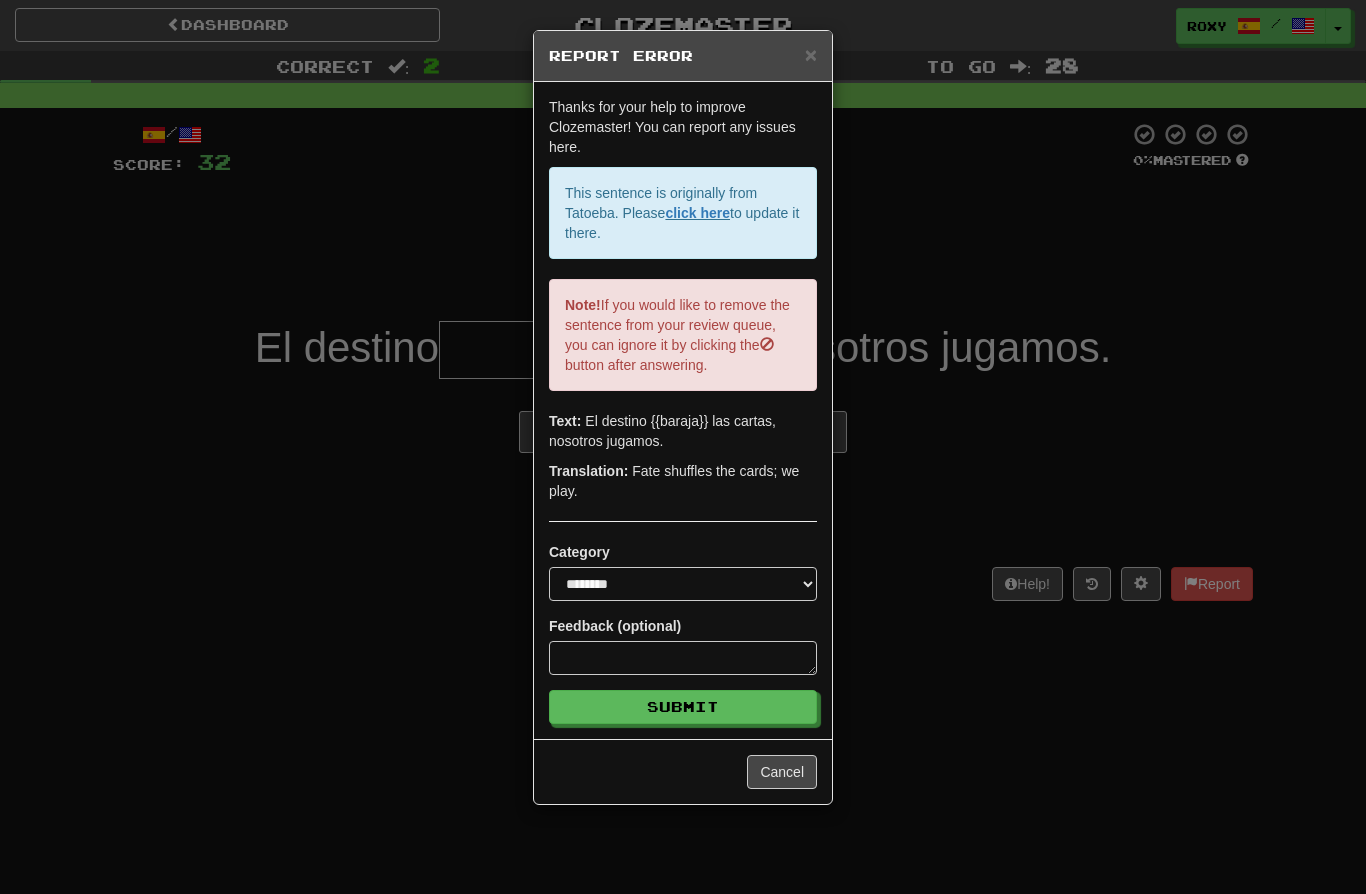 click on "**********" at bounding box center [683, 447] 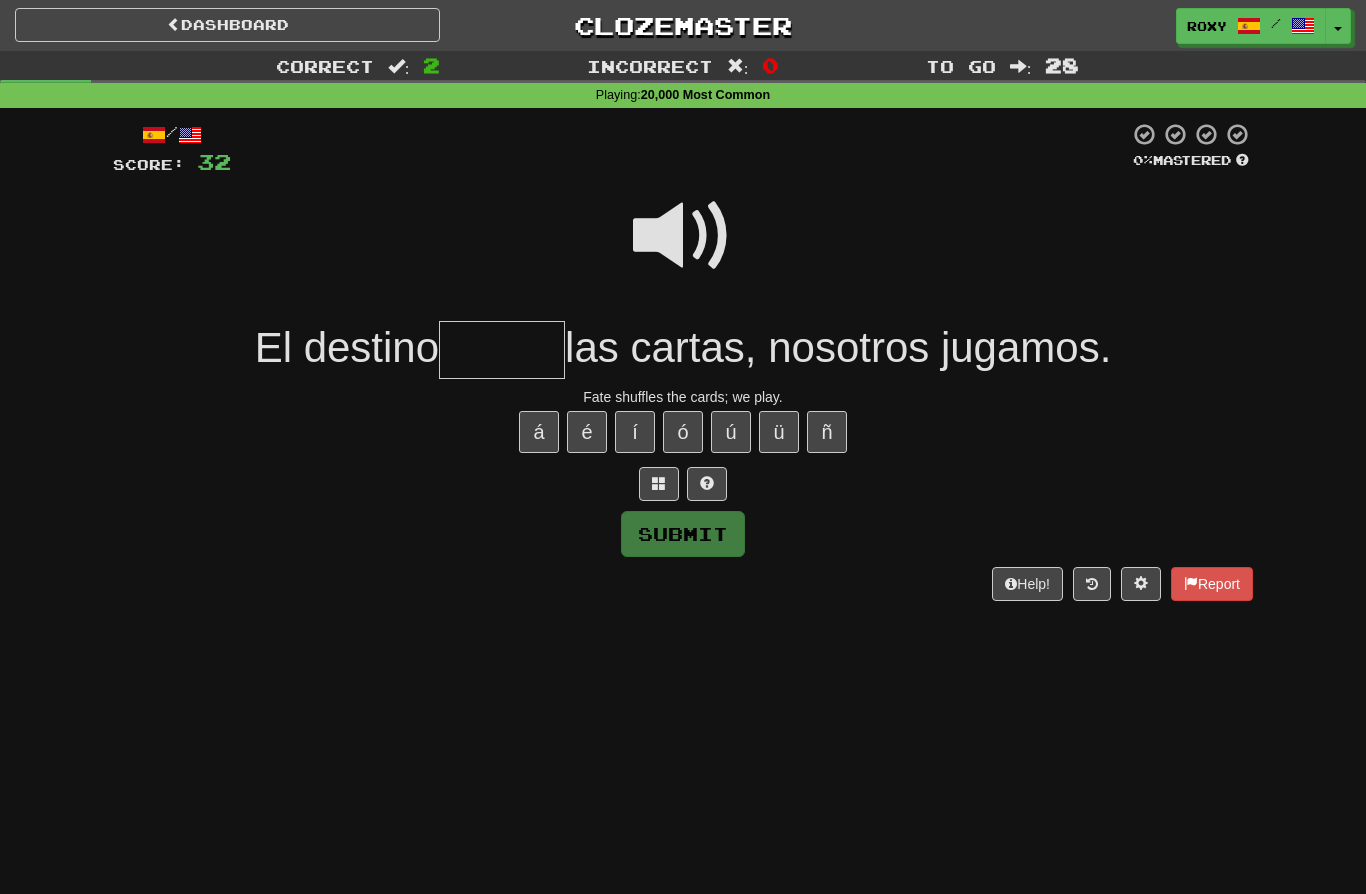 click at bounding box center (502, 350) 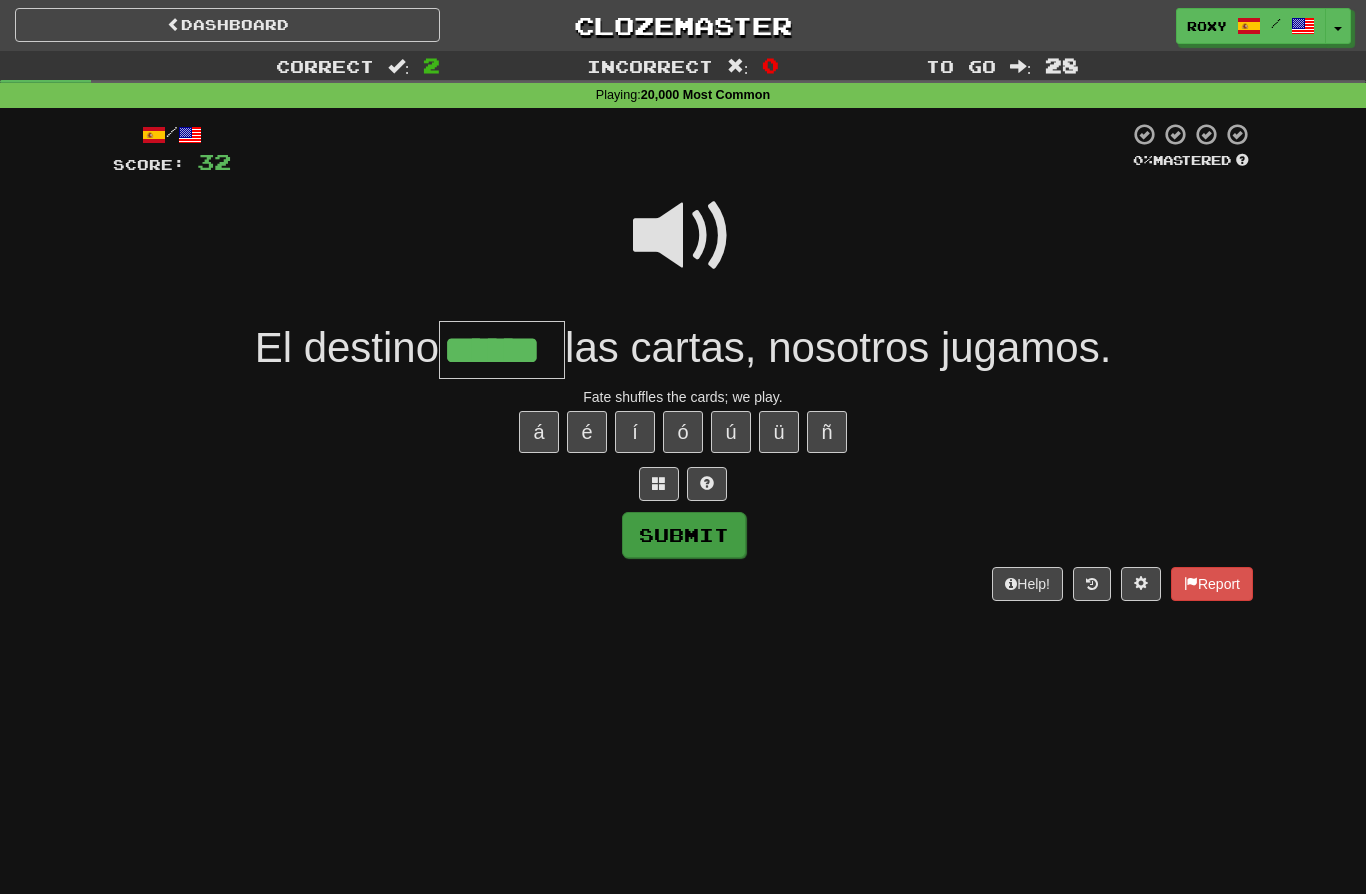 type on "******" 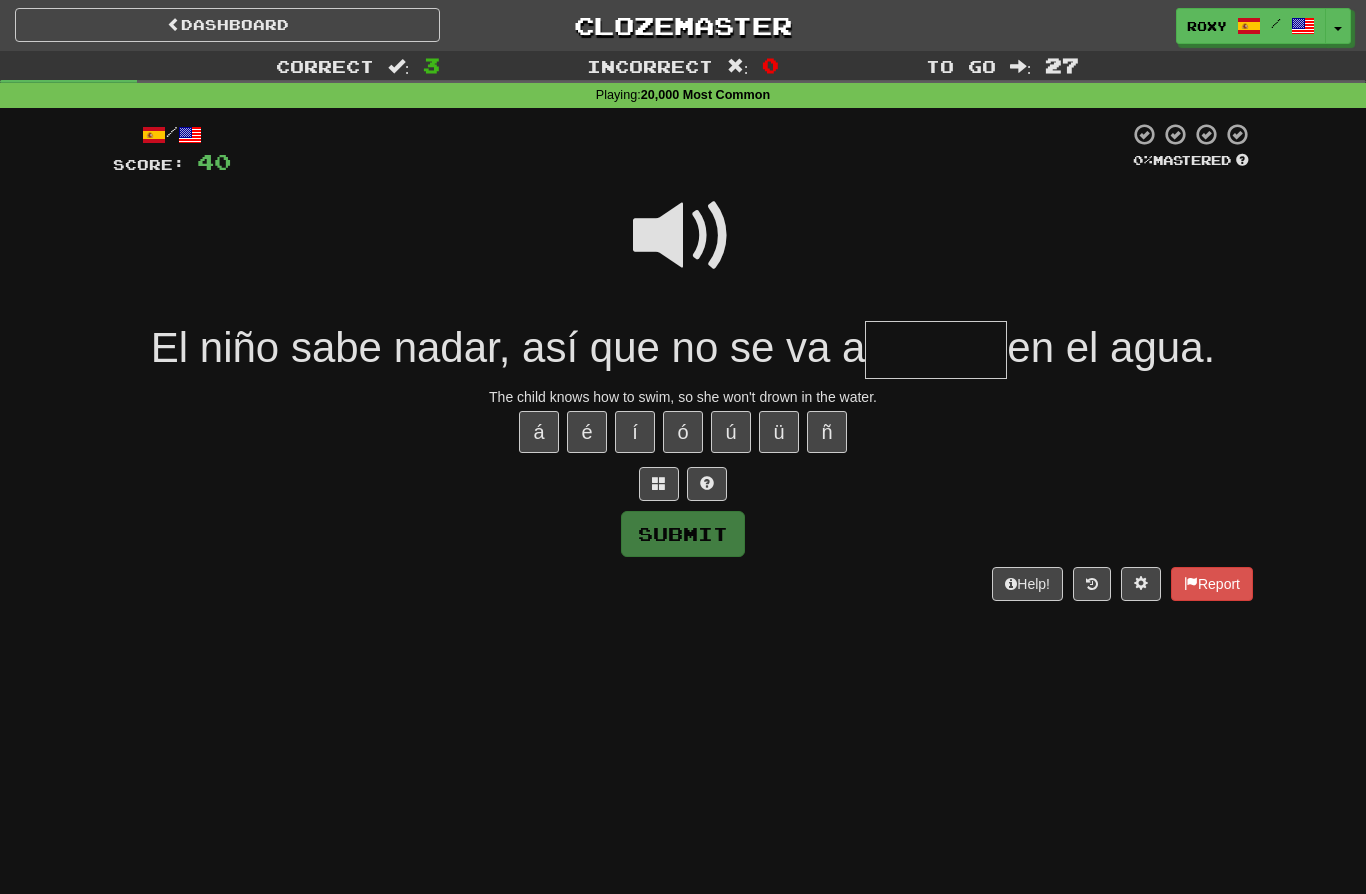 click at bounding box center [683, 236] 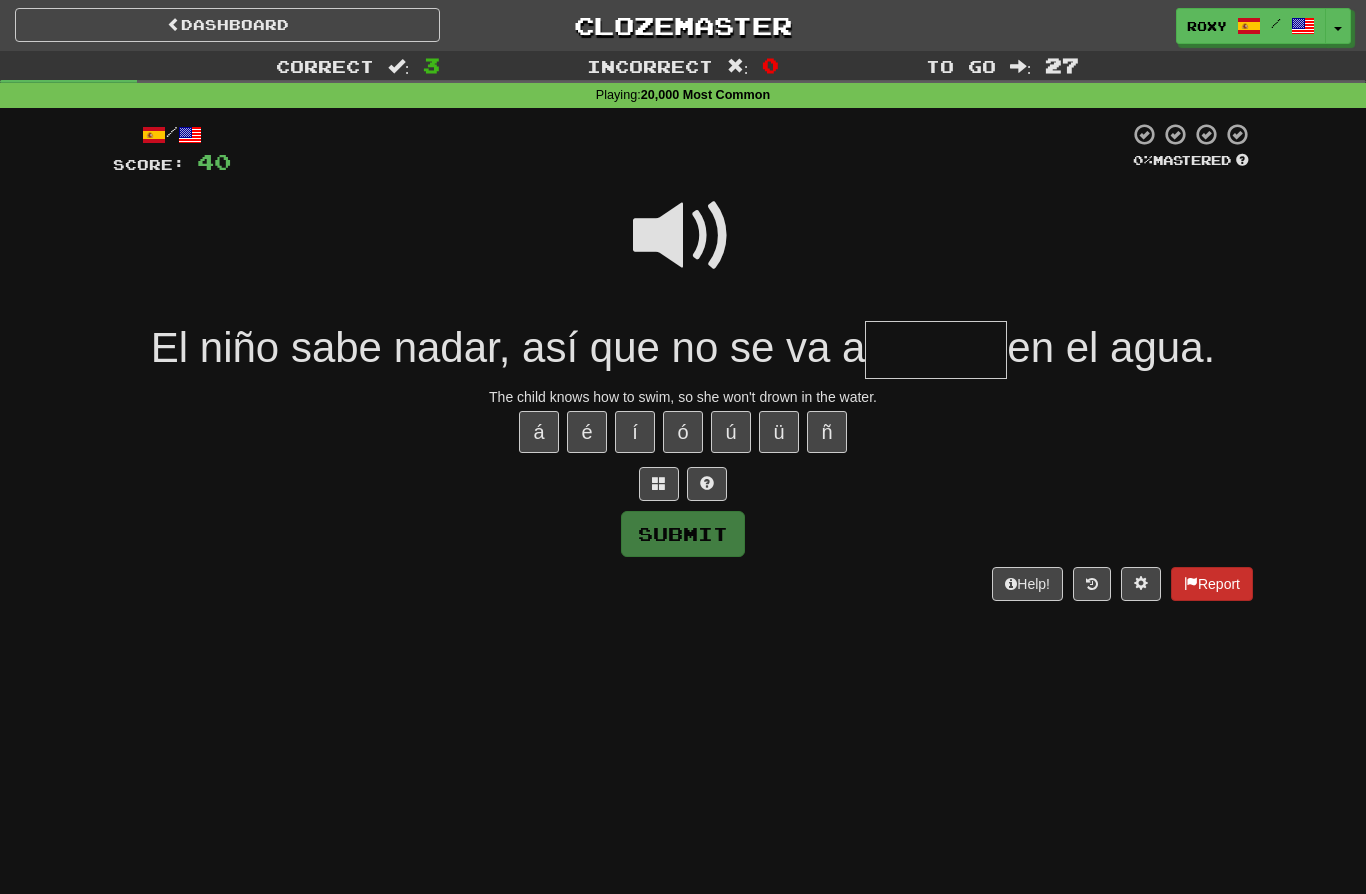 click at bounding box center [1191, 583] 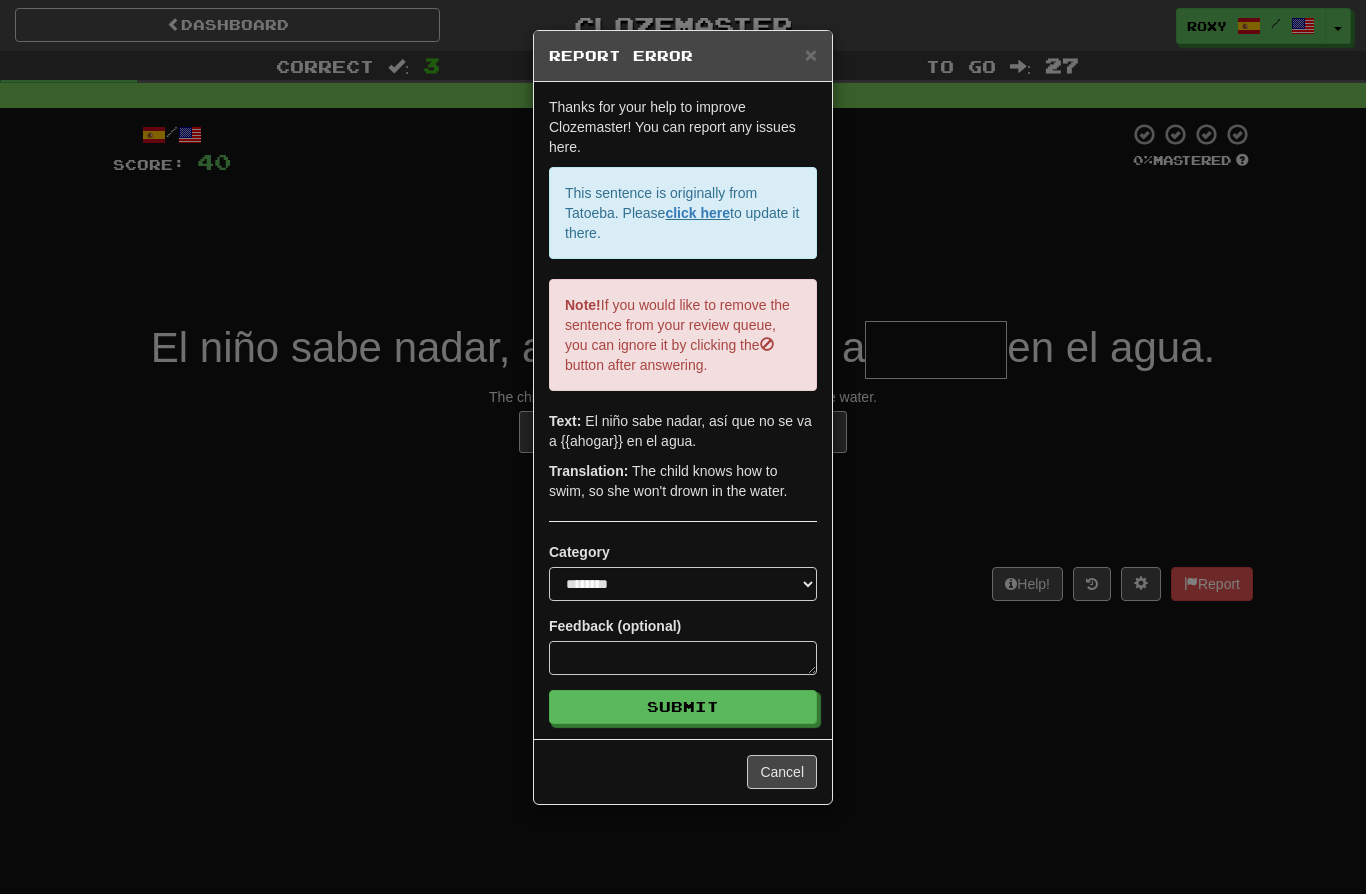 click on "**********" at bounding box center (683, 447) 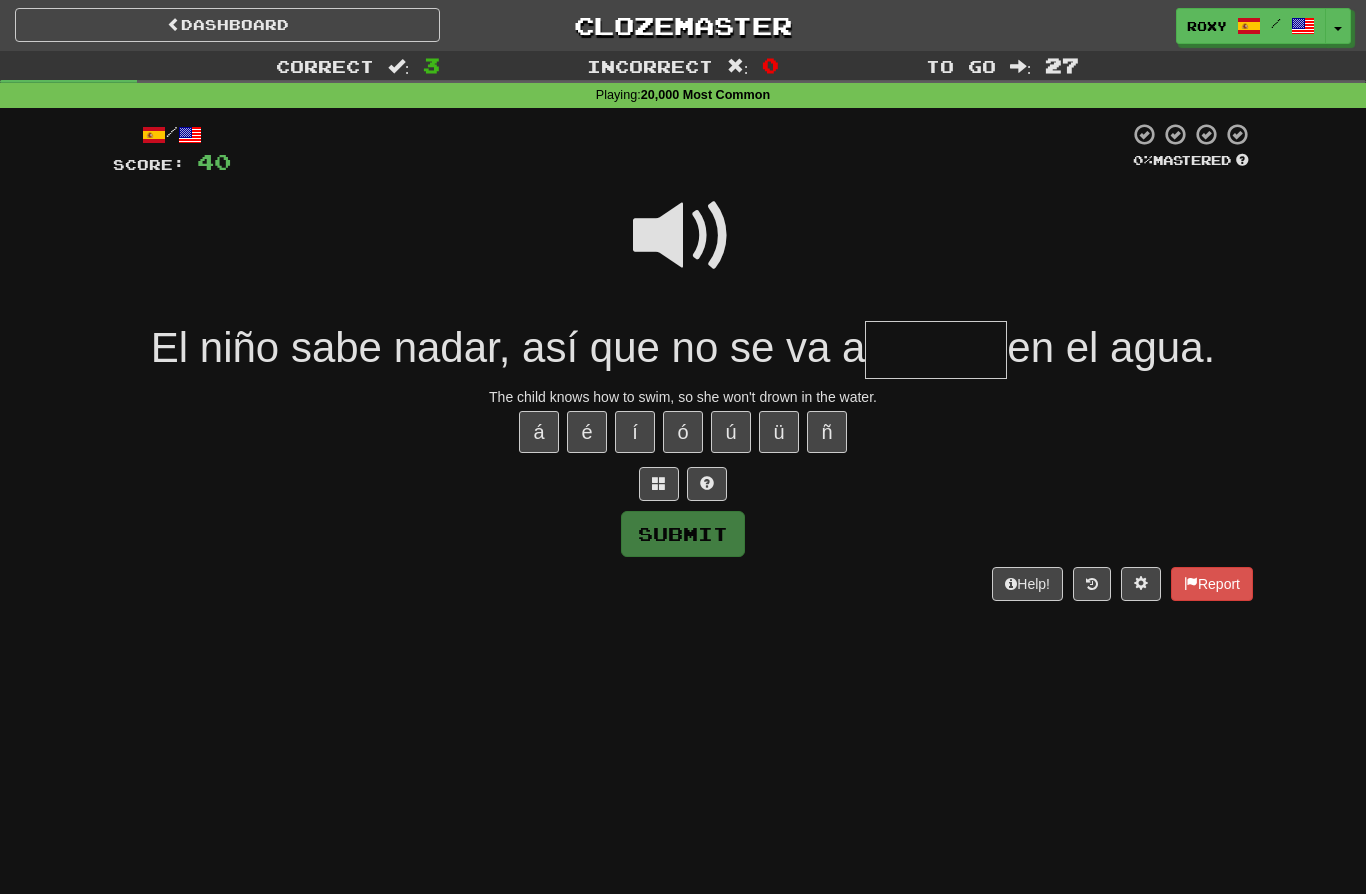 click at bounding box center (936, 350) 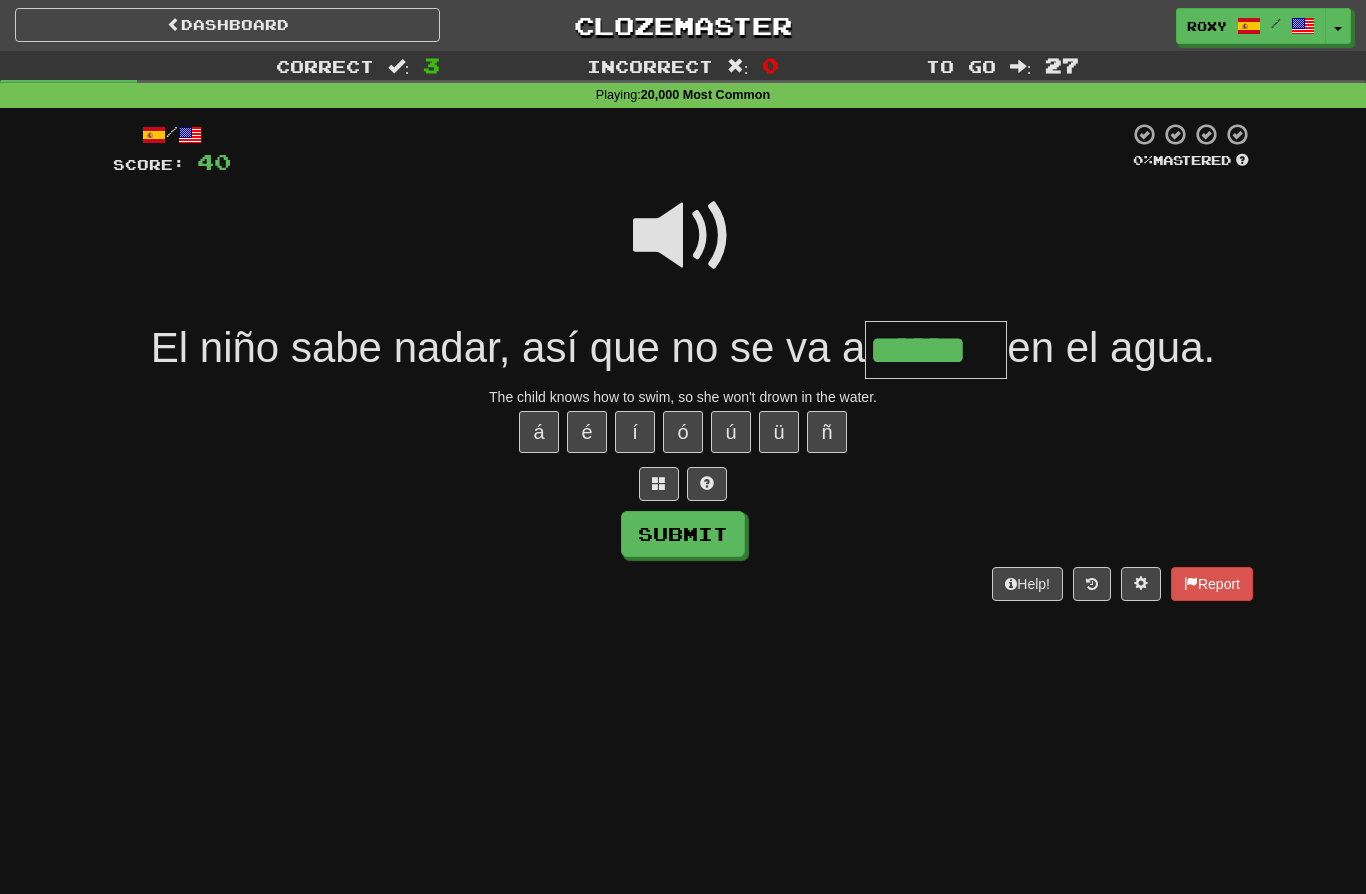 type on "******" 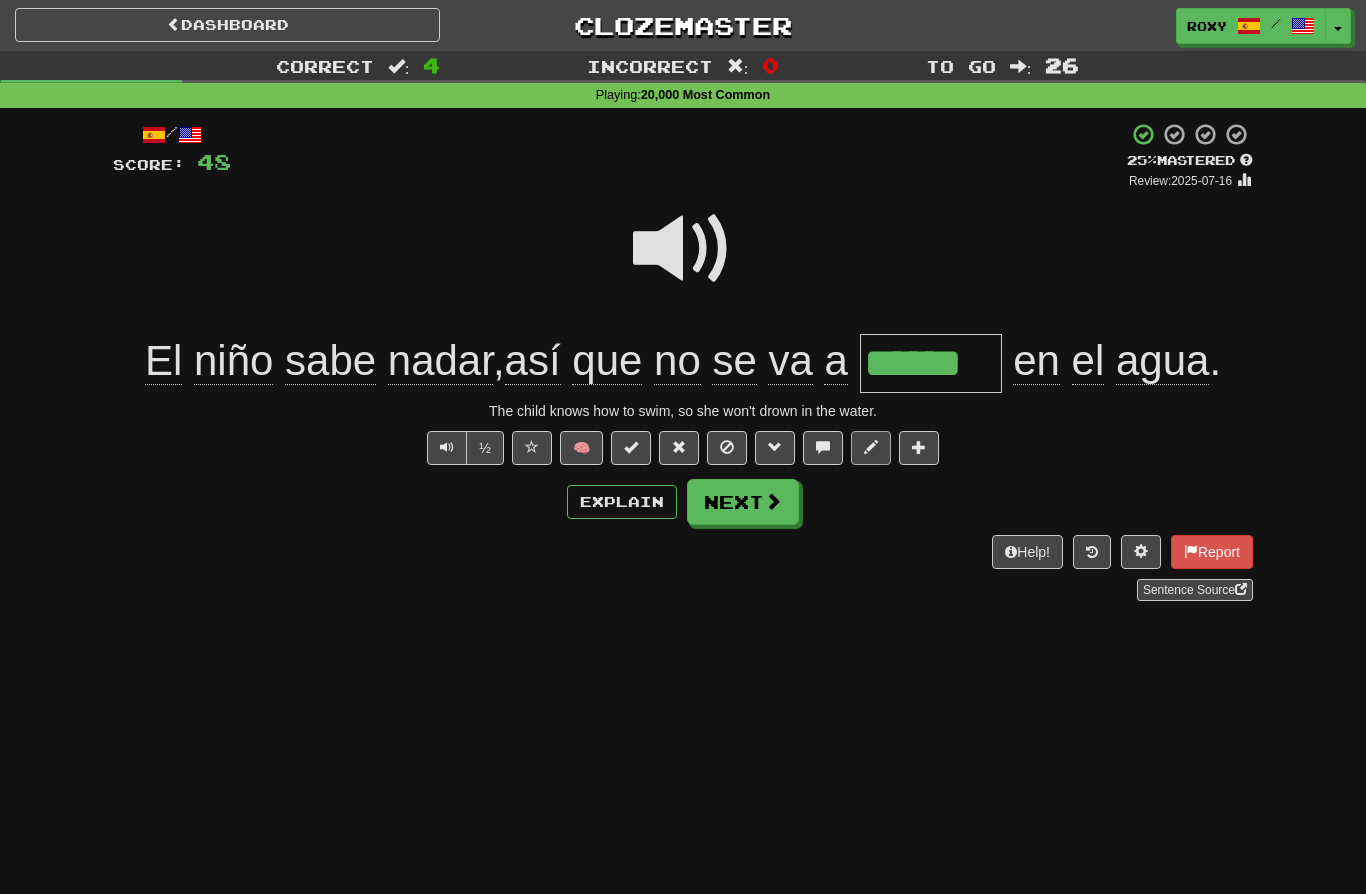 click at bounding box center (871, 447) 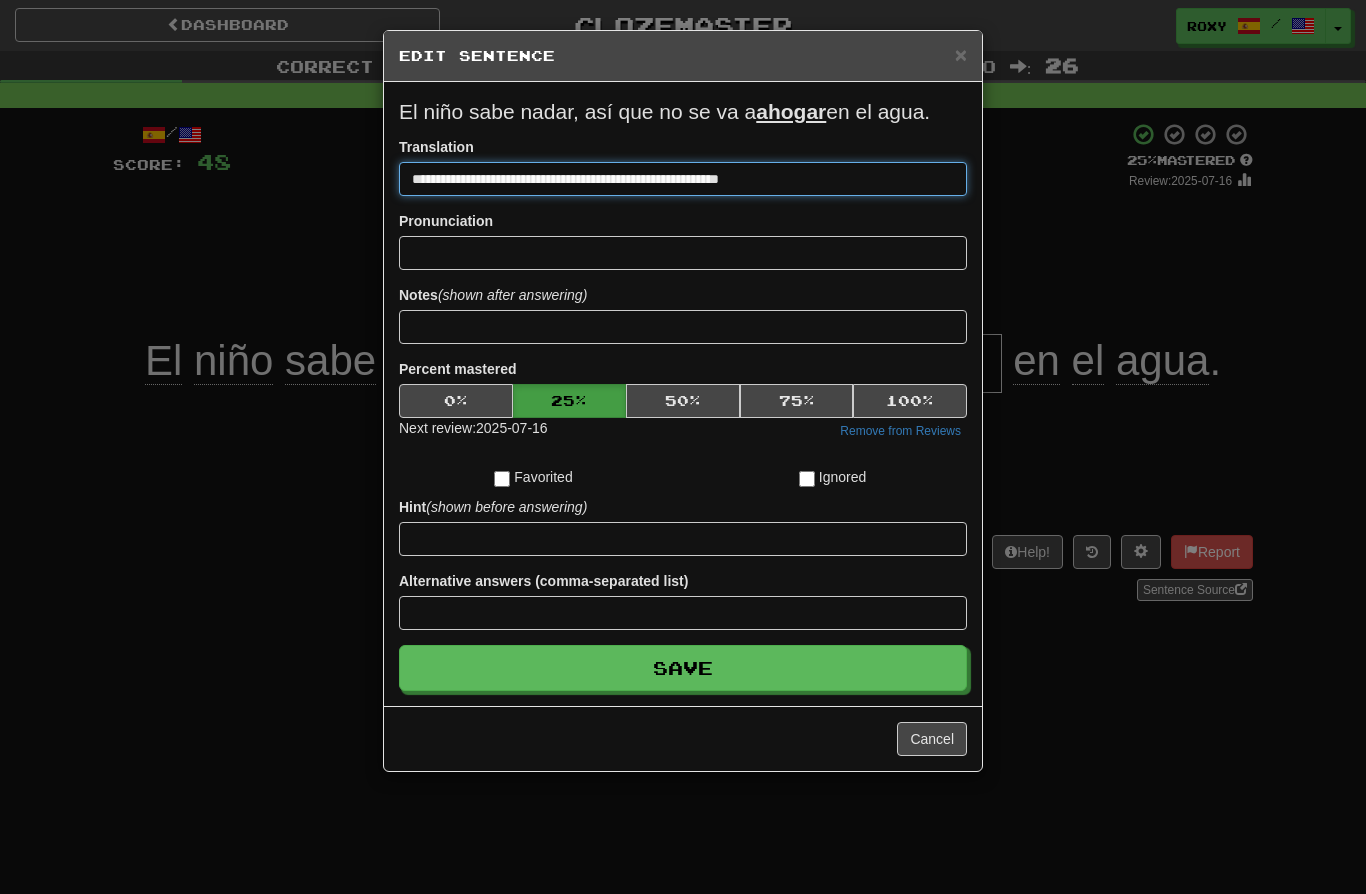 click on "**********" at bounding box center (683, 179) 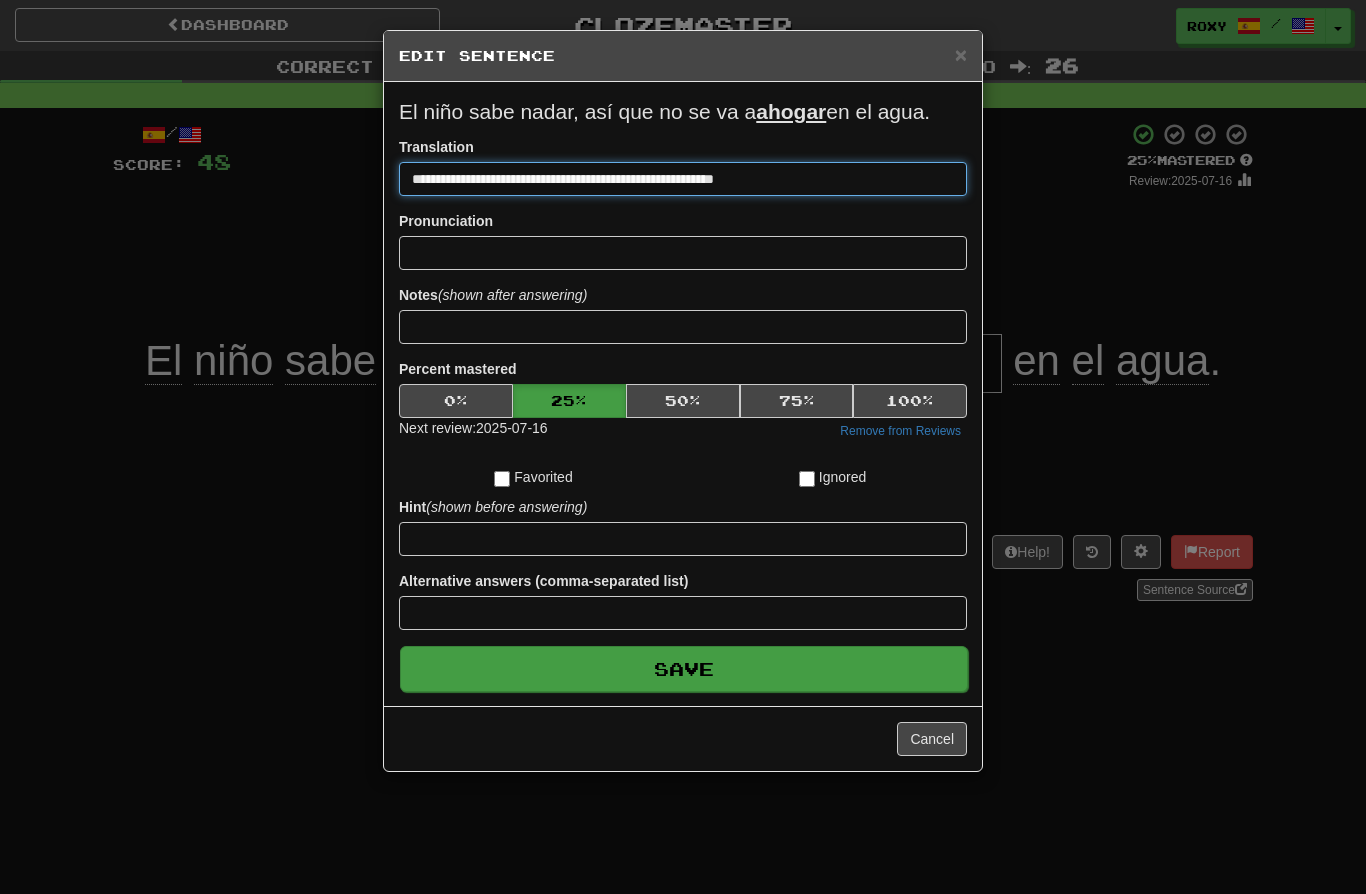 type on "**********" 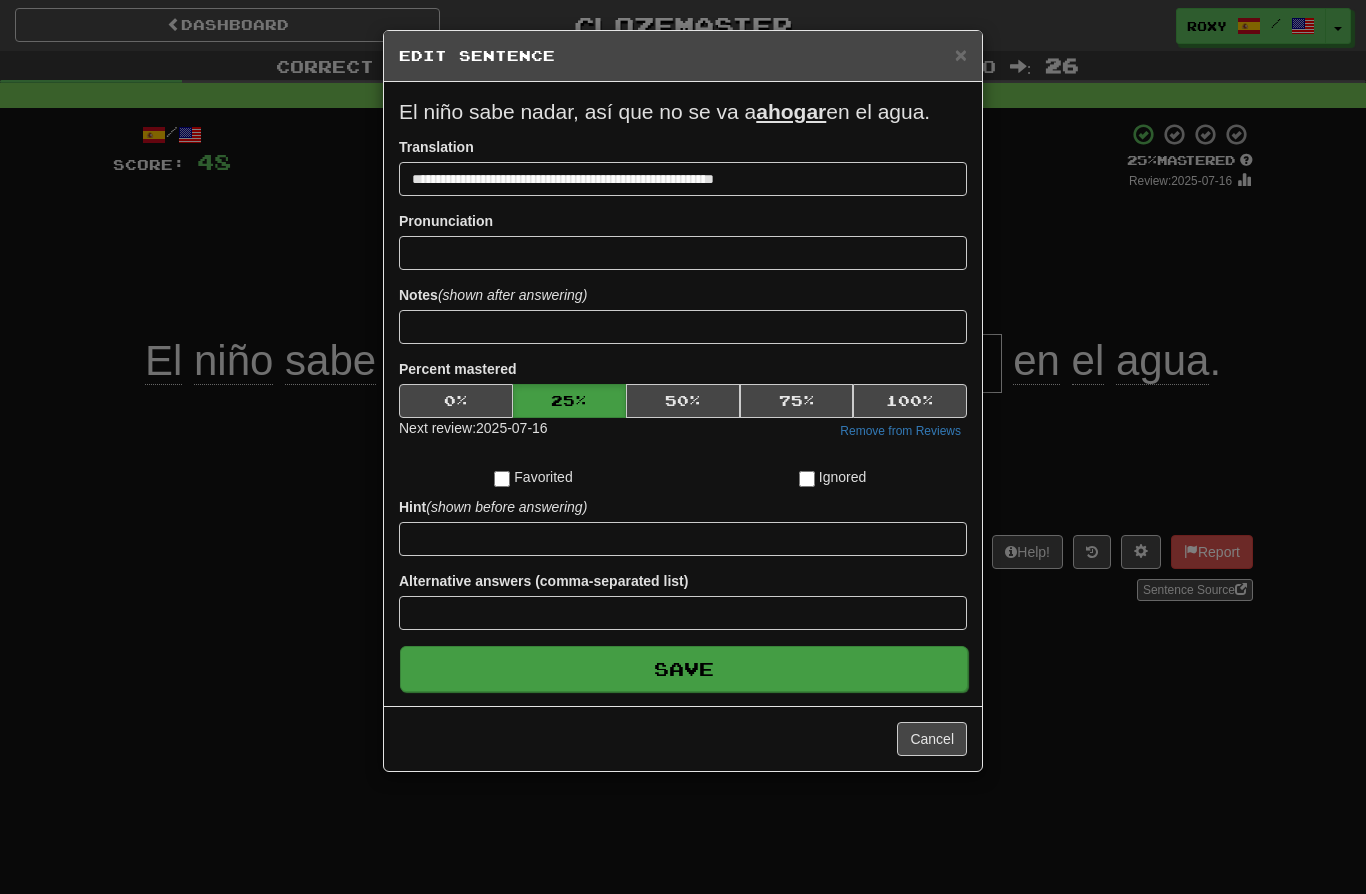 click on "Save" at bounding box center (684, 669) 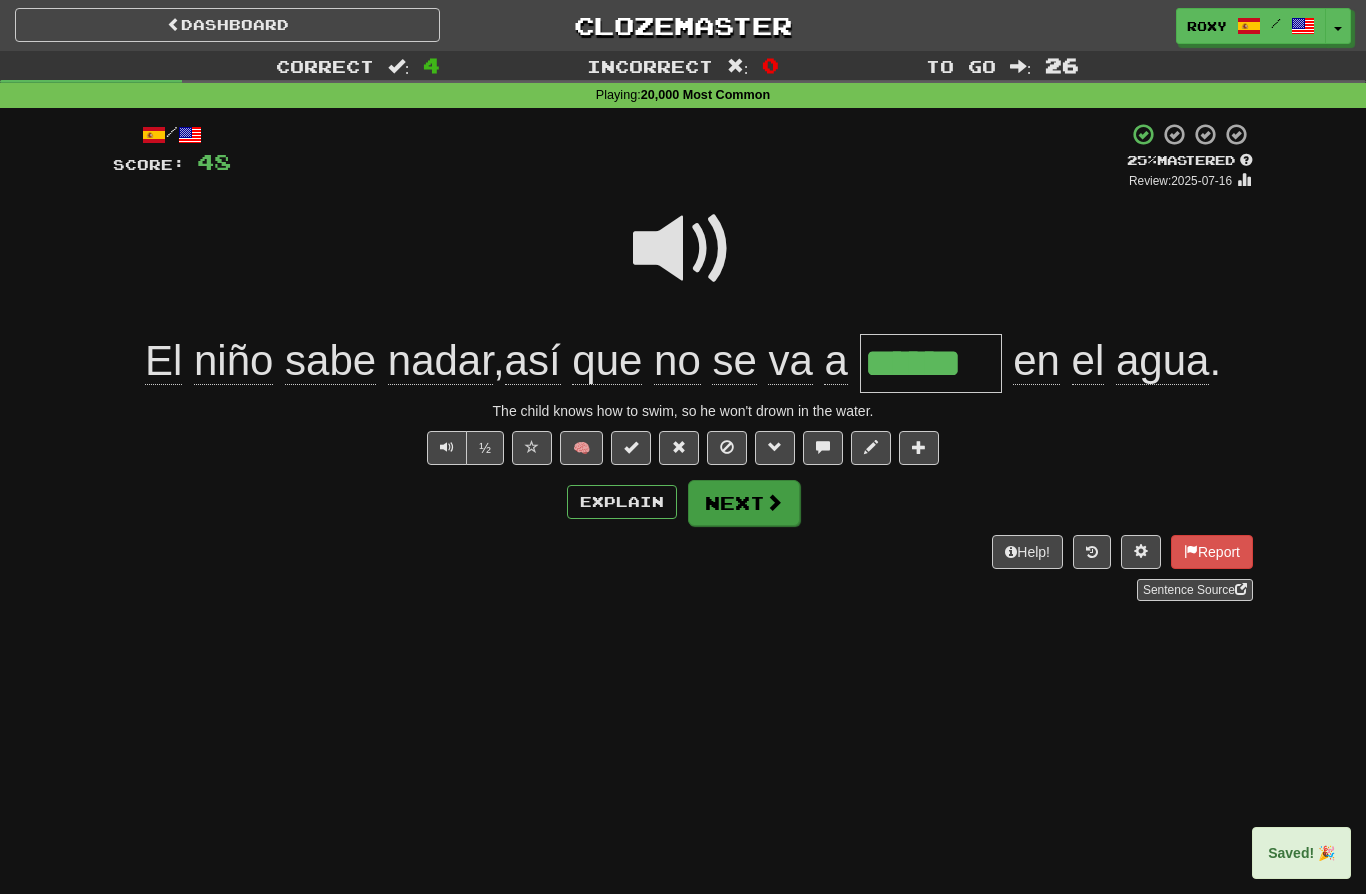 click on "Next" at bounding box center [744, 503] 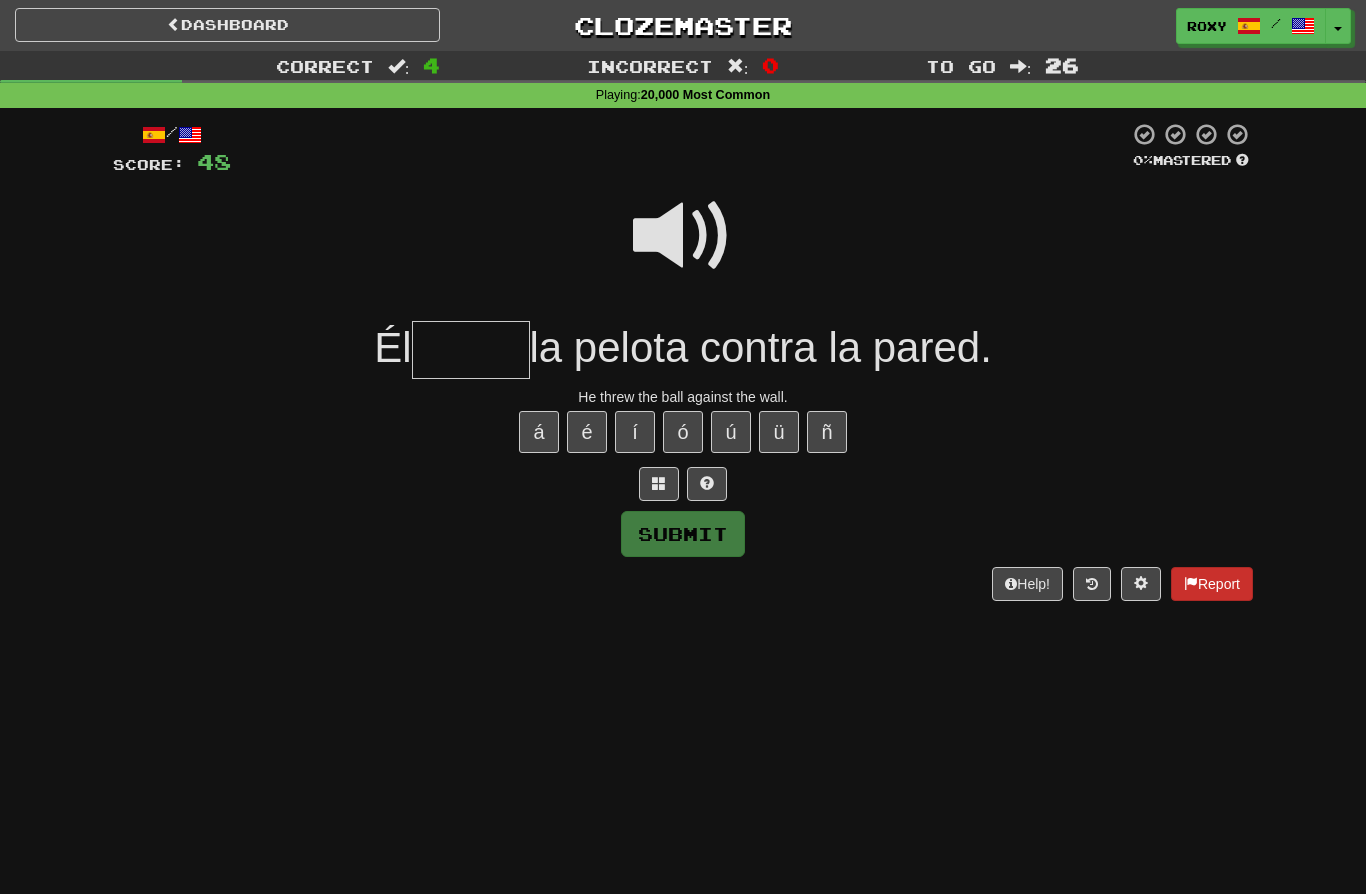 click on "Report" at bounding box center [1212, 584] 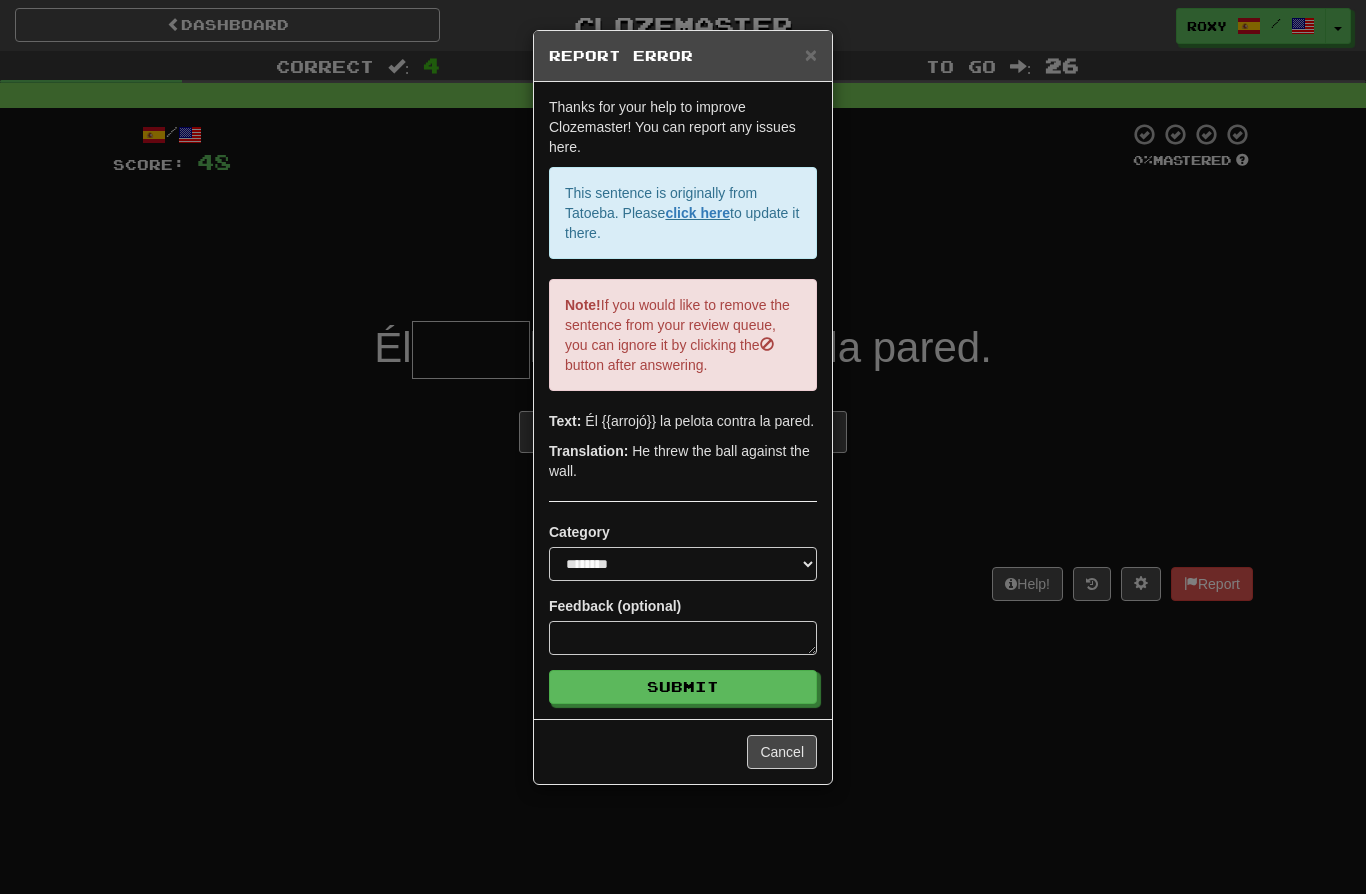 click on "**********" at bounding box center (683, 447) 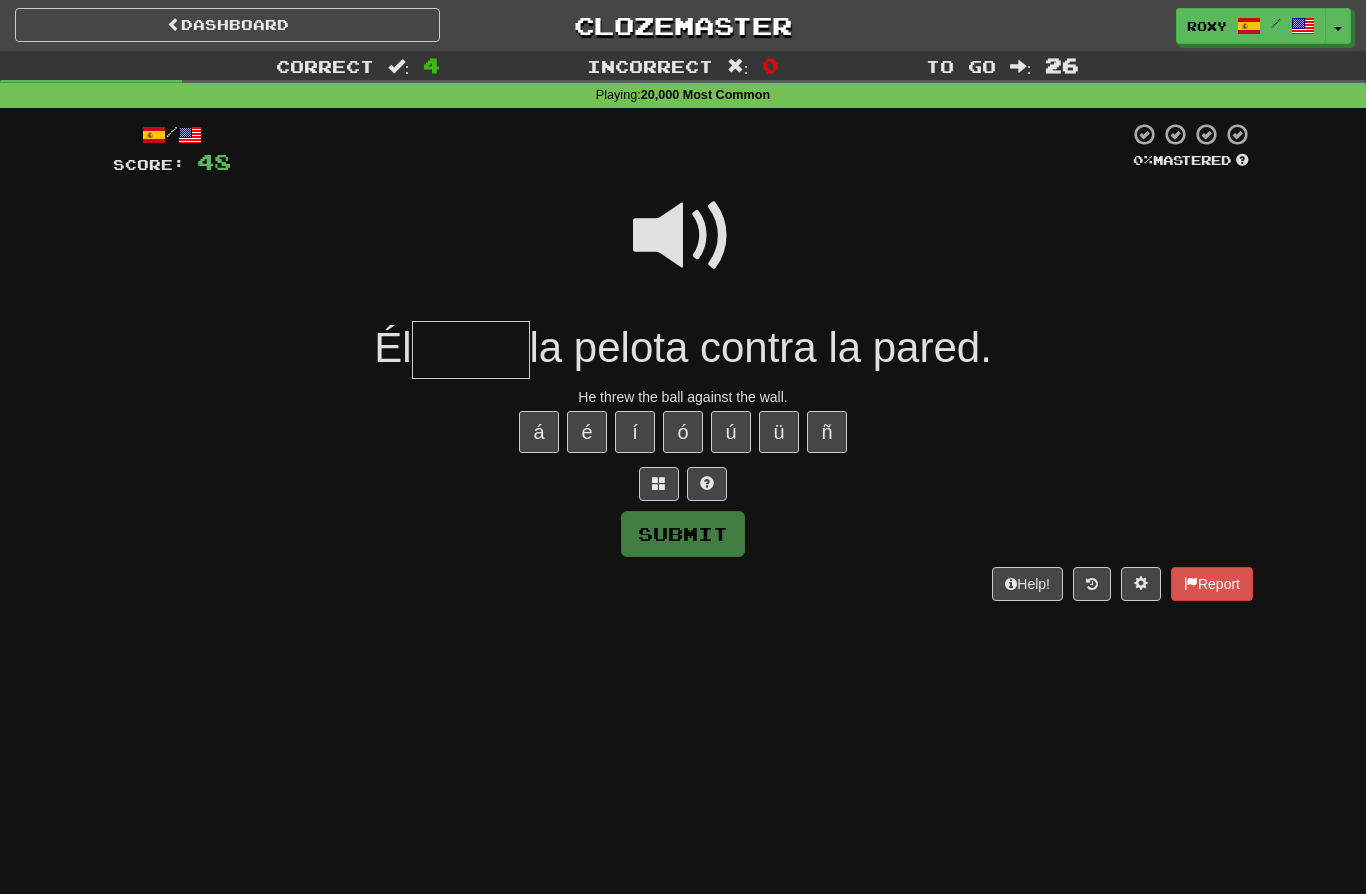 click at bounding box center (471, 350) 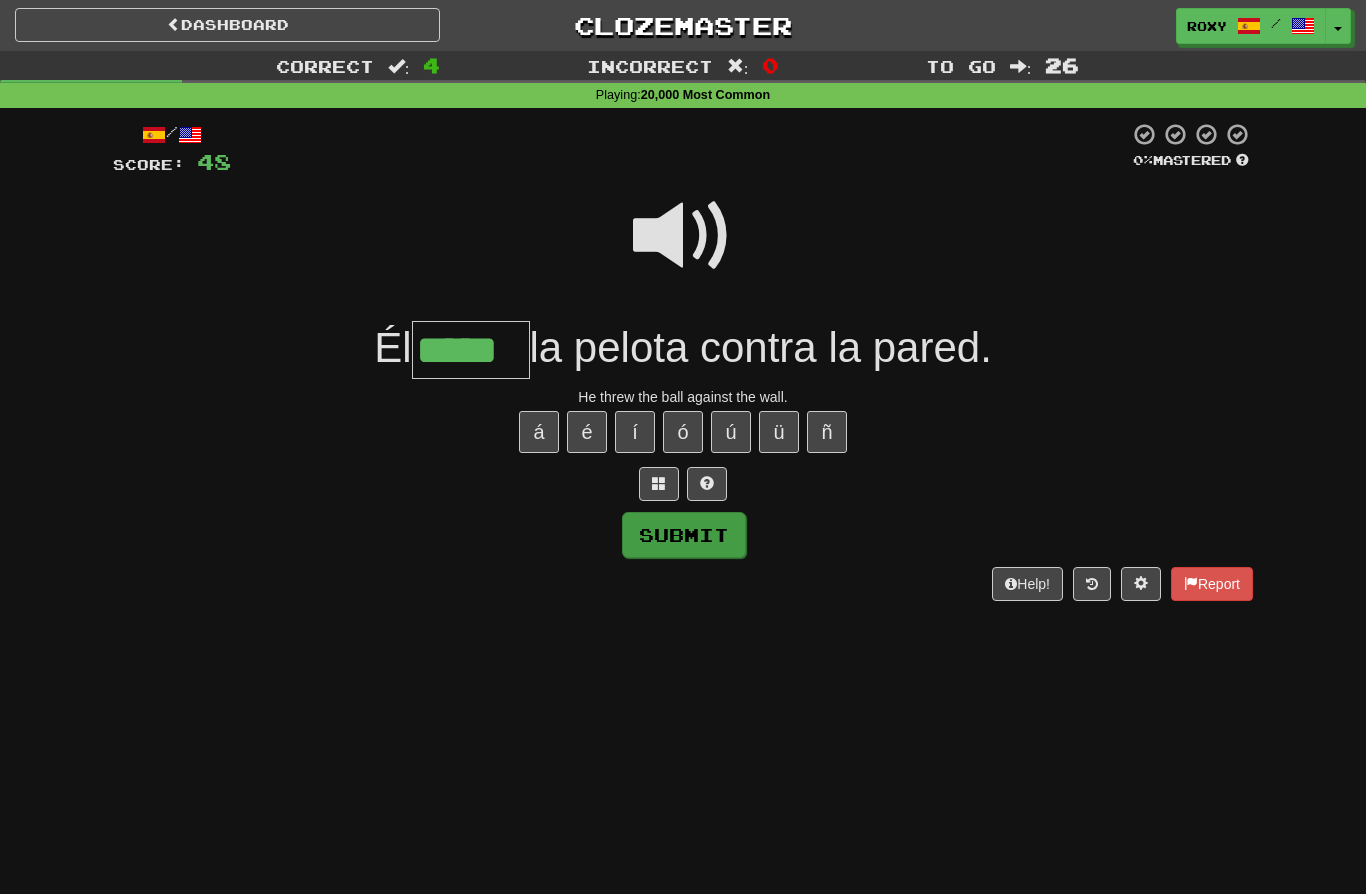 click on "Submit" at bounding box center [684, 535] 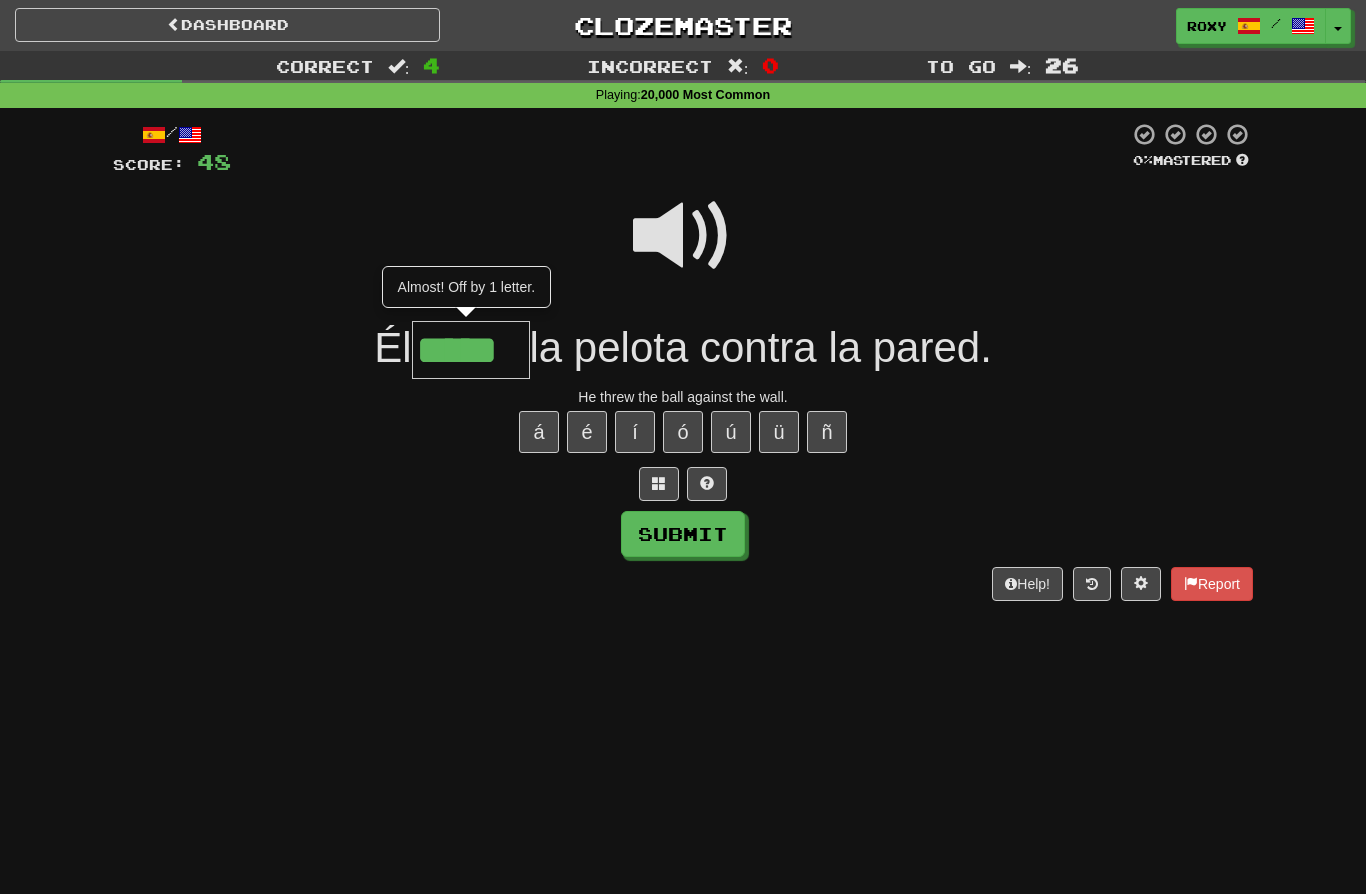 click on "*****" at bounding box center [471, 350] 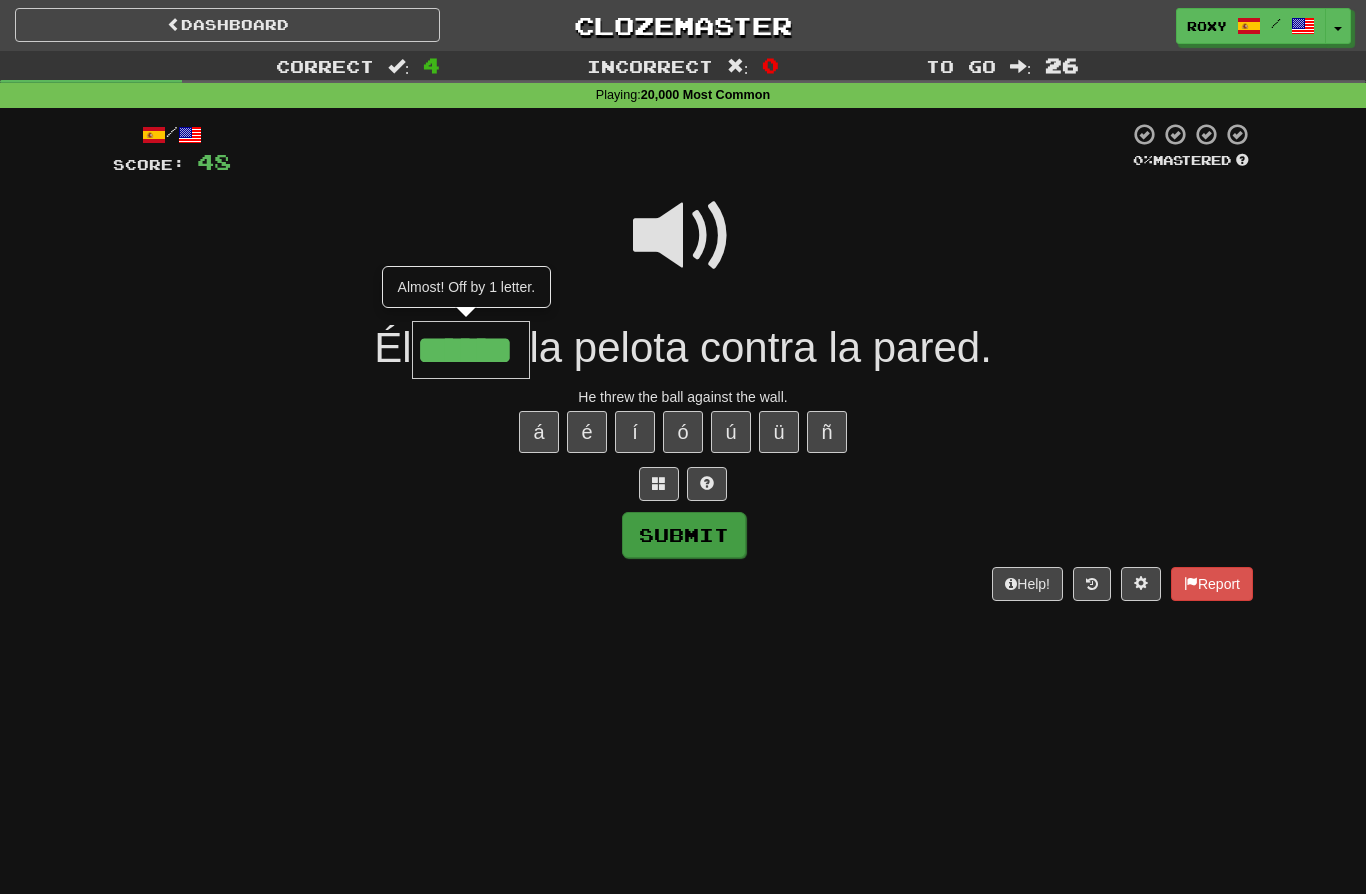 type on "******" 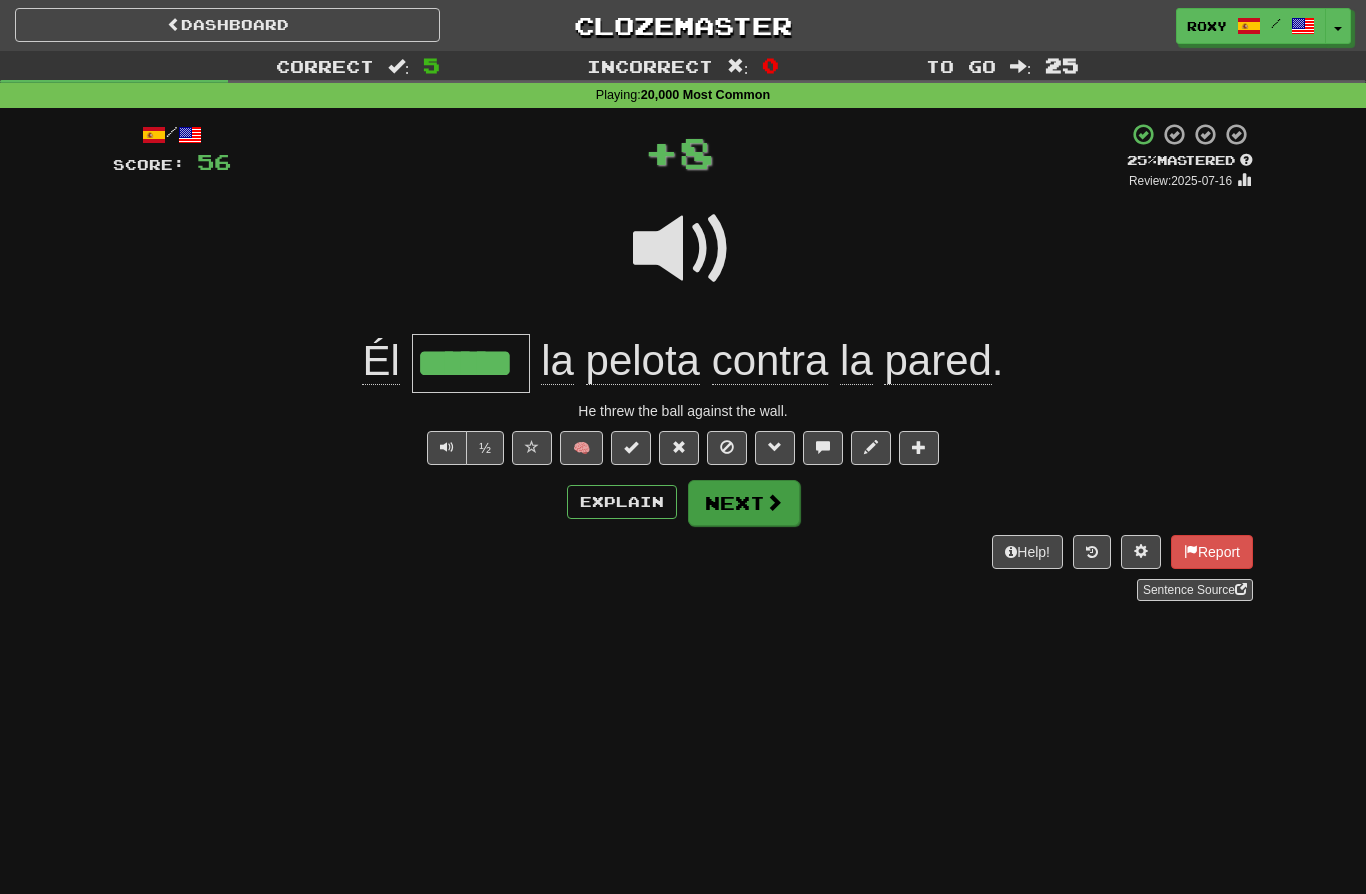 click on "Next" at bounding box center [744, 503] 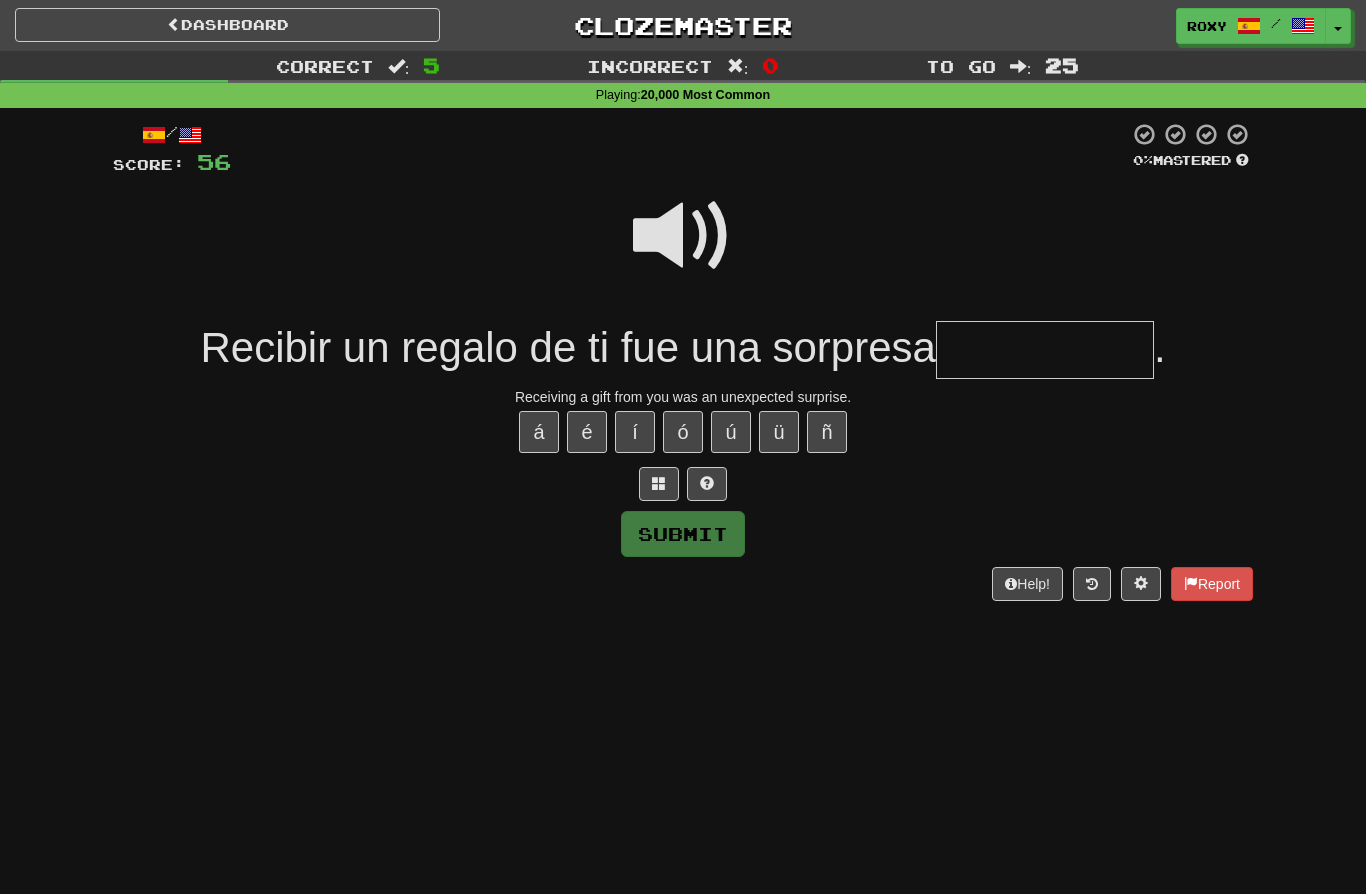 click at bounding box center (683, 236) 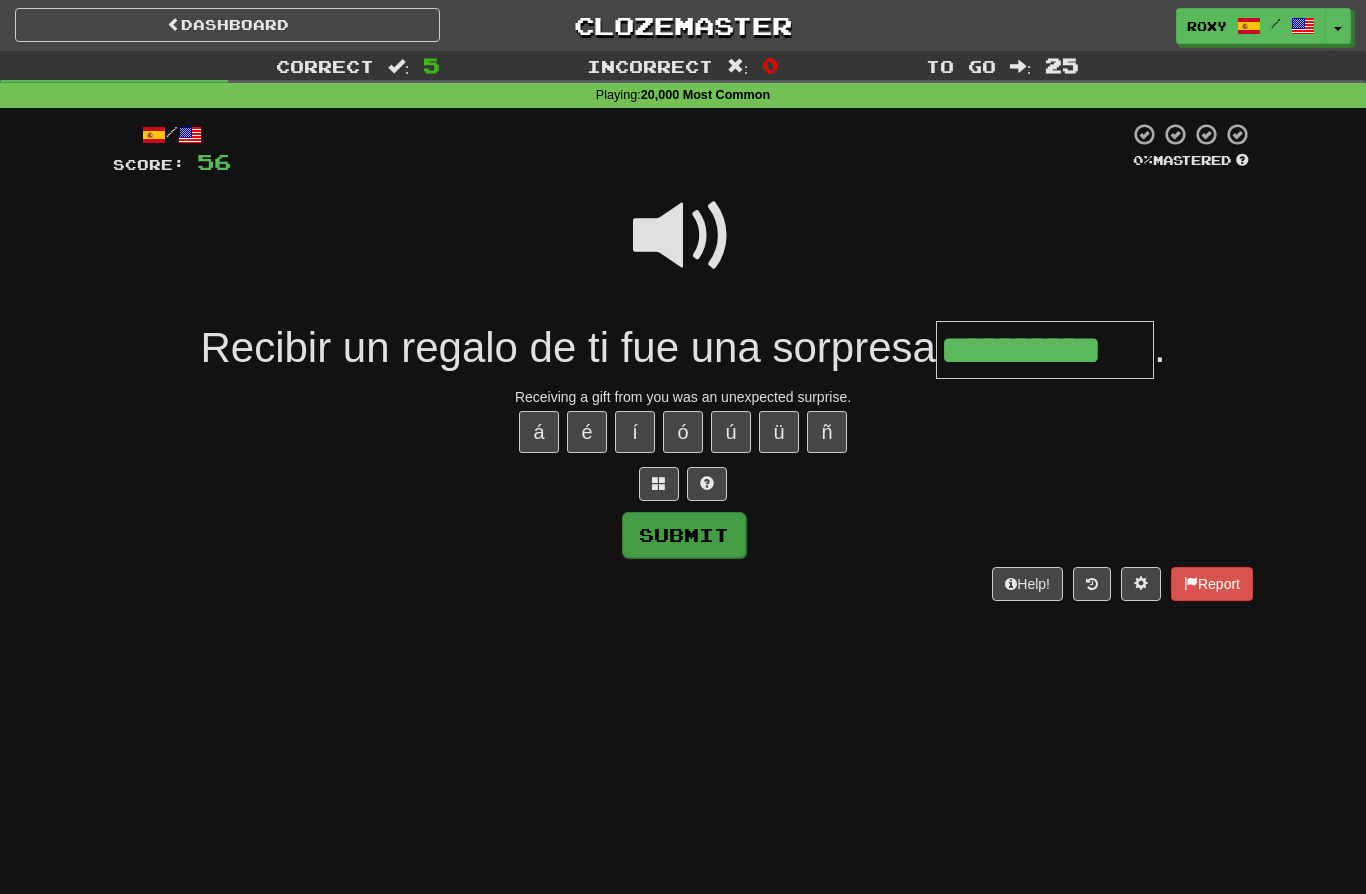 type on "**********" 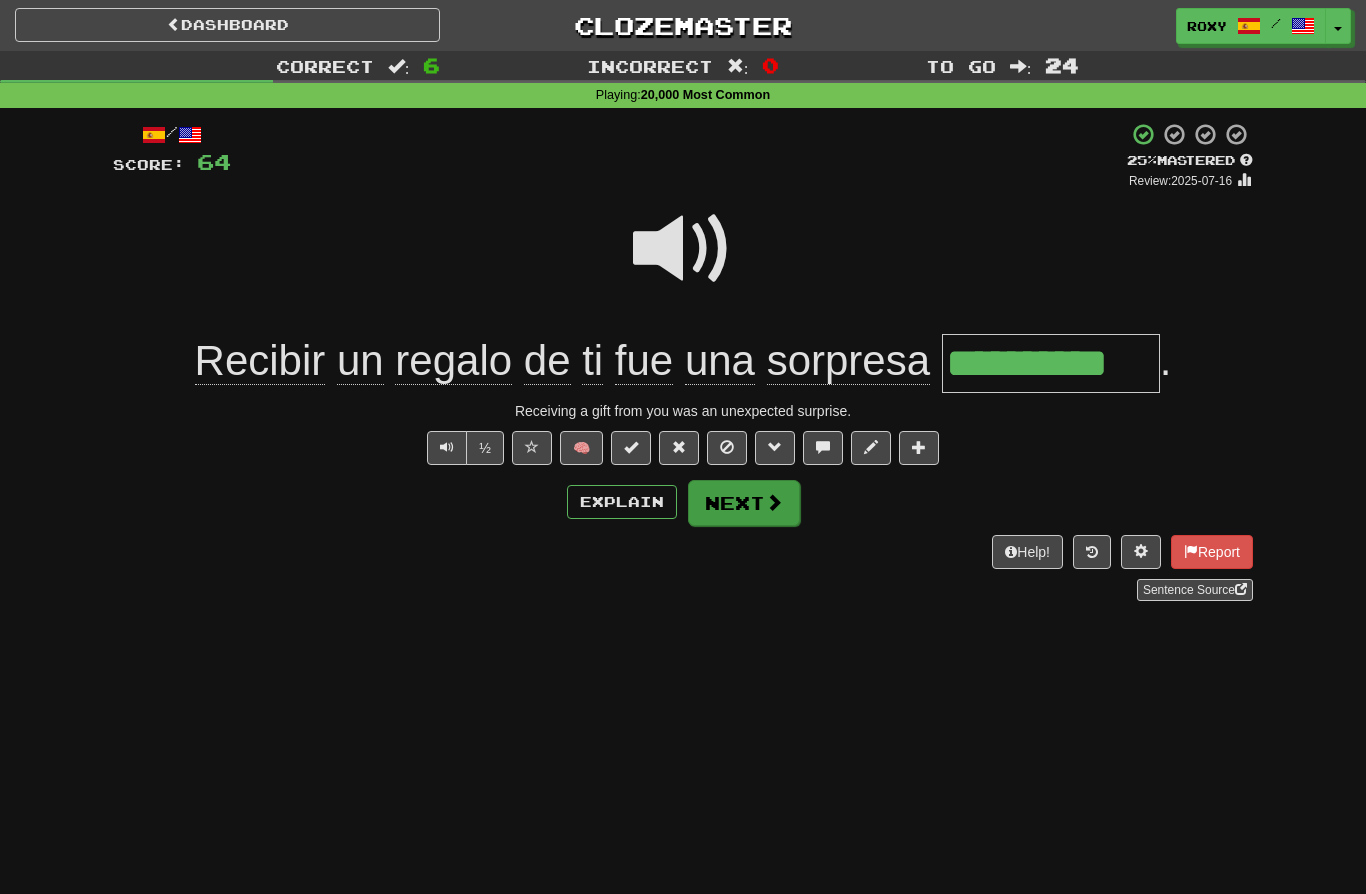click on "Next" at bounding box center (744, 503) 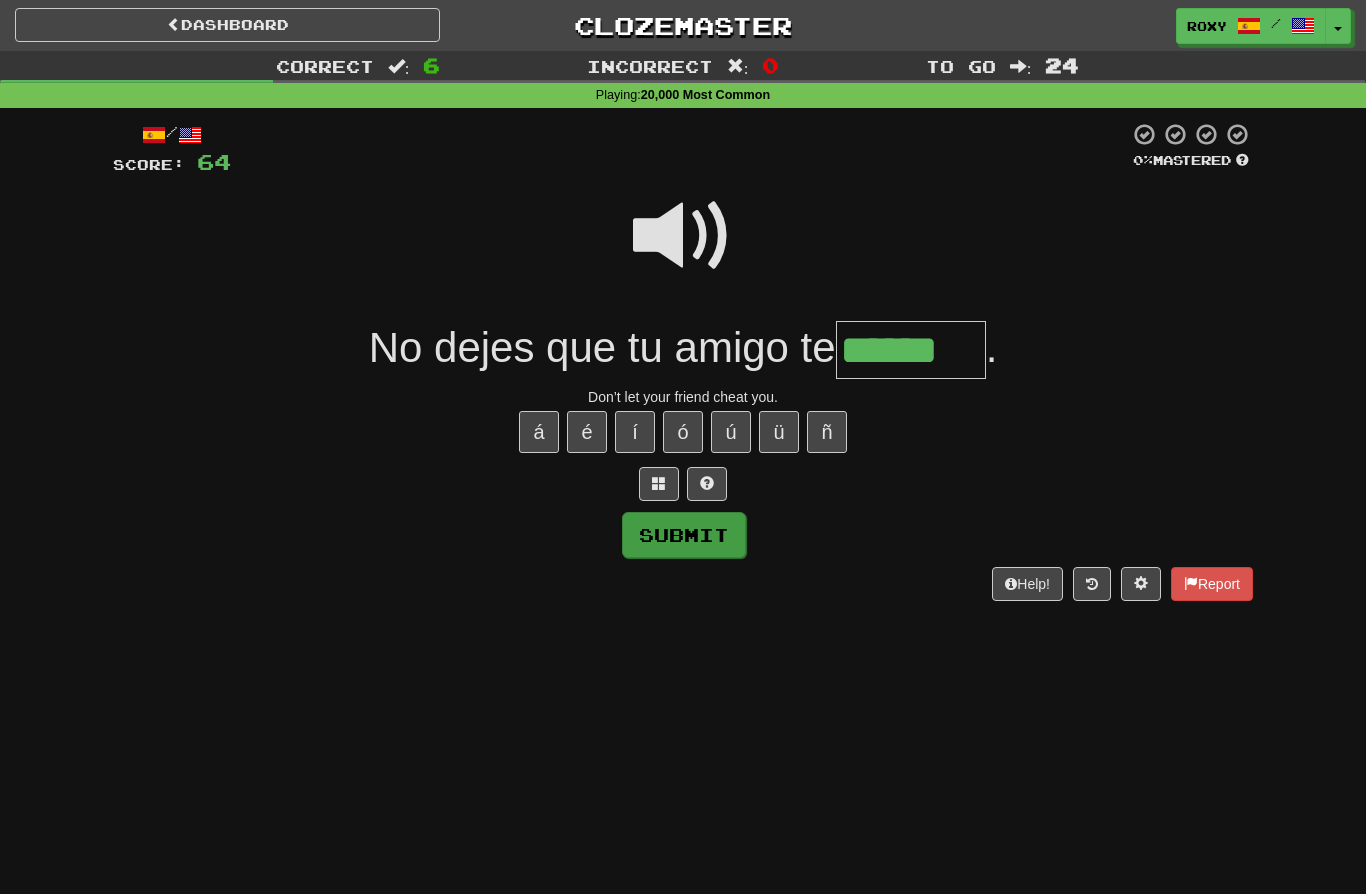 type on "******" 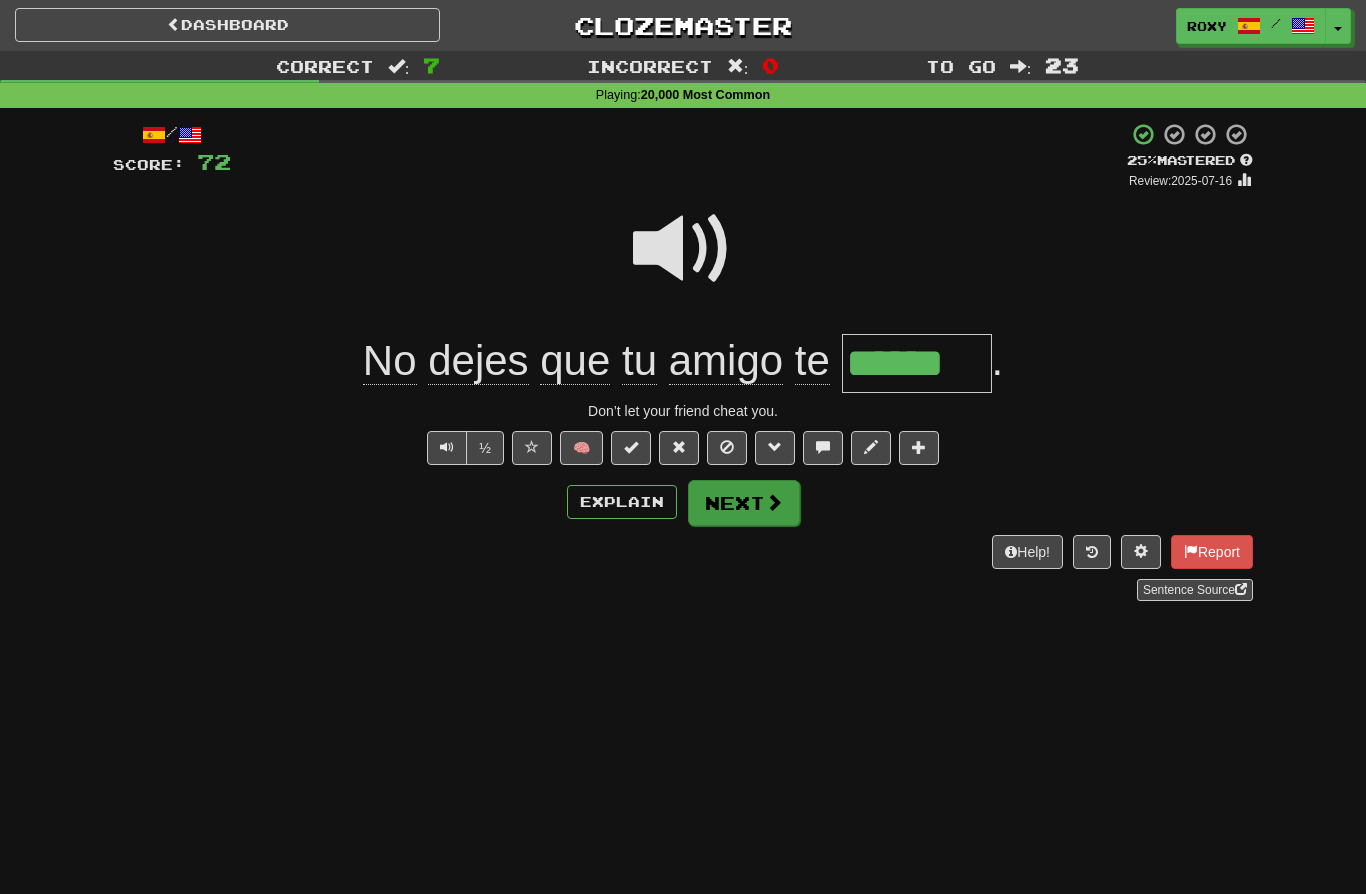 click at bounding box center [774, 502] 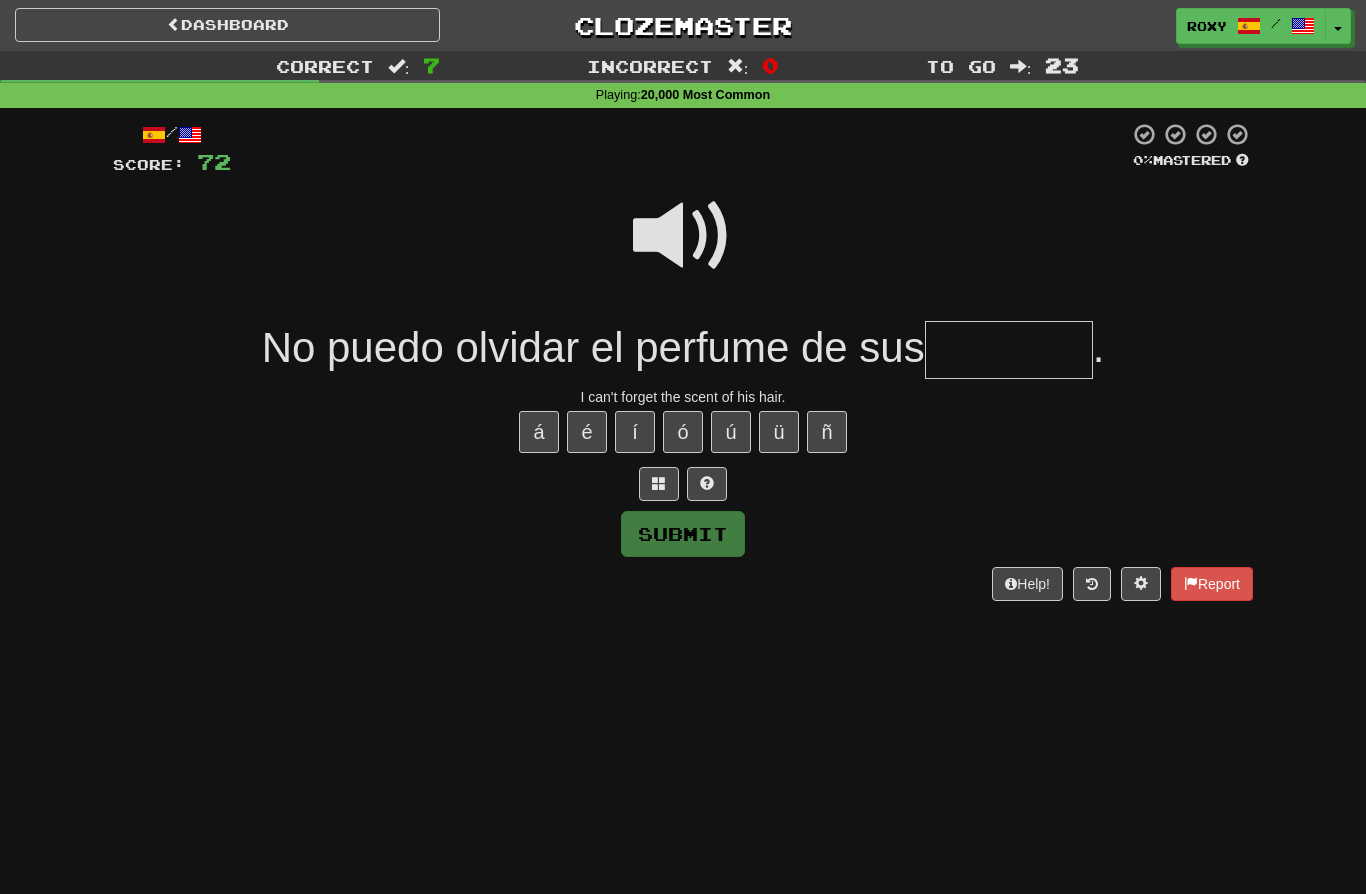 click at bounding box center (683, 236) 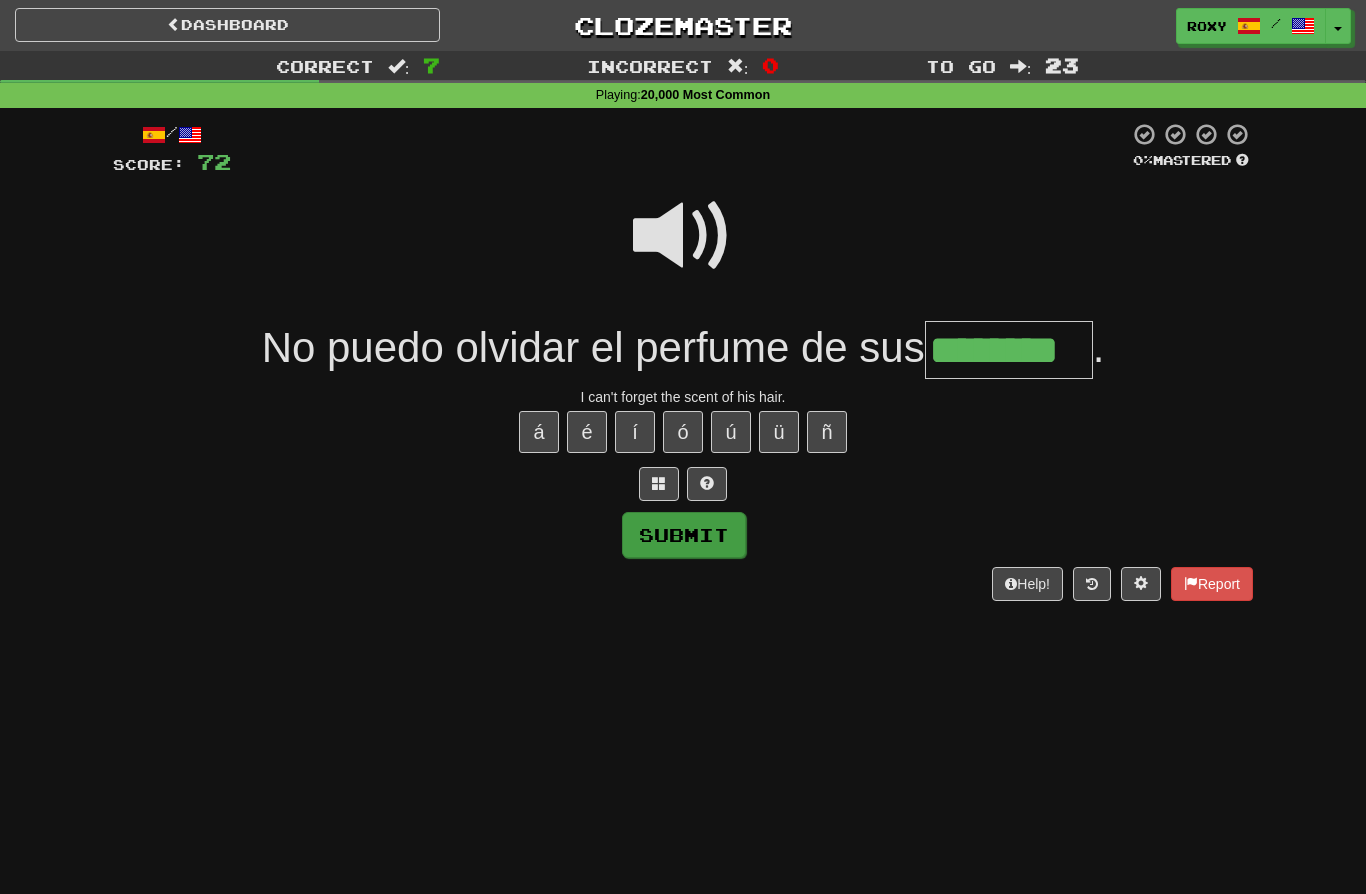 type on "********" 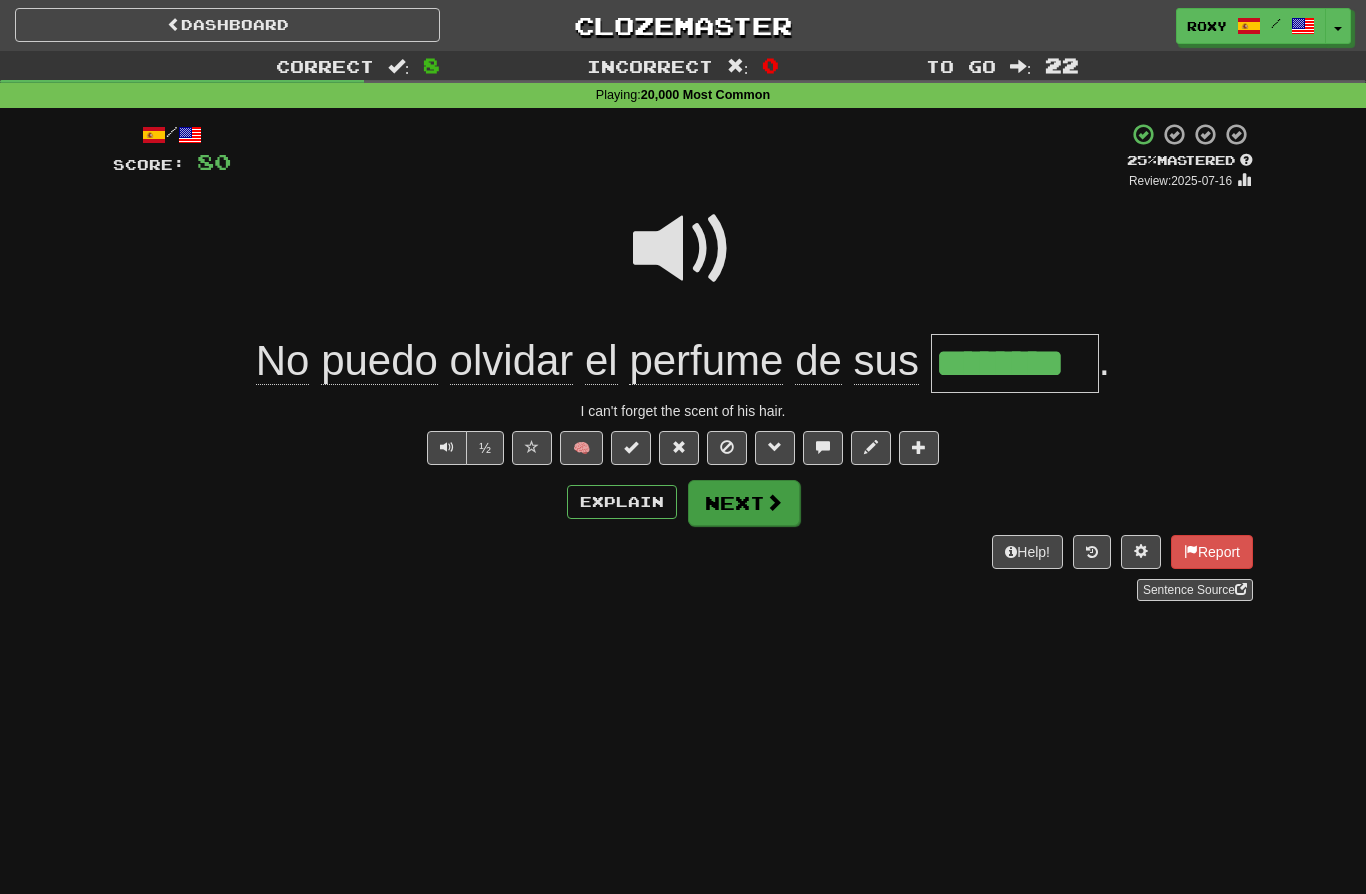 click on "Next" at bounding box center (744, 503) 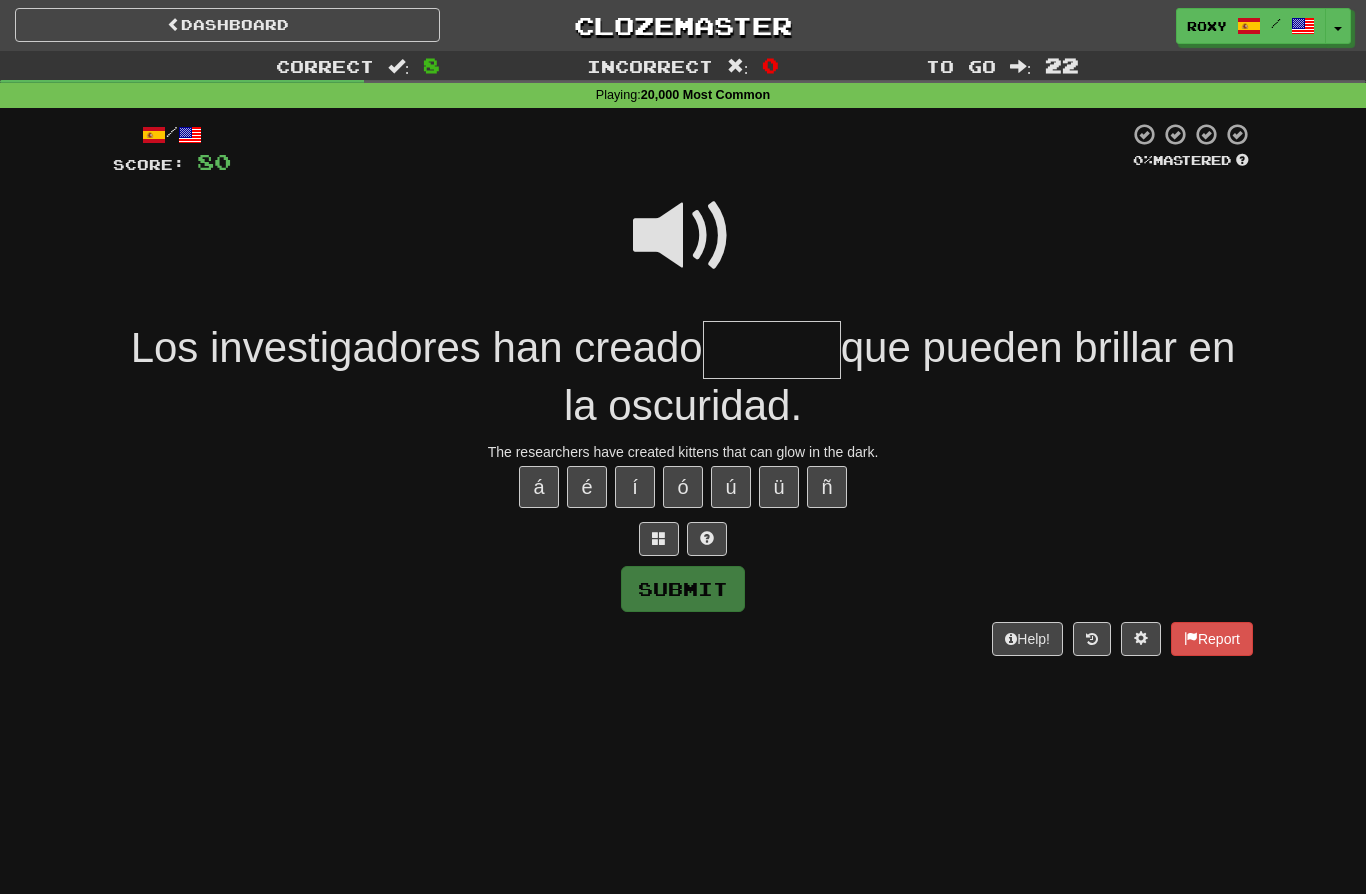 click at bounding box center (683, 236) 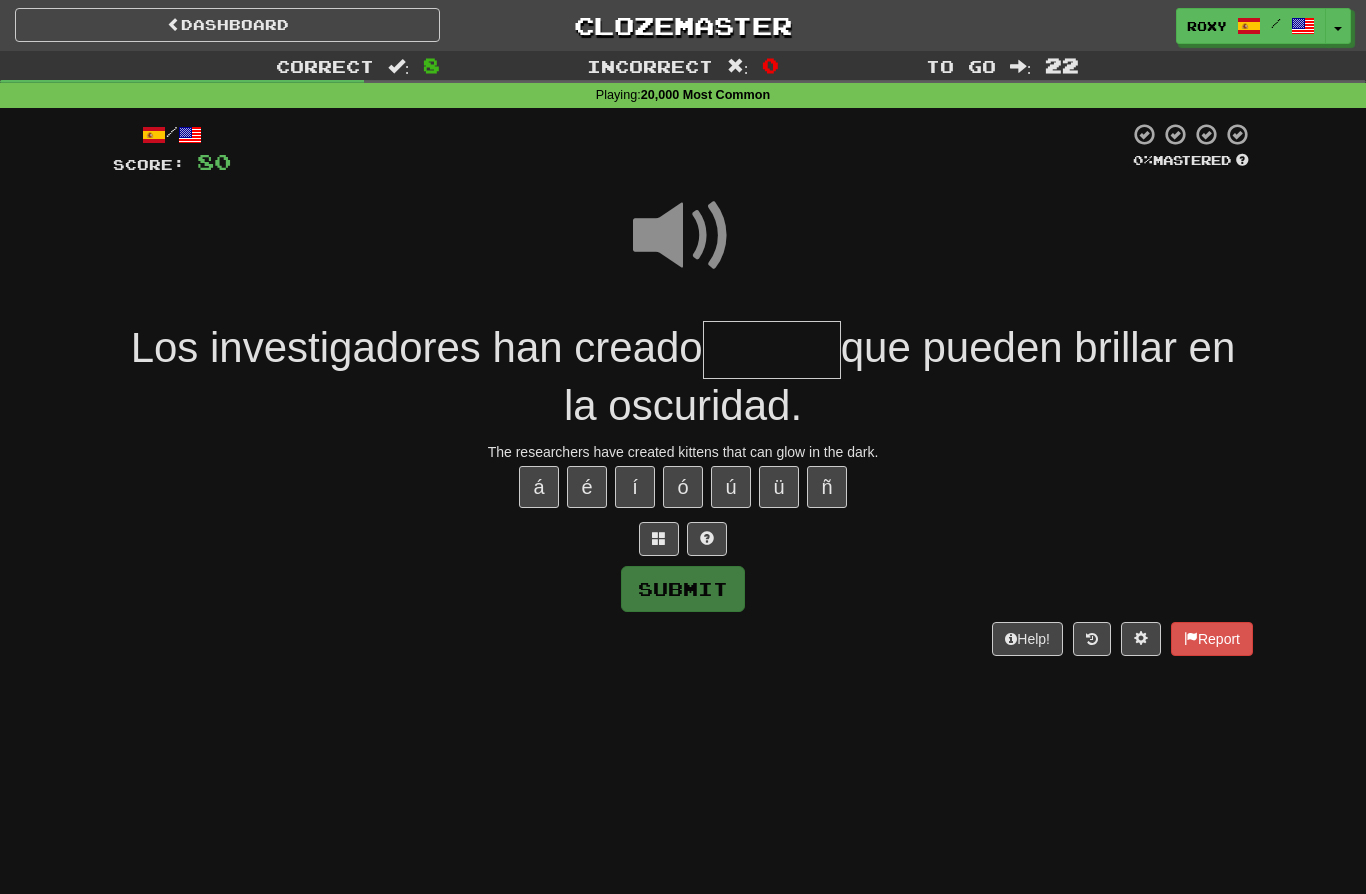 click at bounding box center (772, 350) 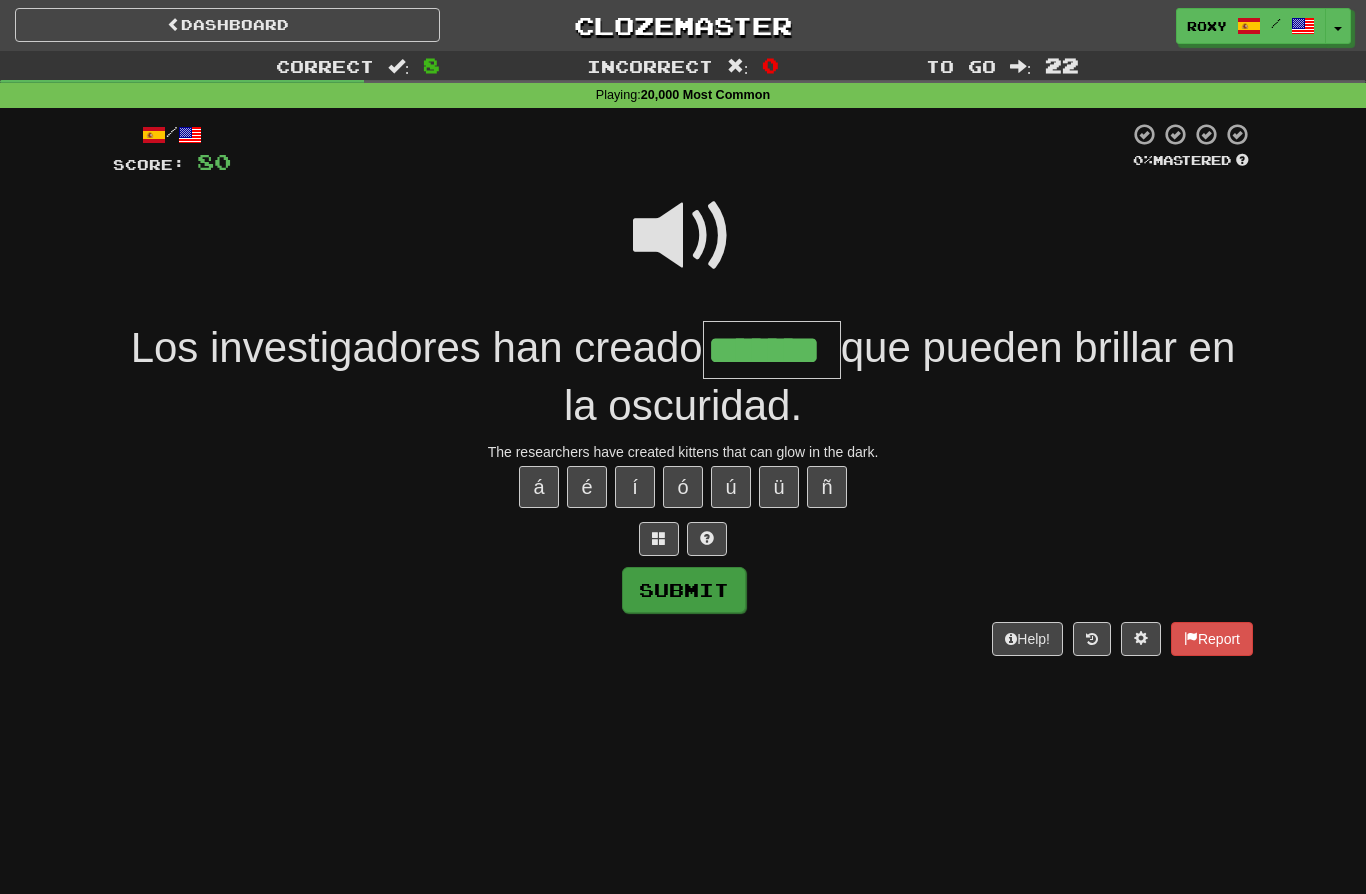 type on "*******" 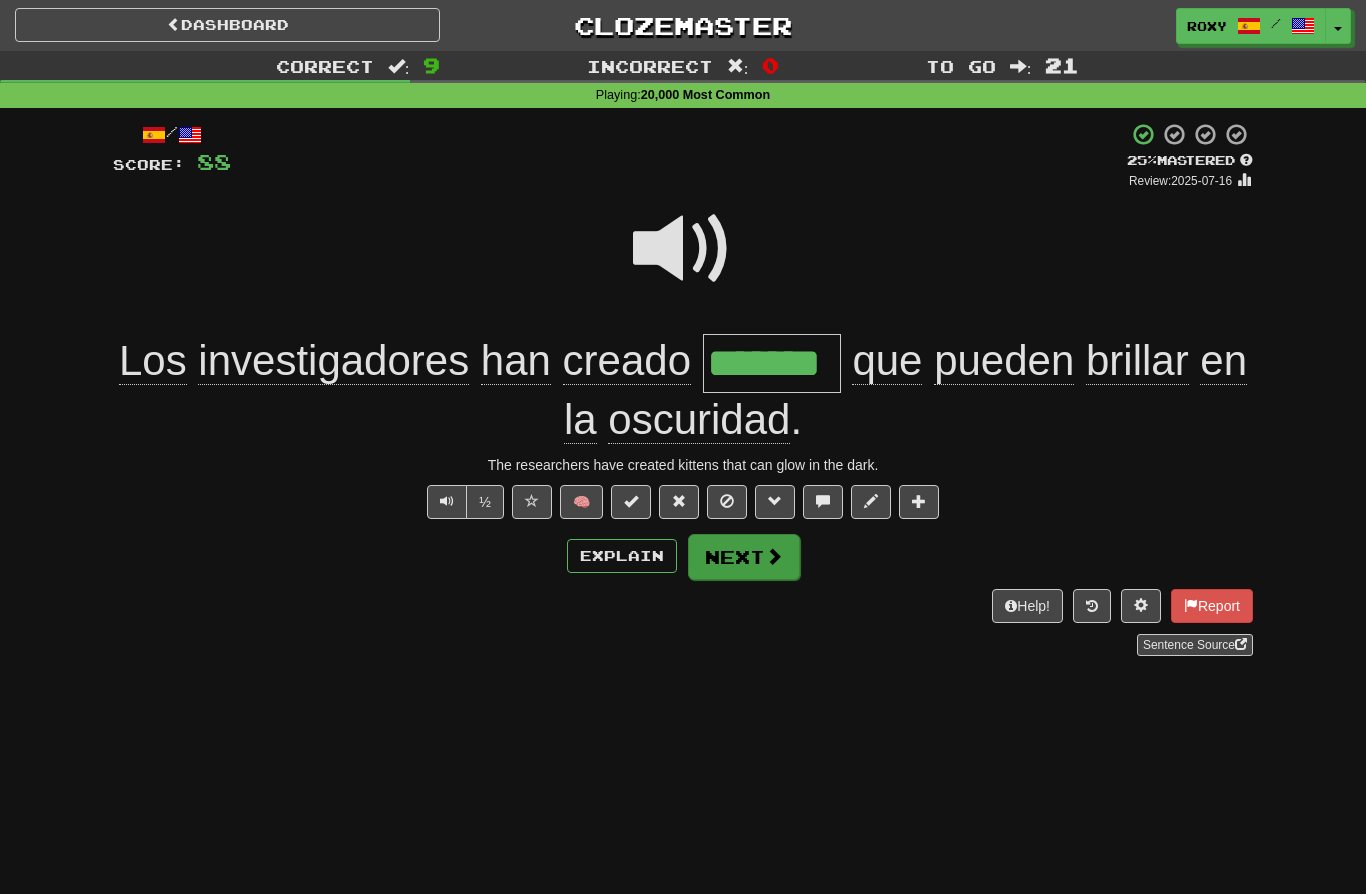 click on "Next" at bounding box center (744, 557) 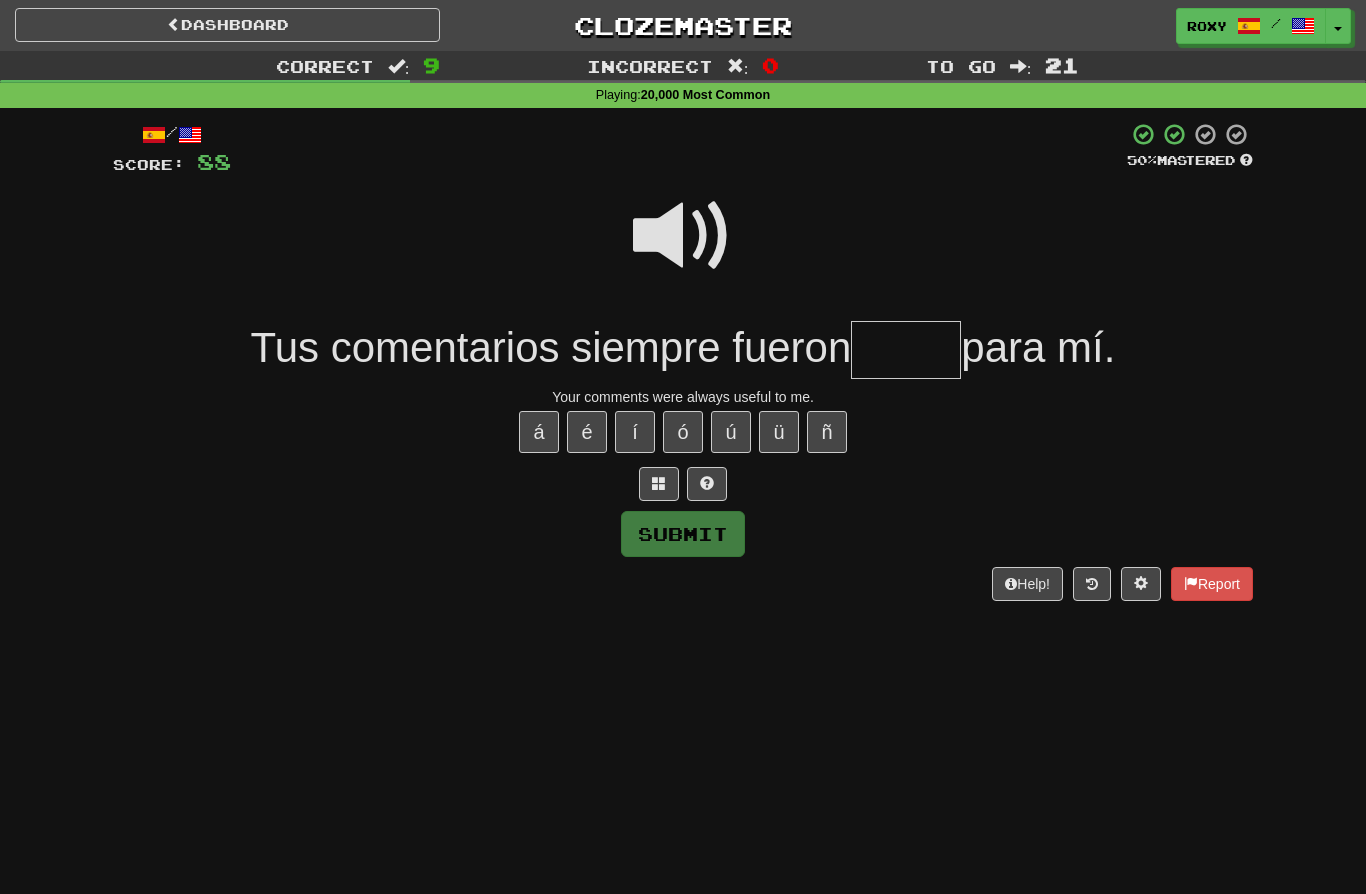 type on "*" 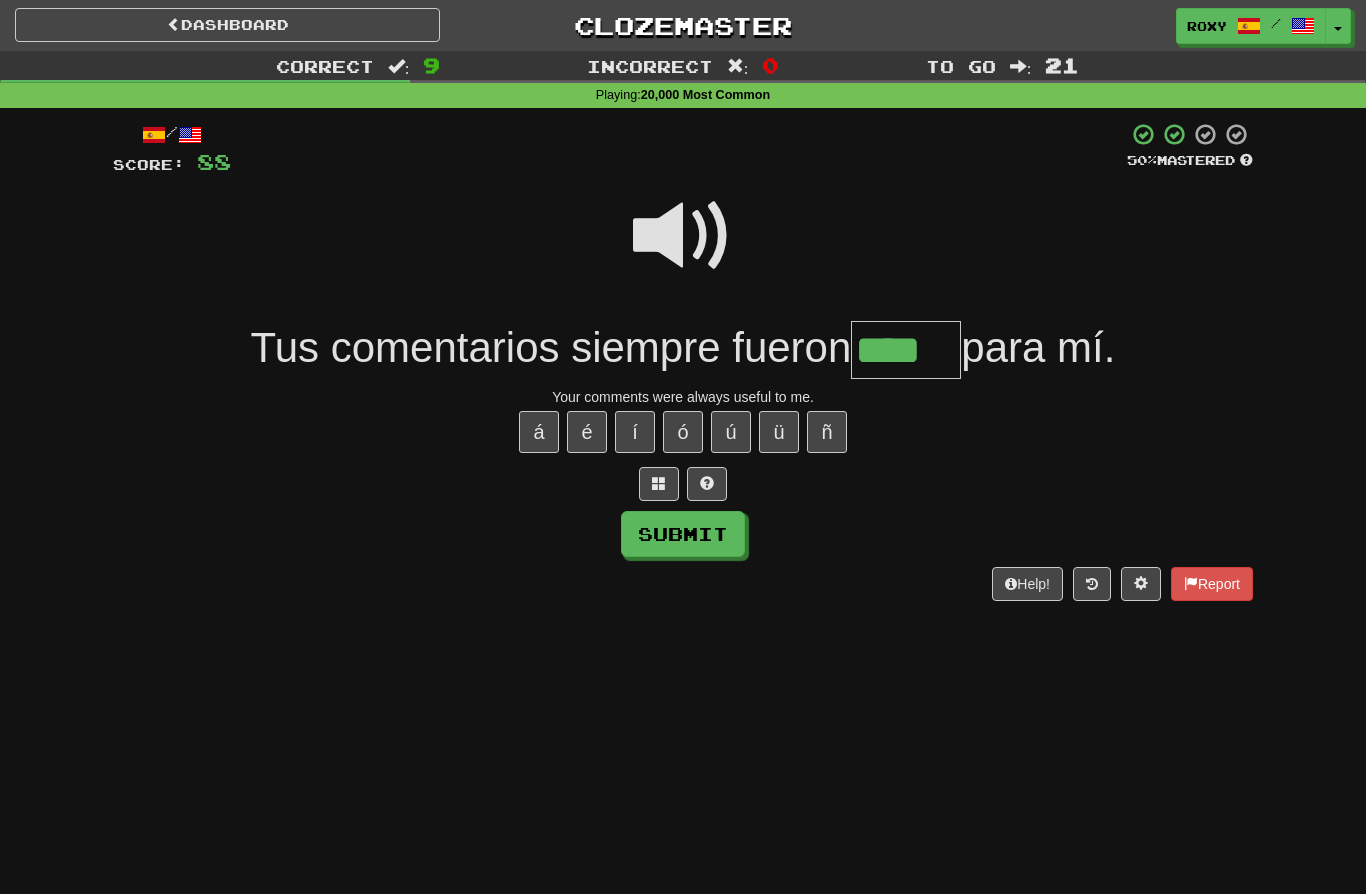 click at bounding box center [683, 236] 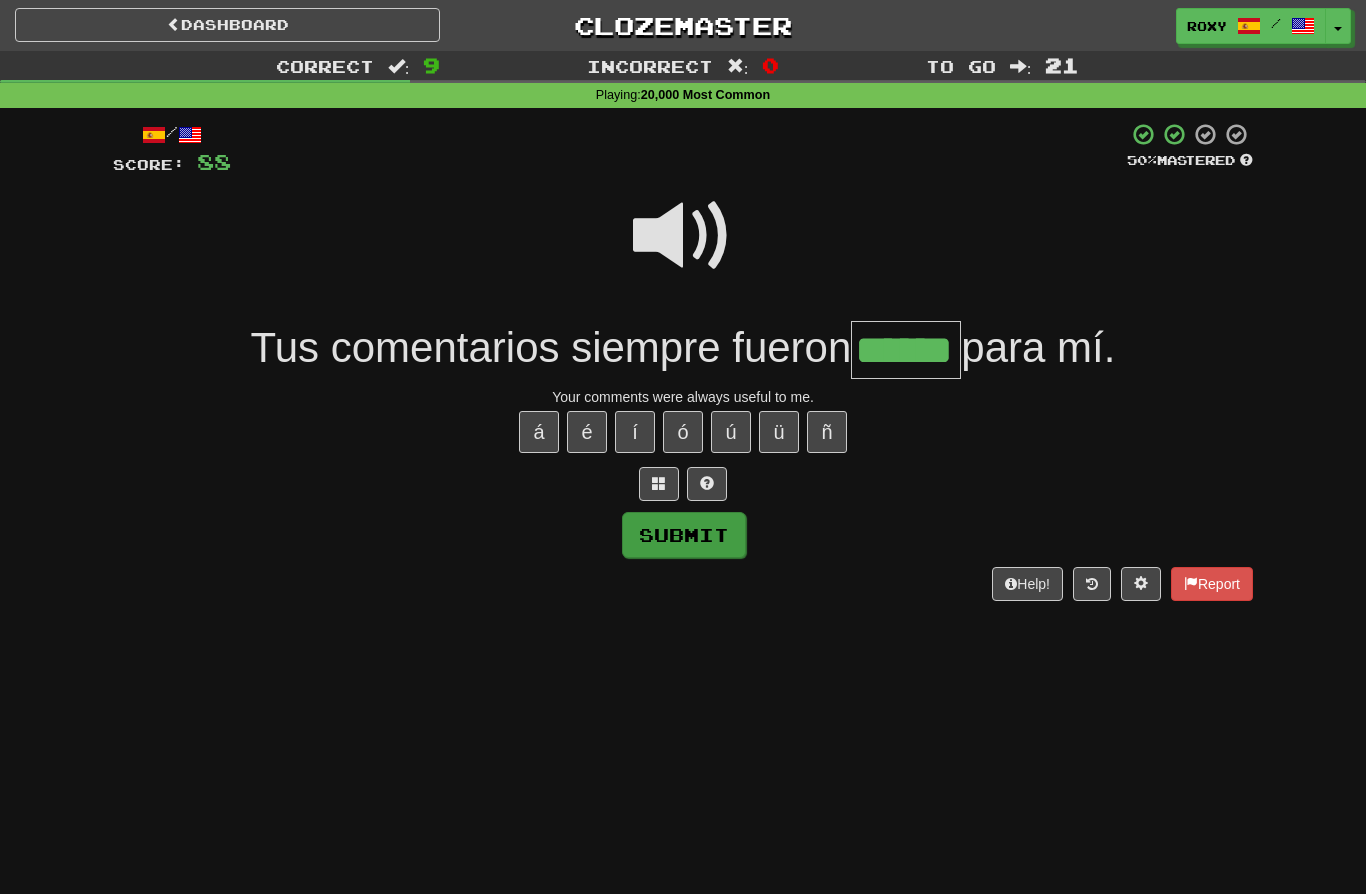 type on "******" 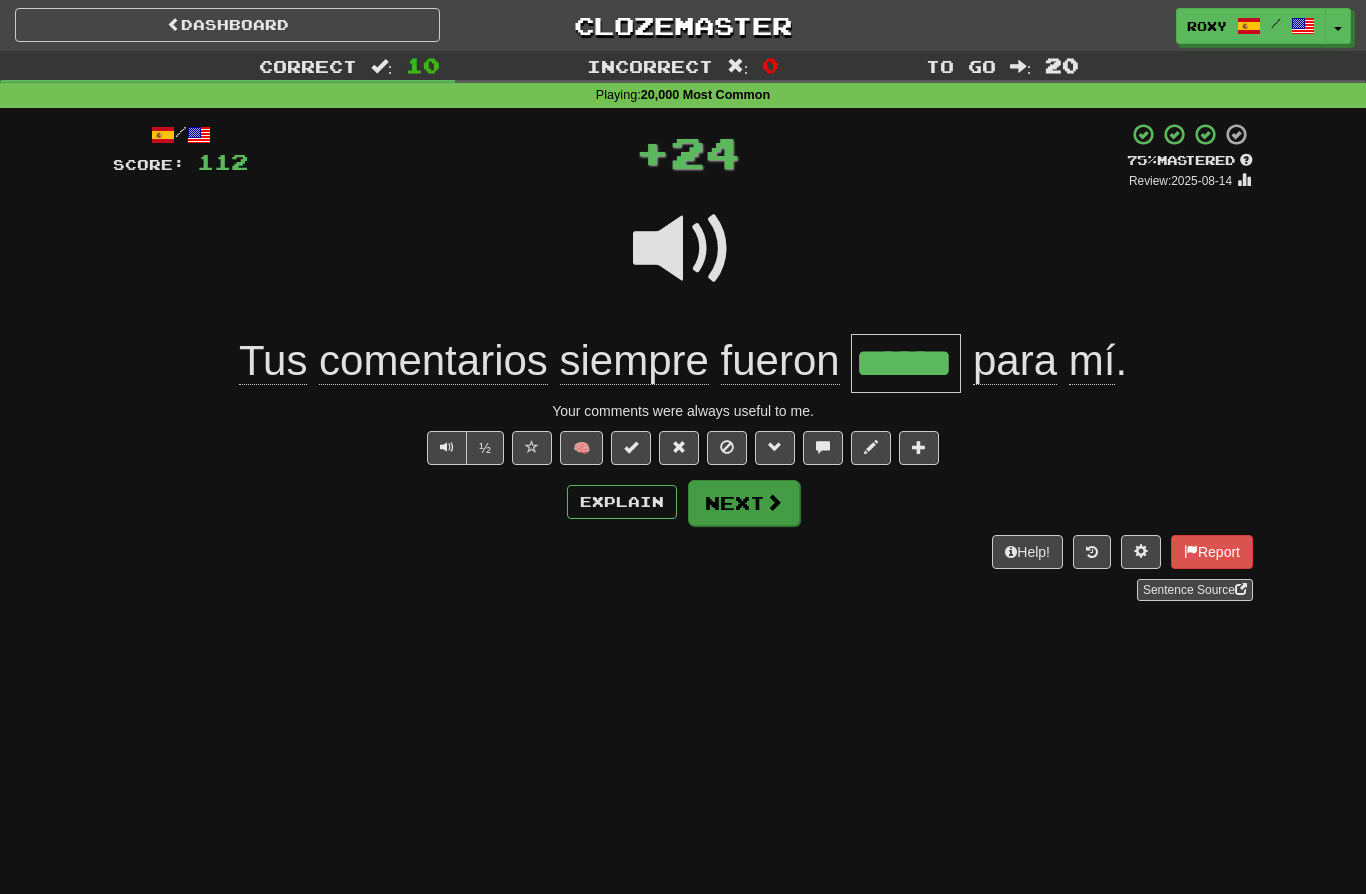 click on "Next" at bounding box center (744, 503) 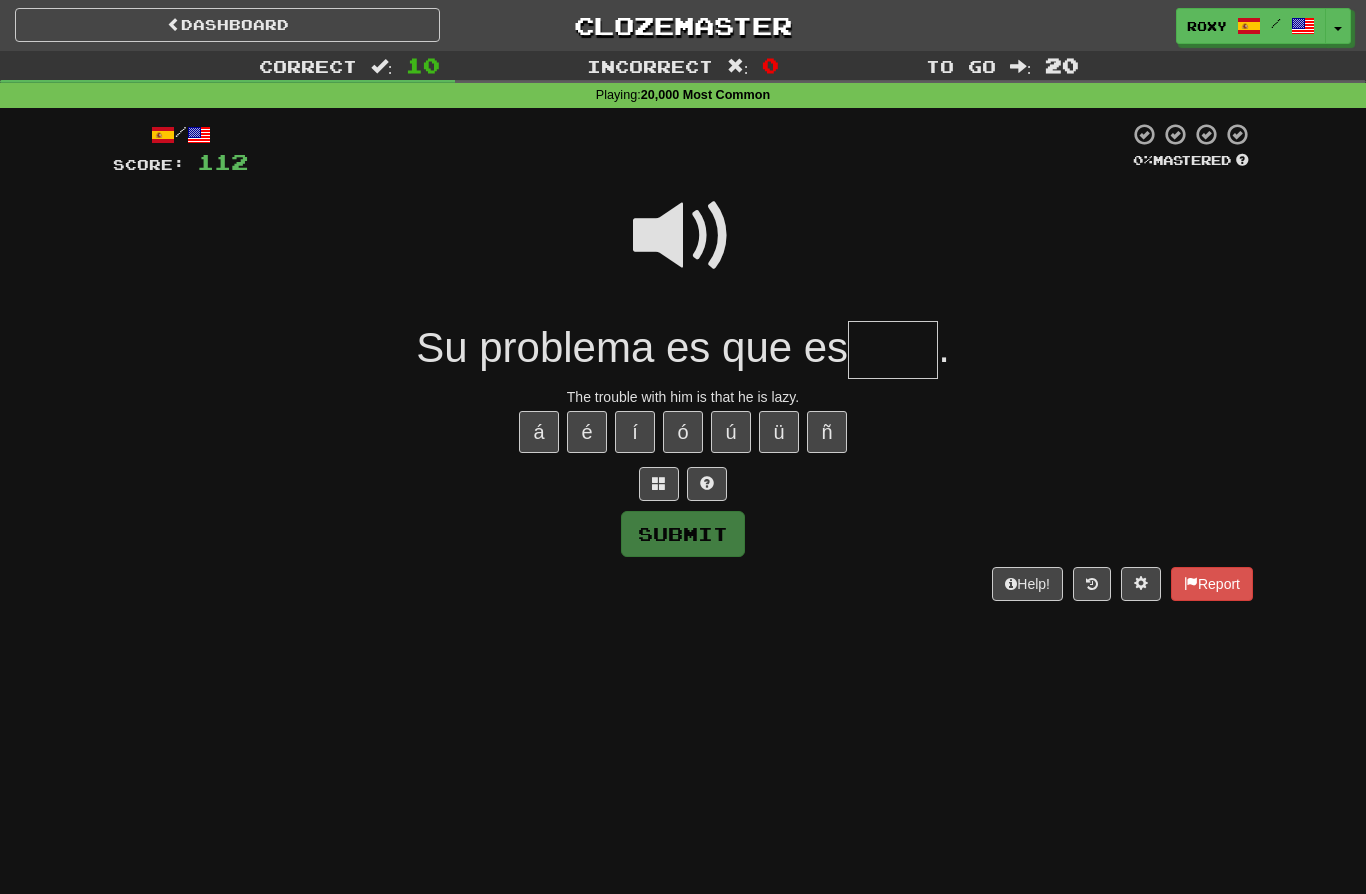 click at bounding box center (683, 236) 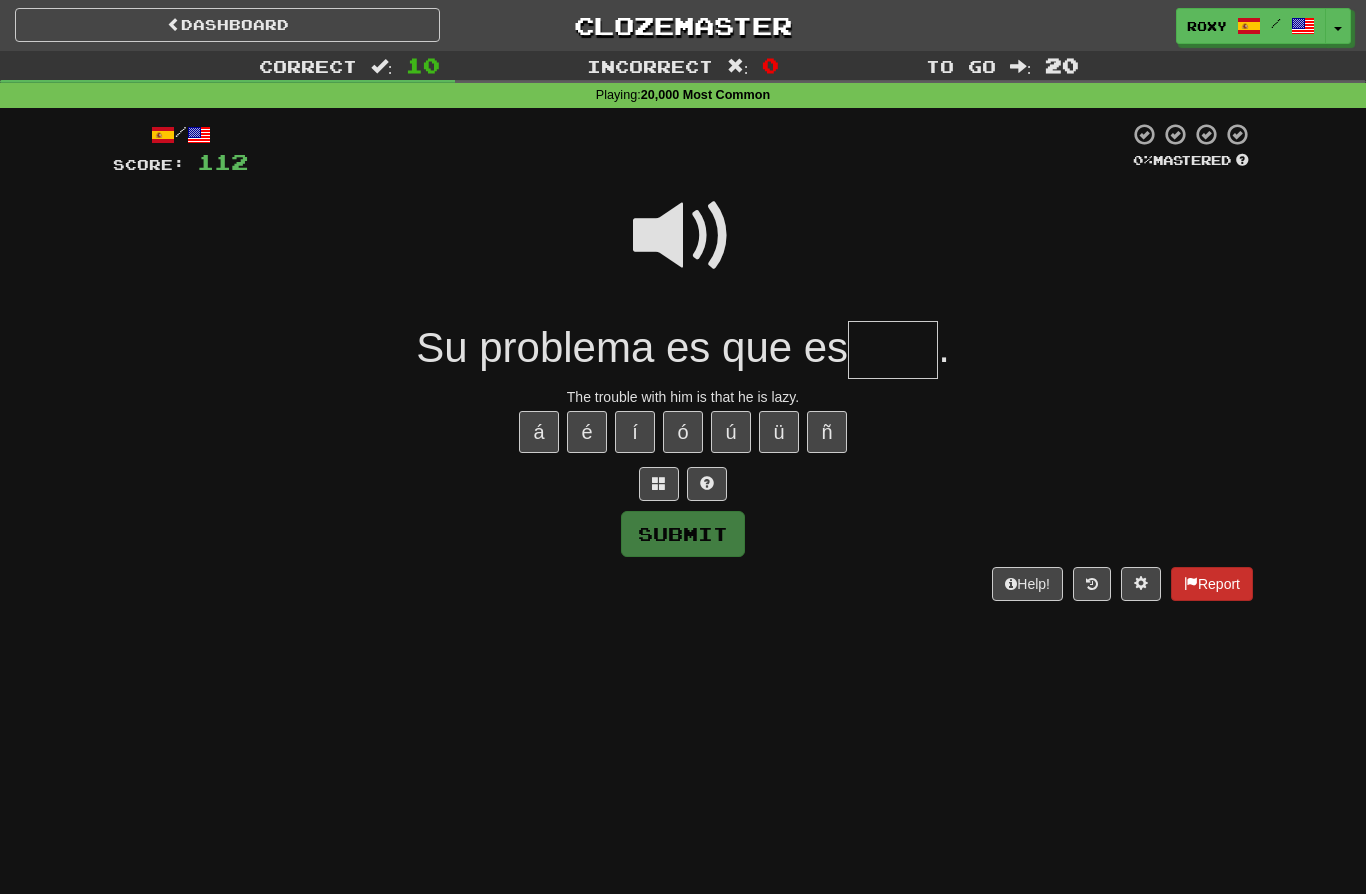 click on "Report" at bounding box center [1212, 584] 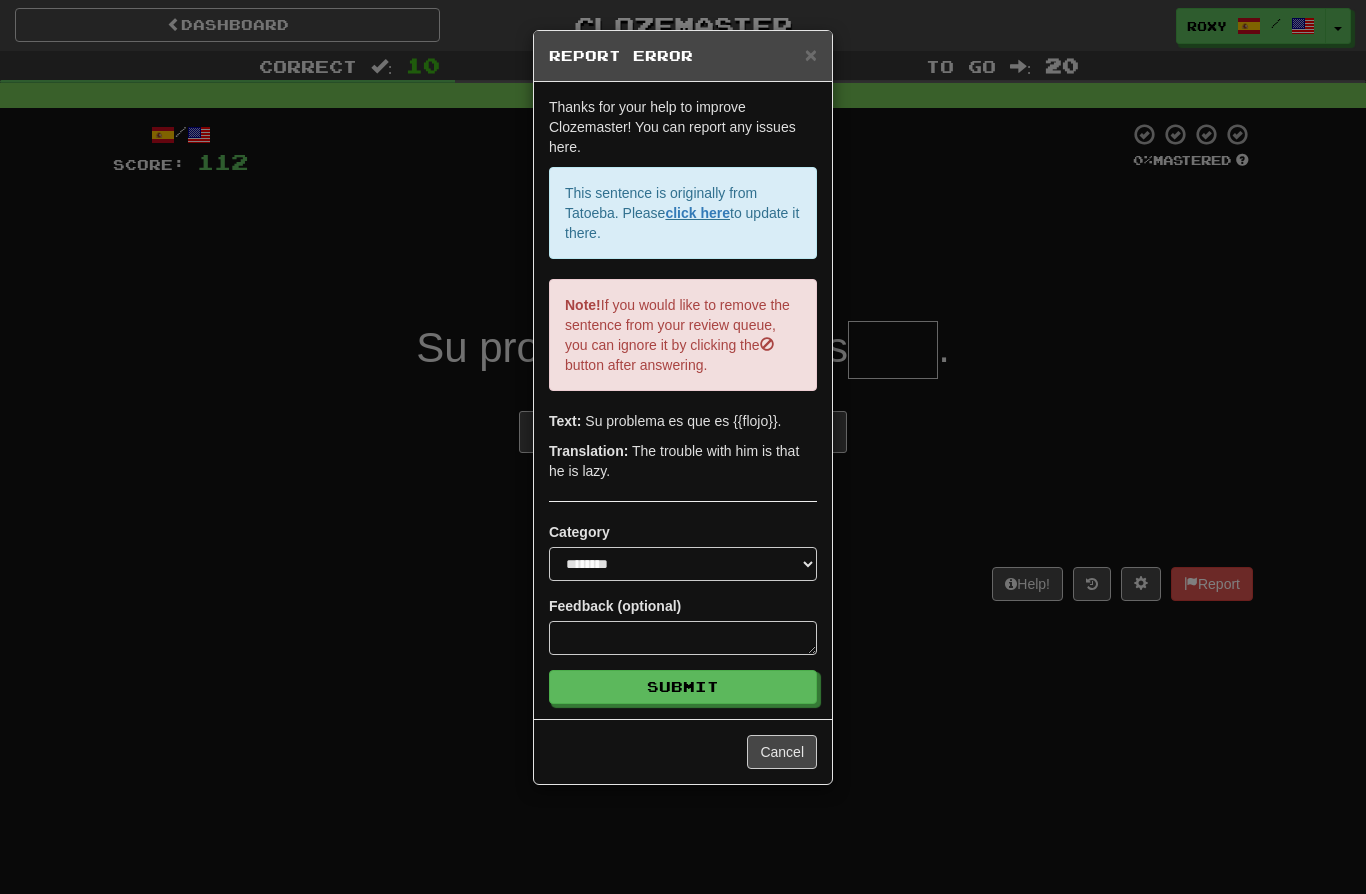 click on "**********" at bounding box center [683, 447] 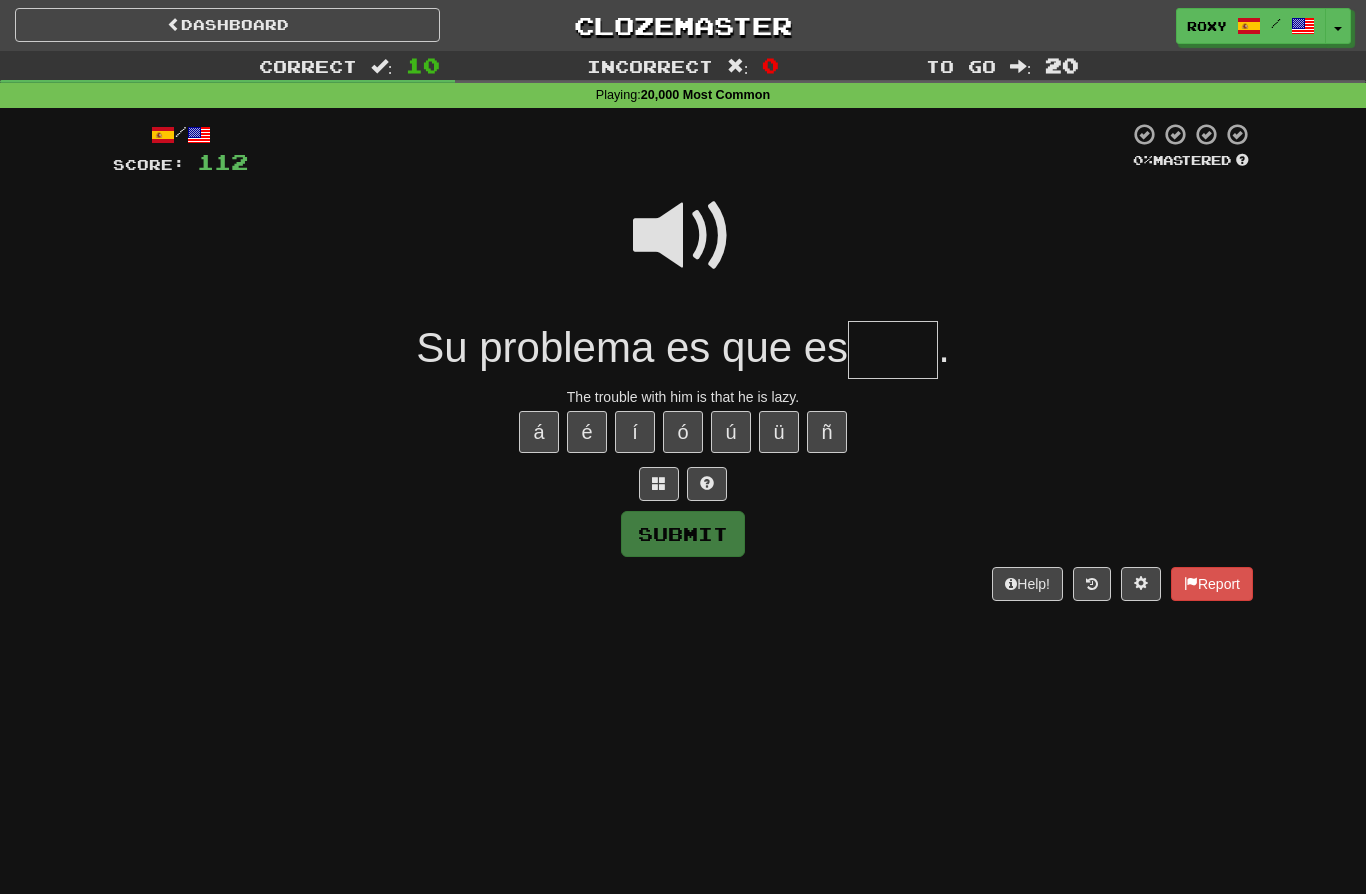 click at bounding box center [893, 350] 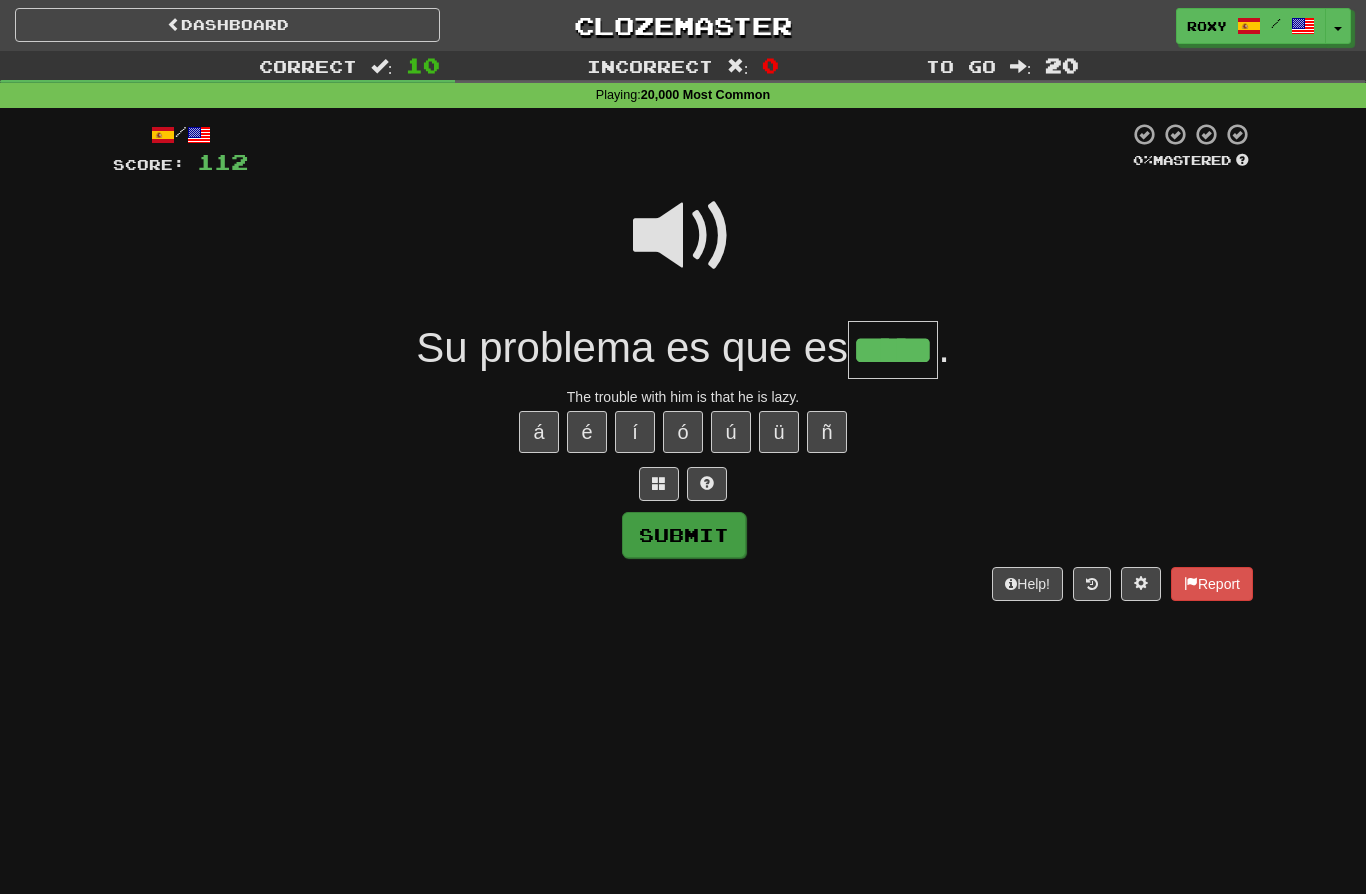 type on "*****" 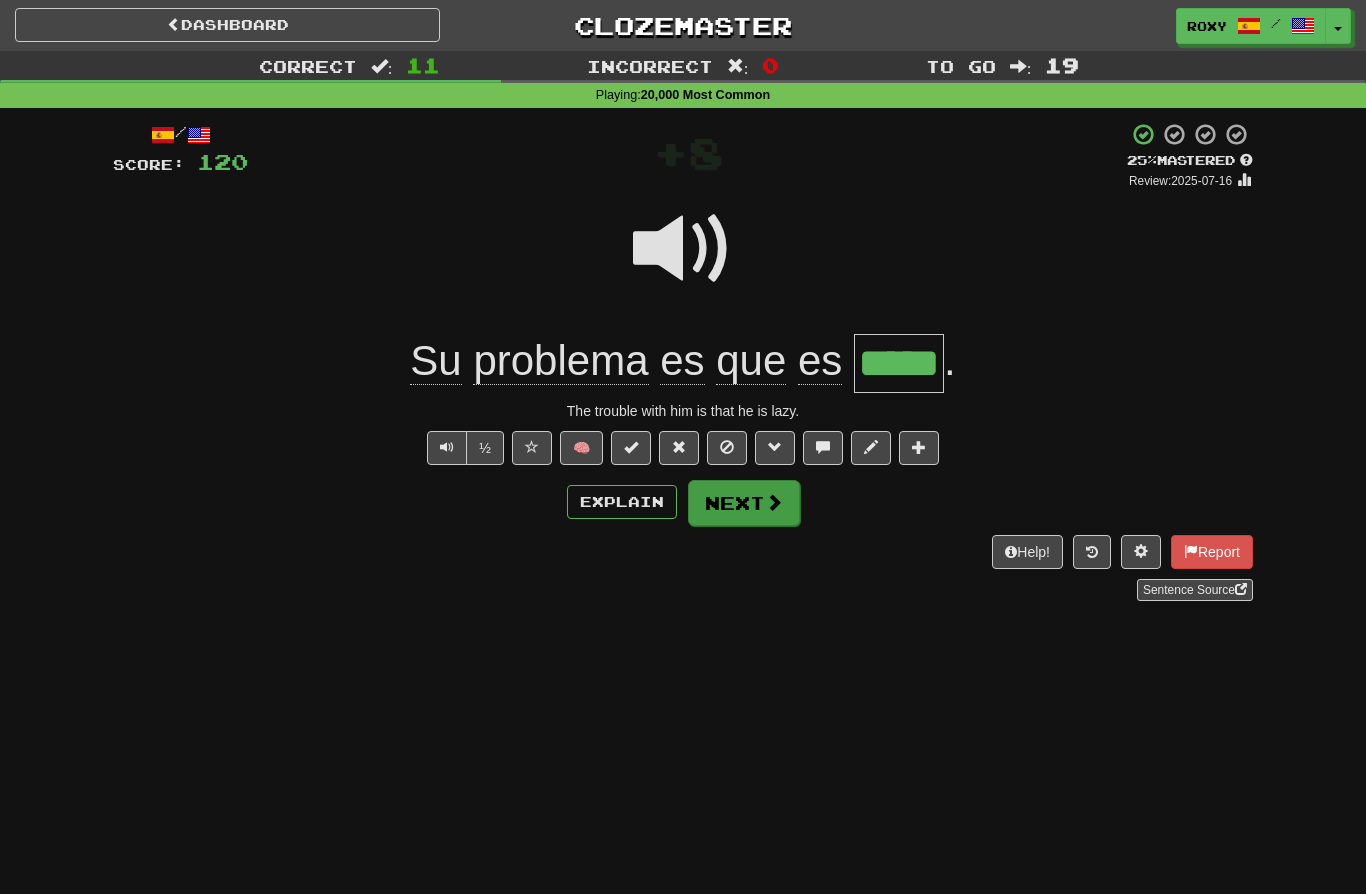 click on "Next" at bounding box center [744, 503] 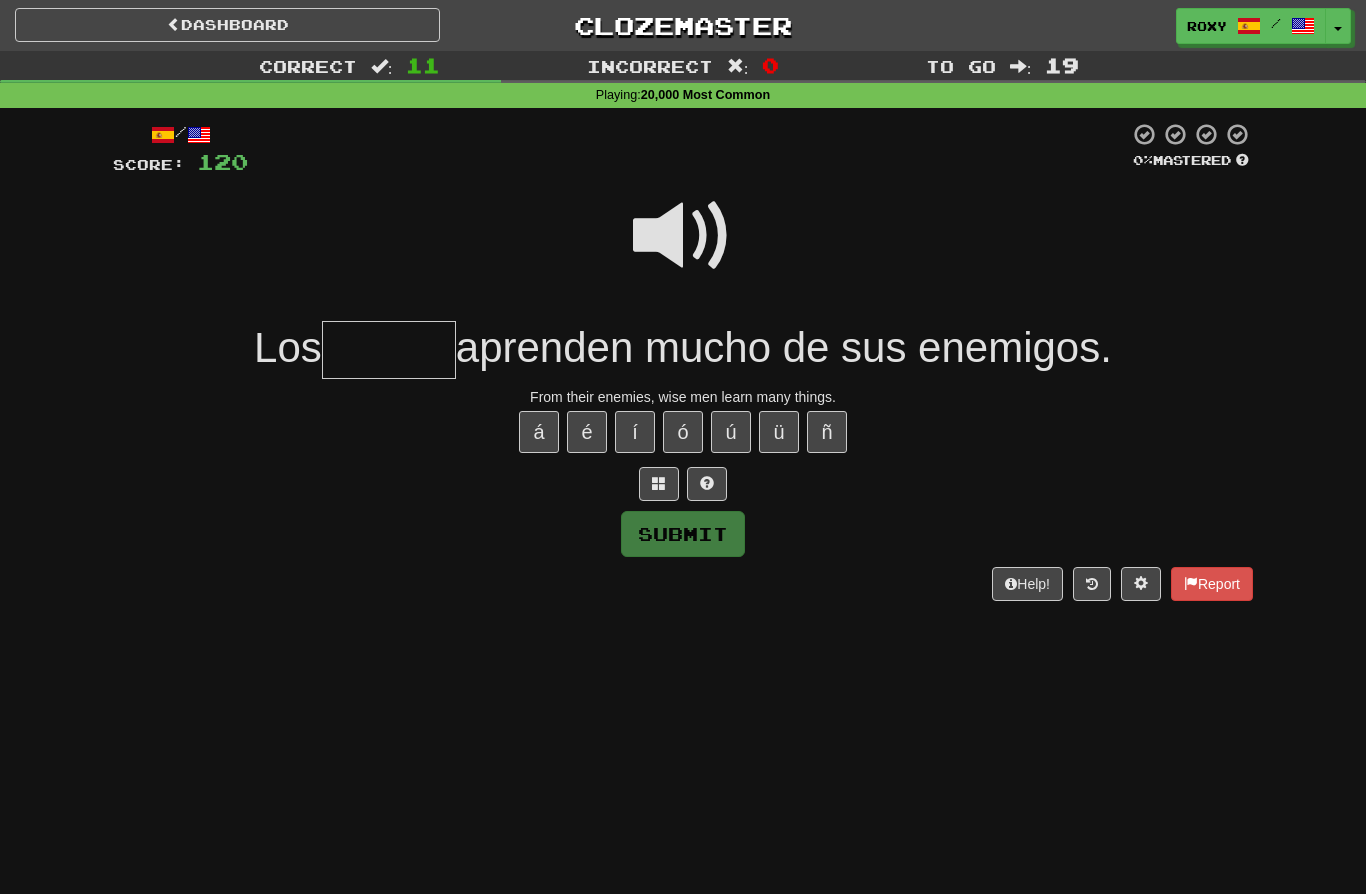 click at bounding box center (683, 236) 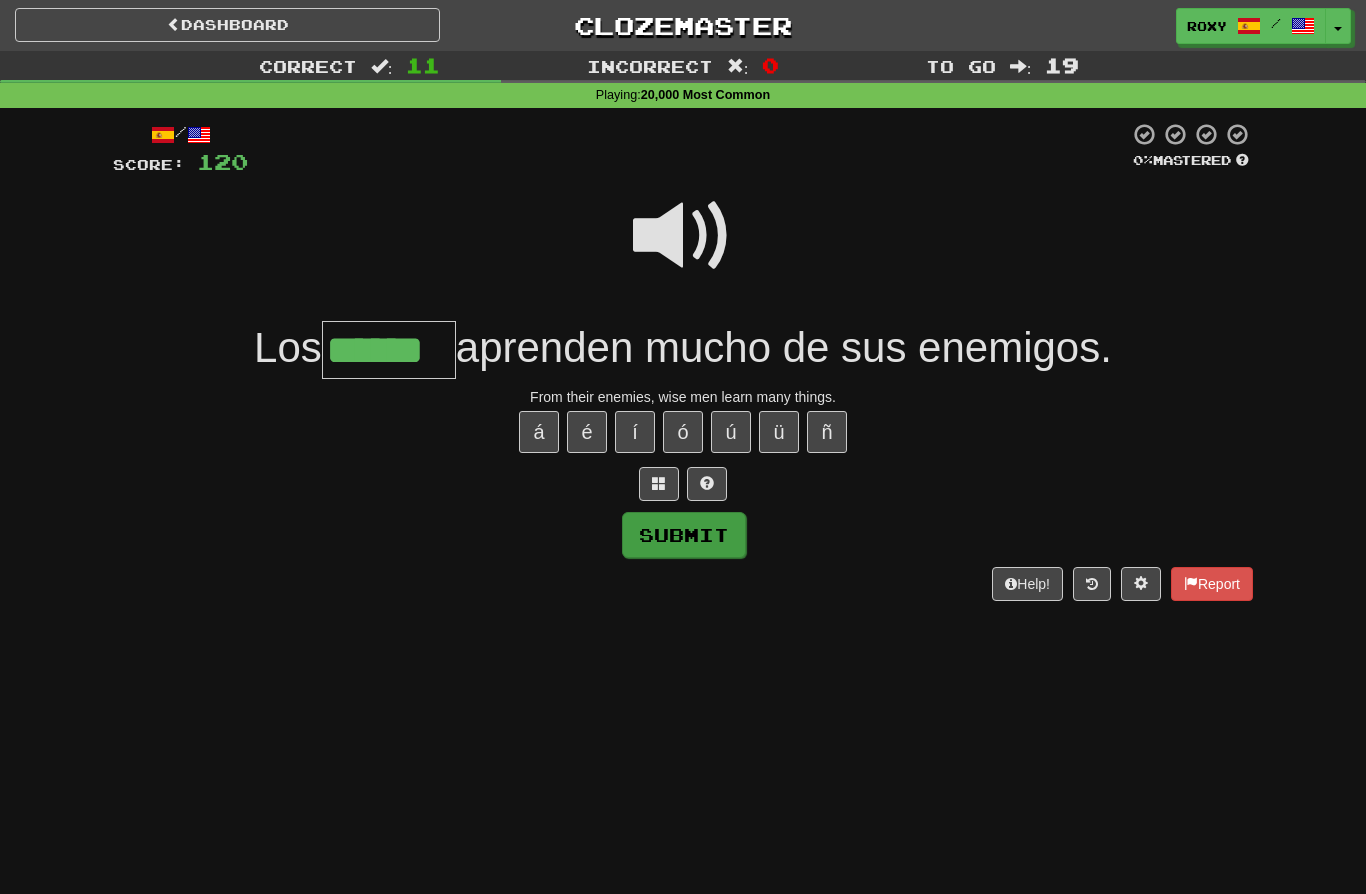 type on "******" 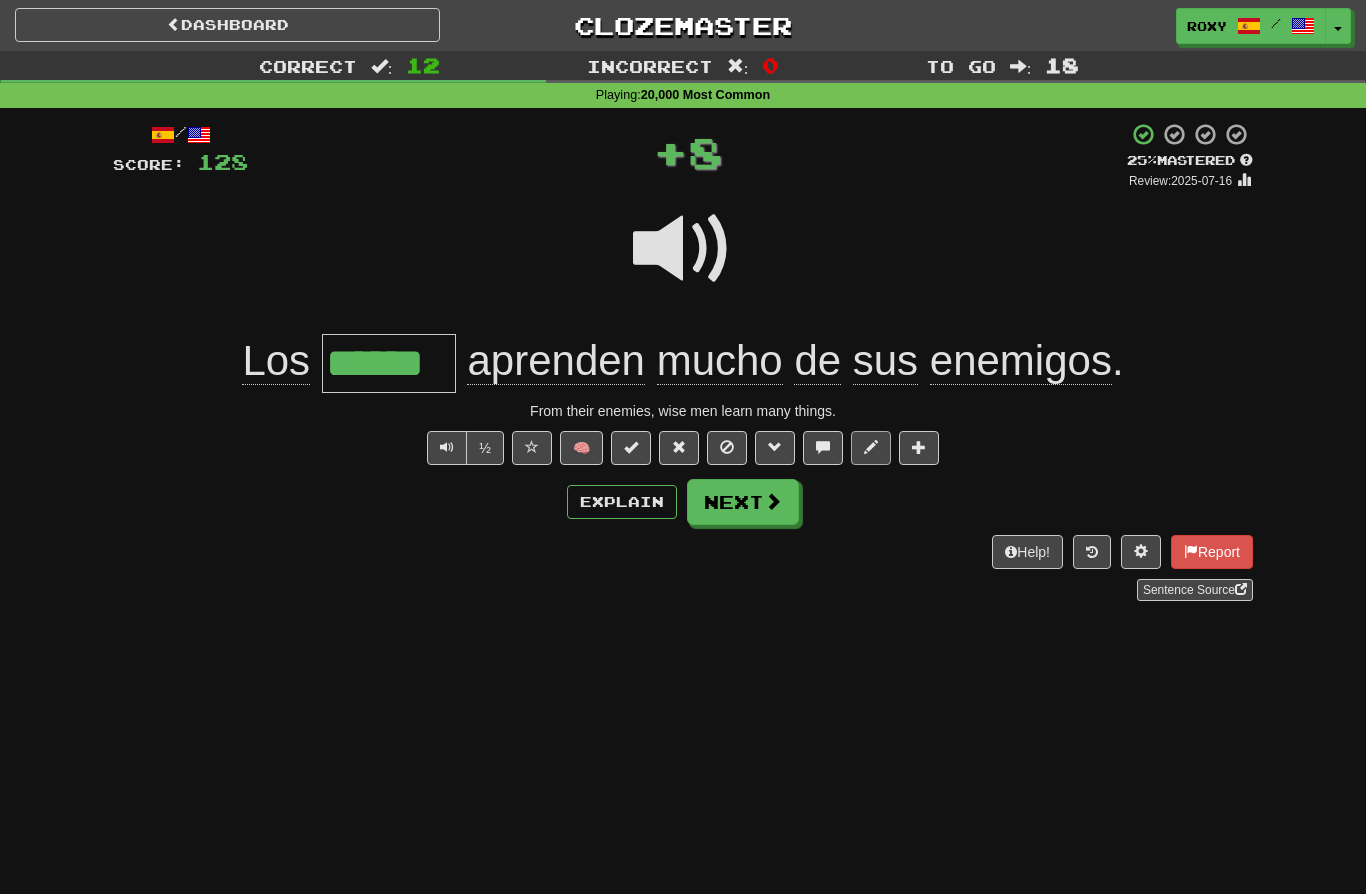 click at bounding box center (871, 448) 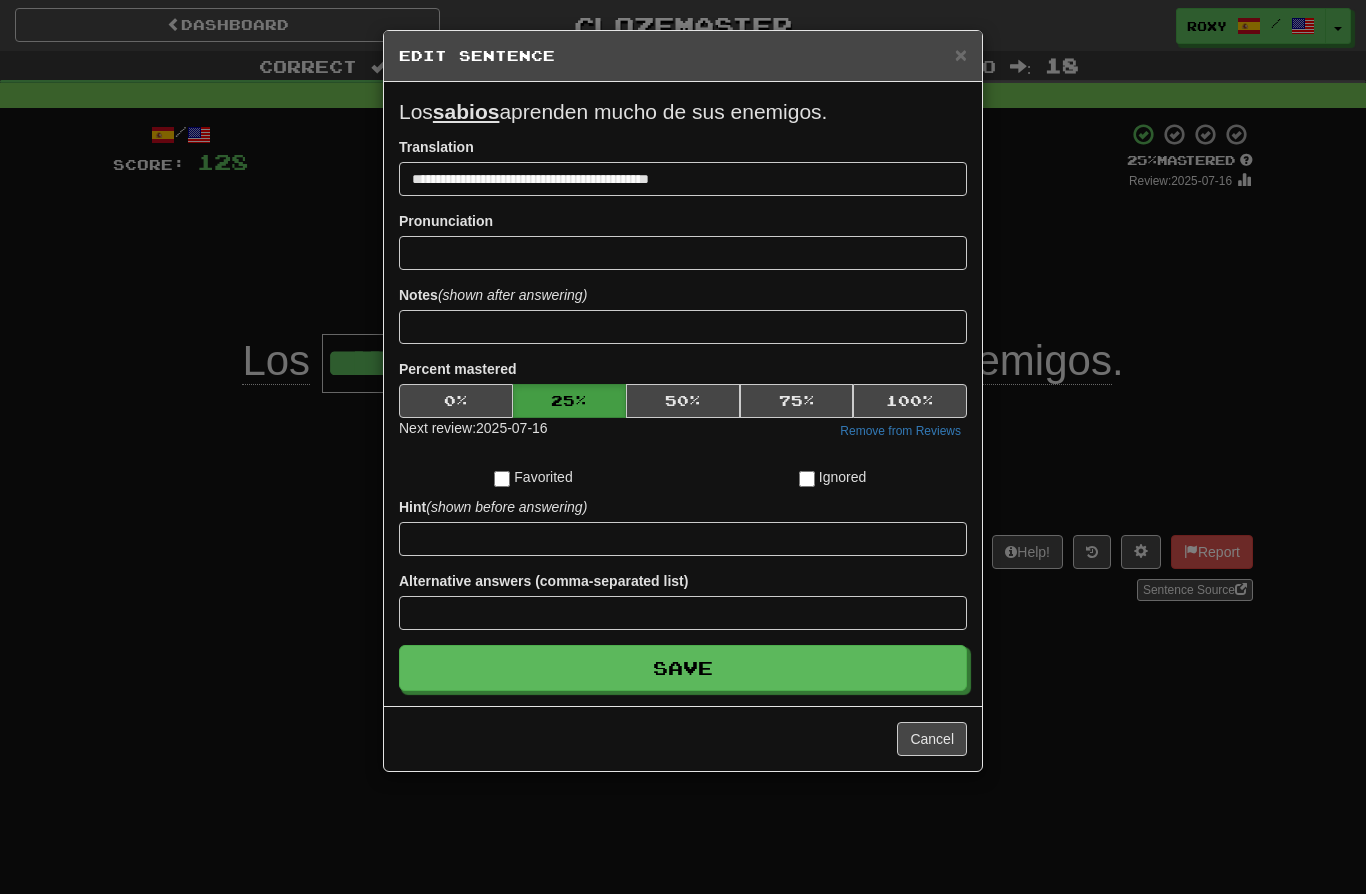 click on "**********" at bounding box center (683, 447) 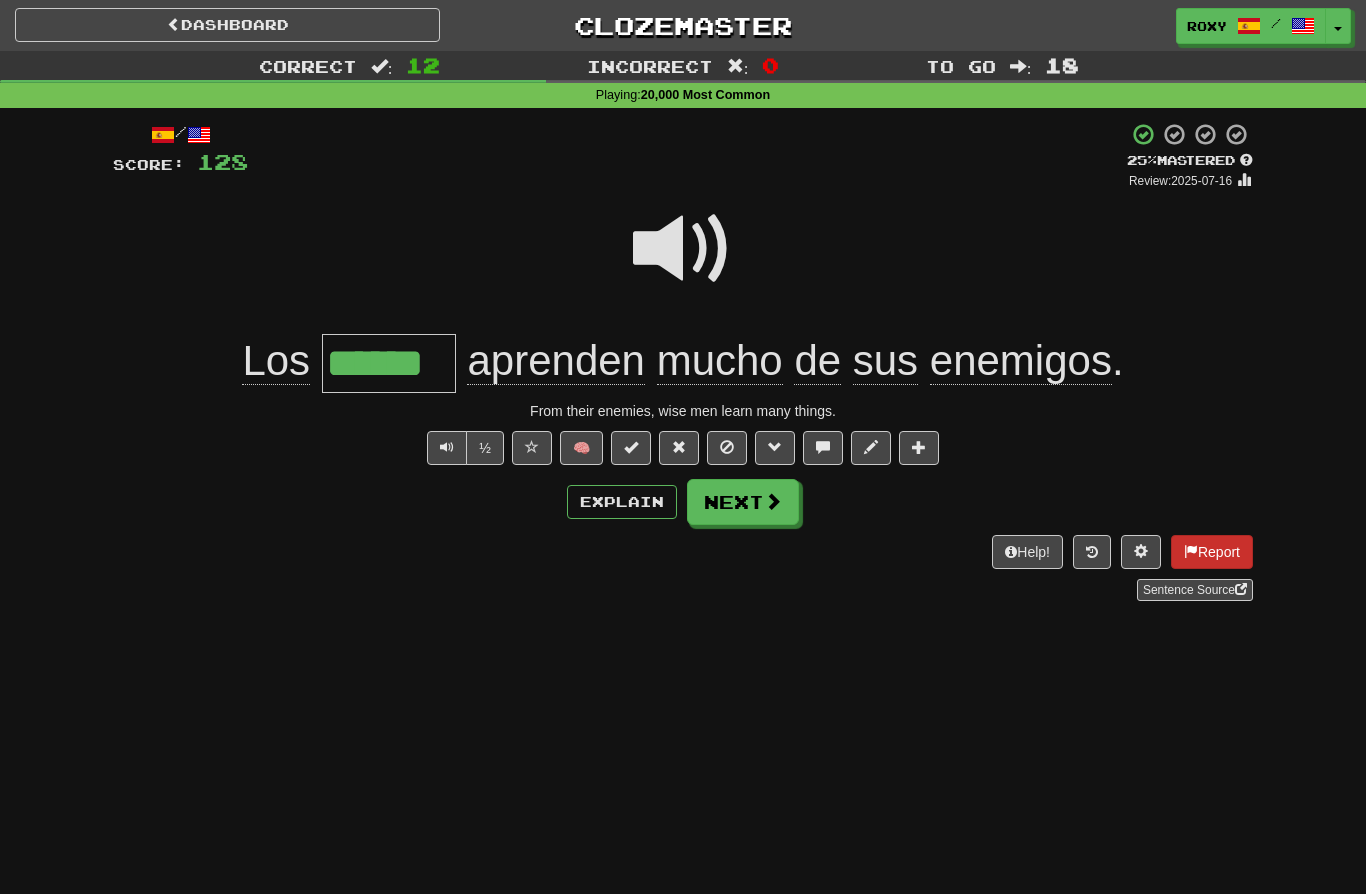 click on "Report" at bounding box center (1212, 552) 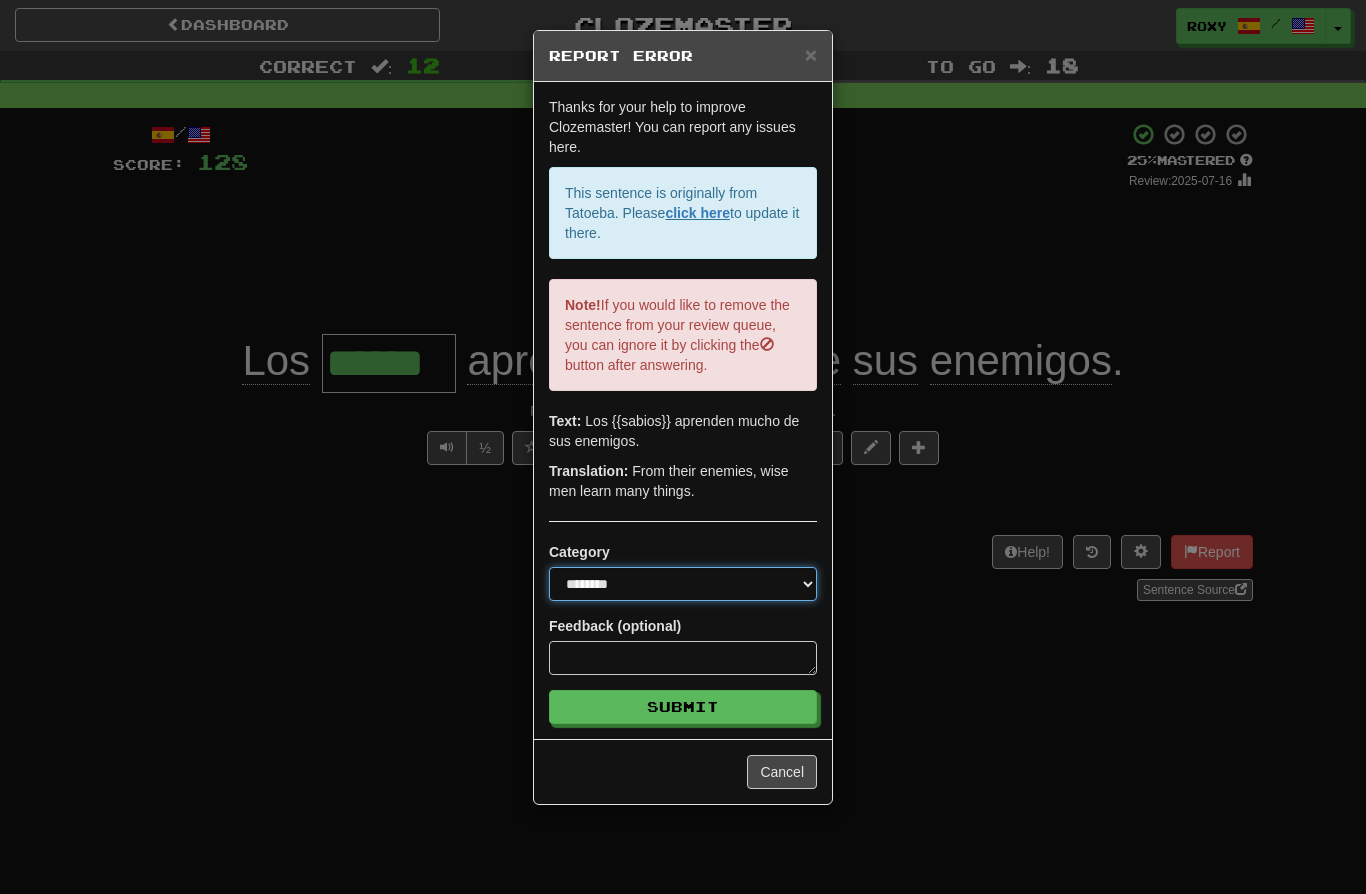 click on "**********" at bounding box center [683, 584] 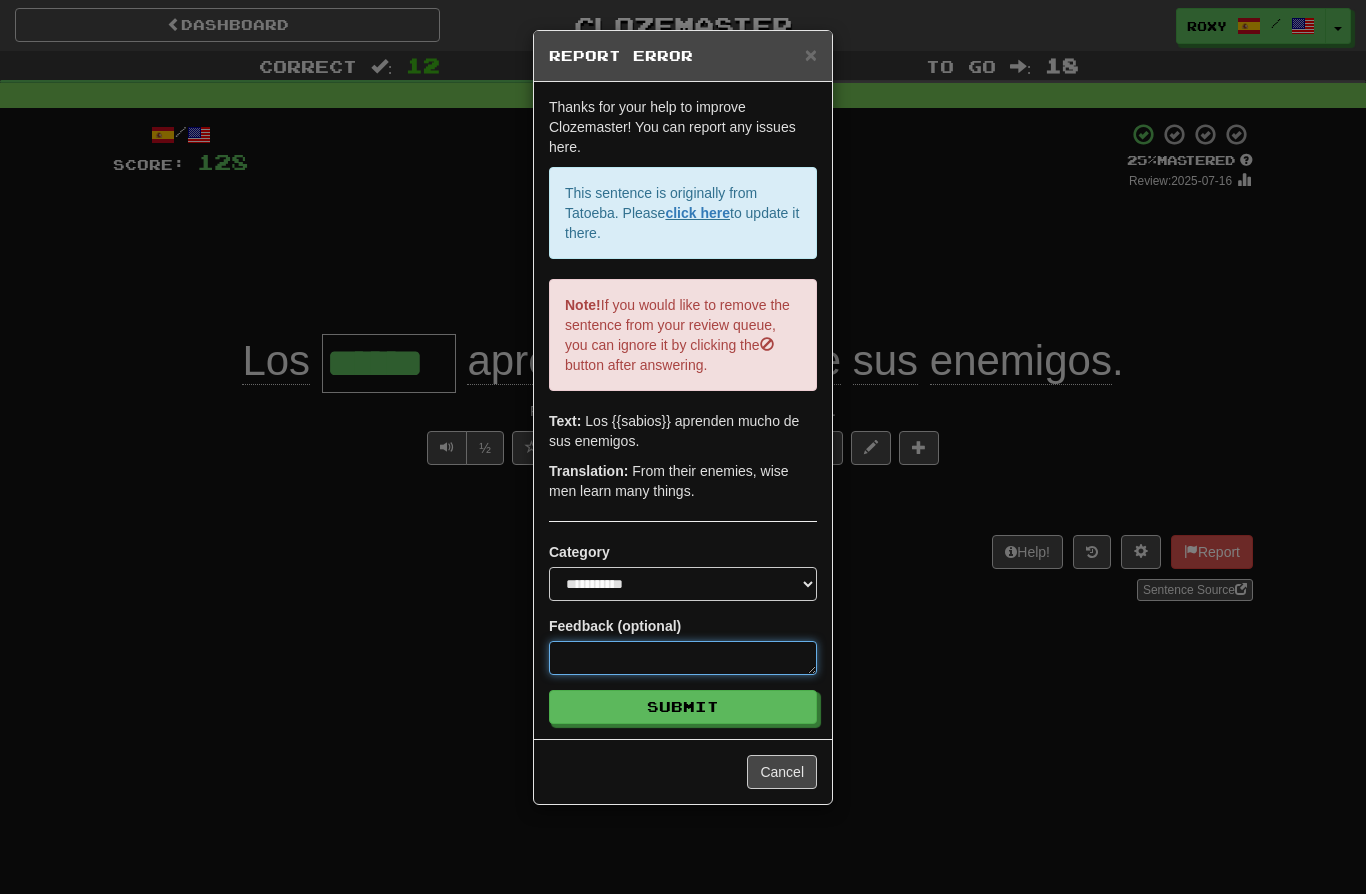 click at bounding box center (683, 658) 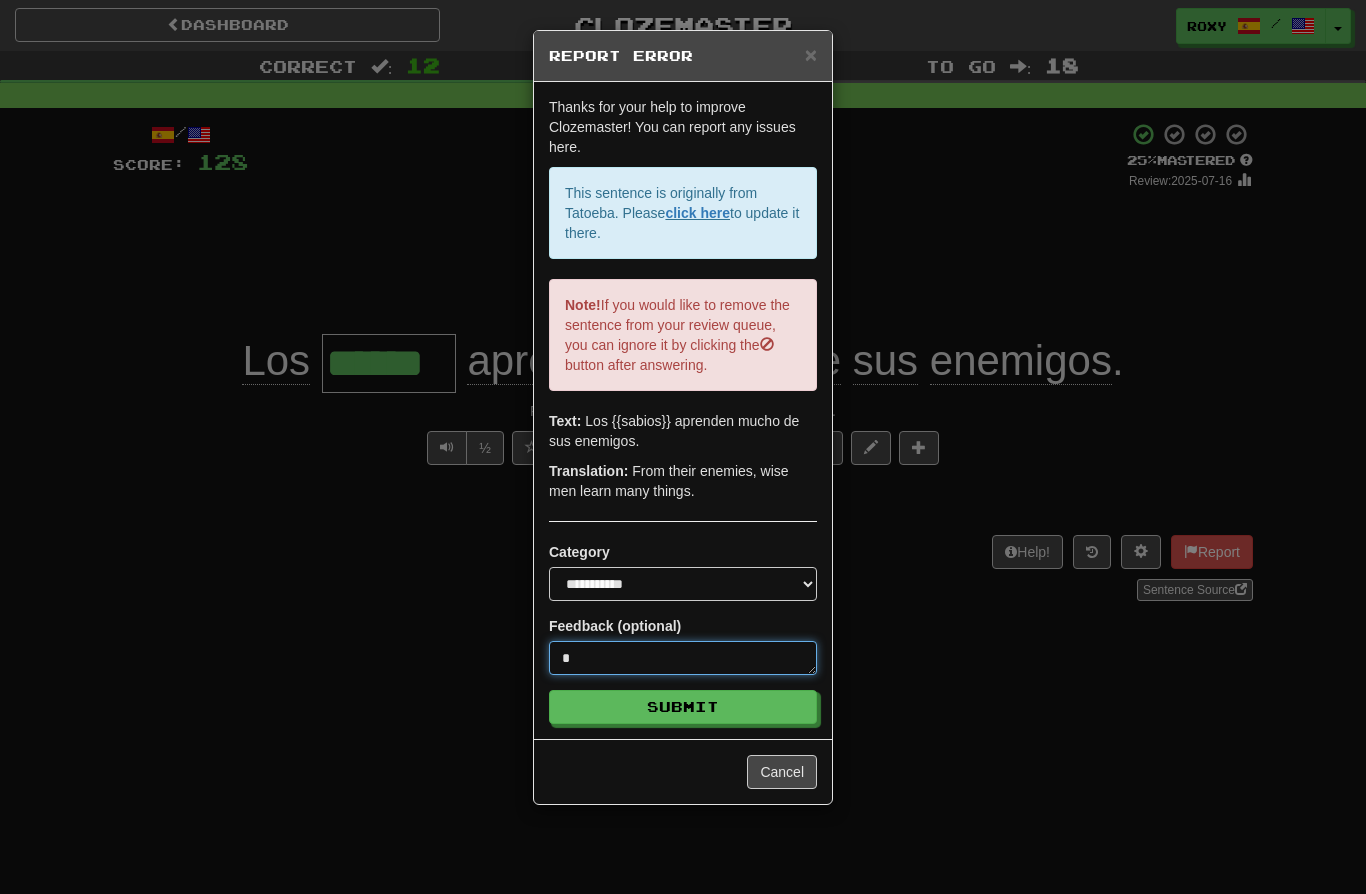 type on "*" 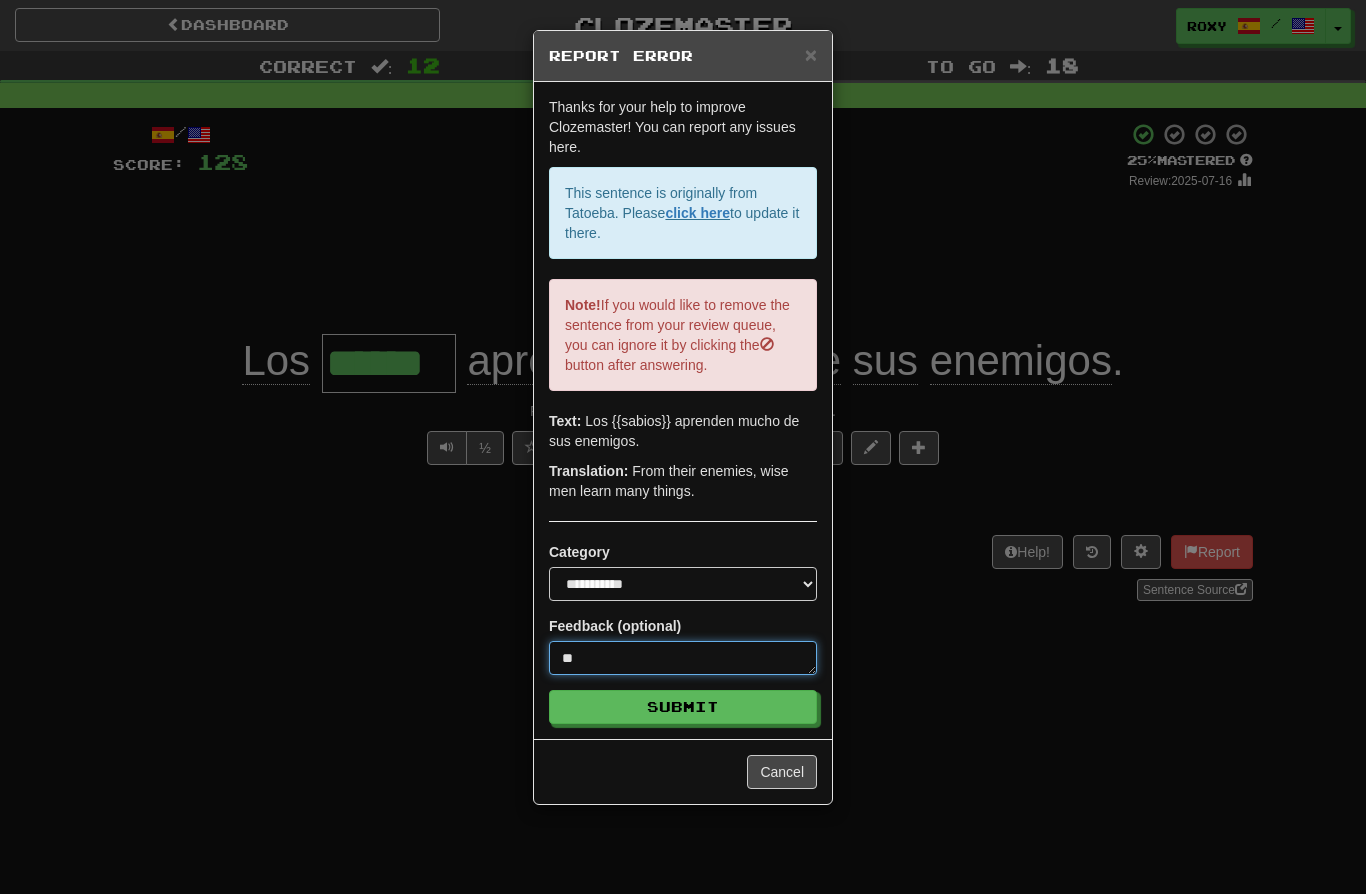 type on "*" 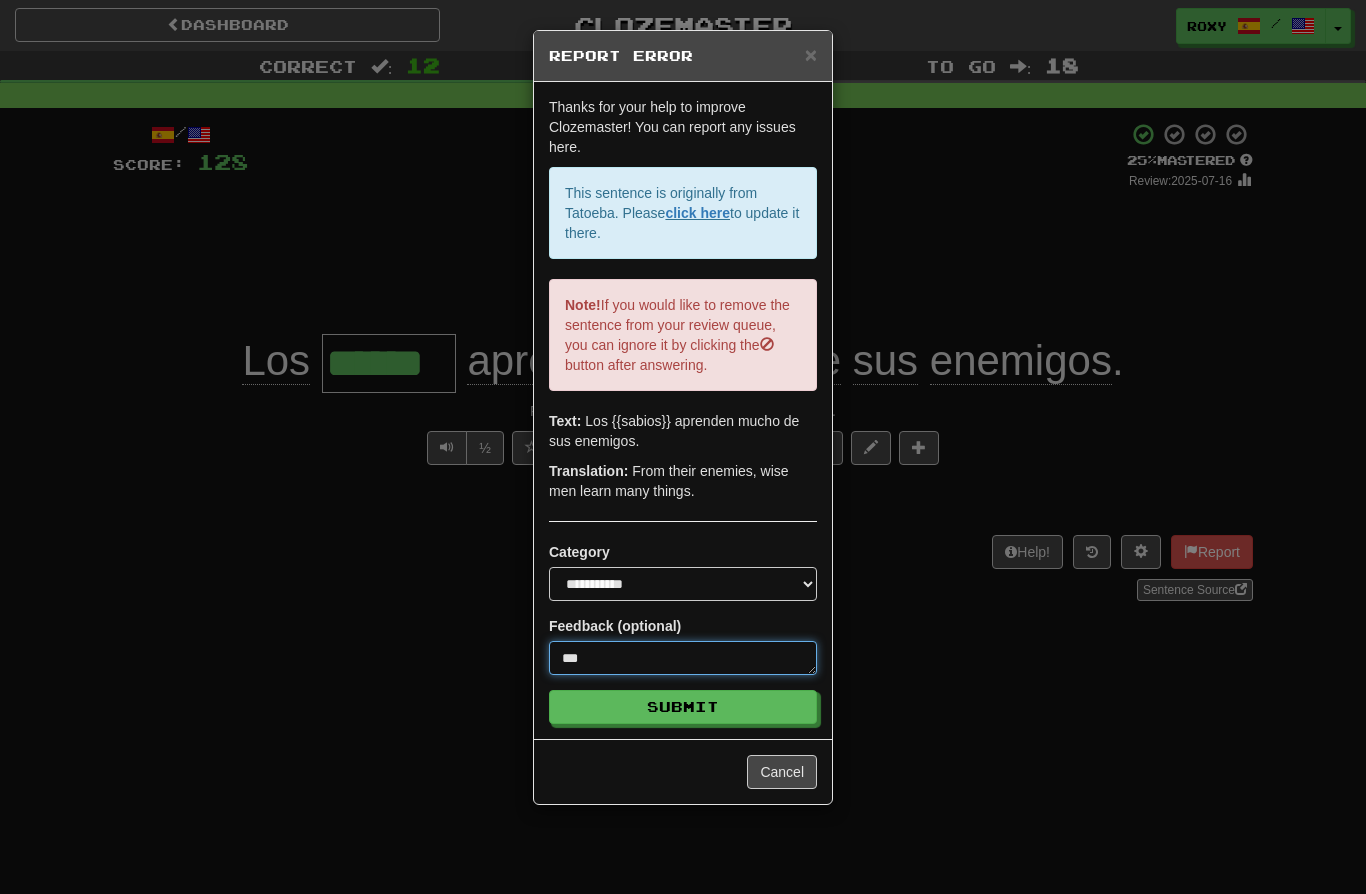 type on "*" 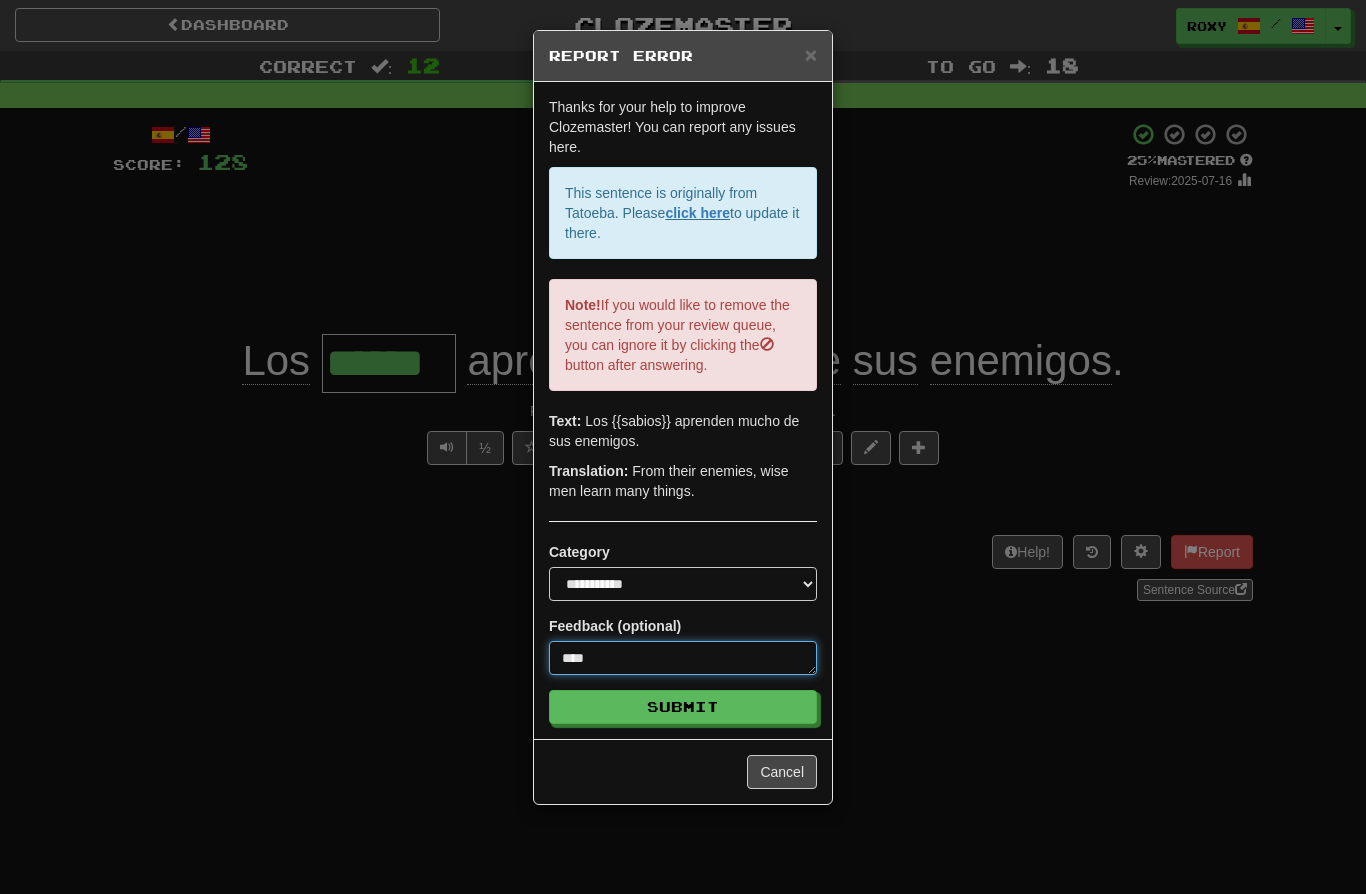 type on "*" 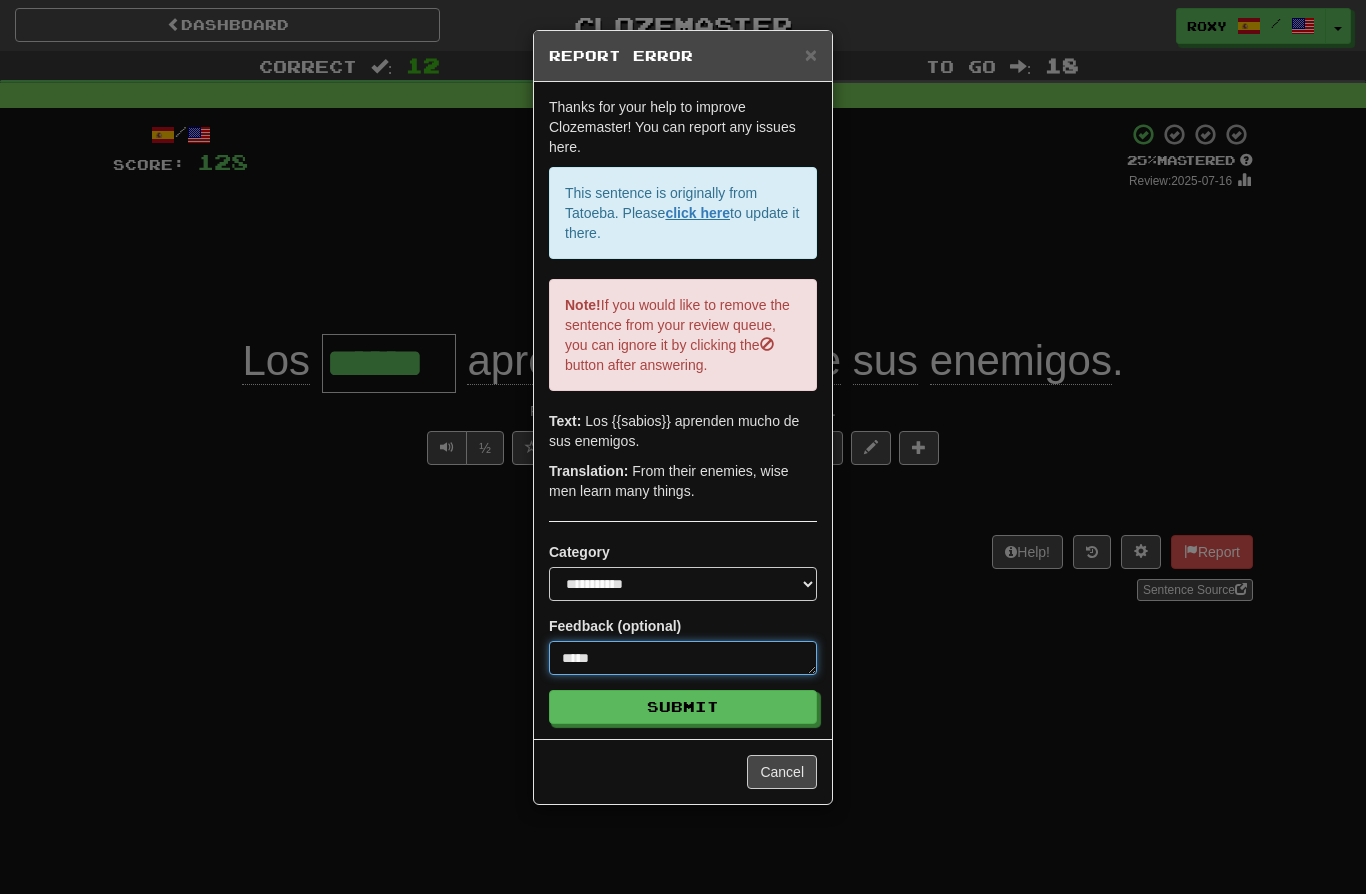 type on "*" 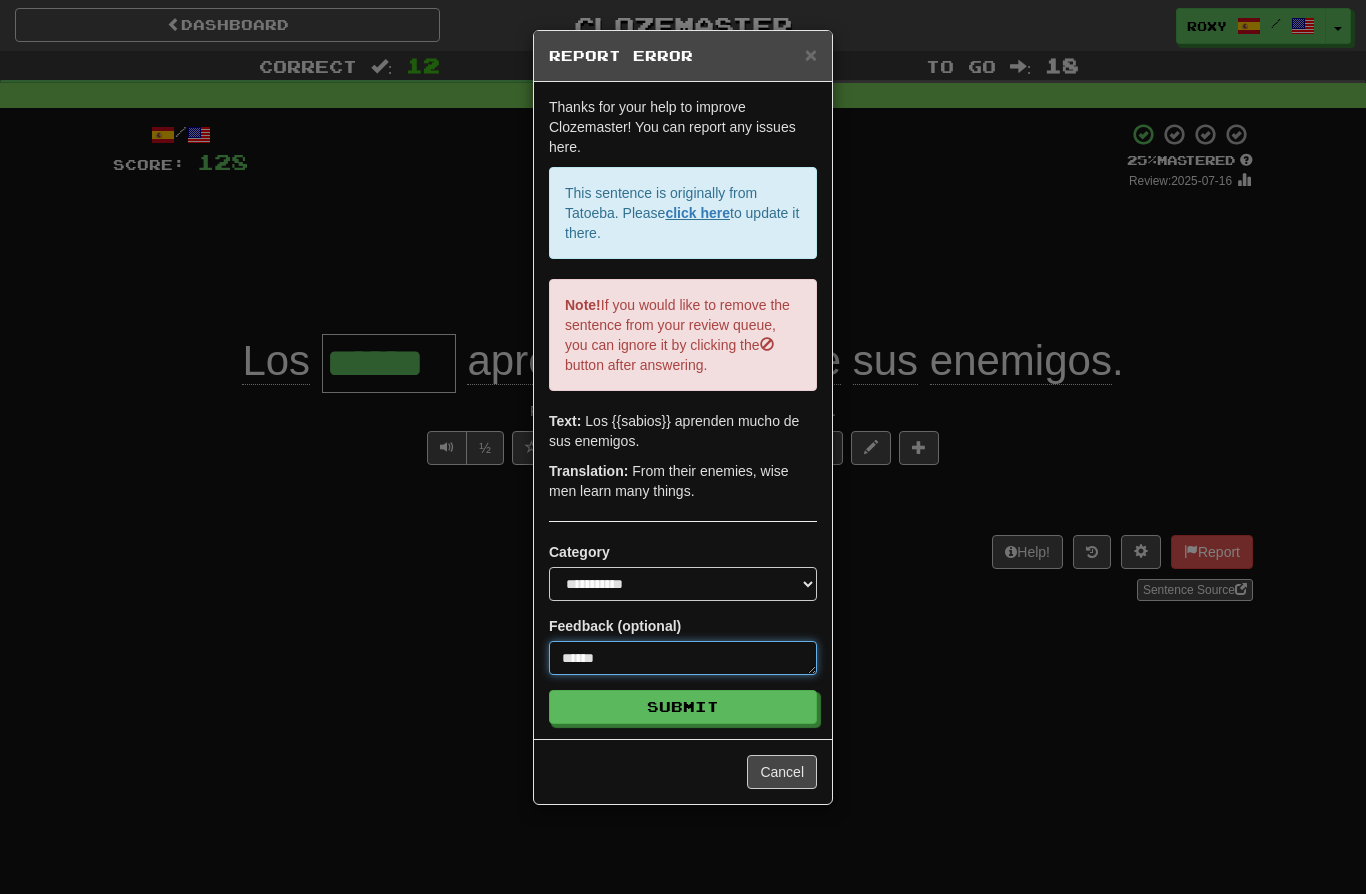 type on "*" 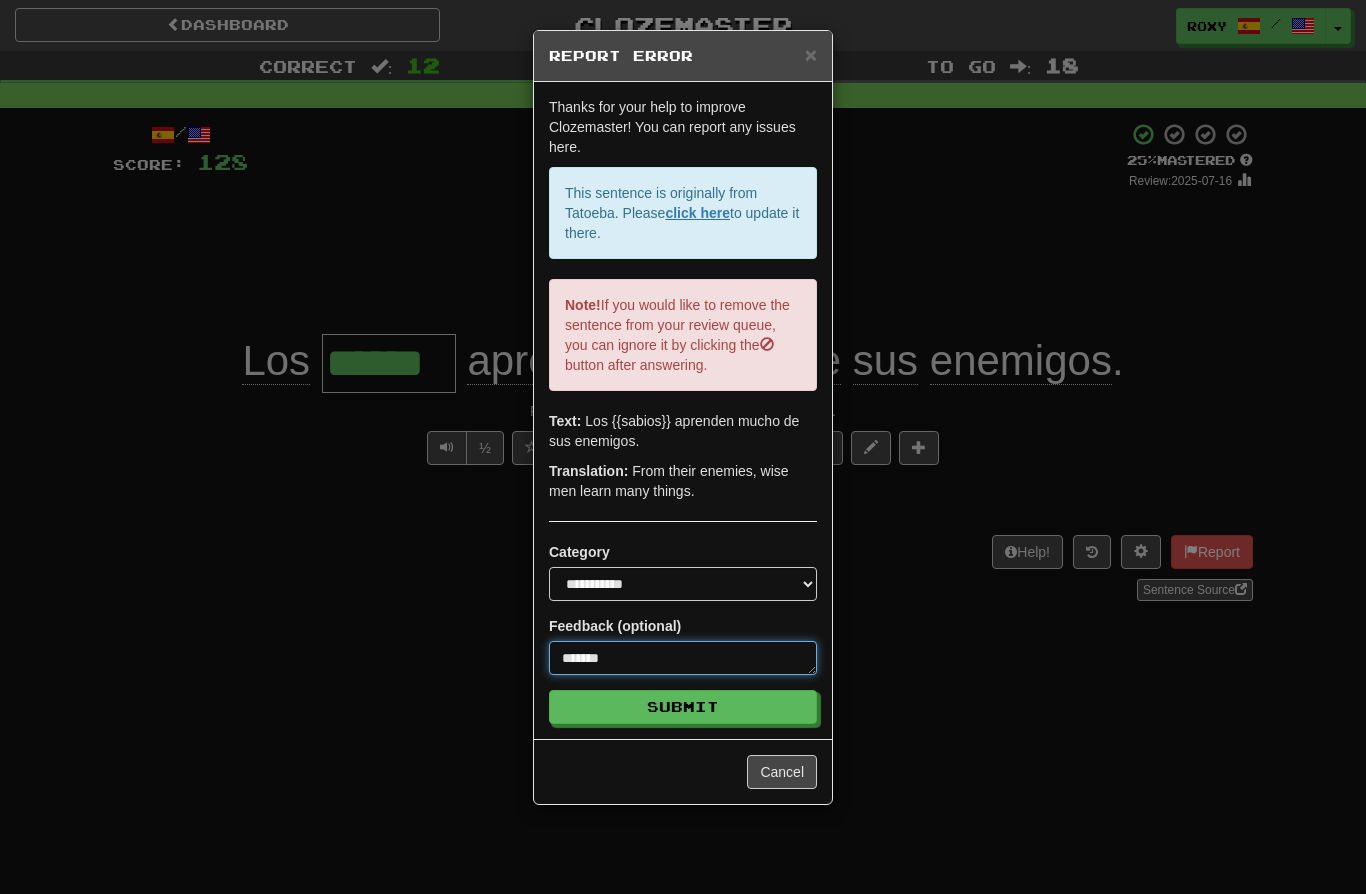 type on "*" 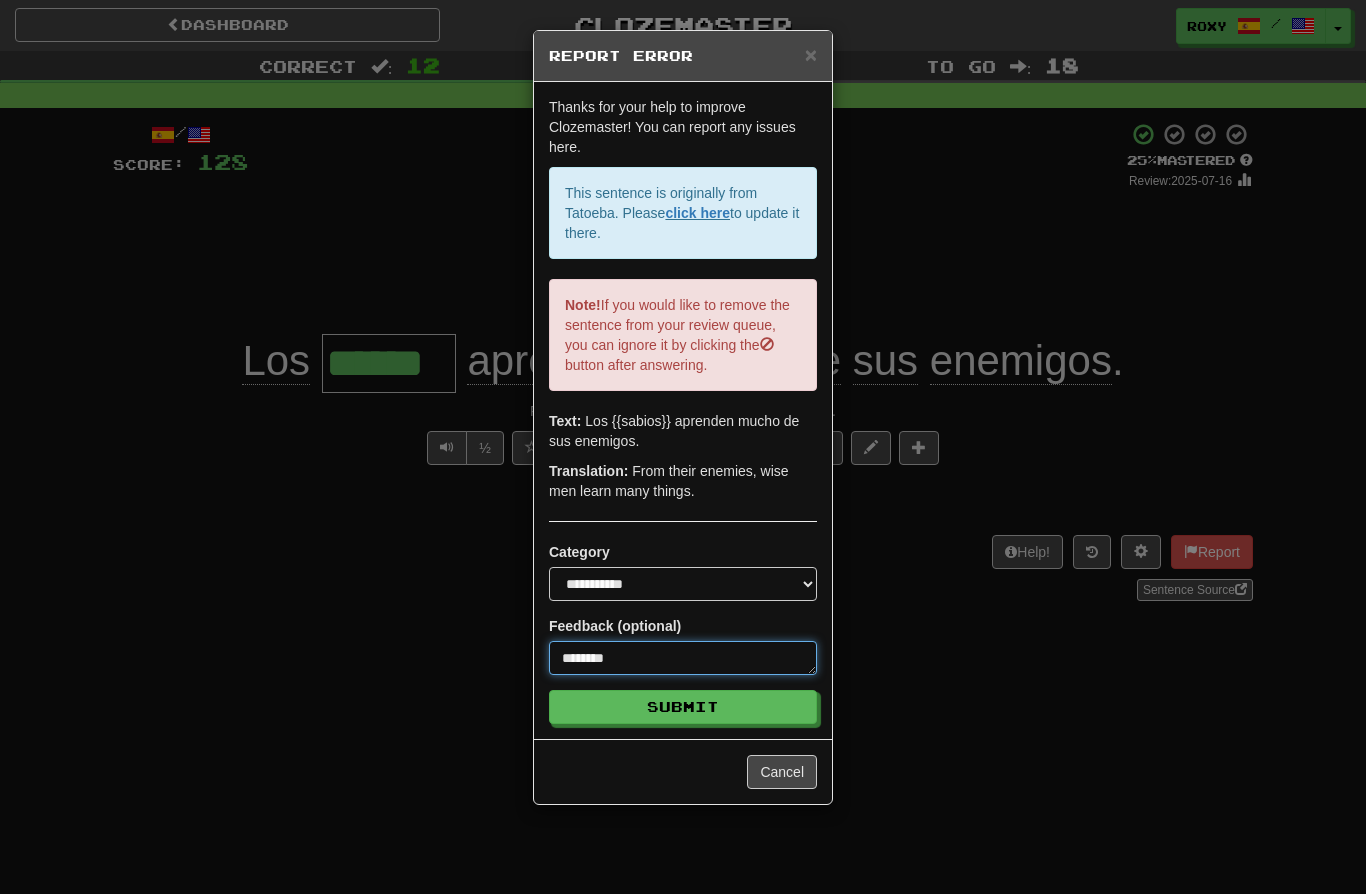 type on "*" 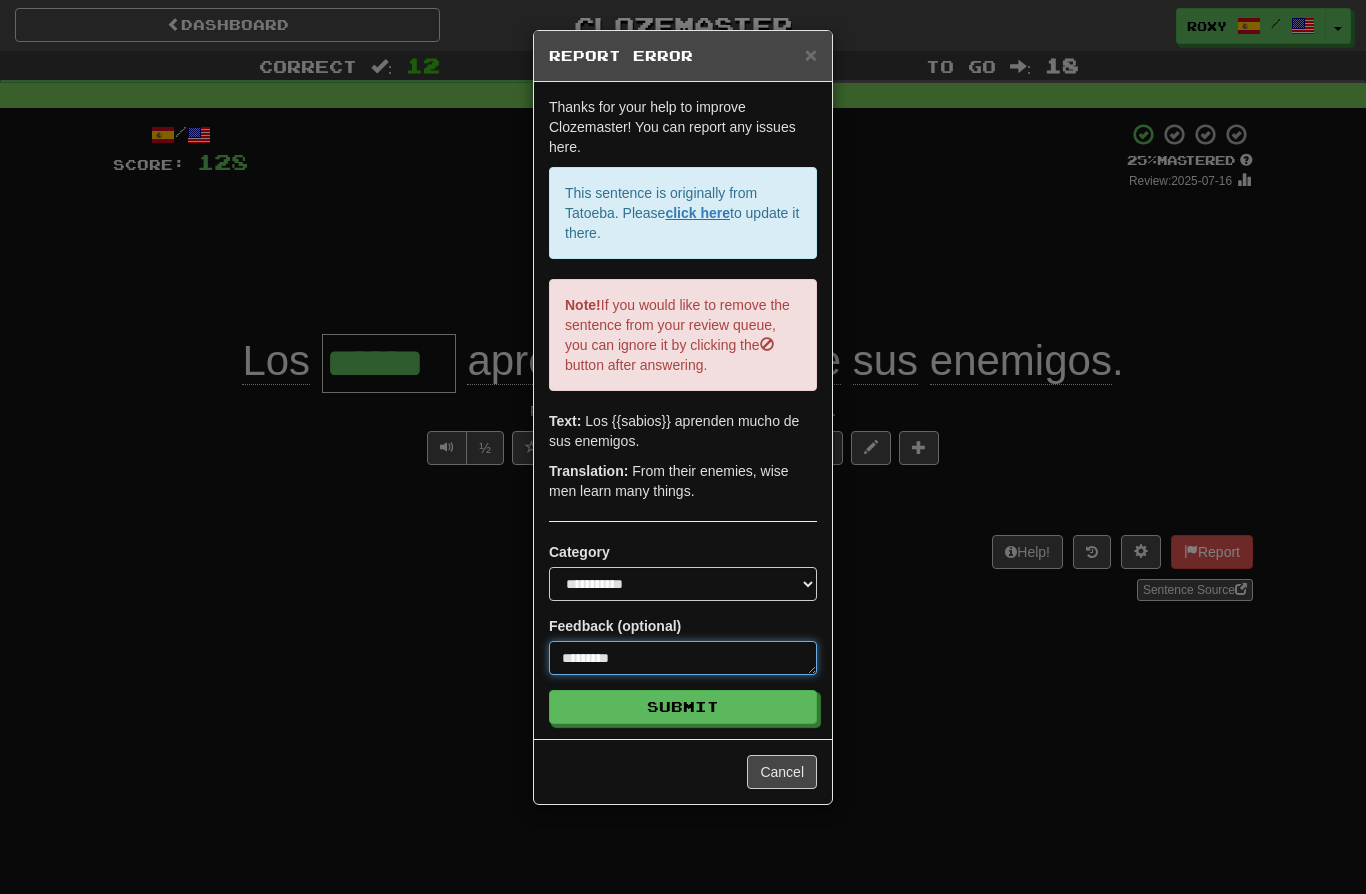 type on "*" 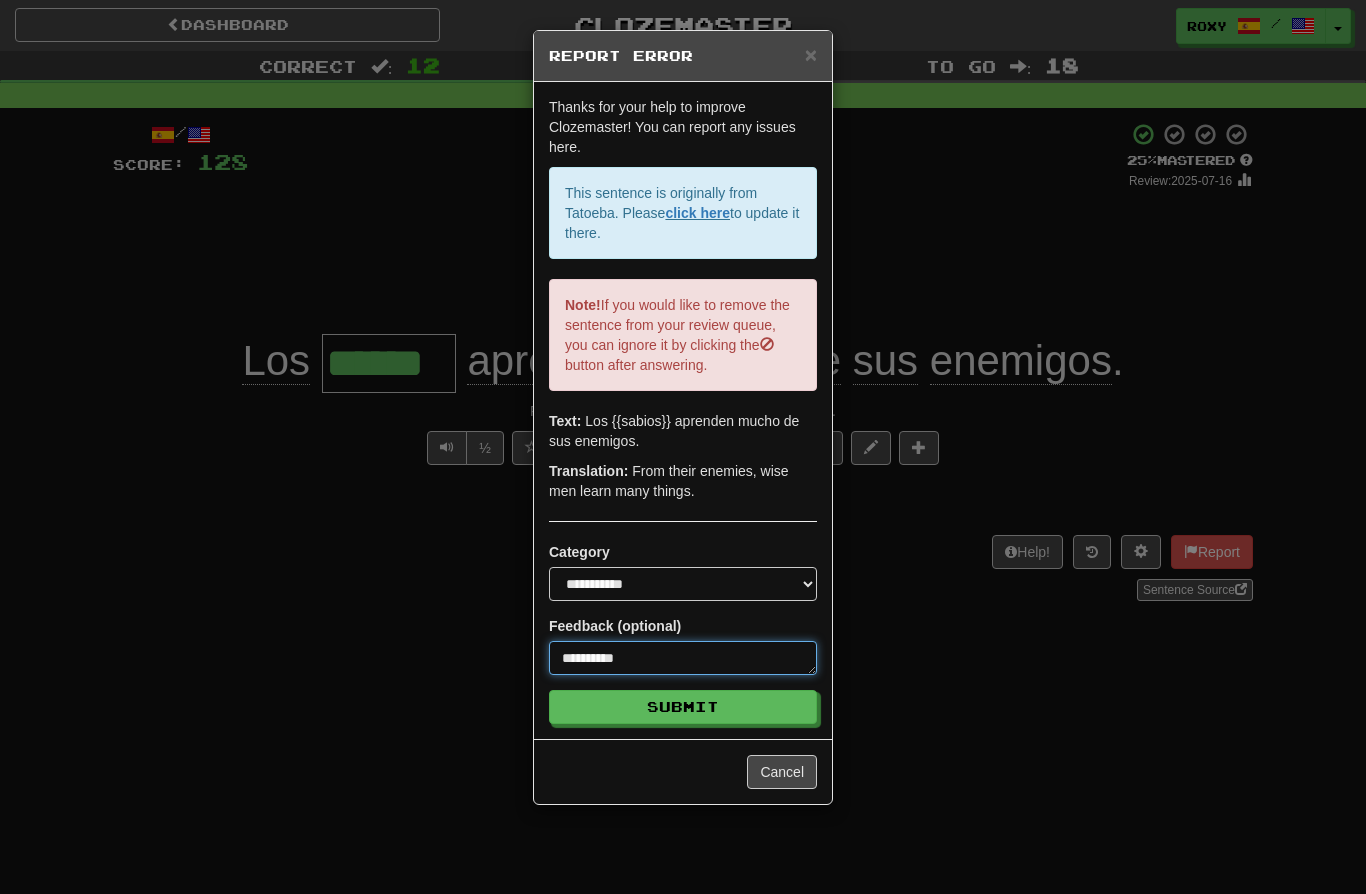 type on "*" 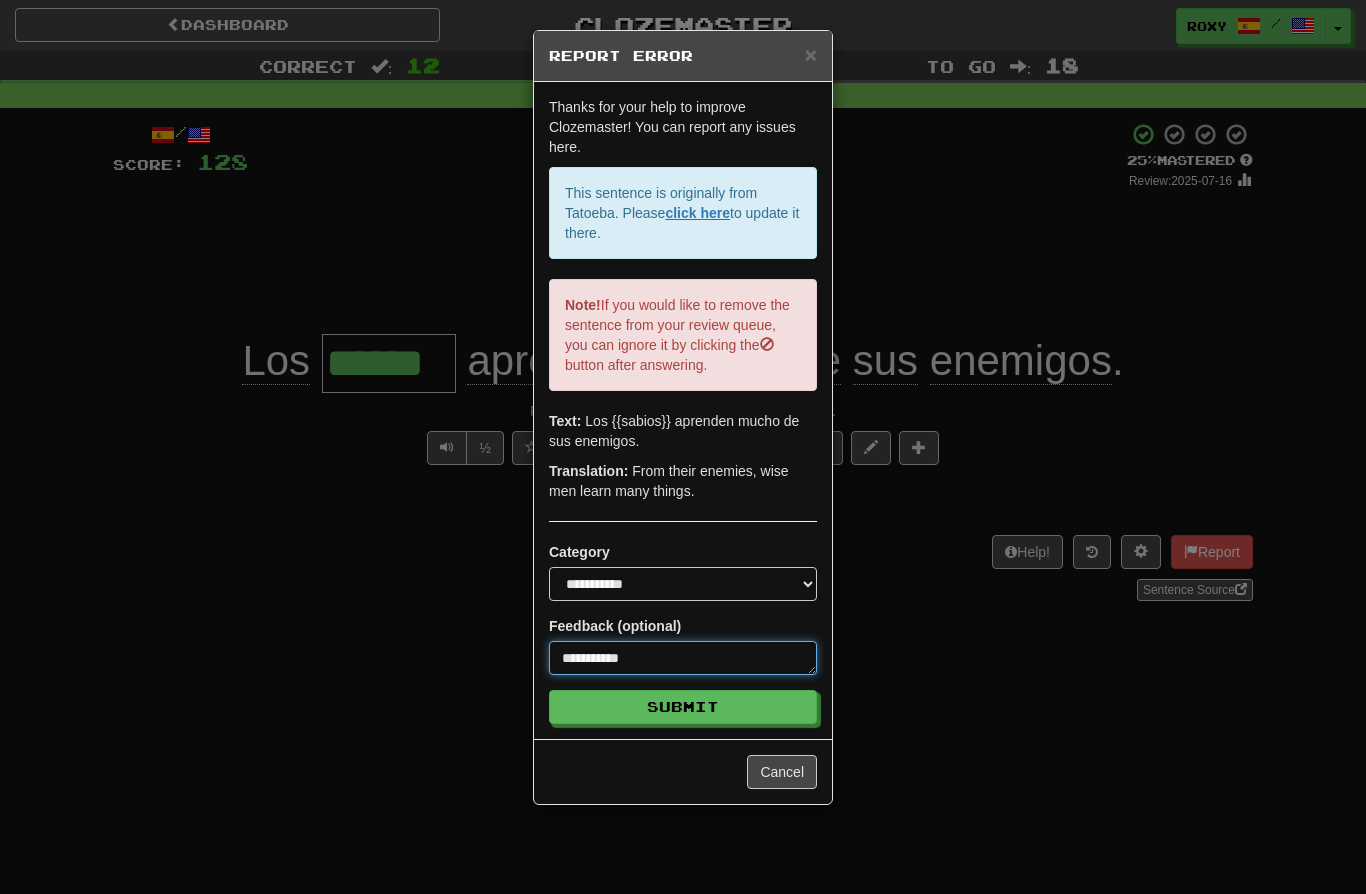 type on "*" 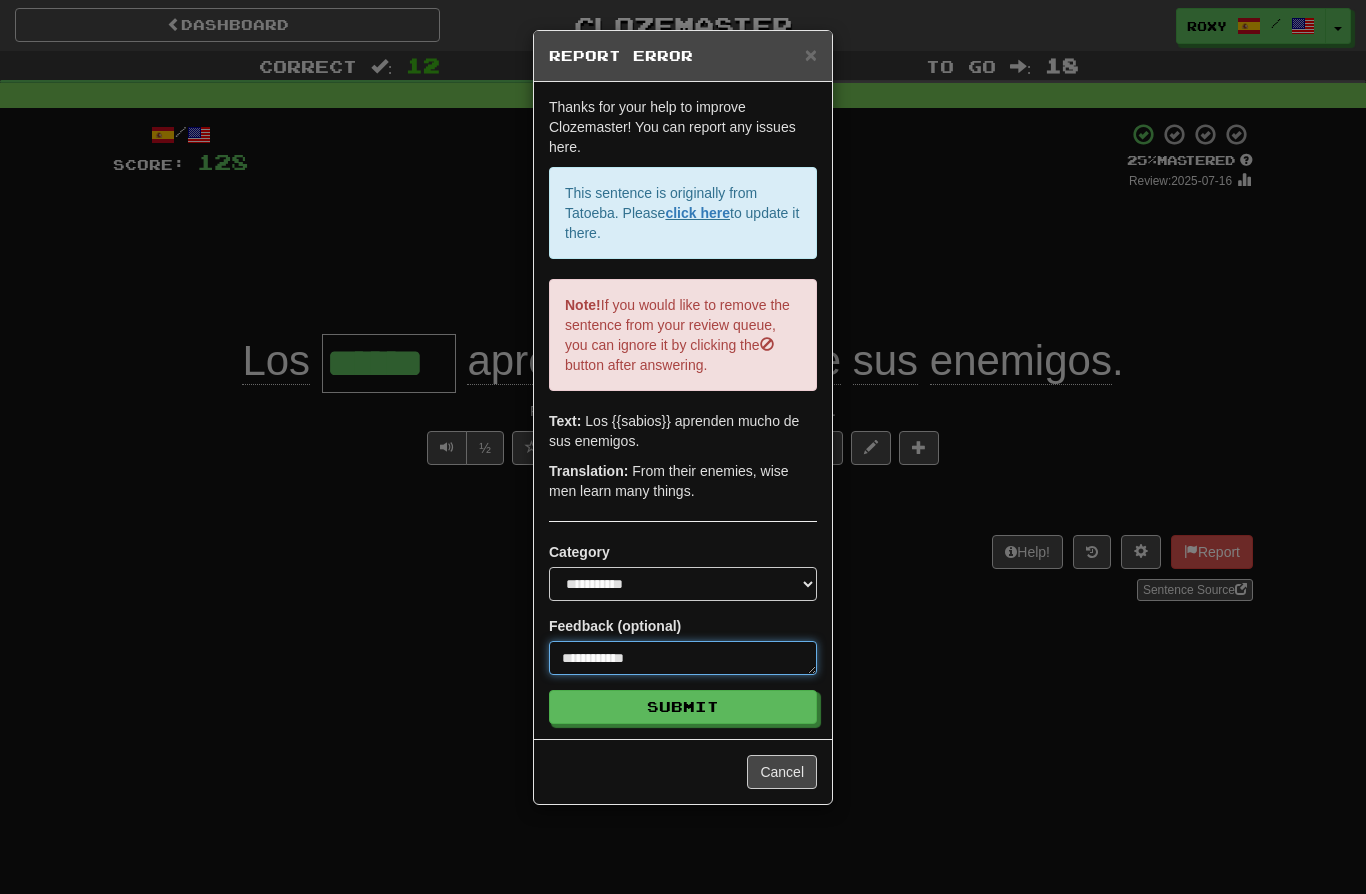 type on "*" 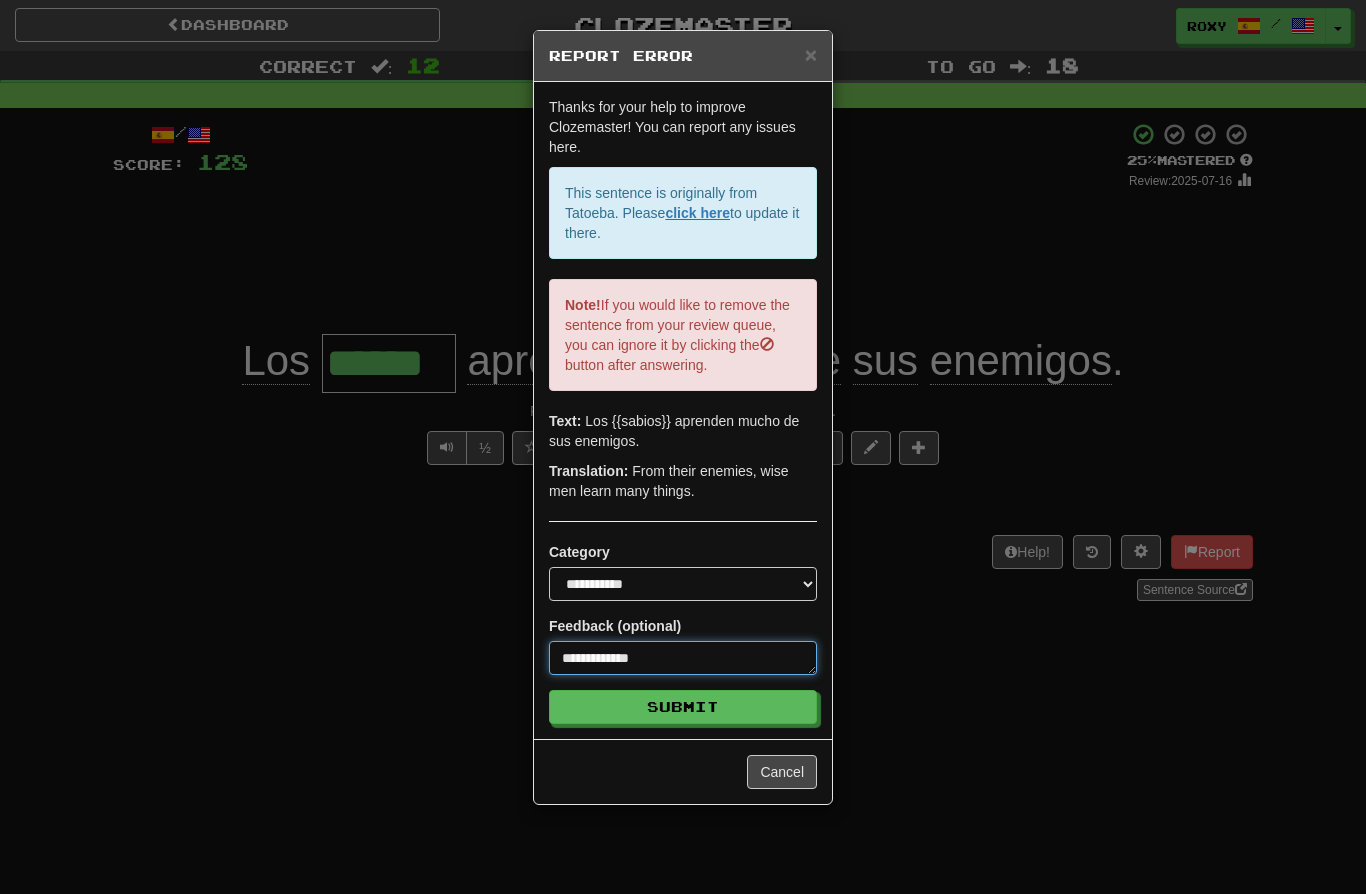 type on "*" 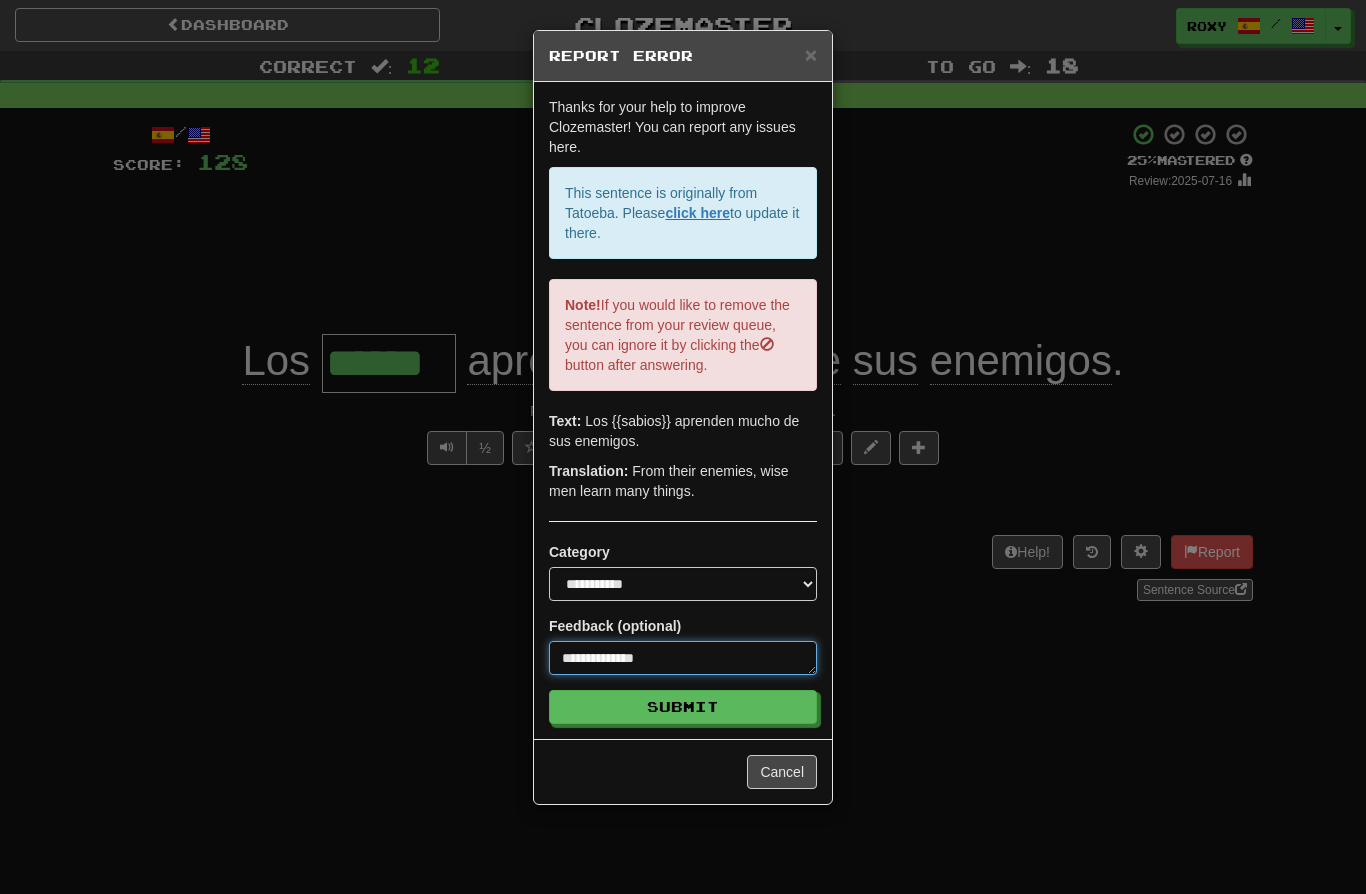 type on "*" 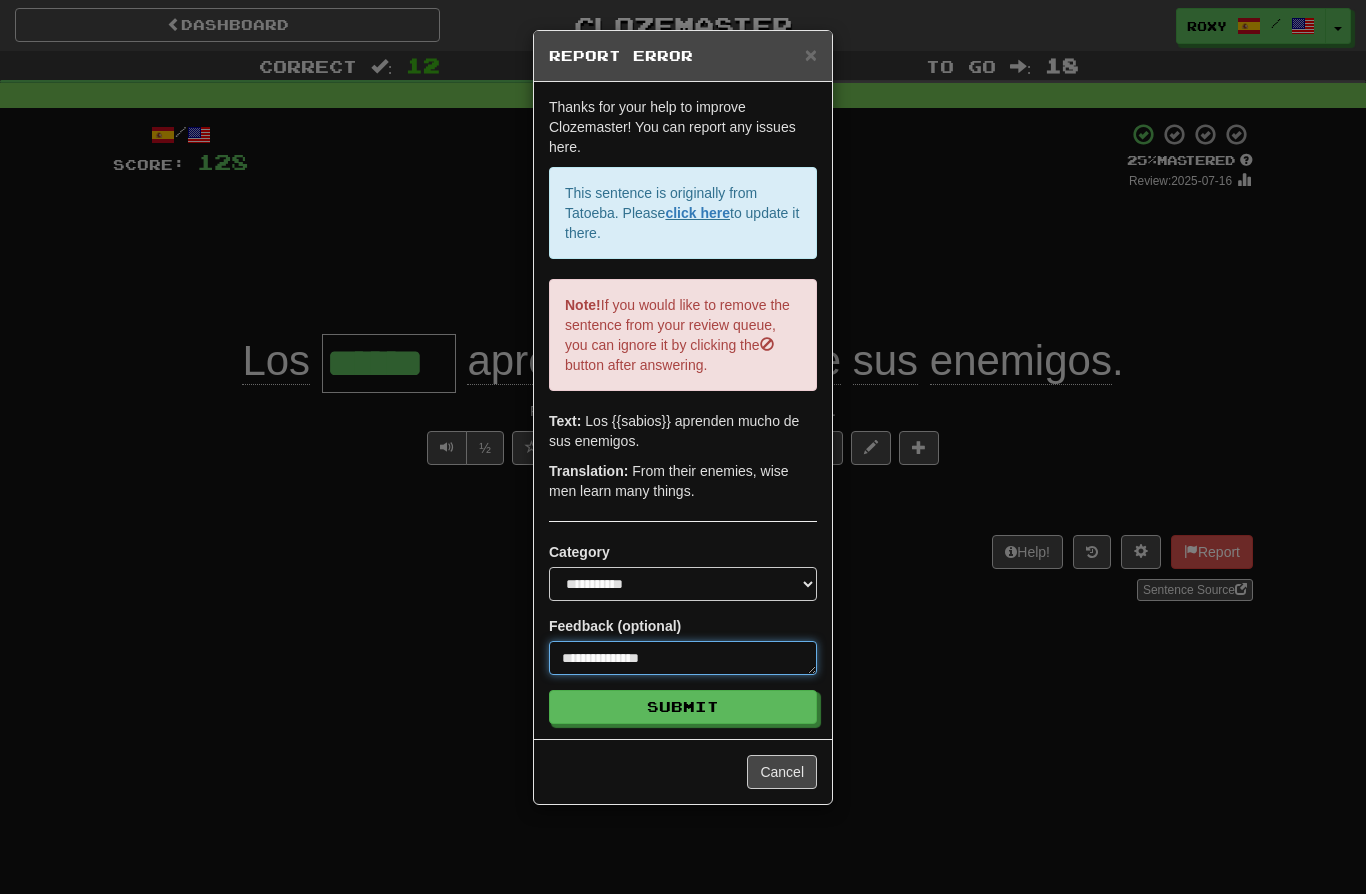 type on "*" 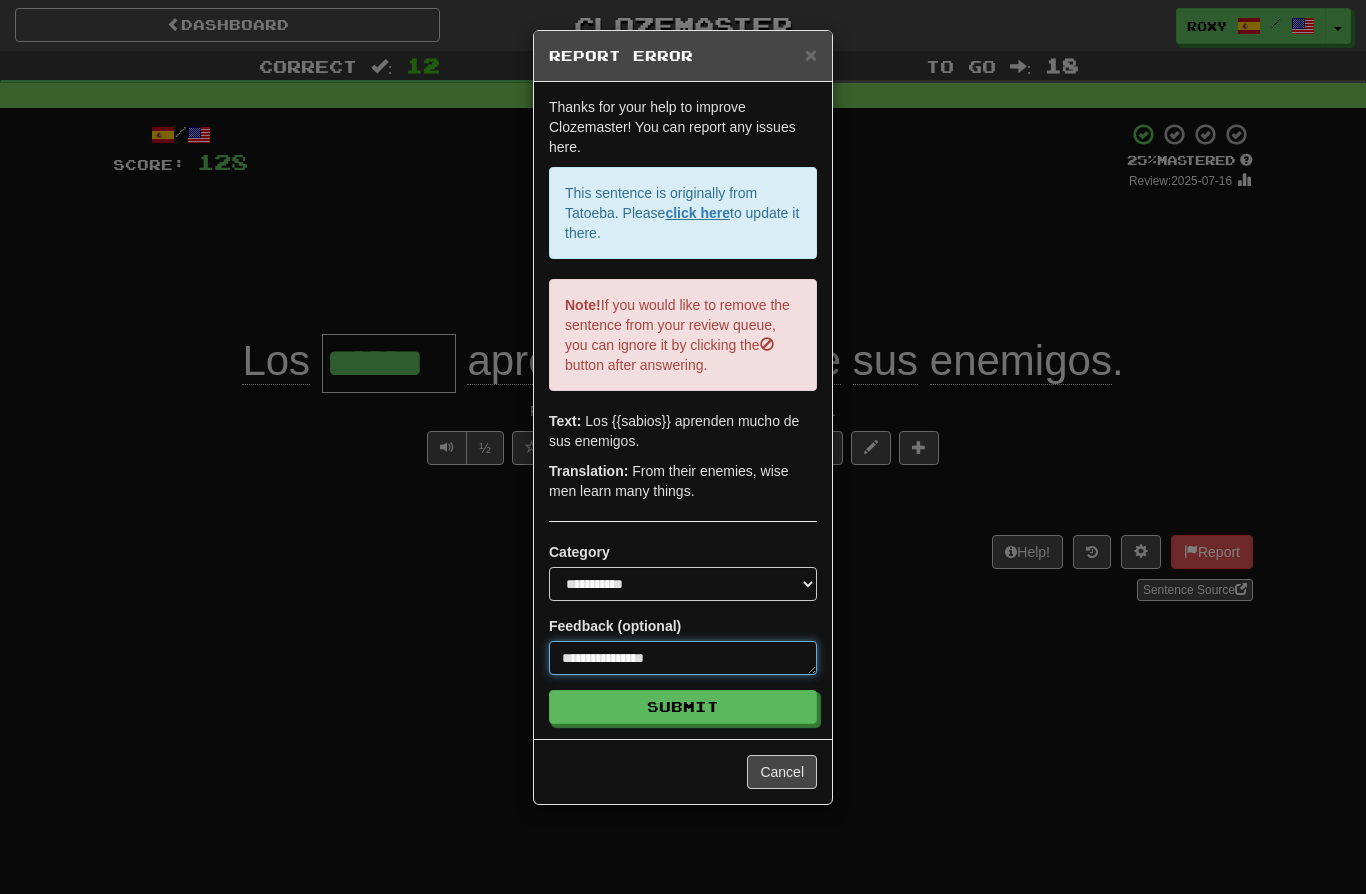 type on "*" 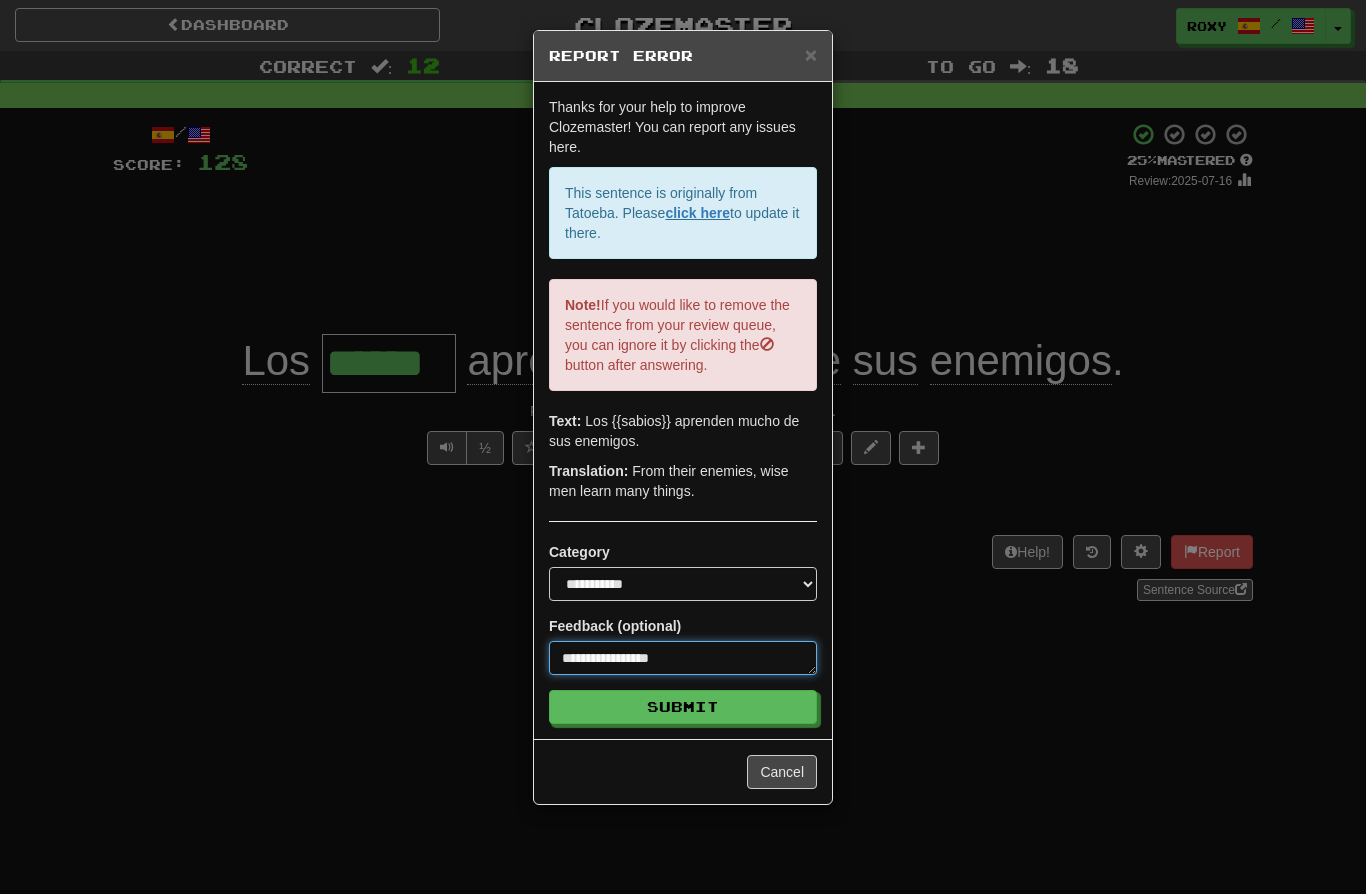 type on "*" 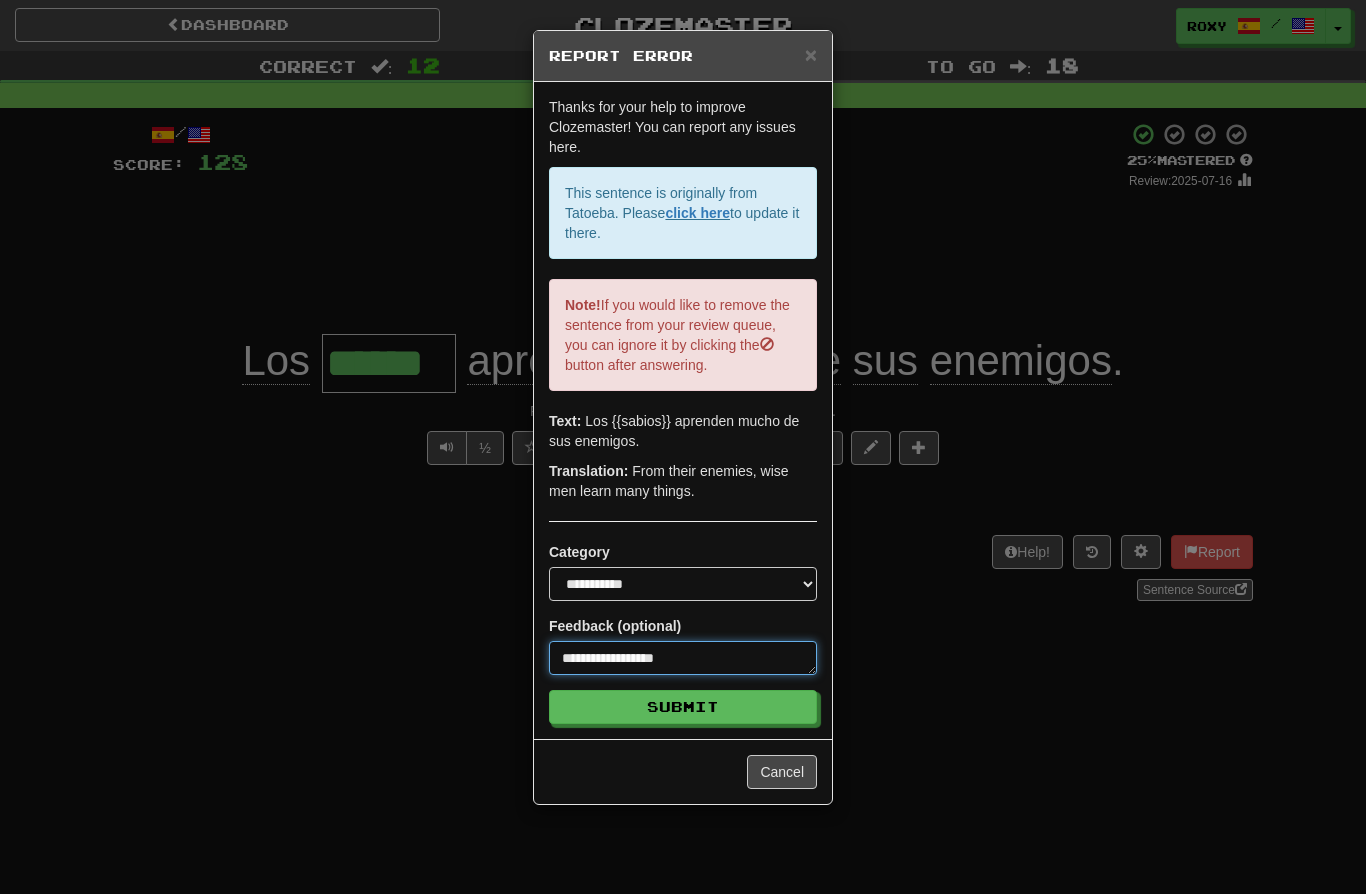 type on "*" 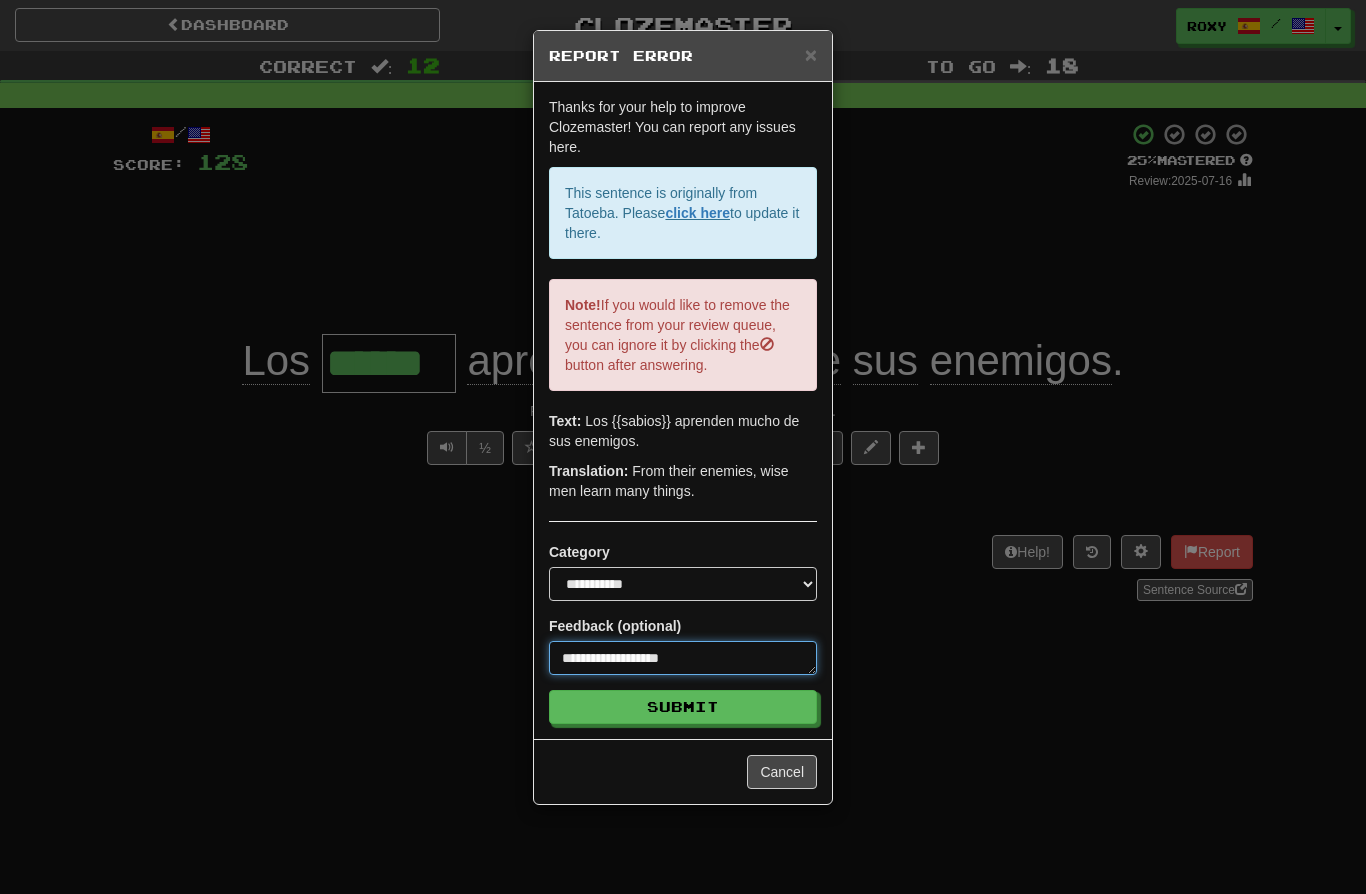type on "*" 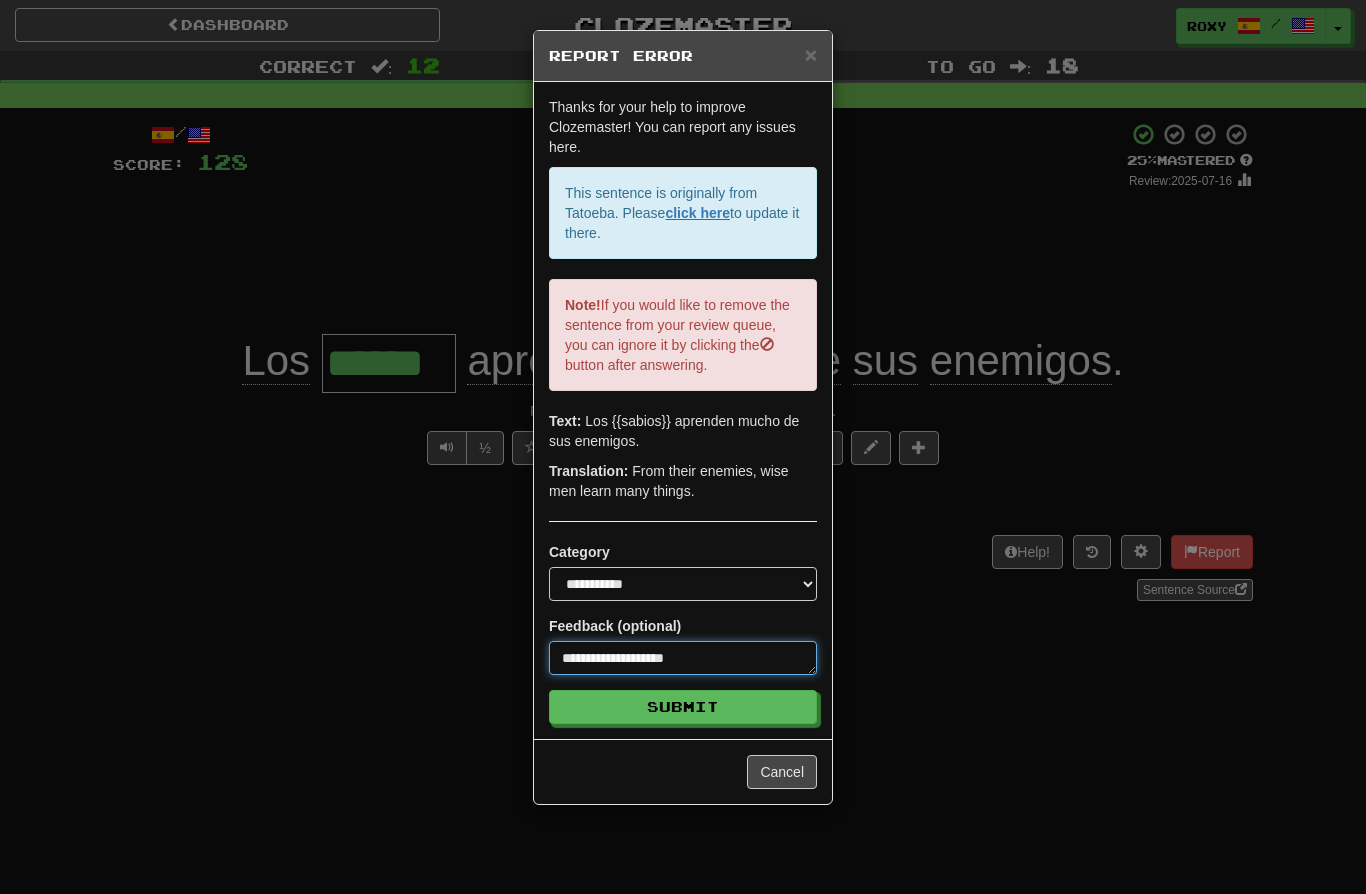 type on "*" 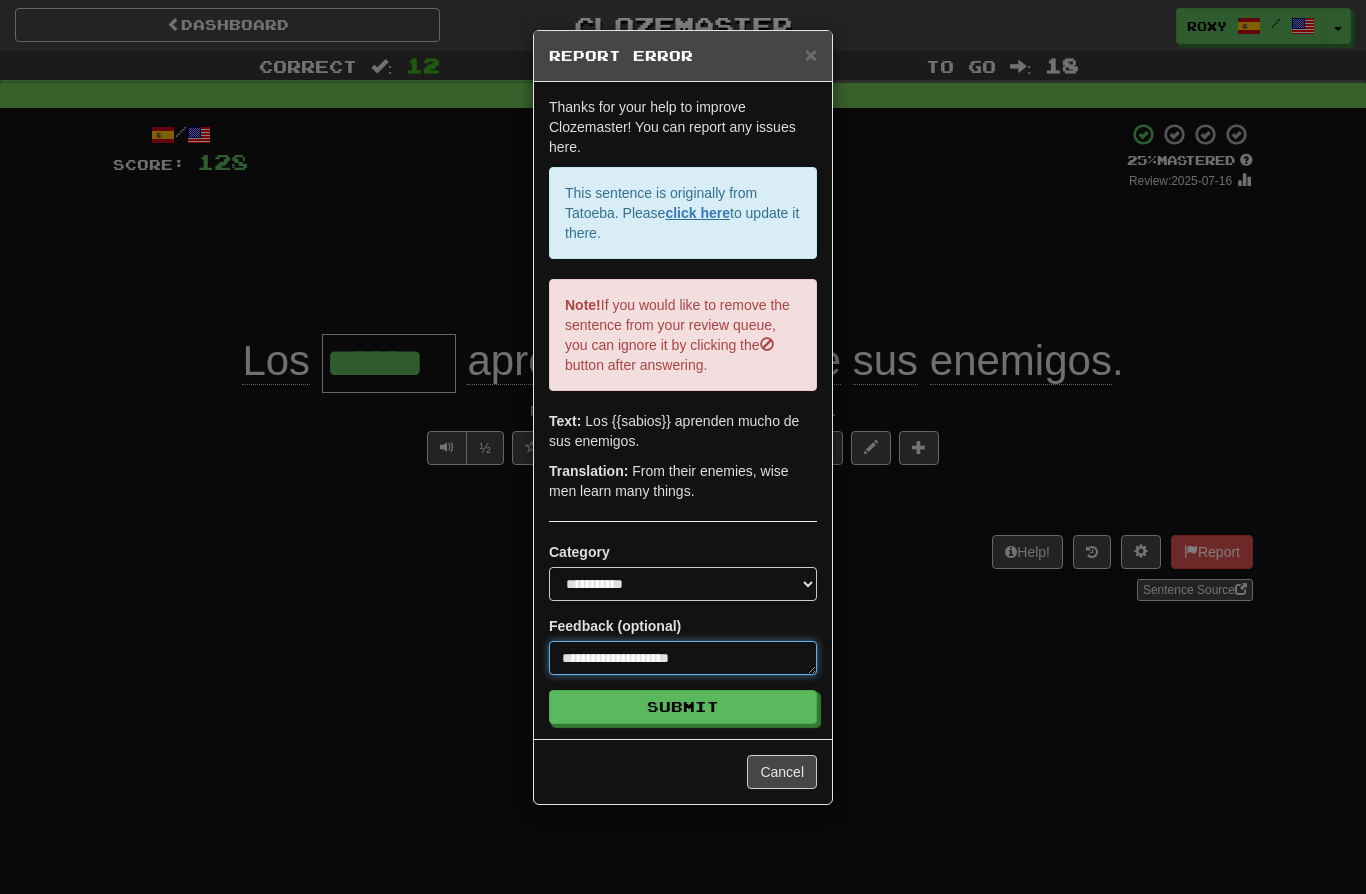type on "*" 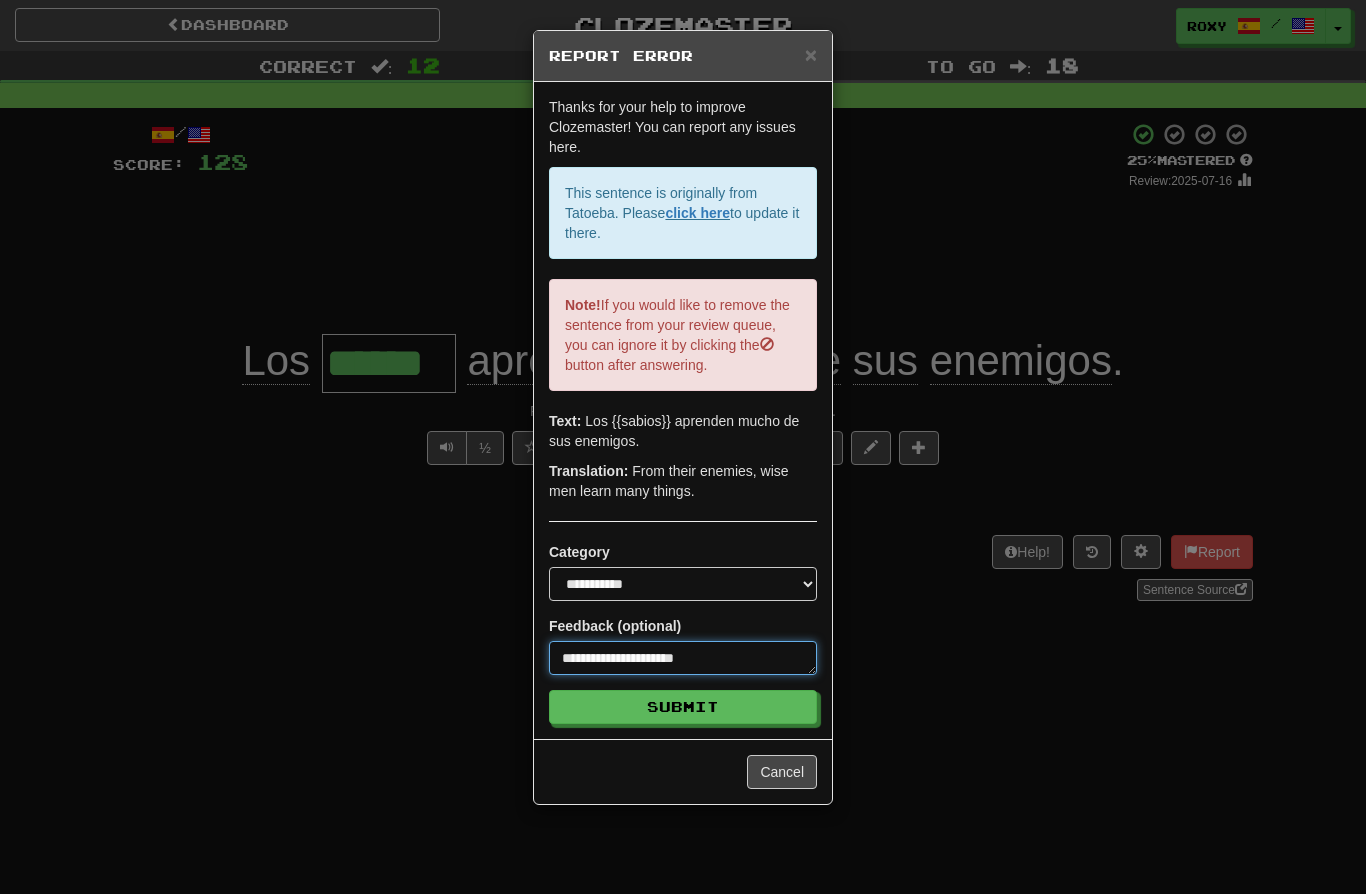 type on "*" 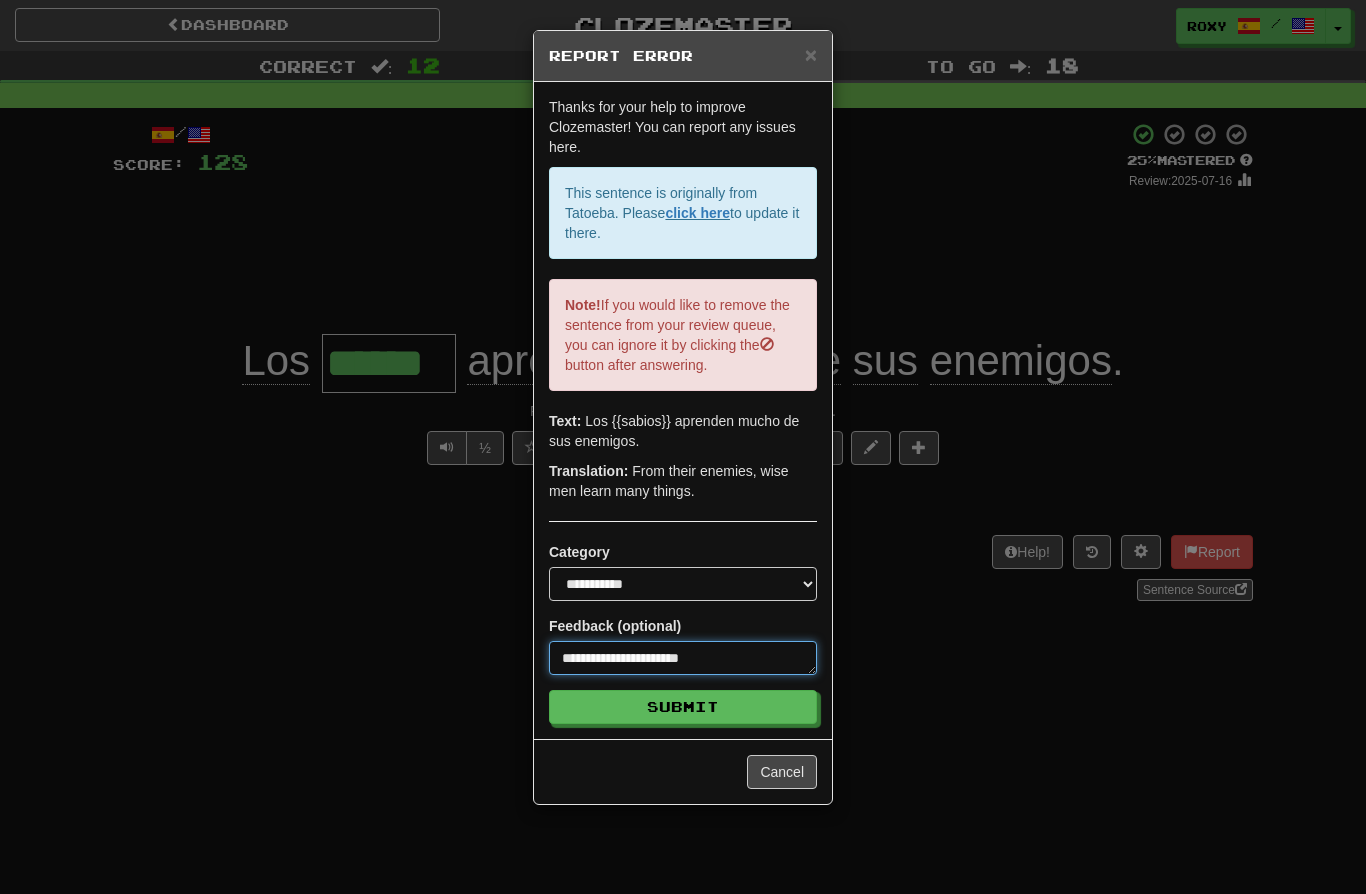 type on "*" 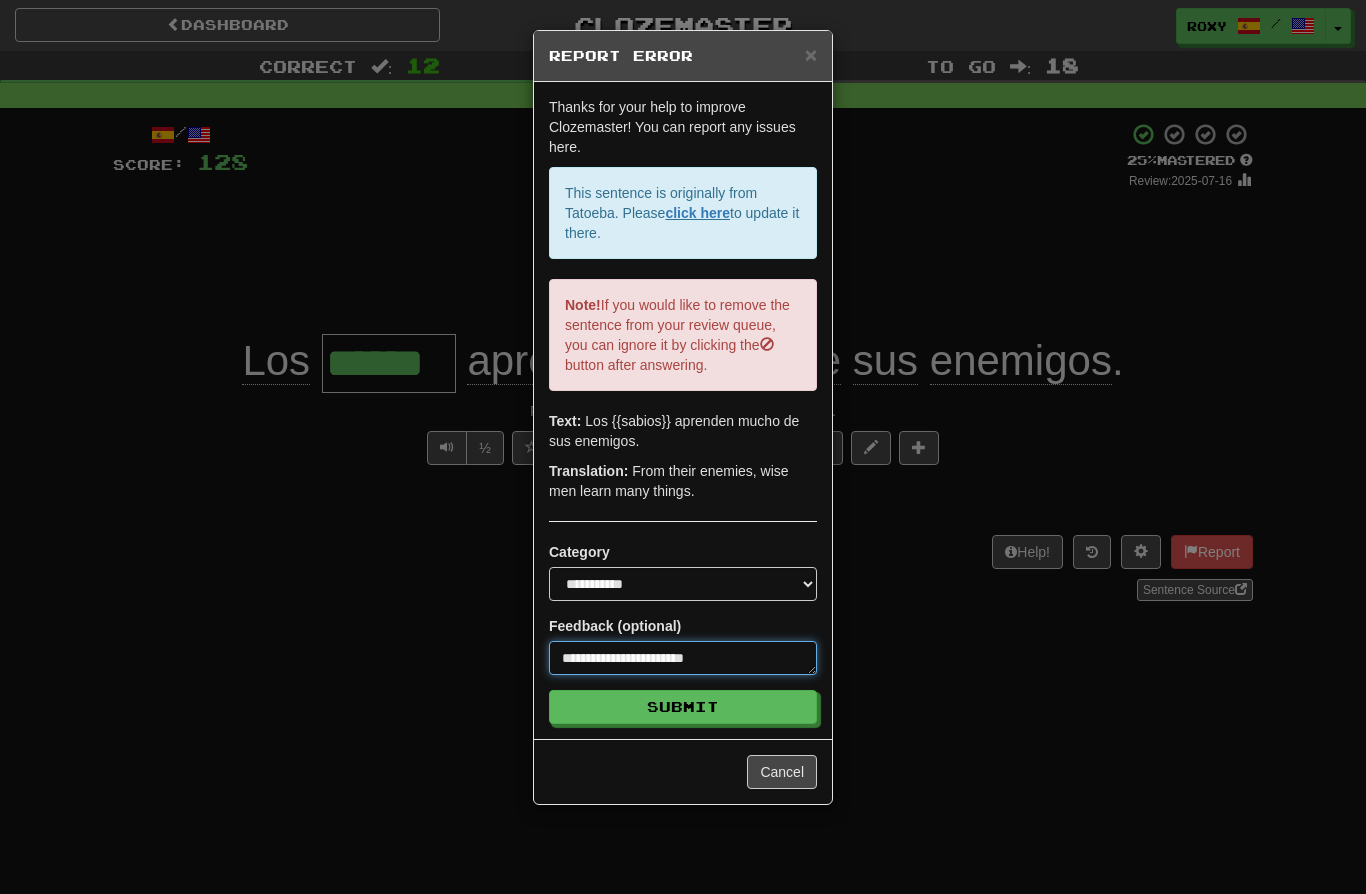 type on "*" 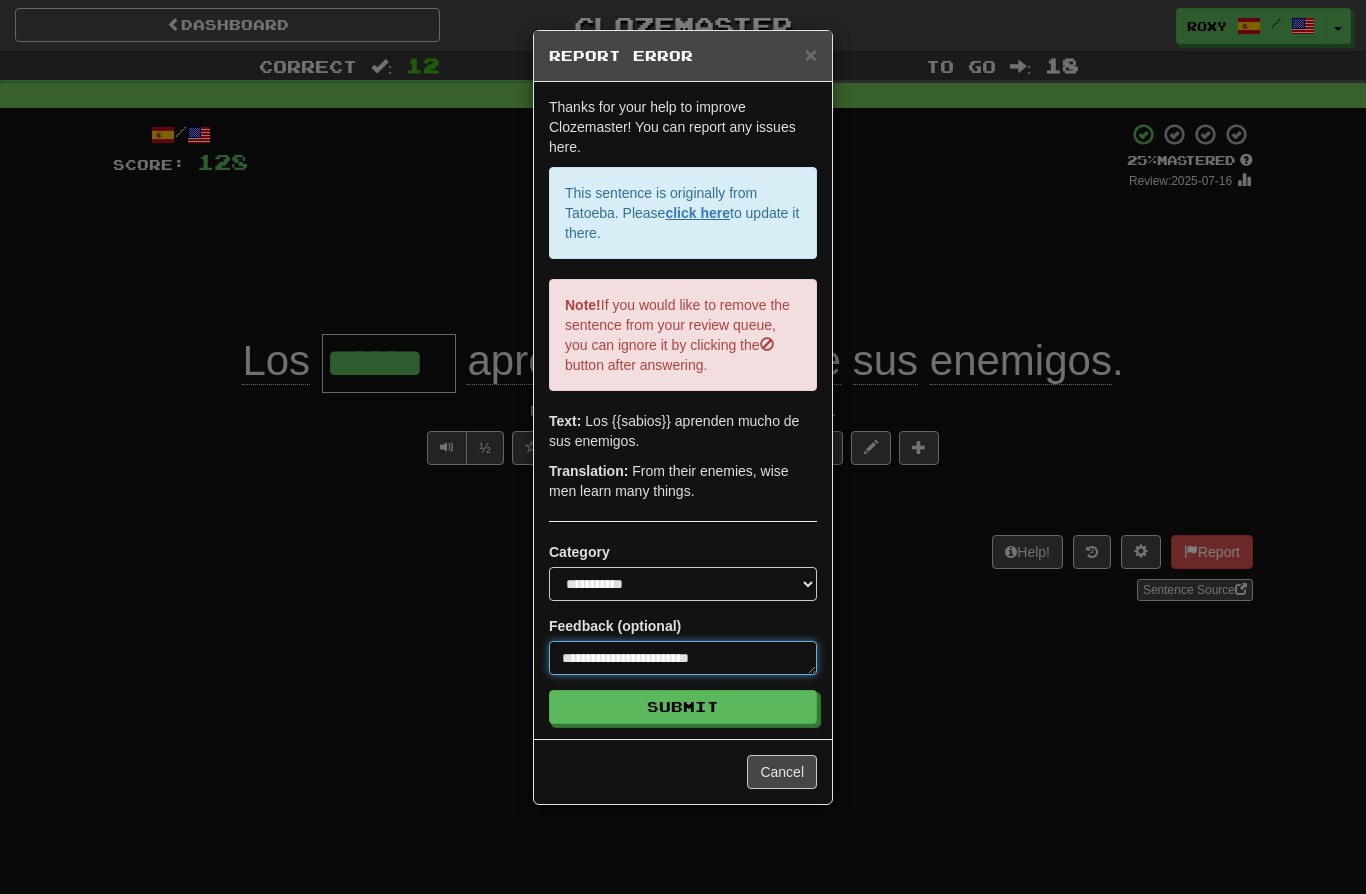 type on "*" 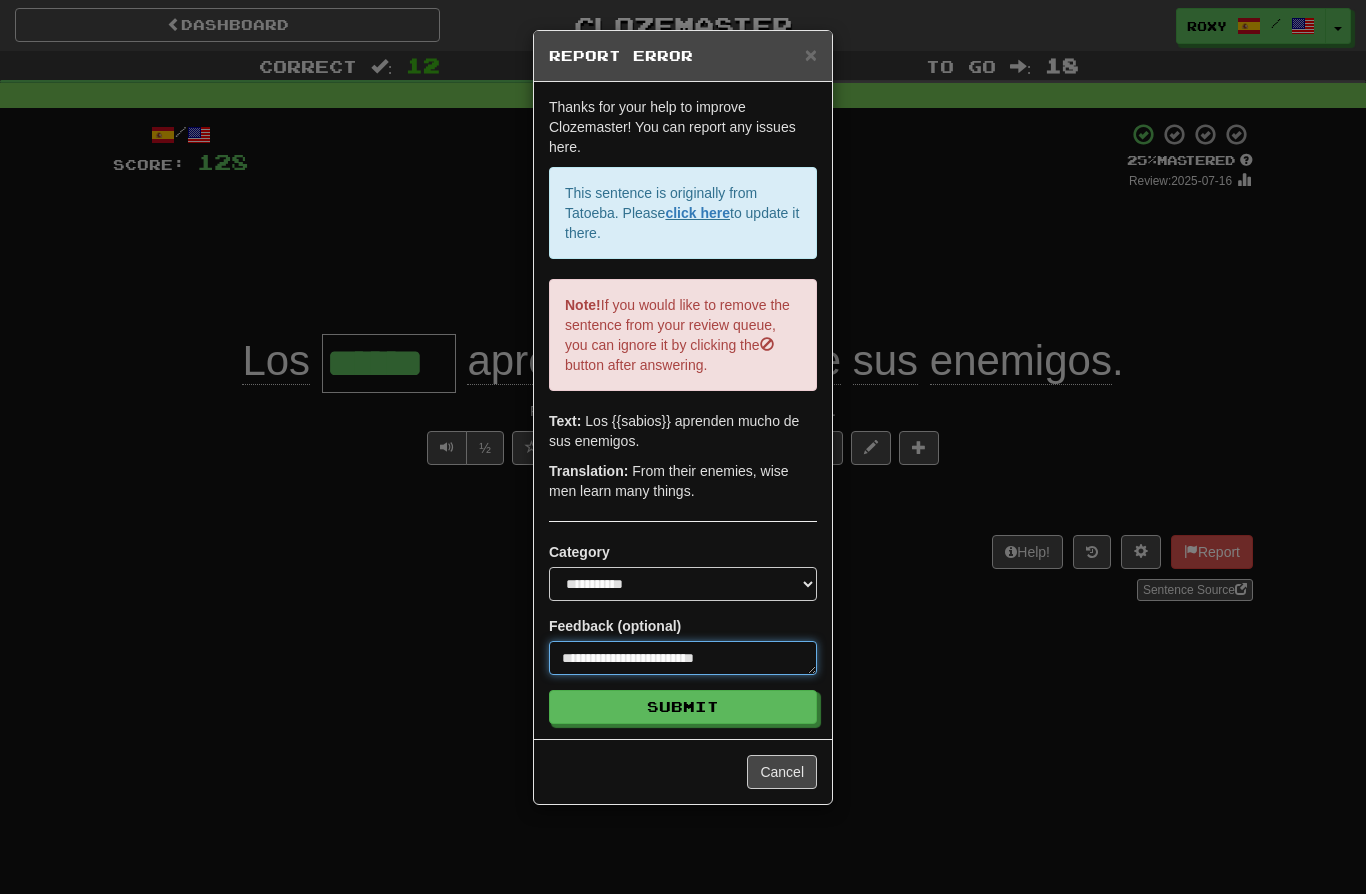 type on "*" 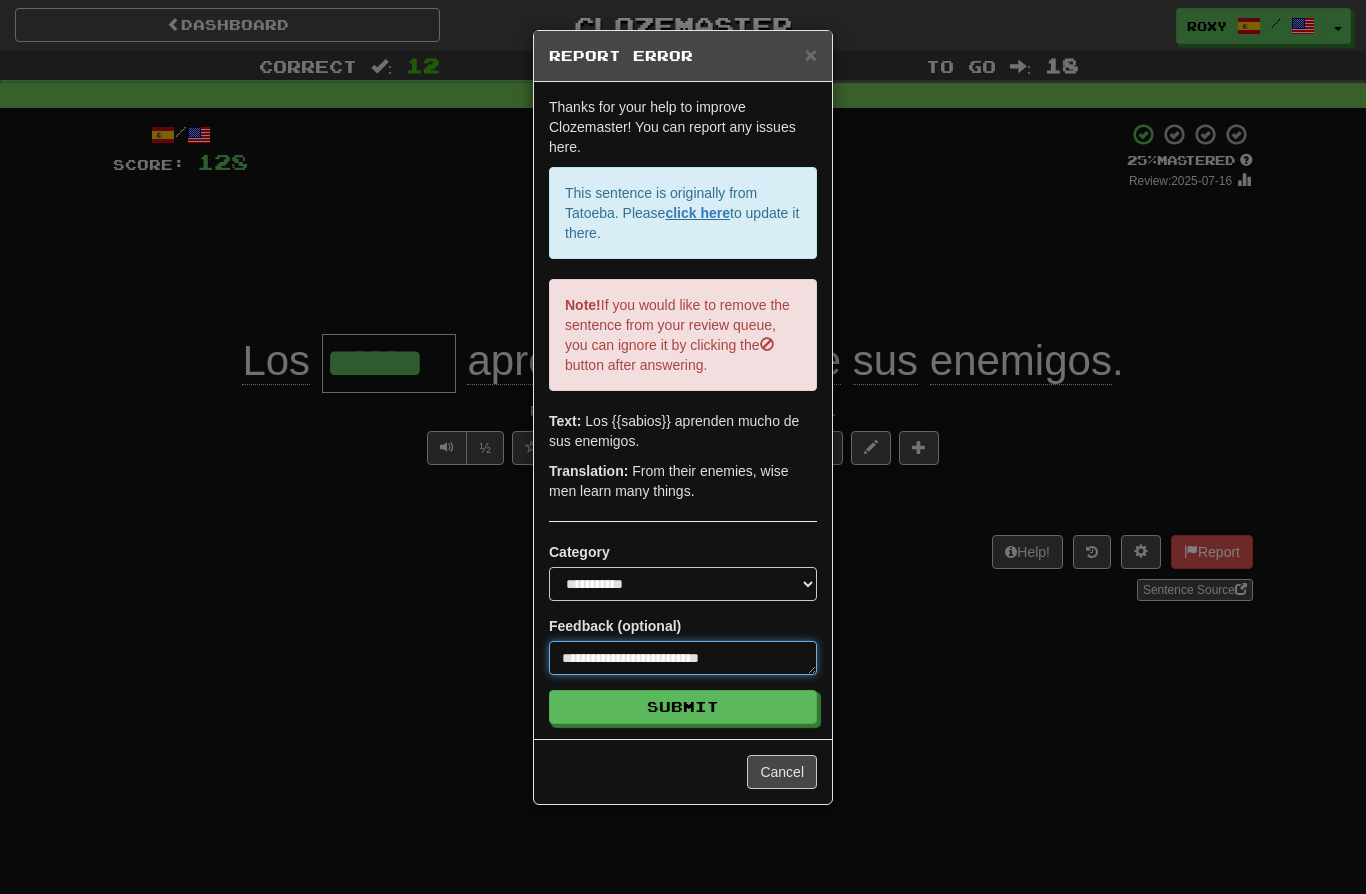 type on "*" 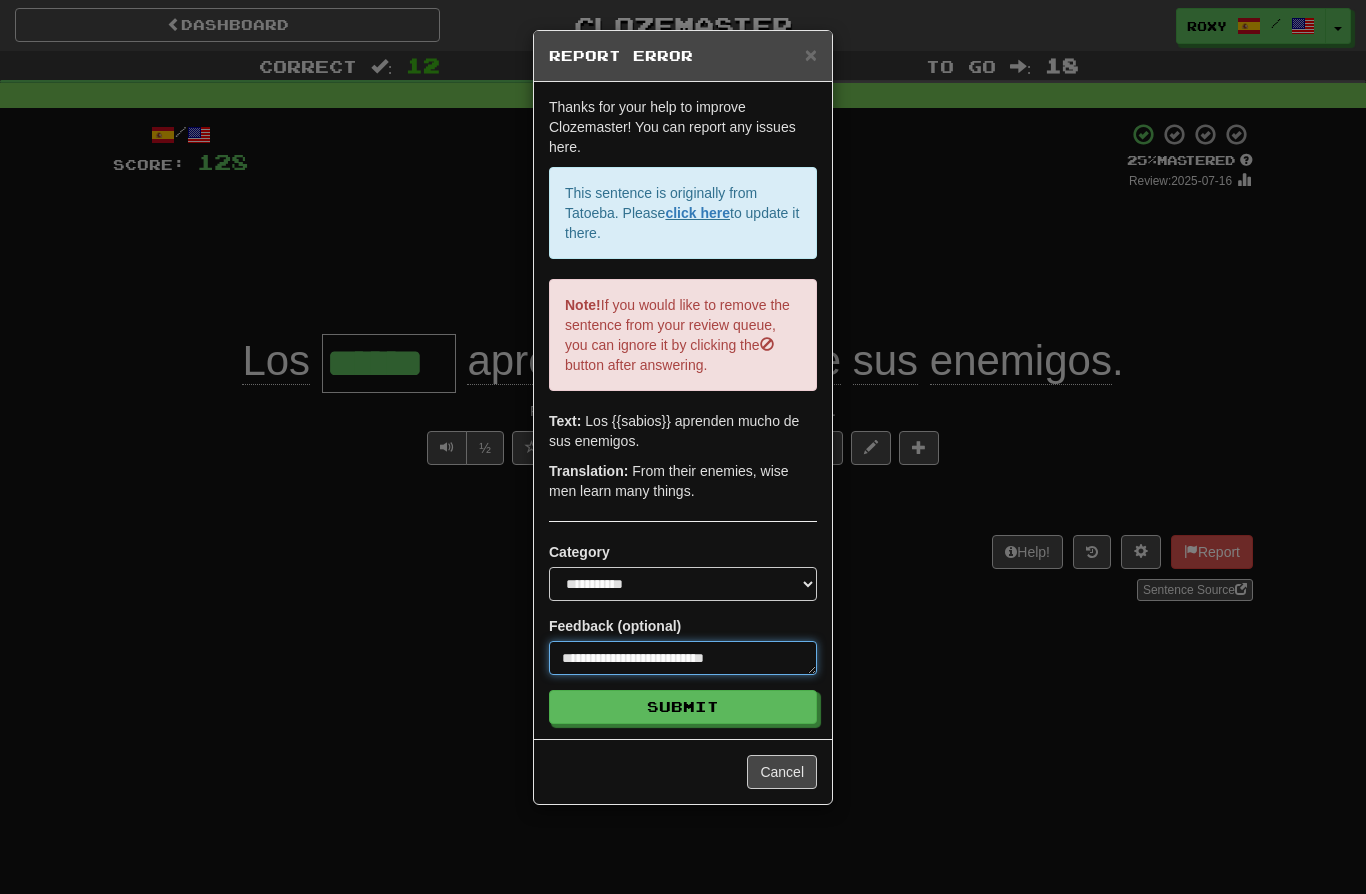 type on "*" 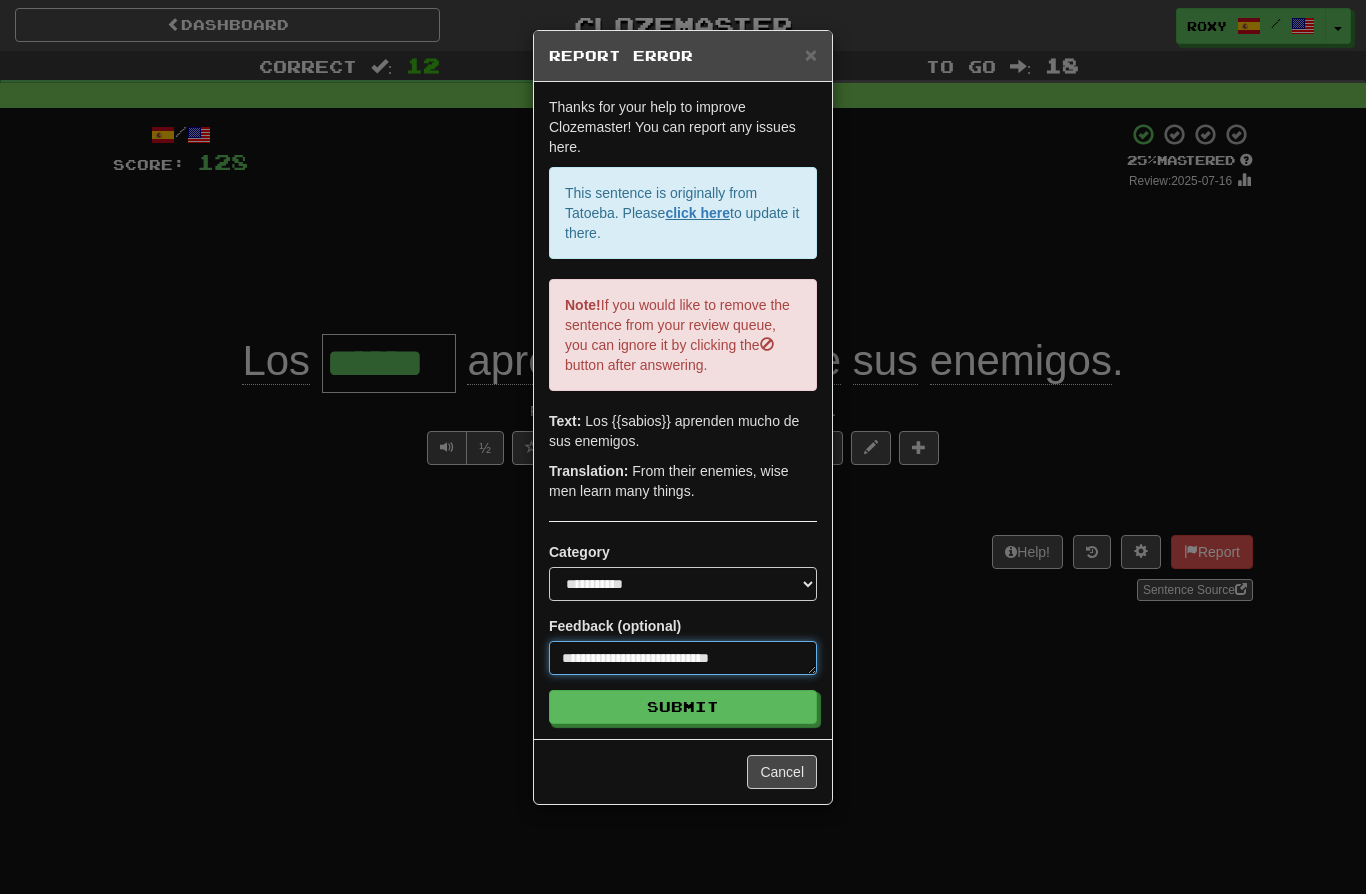 type on "*" 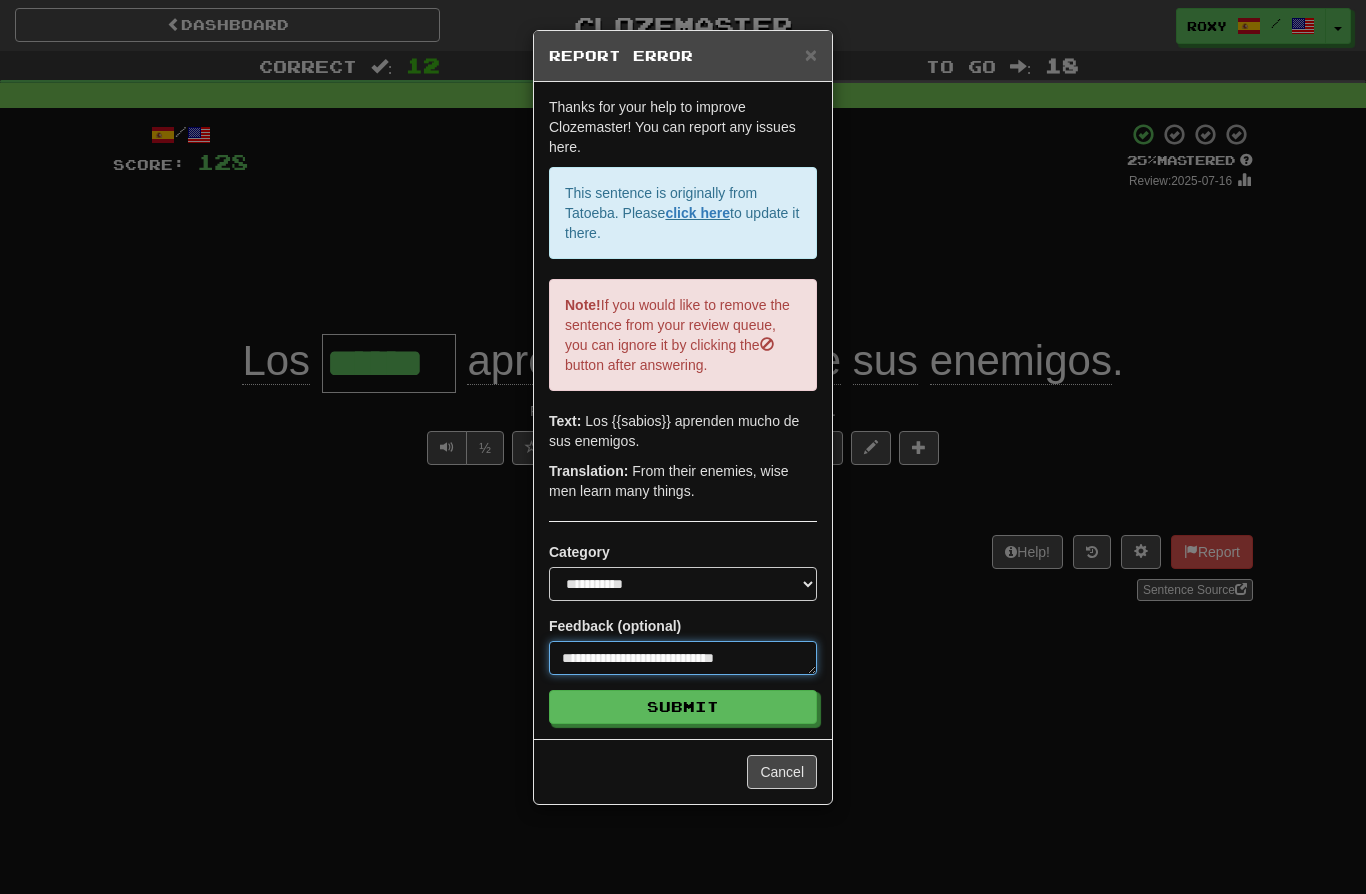 type on "*" 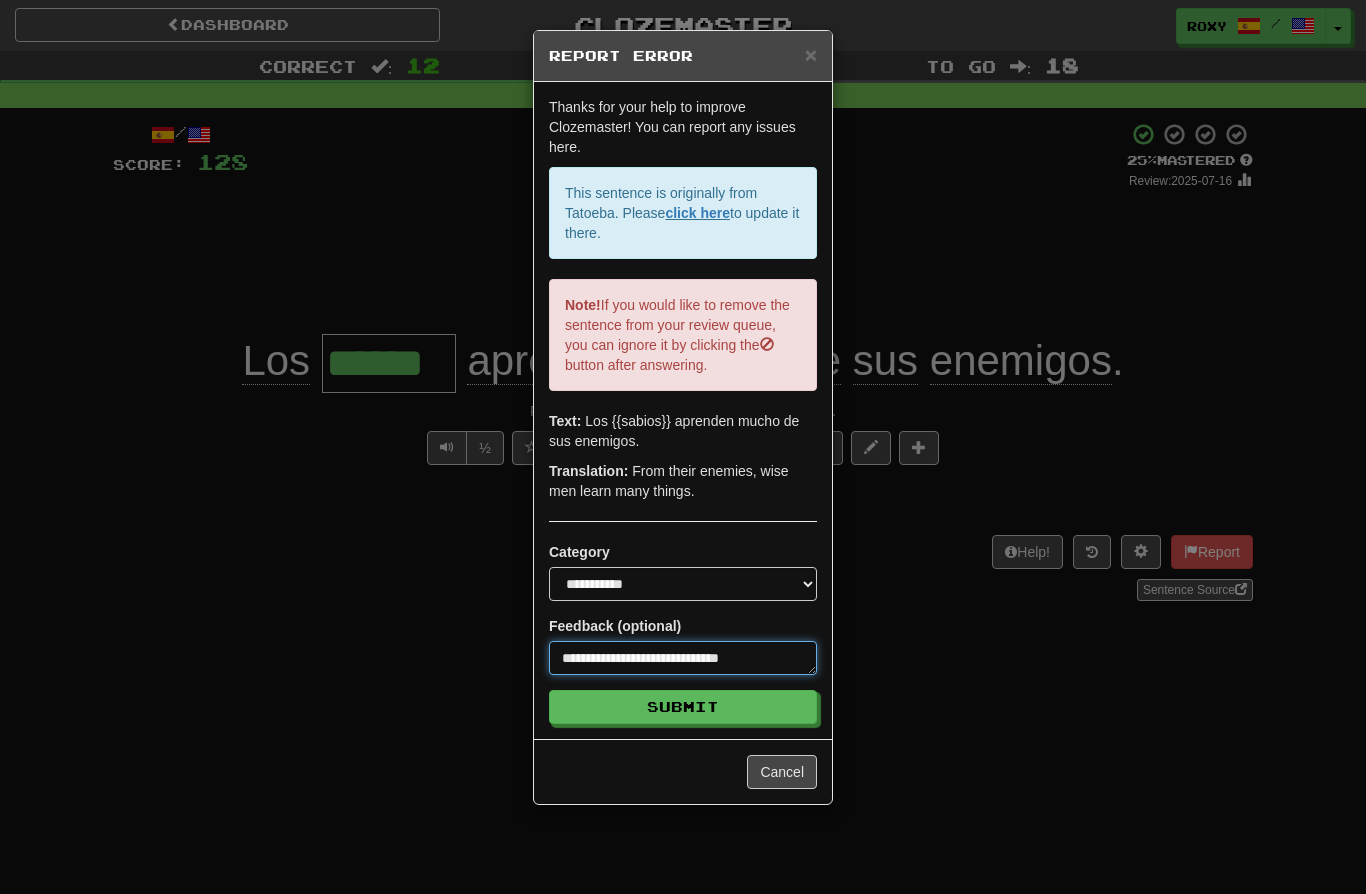 type on "*" 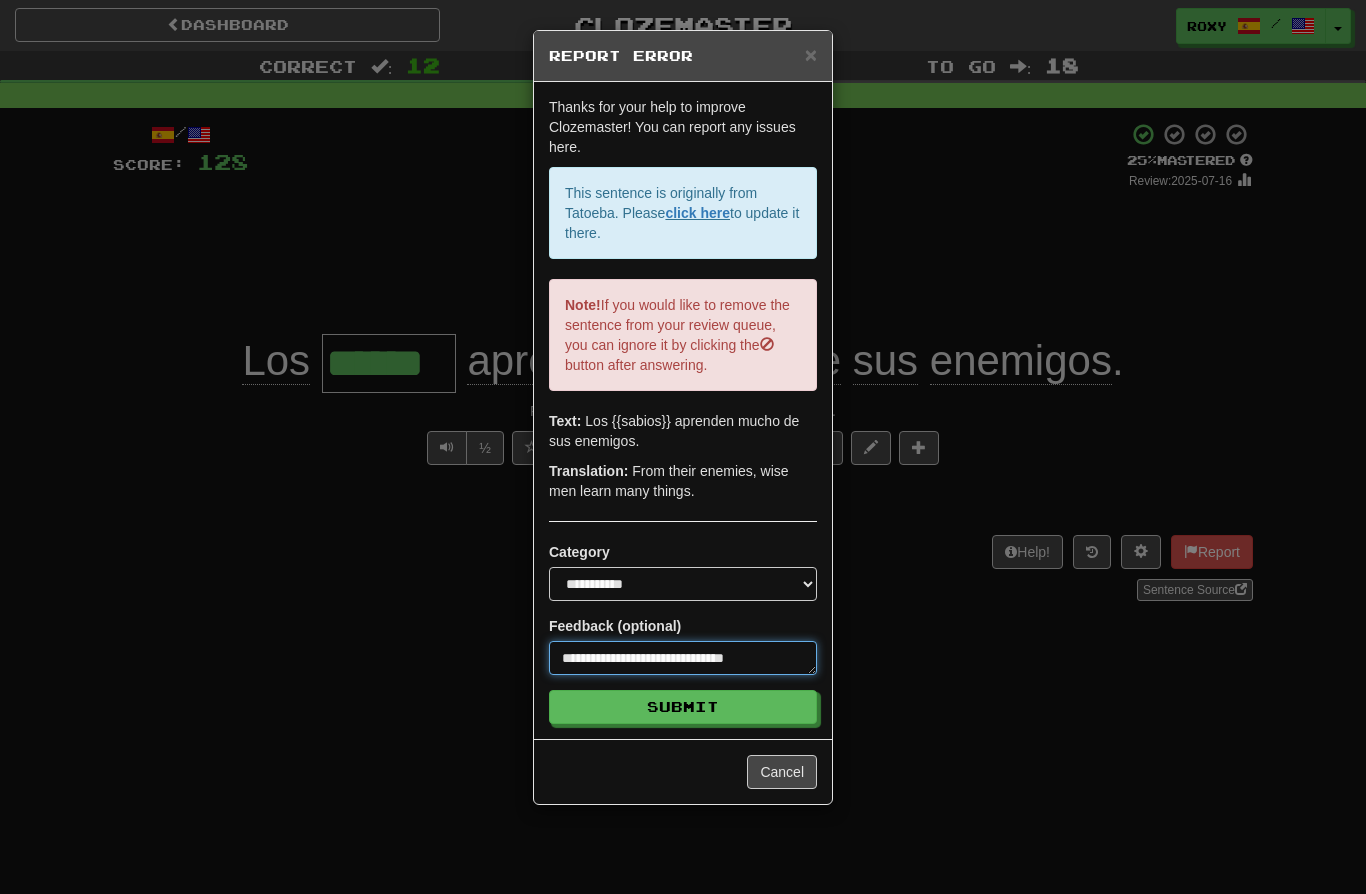 type on "*" 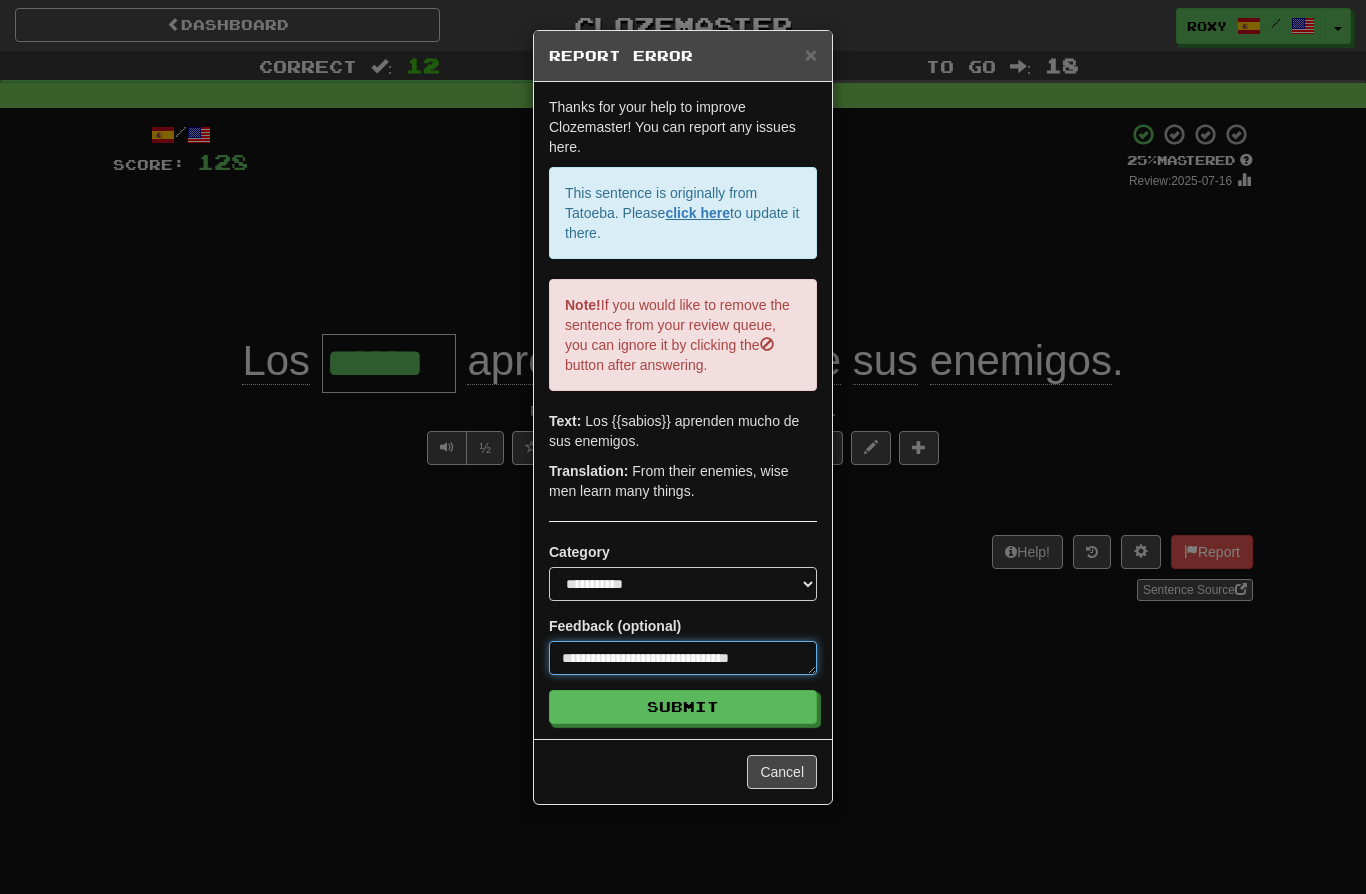 type on "*" 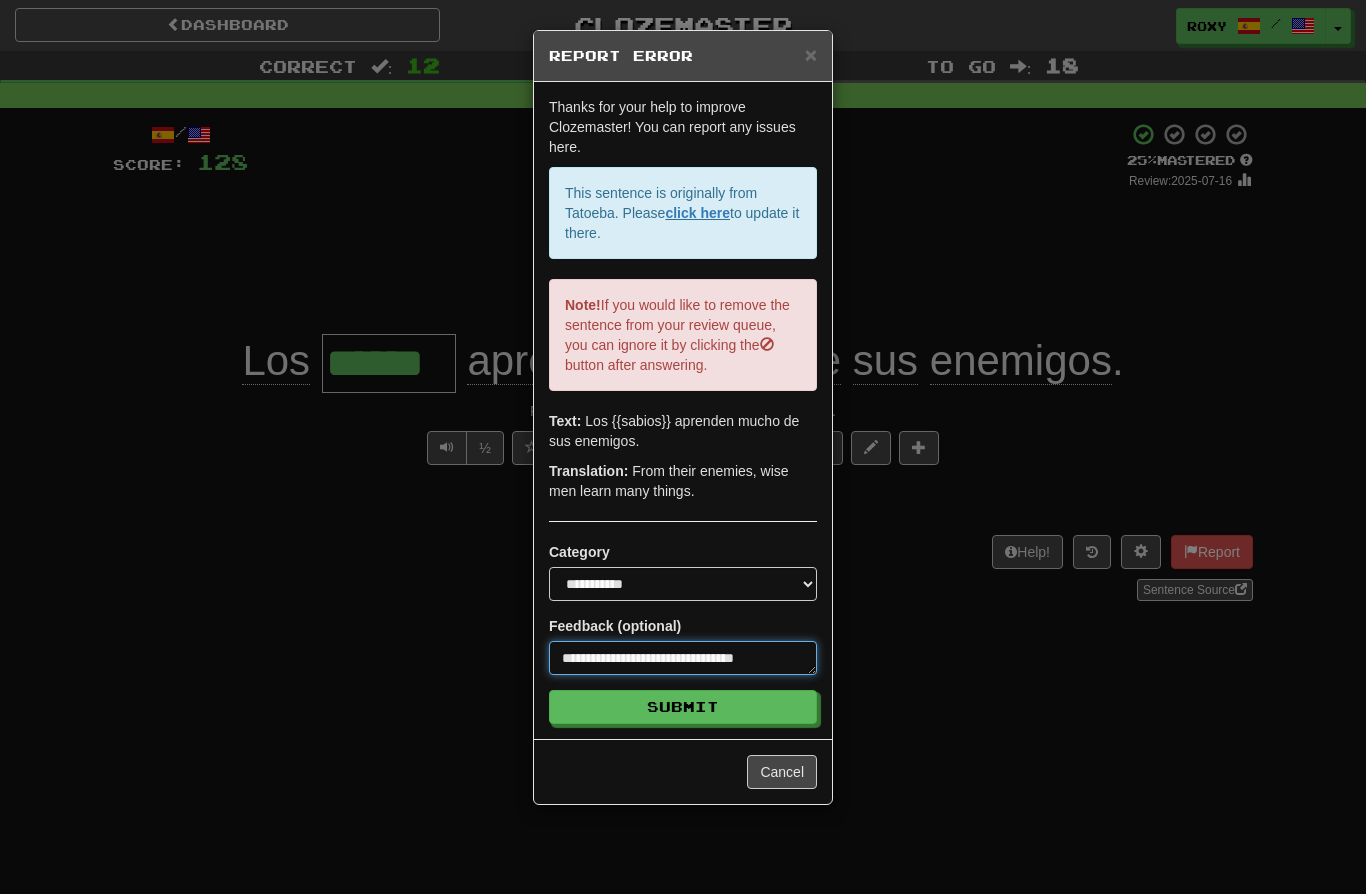type on "*" 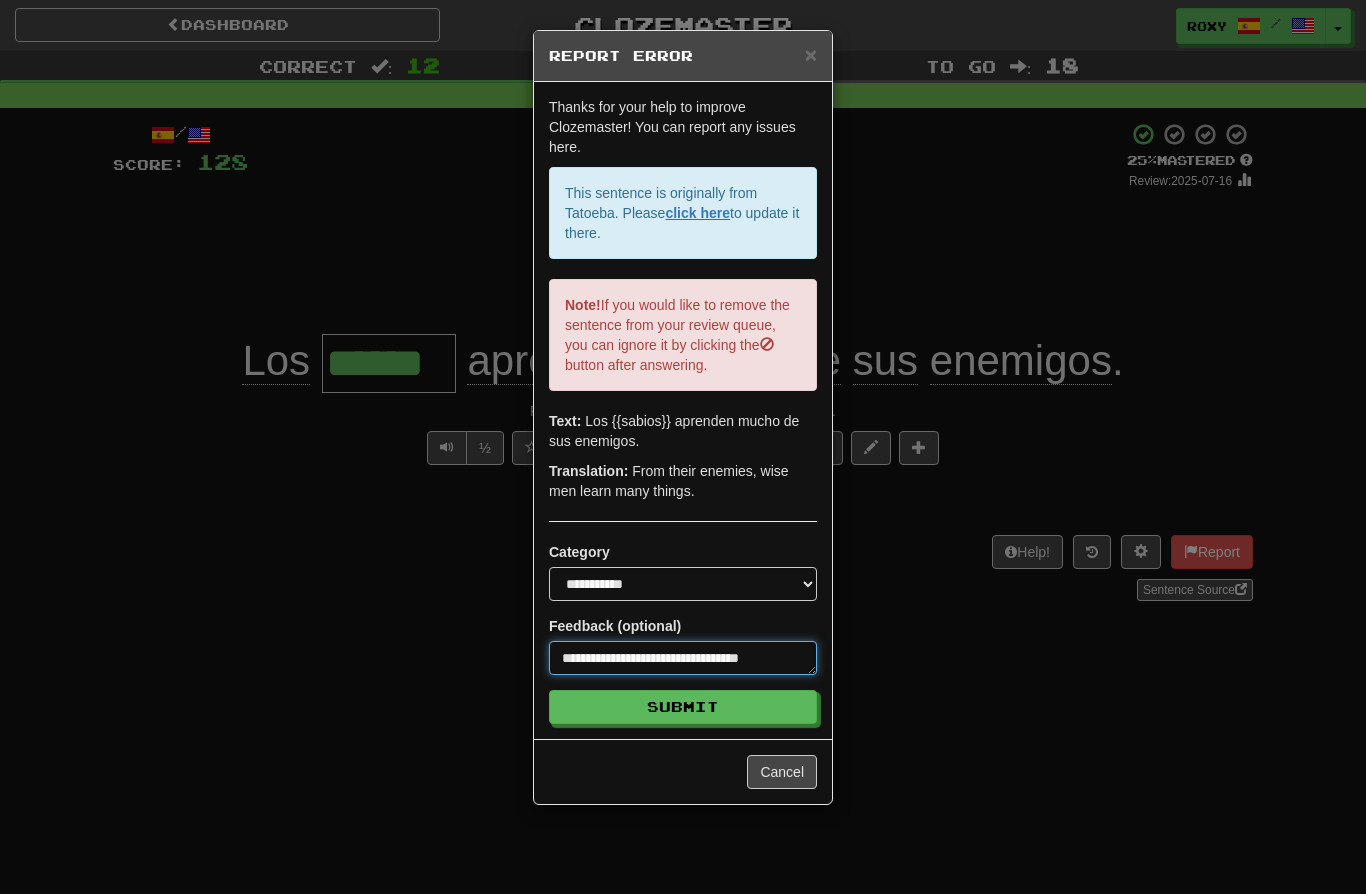 type on "*" 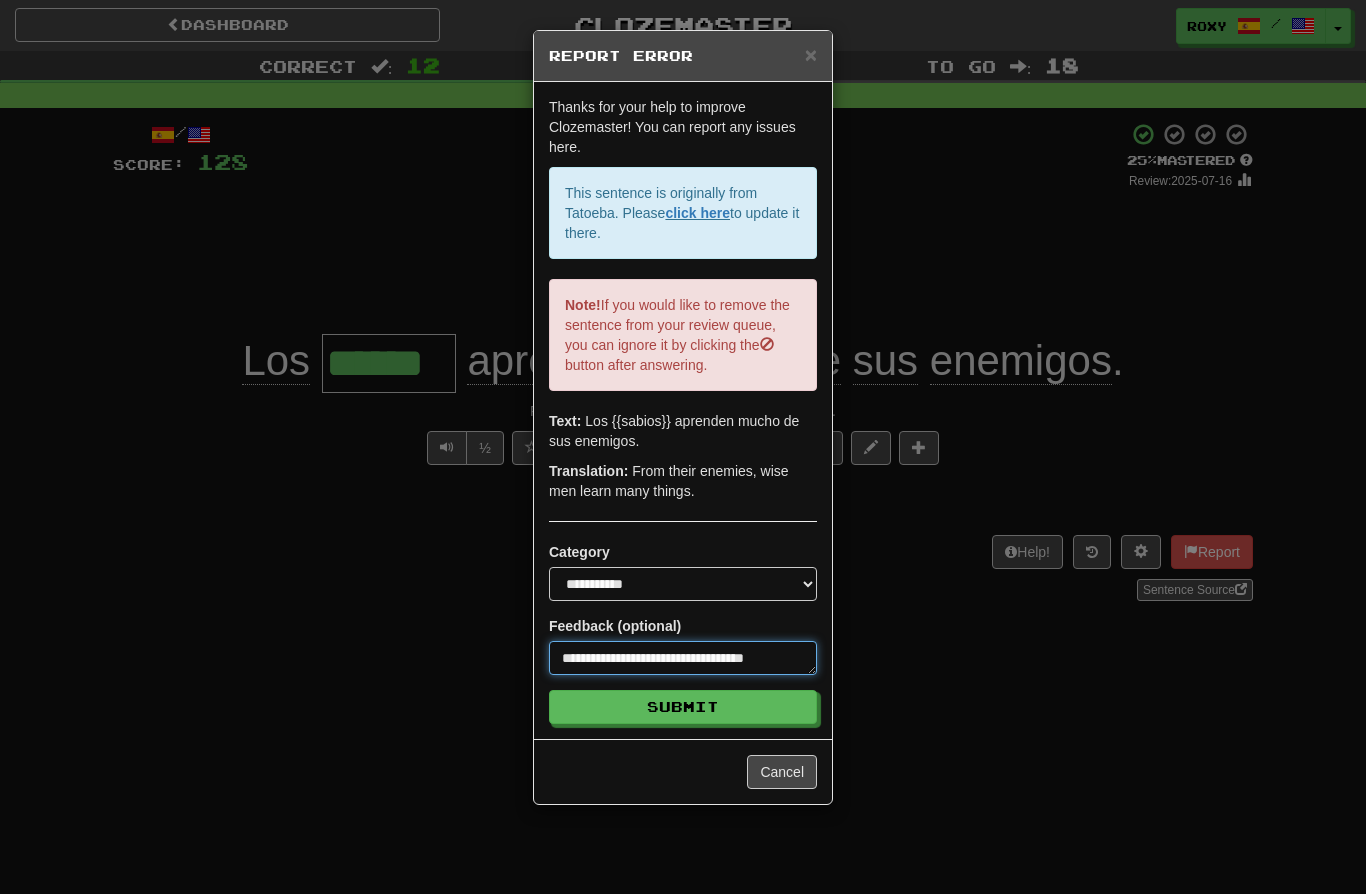 type on "*" 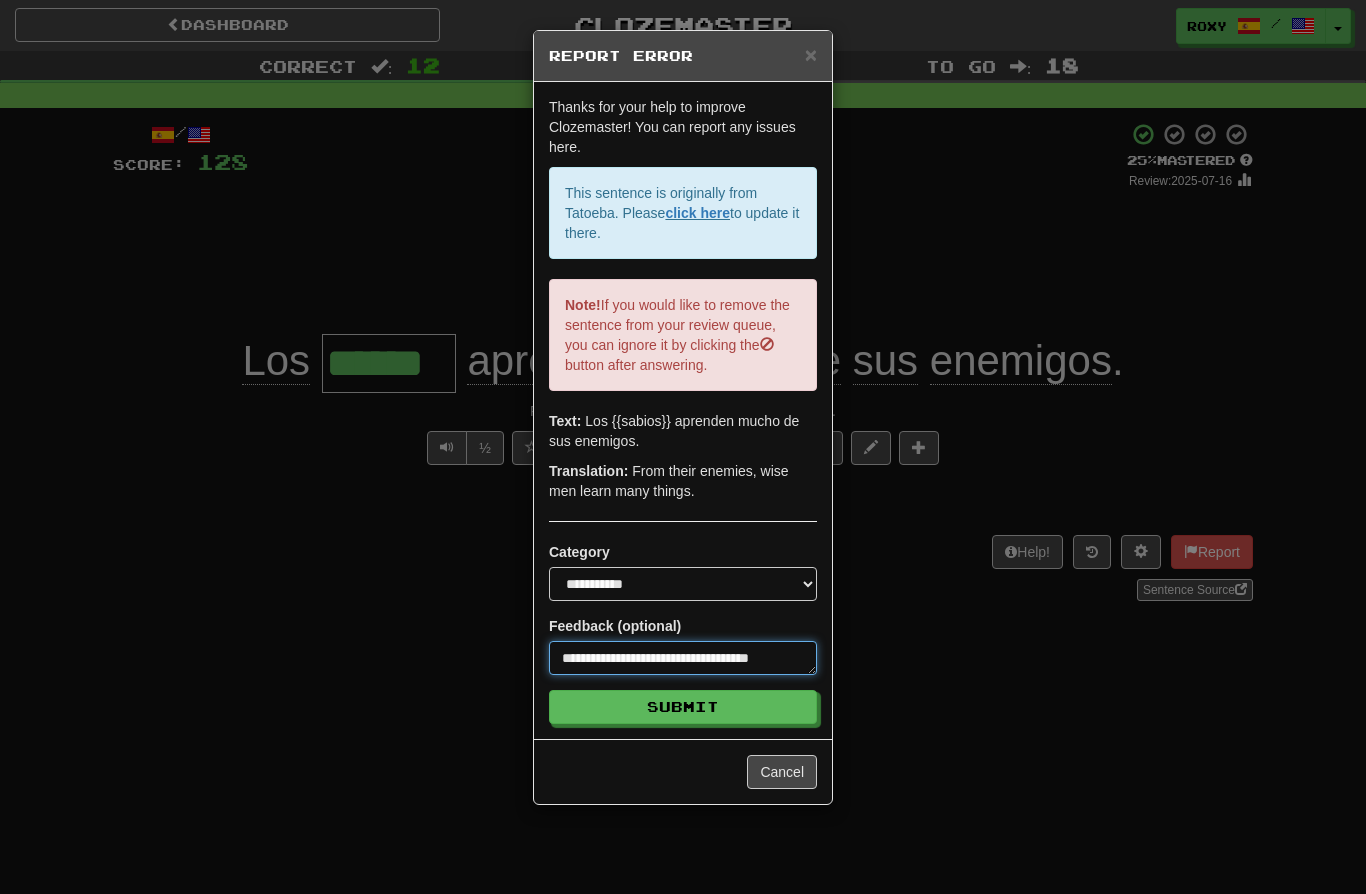 type on "*" 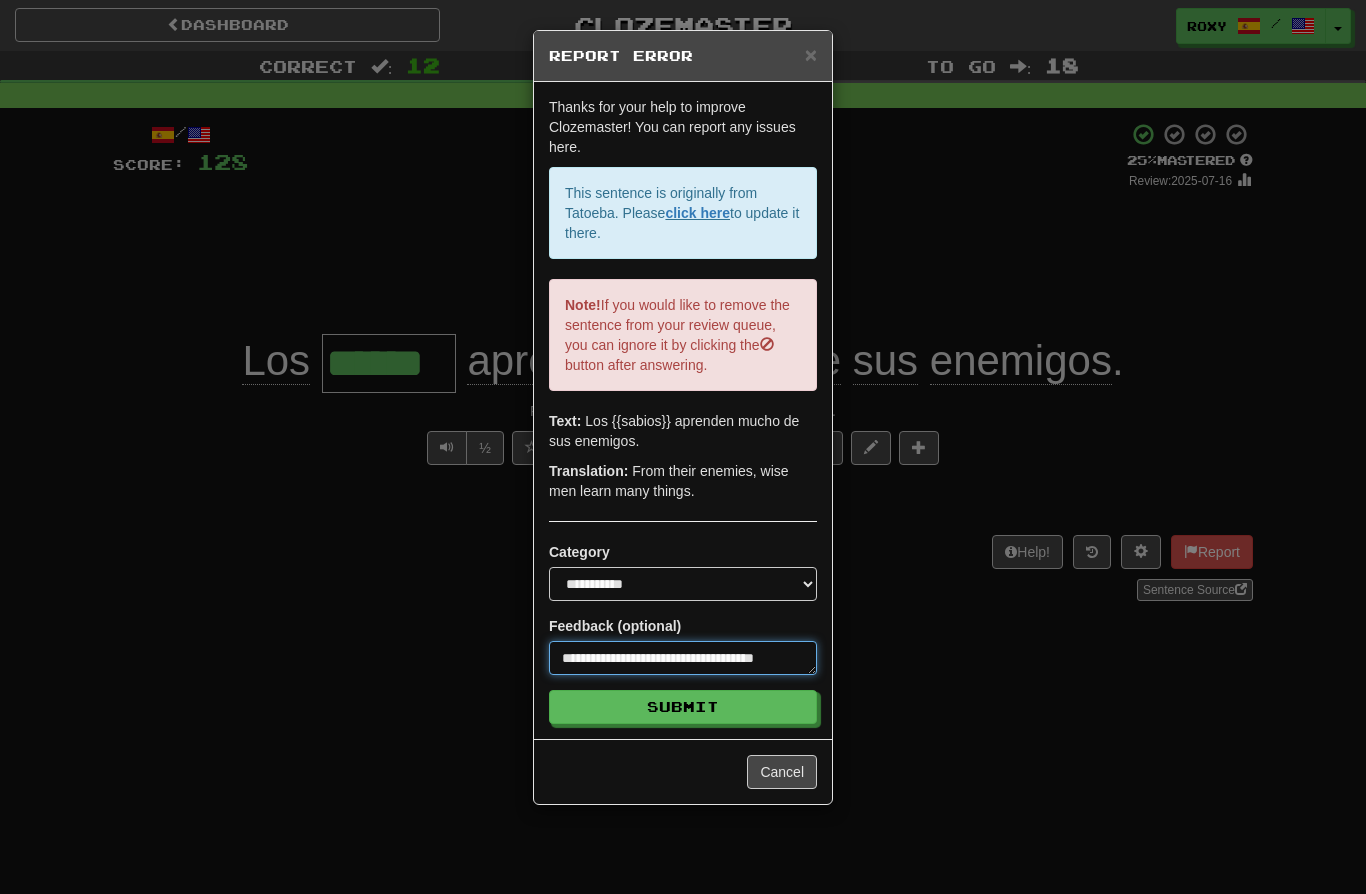 type on "*" 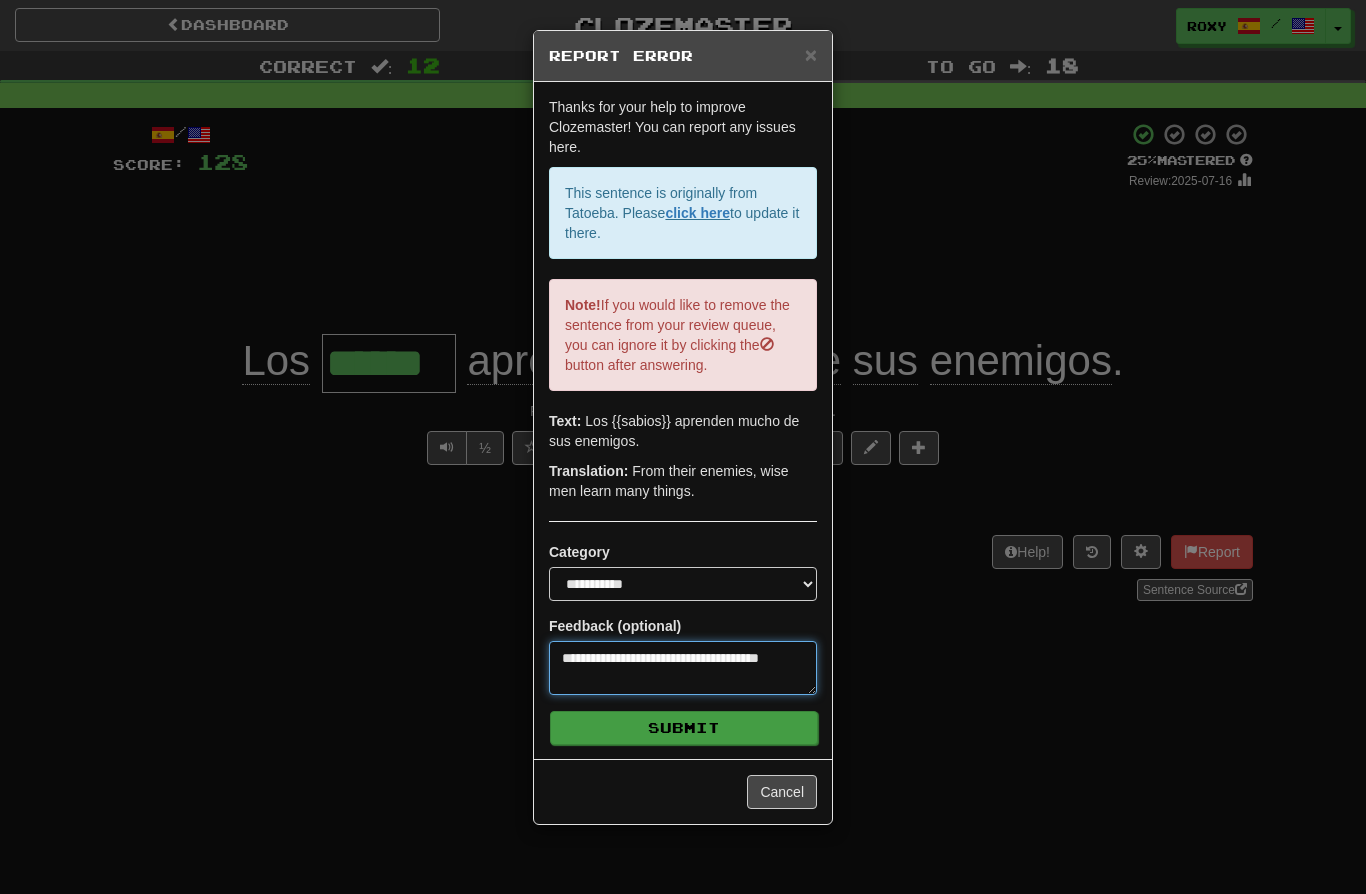 type on "**********" 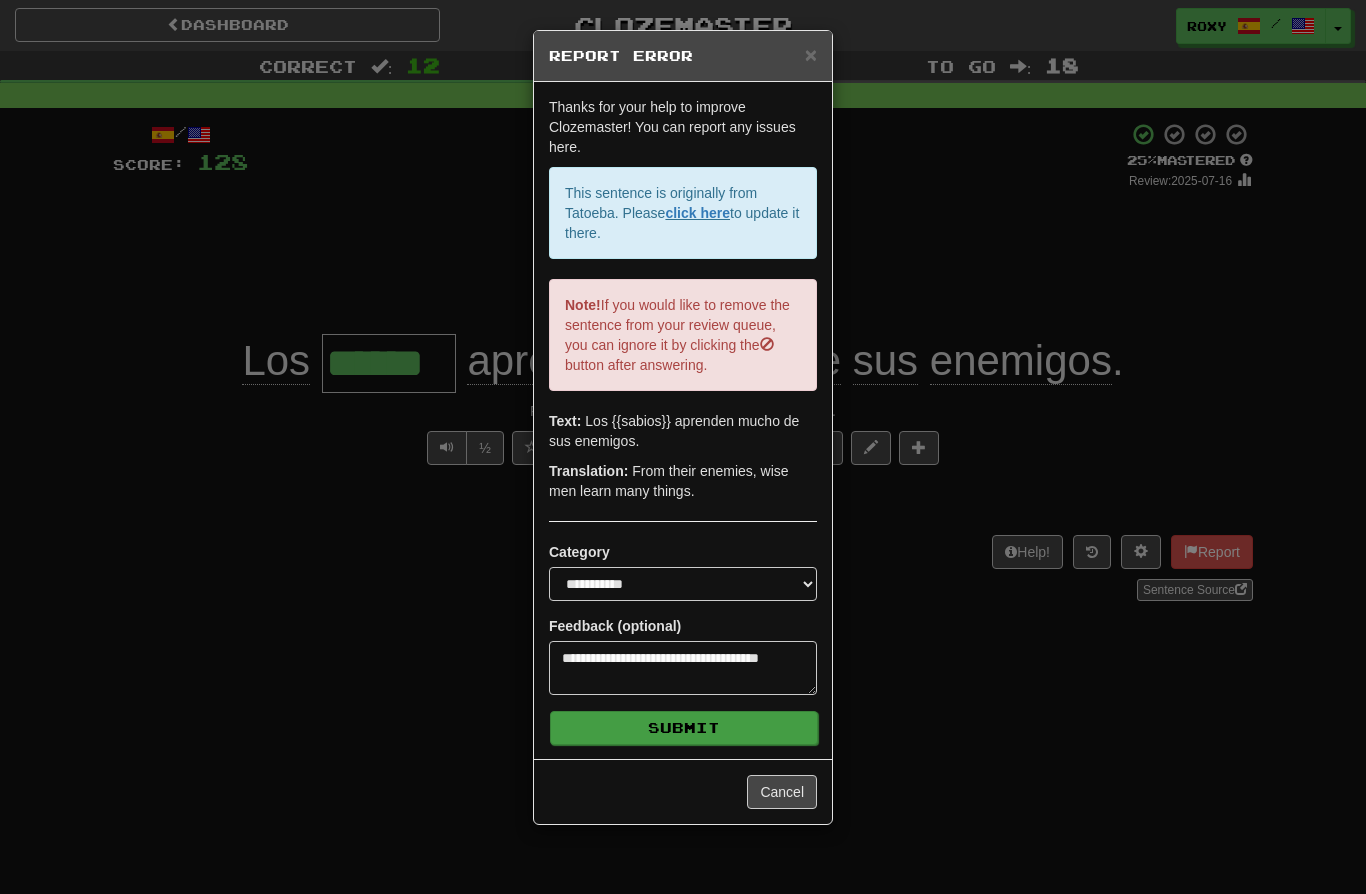 click on "Submit" at bounding box center [684, 728] 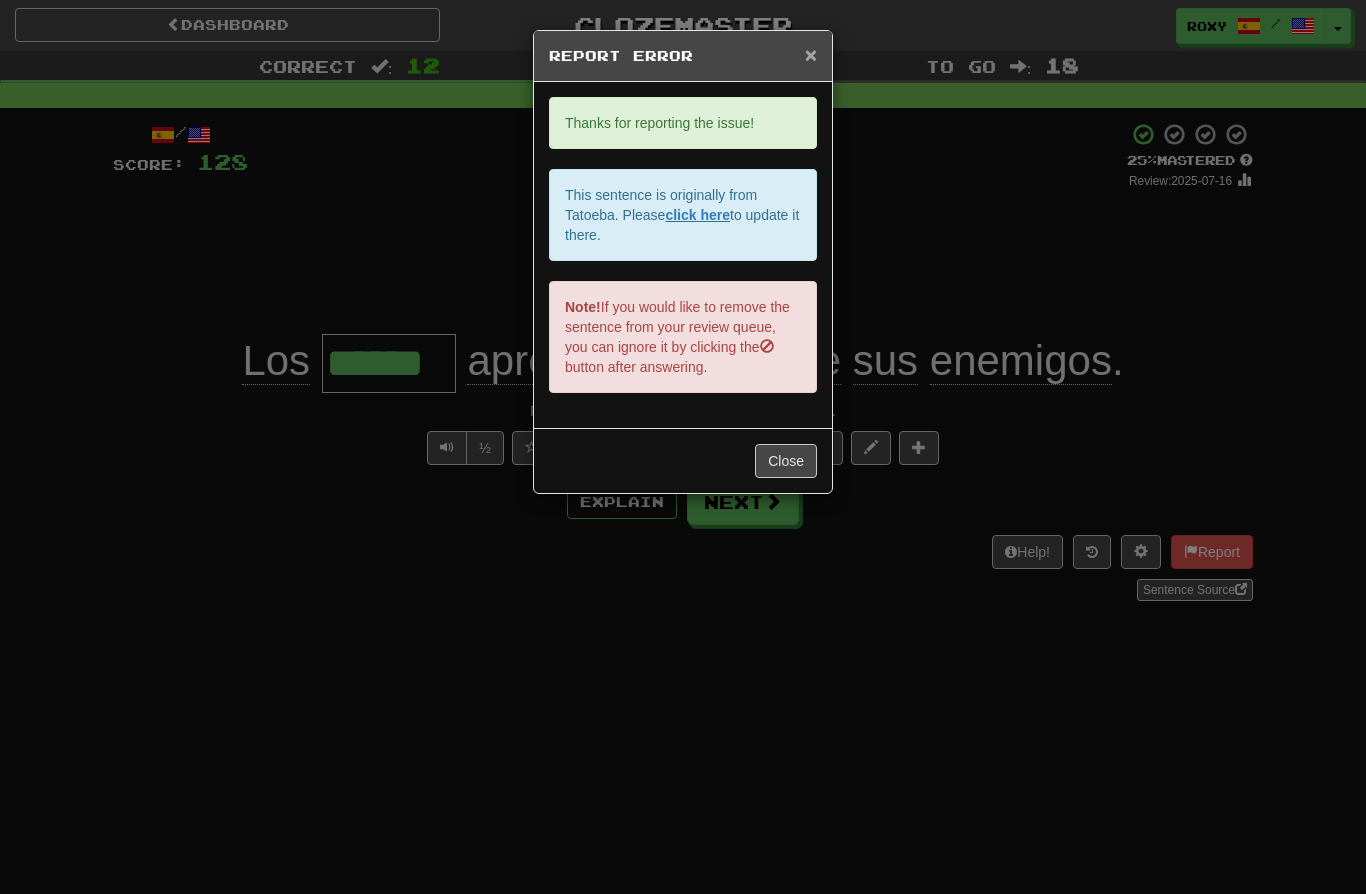 click on "×" at bounding box center [811, 54] 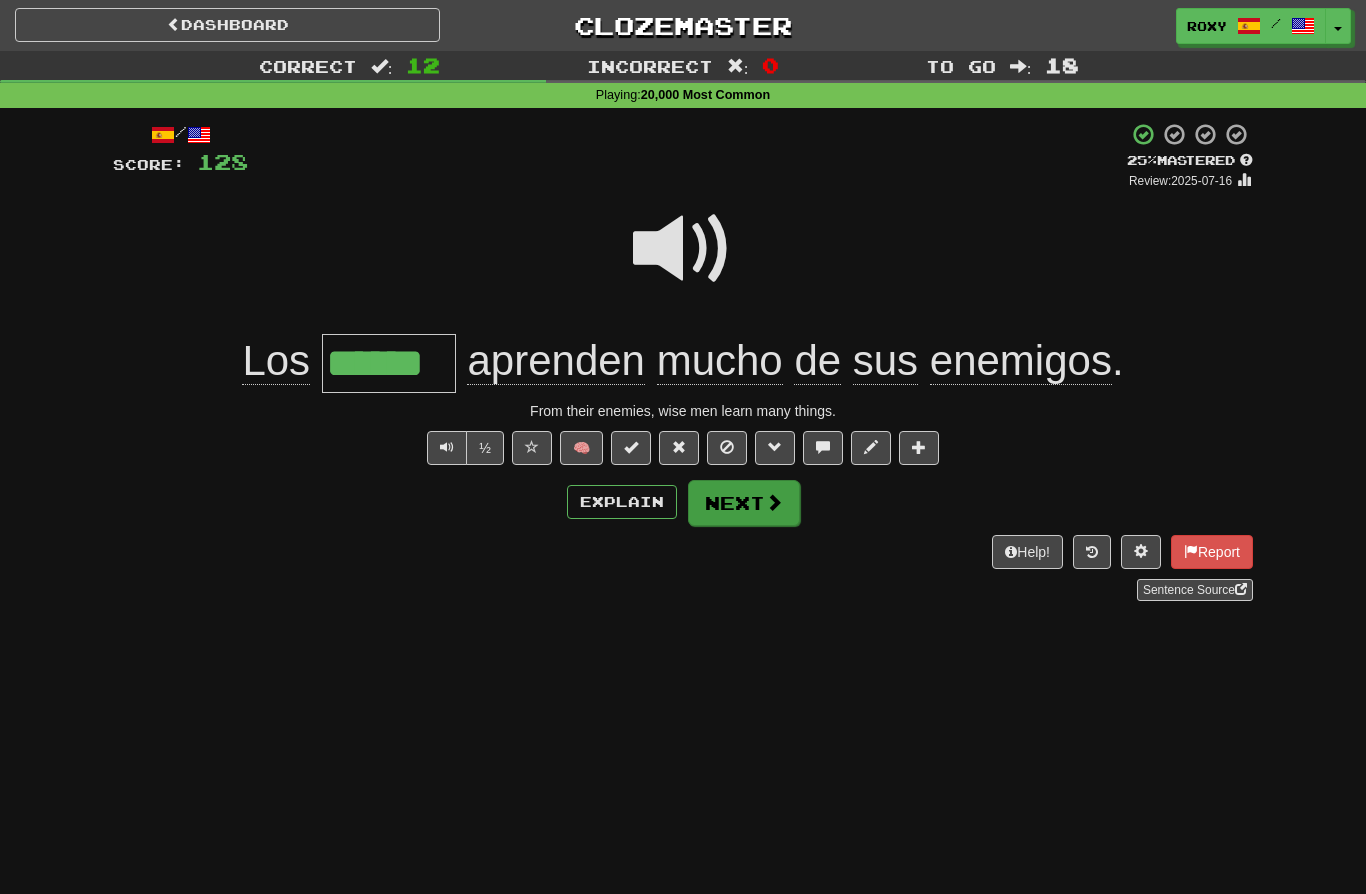 click at bounding box center (774, 502) 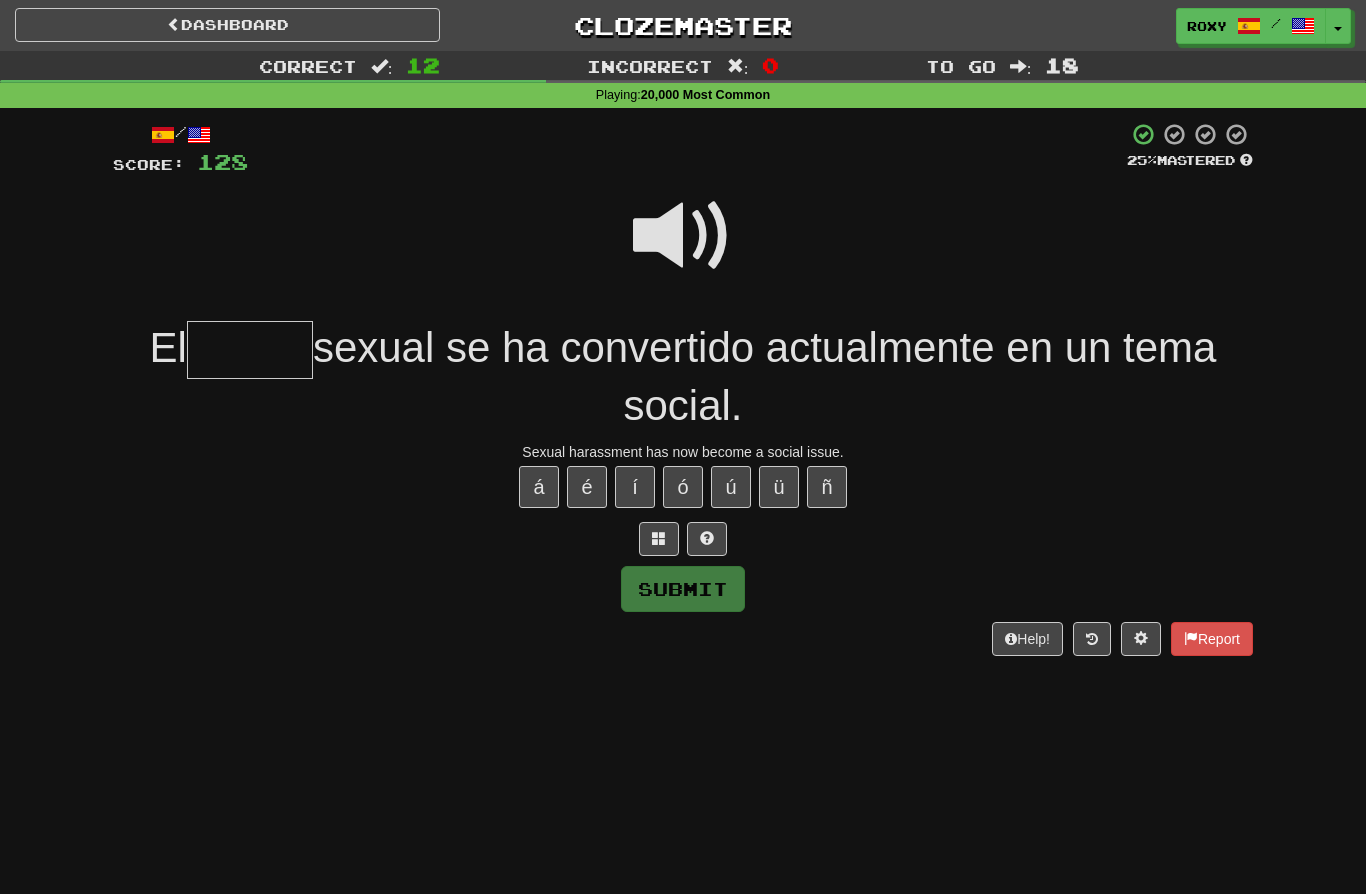 click at bounding box center [683, 236] 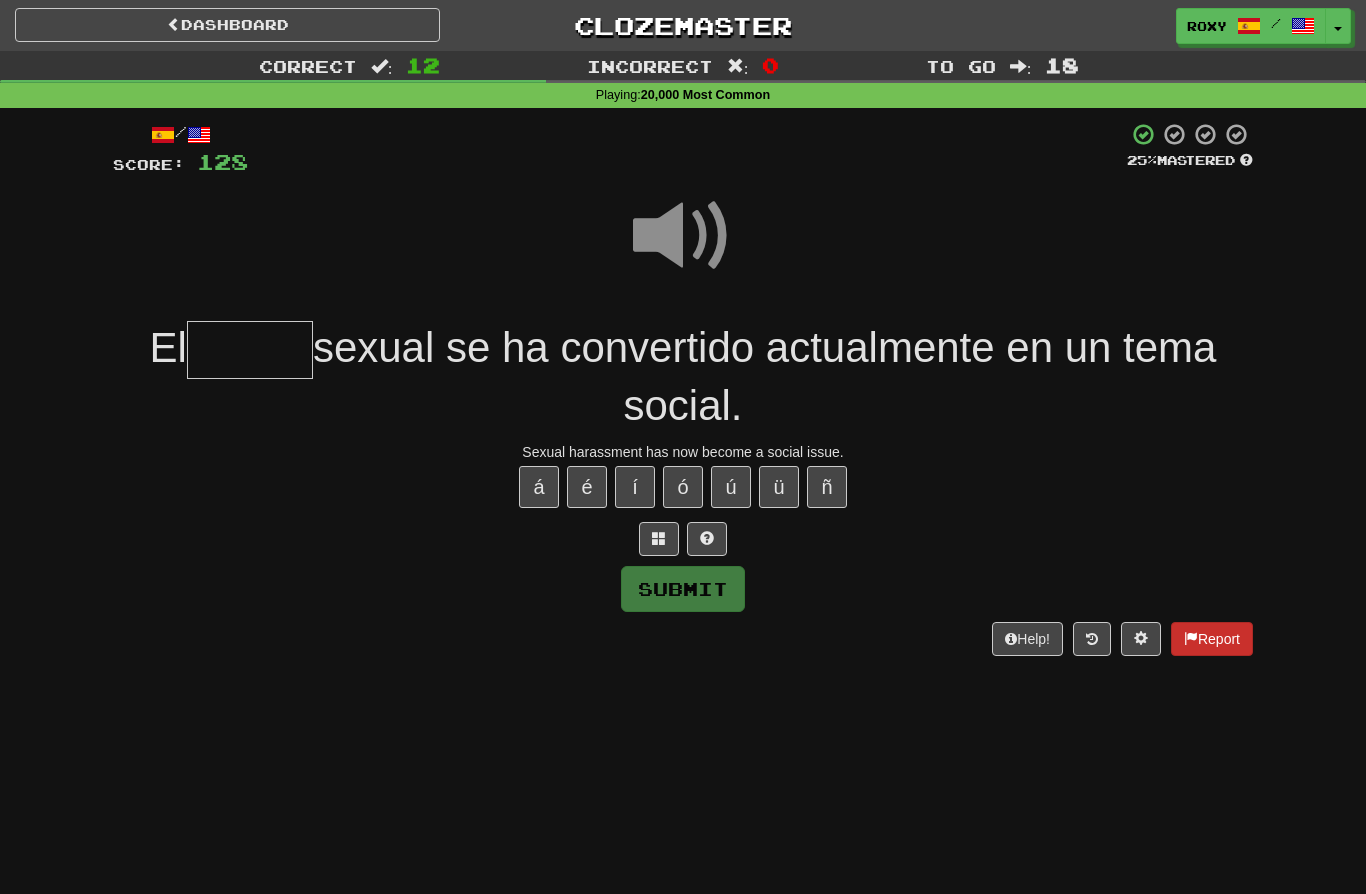 click on "Report" at bounding box center [1212, 639] 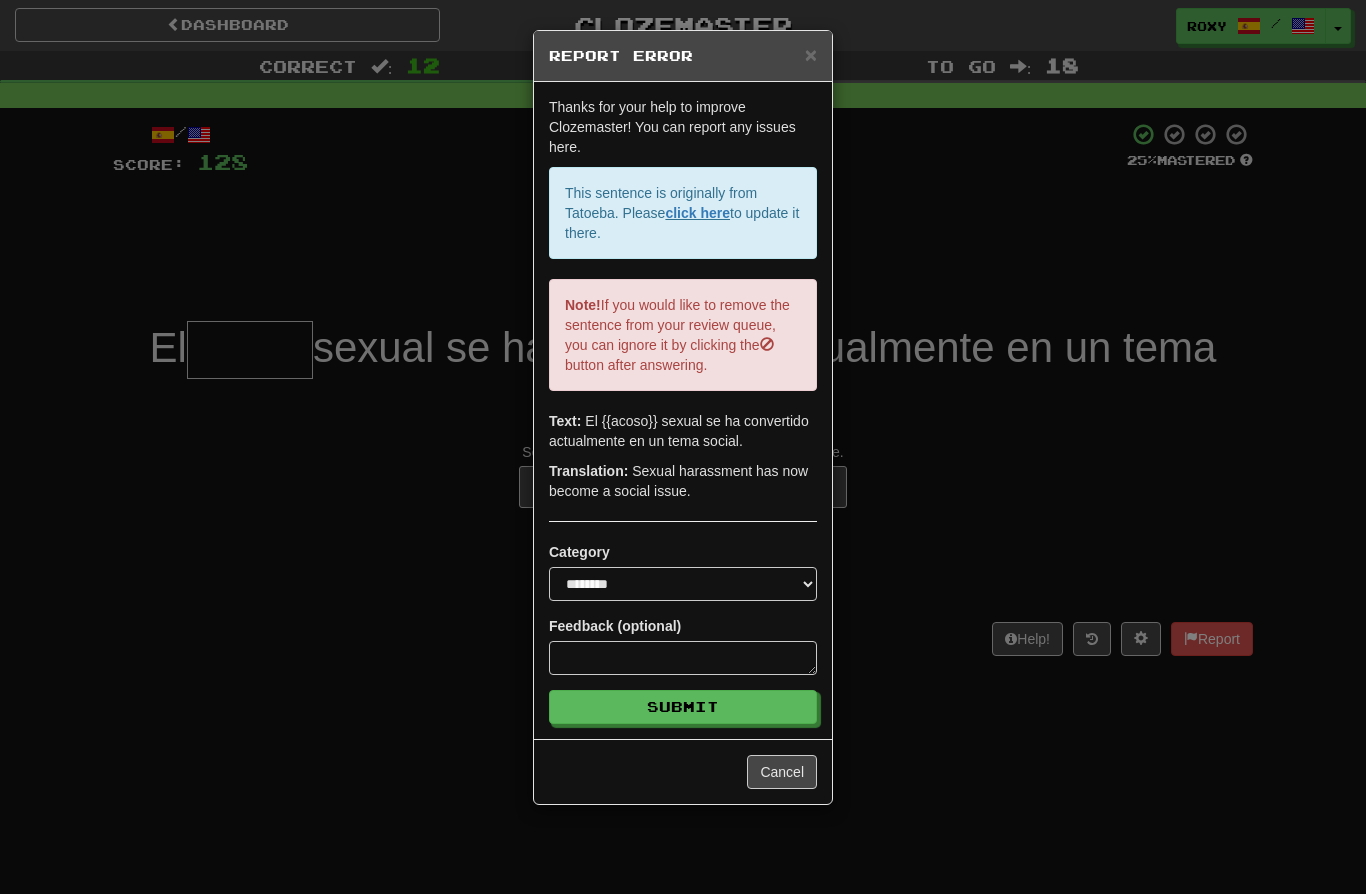 click on "**********" at bounding box center (683, 447) 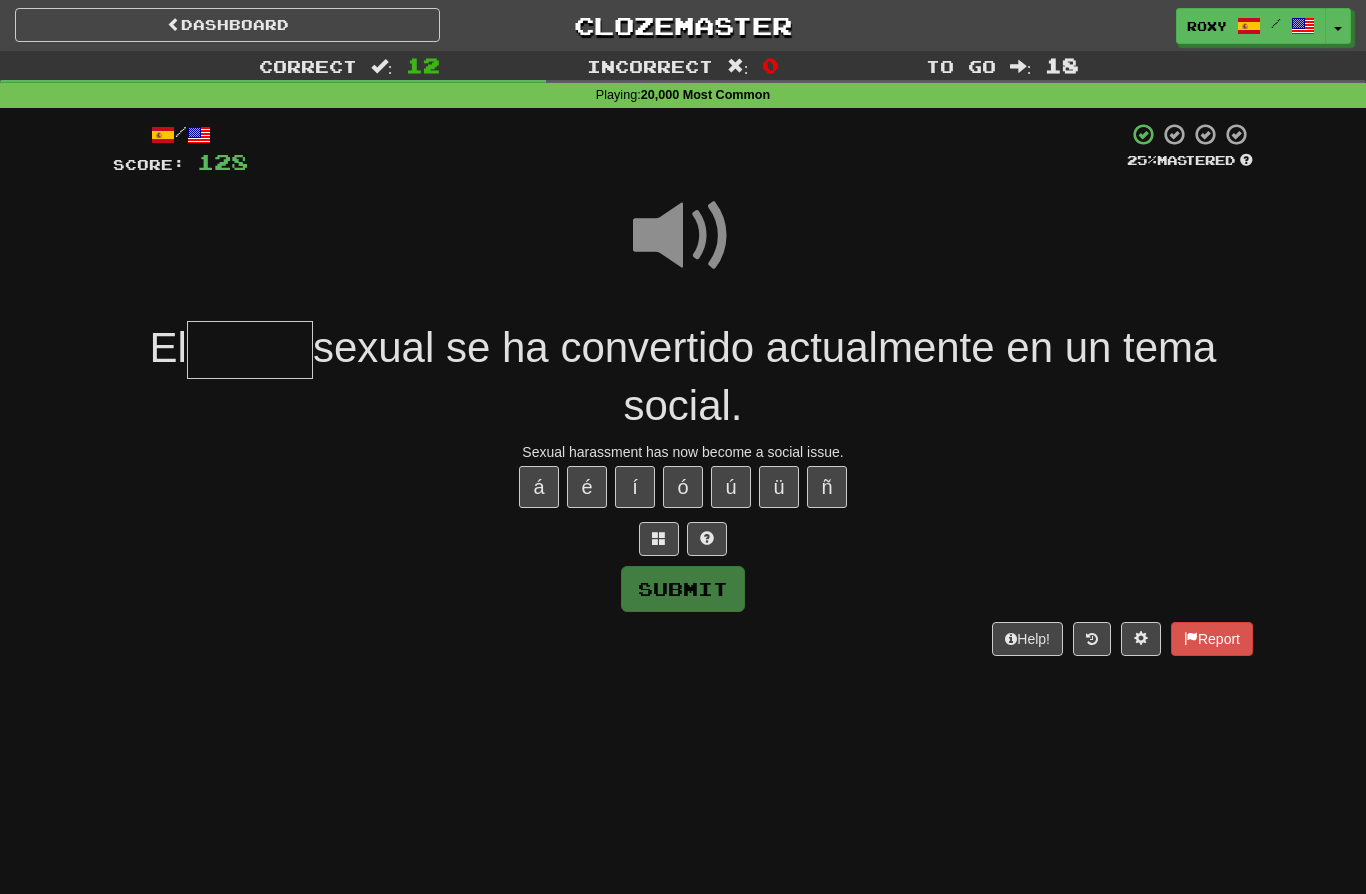 click at bounding box center (250, 350) 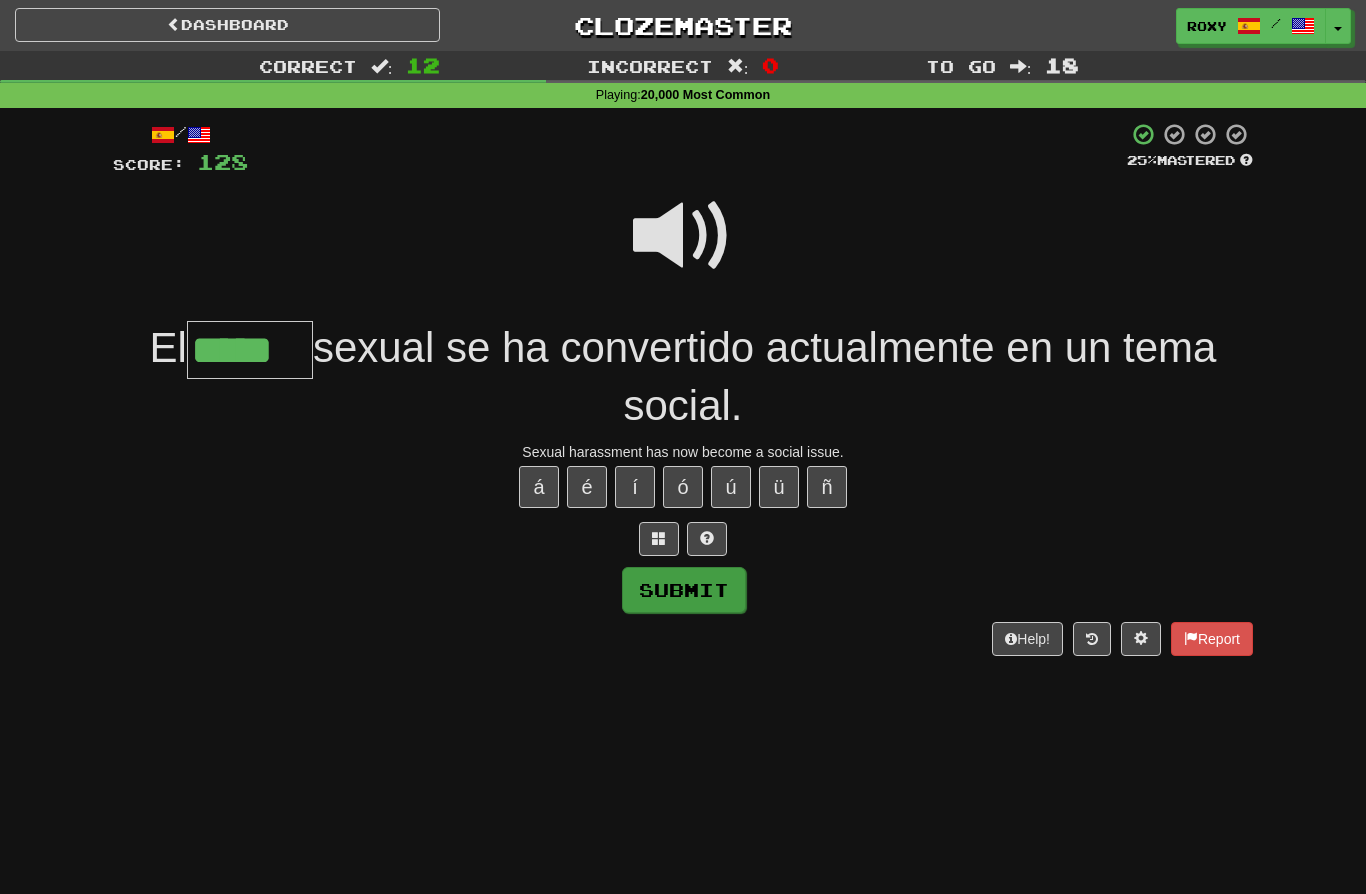type on "*****" 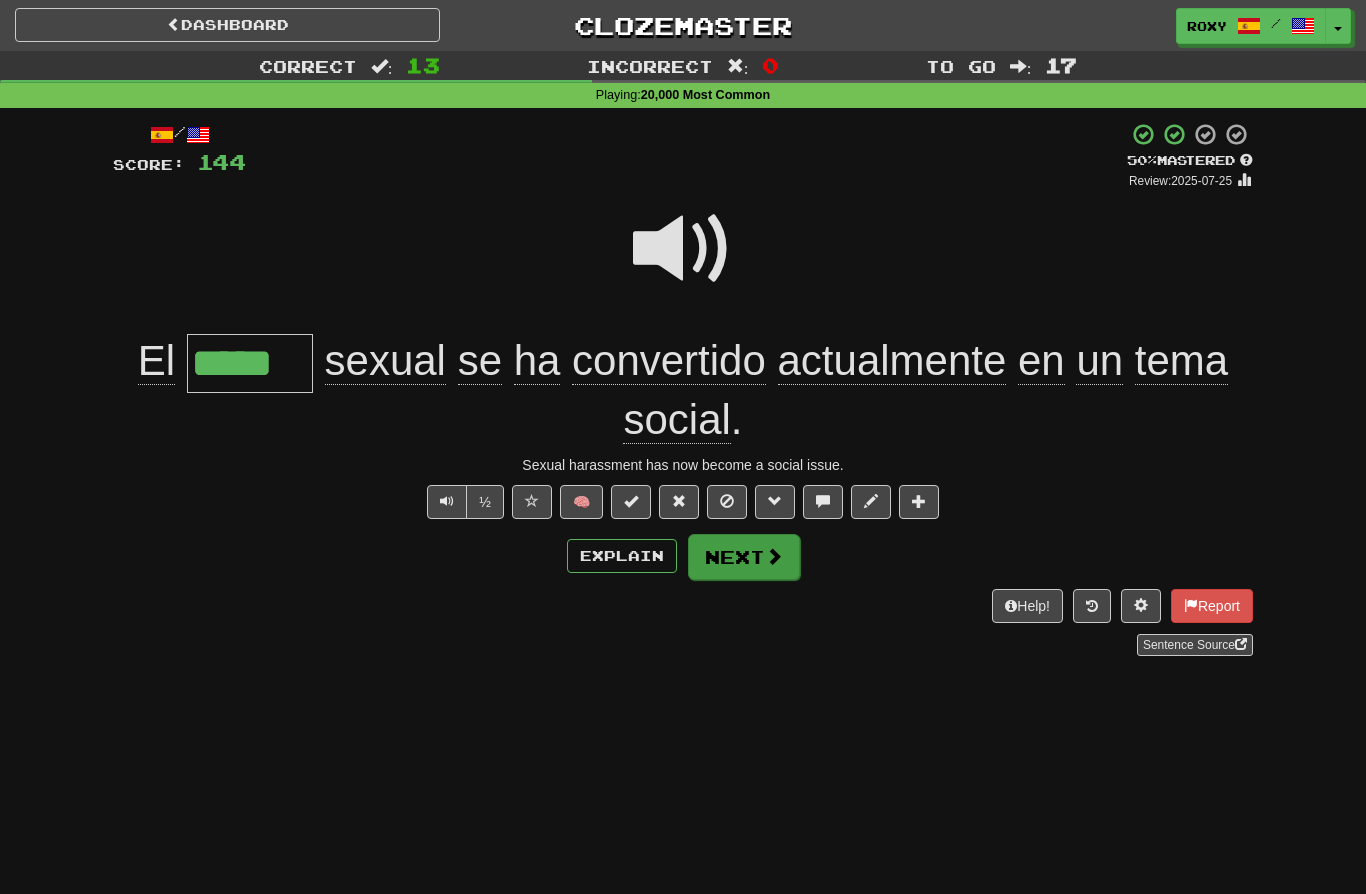 click on "Next" at bounding box center [744, 557] 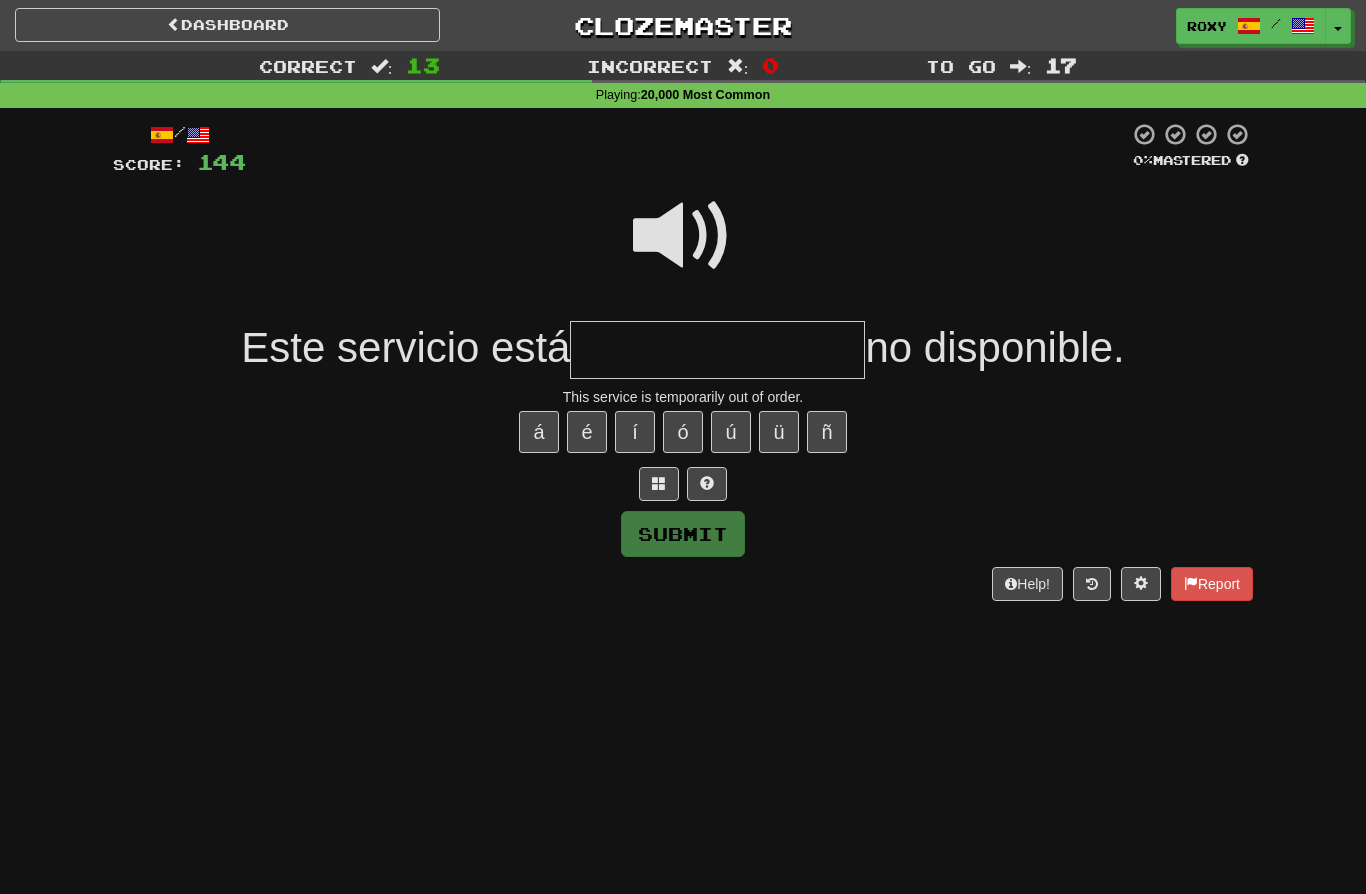 click at bounding box center (683, 236) 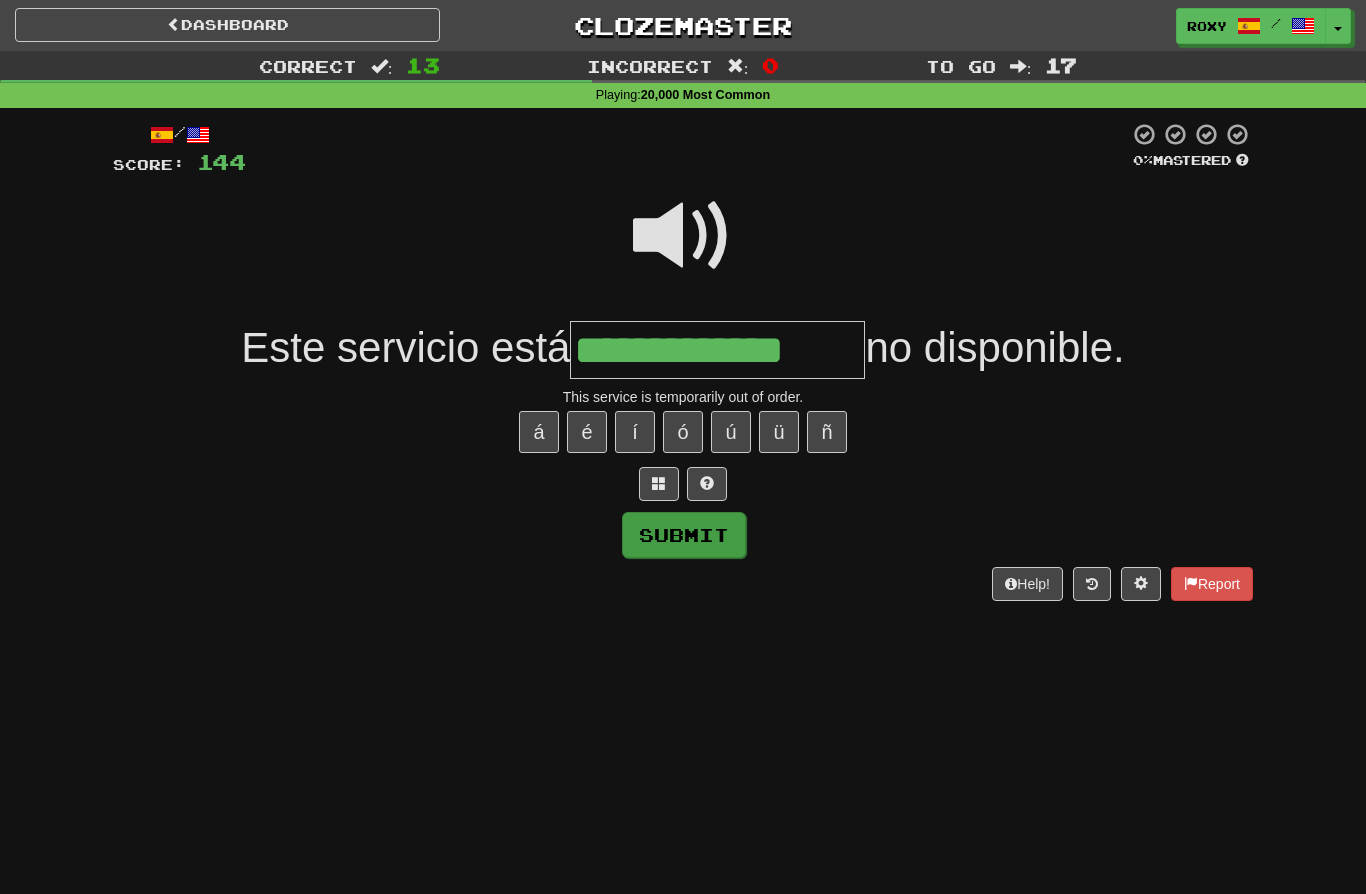 type on "**********" 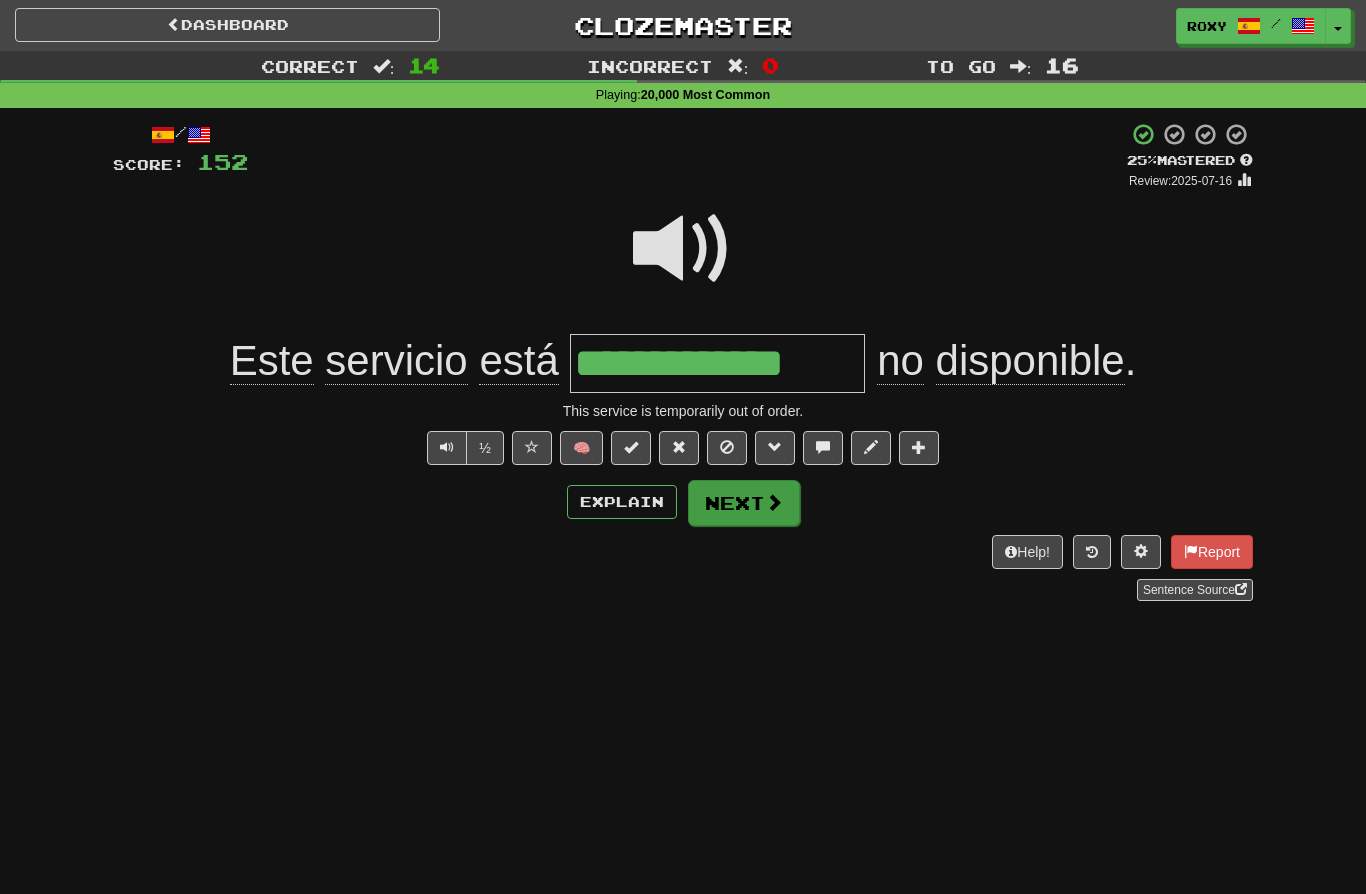 click on "Next" at bounding box center (744, 503) 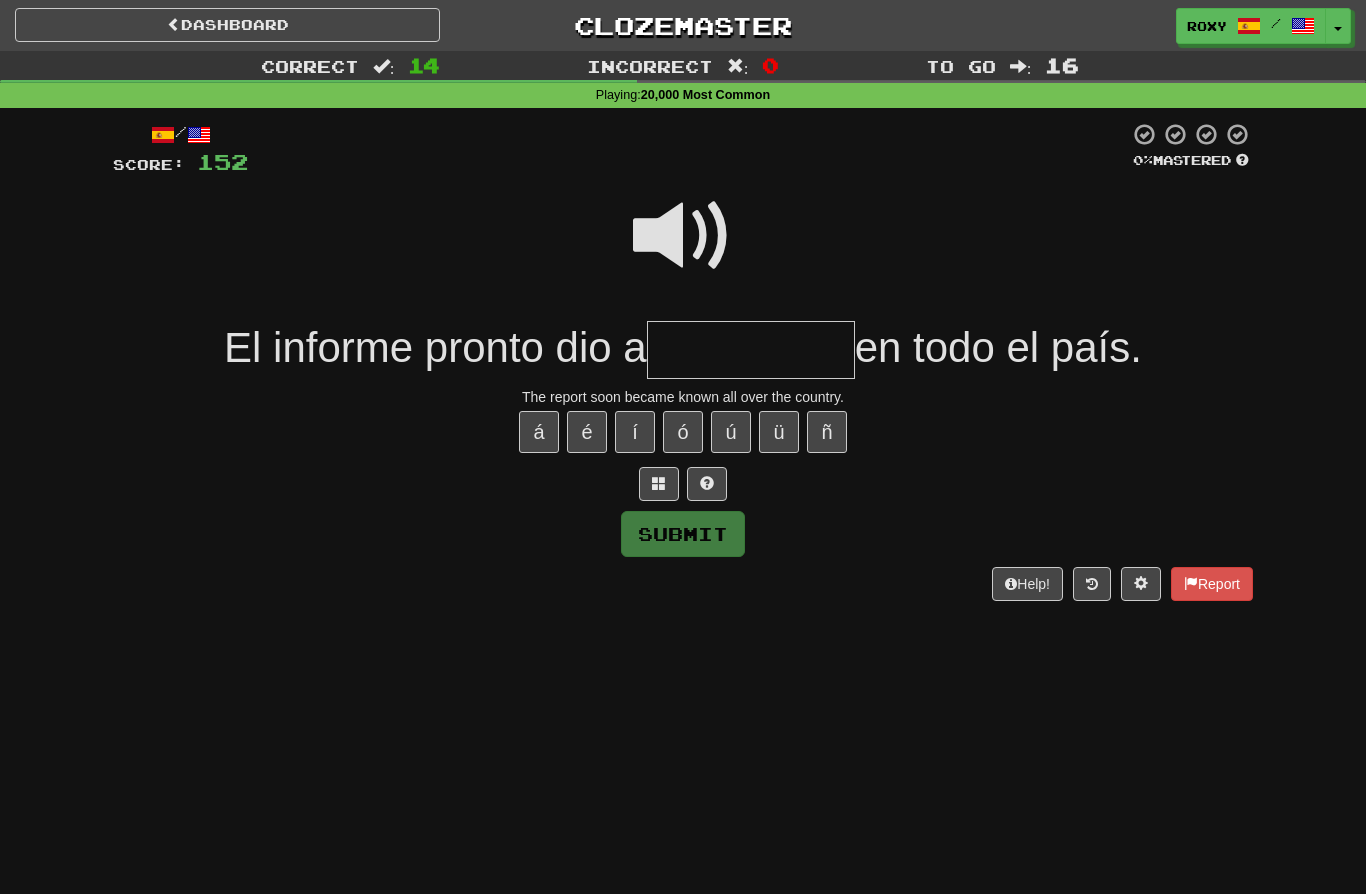 click at bounding box center (683, 236) 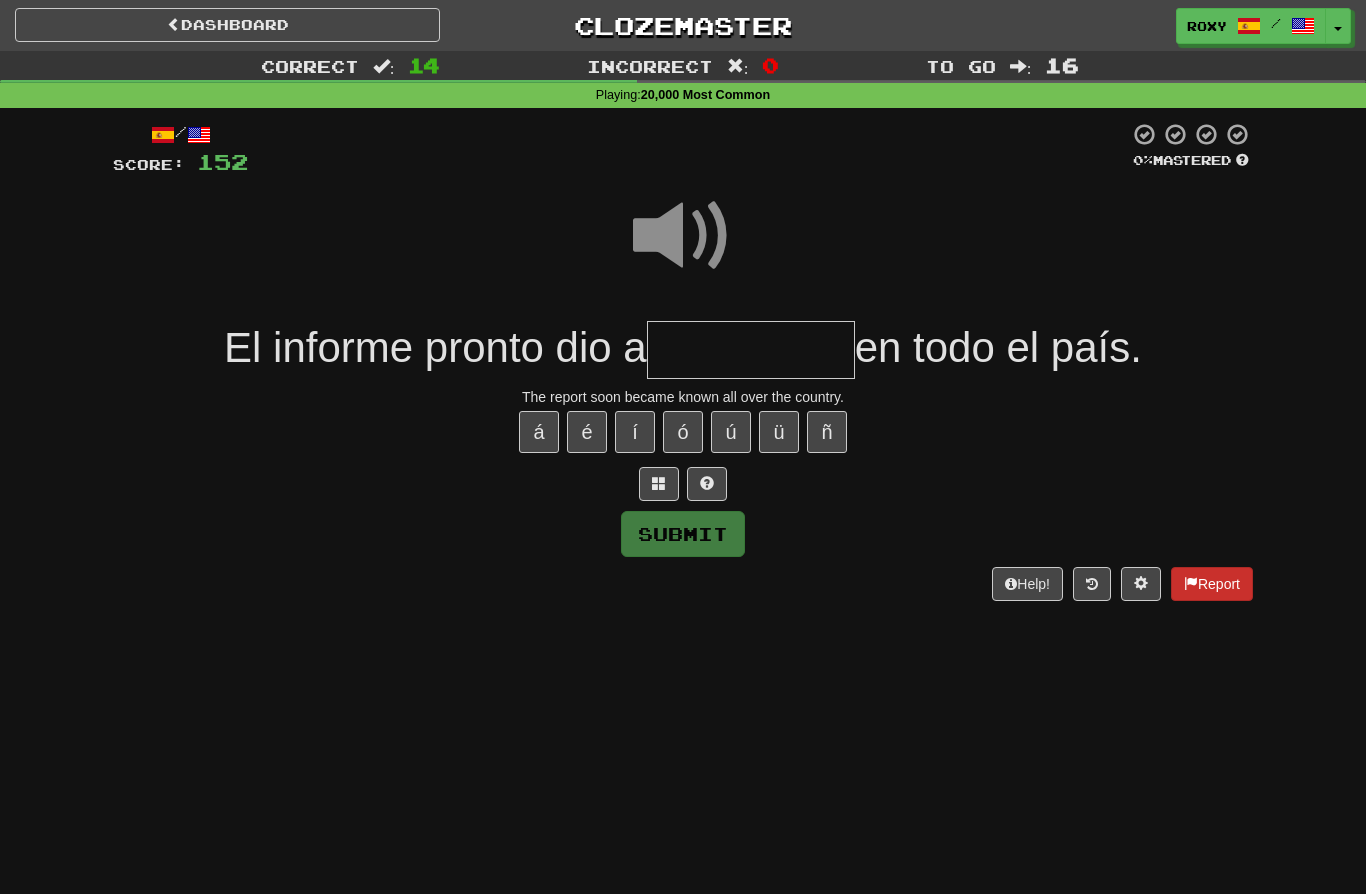 click on "Report" at bounding box center [1212, 584] 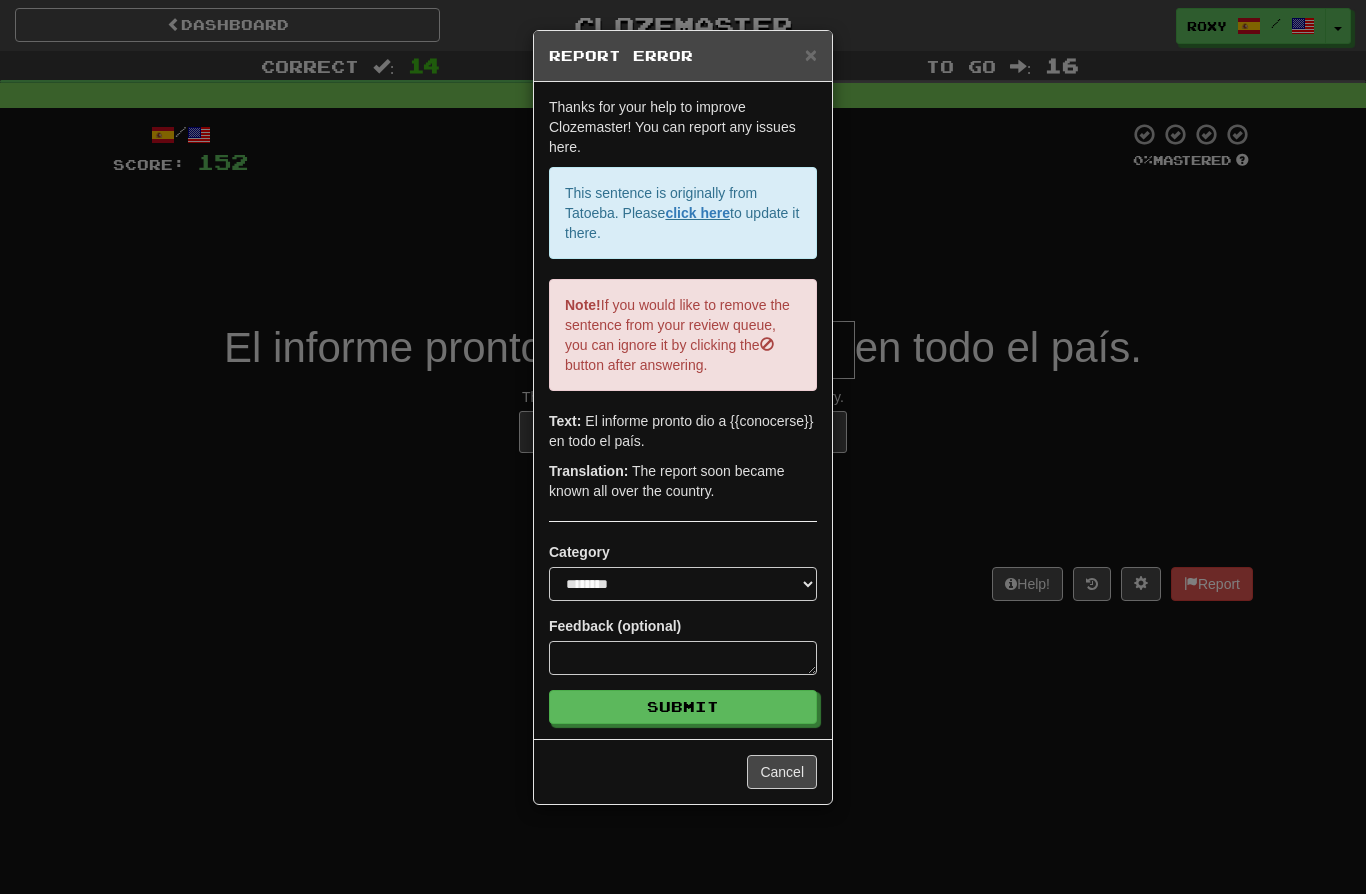 click on "**********" at bounding box center [683, 447] 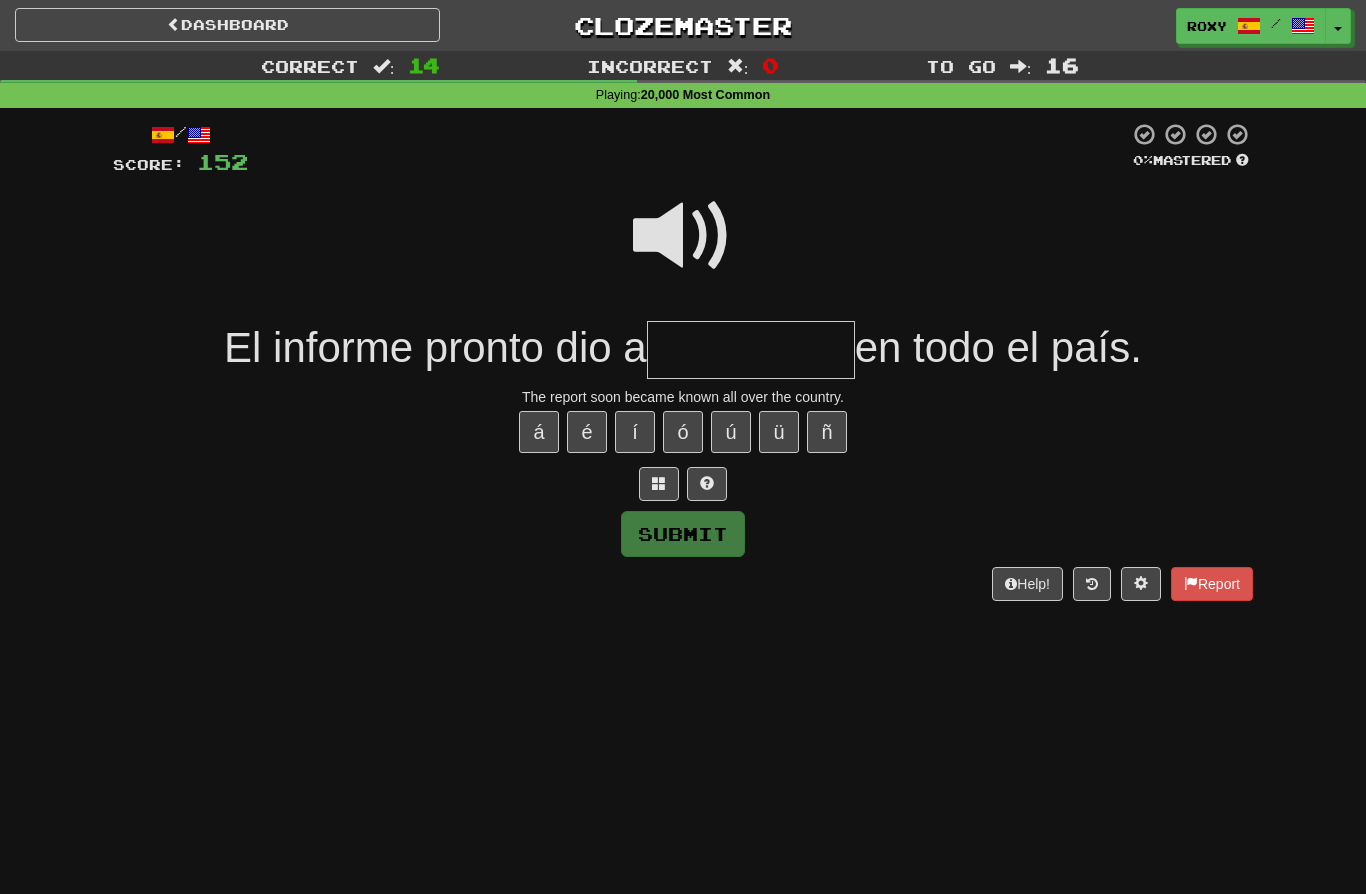 click at bounding box center (751, 350) 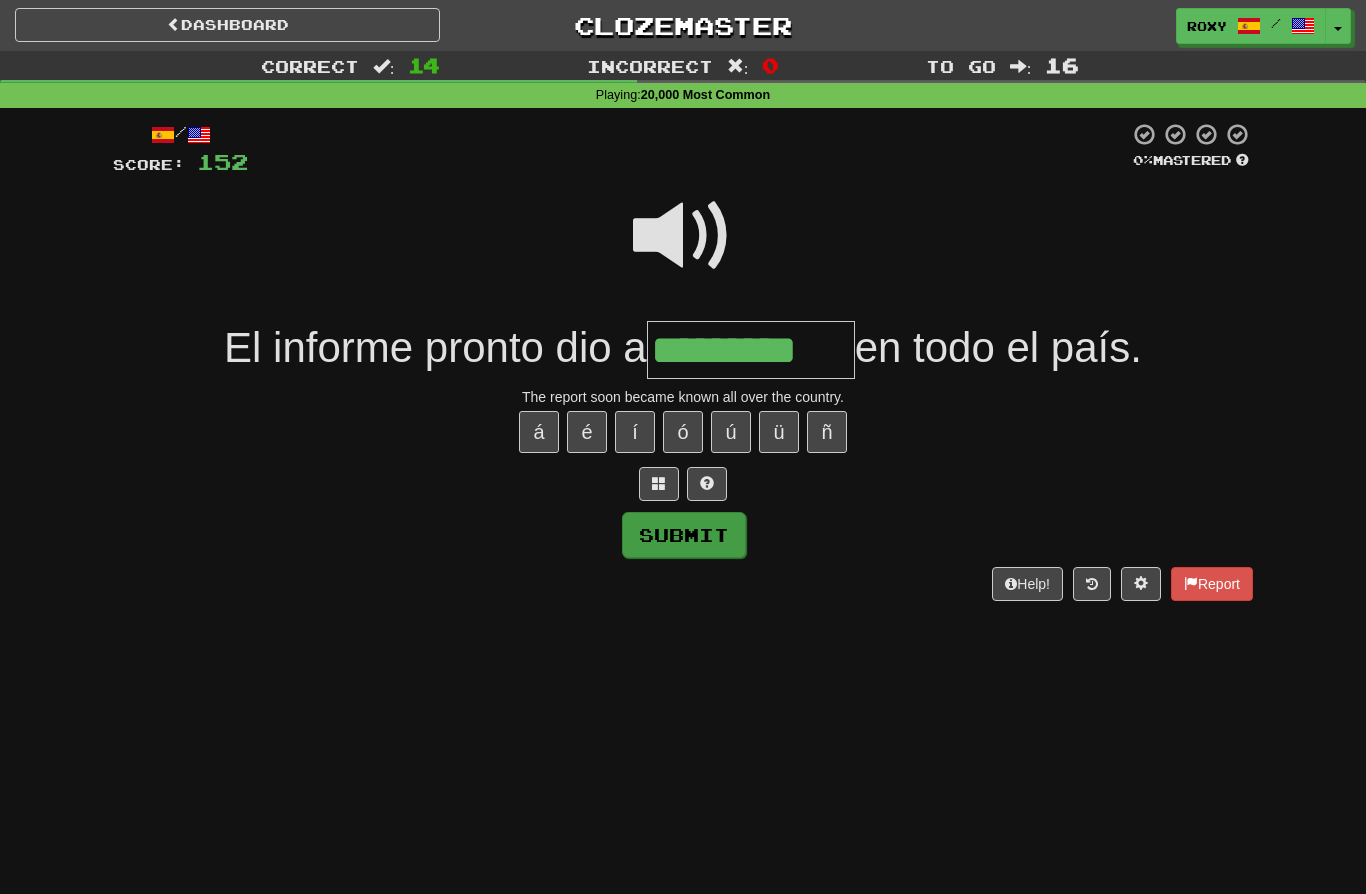type on "*********" 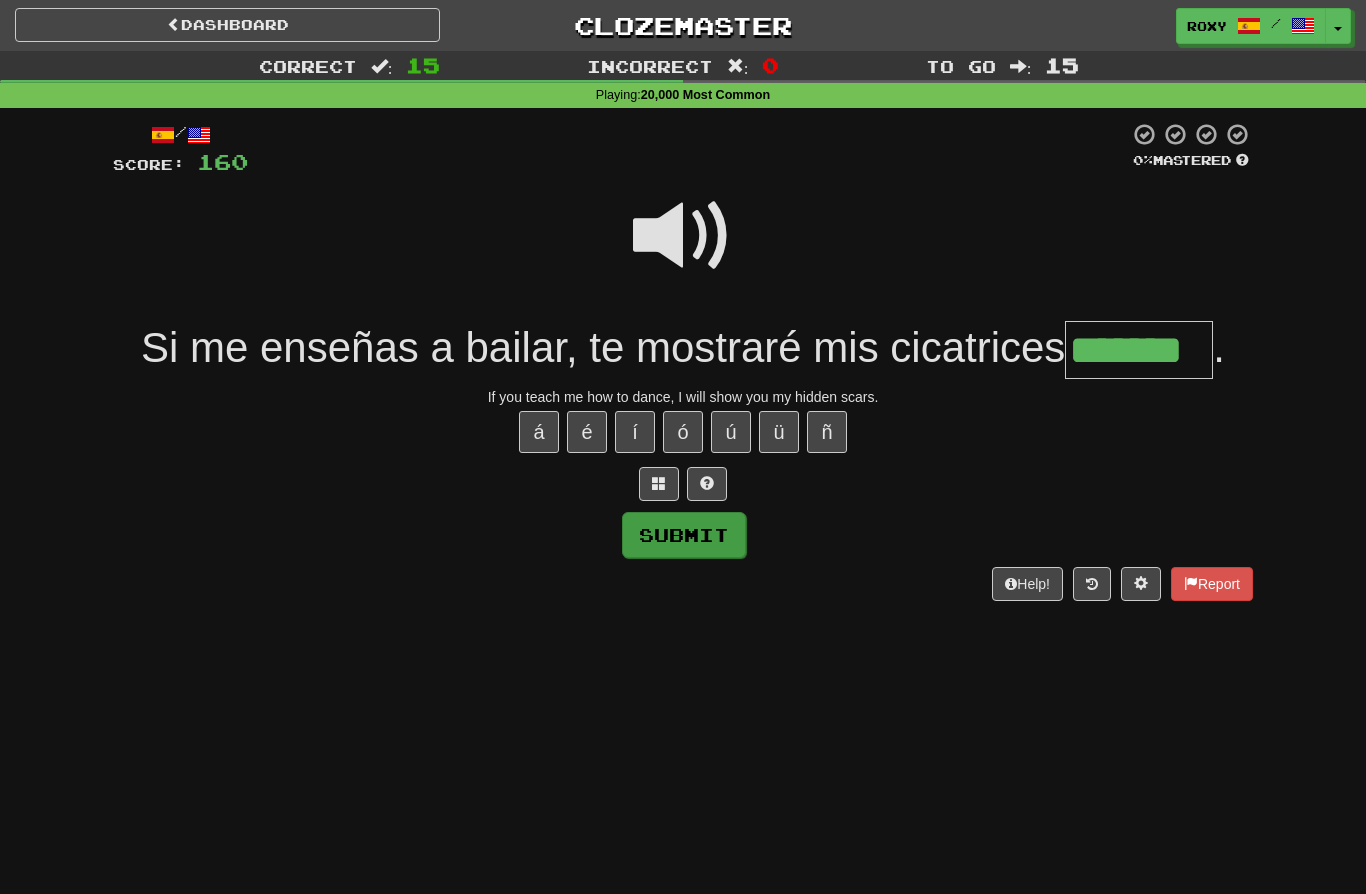 type on "*******" 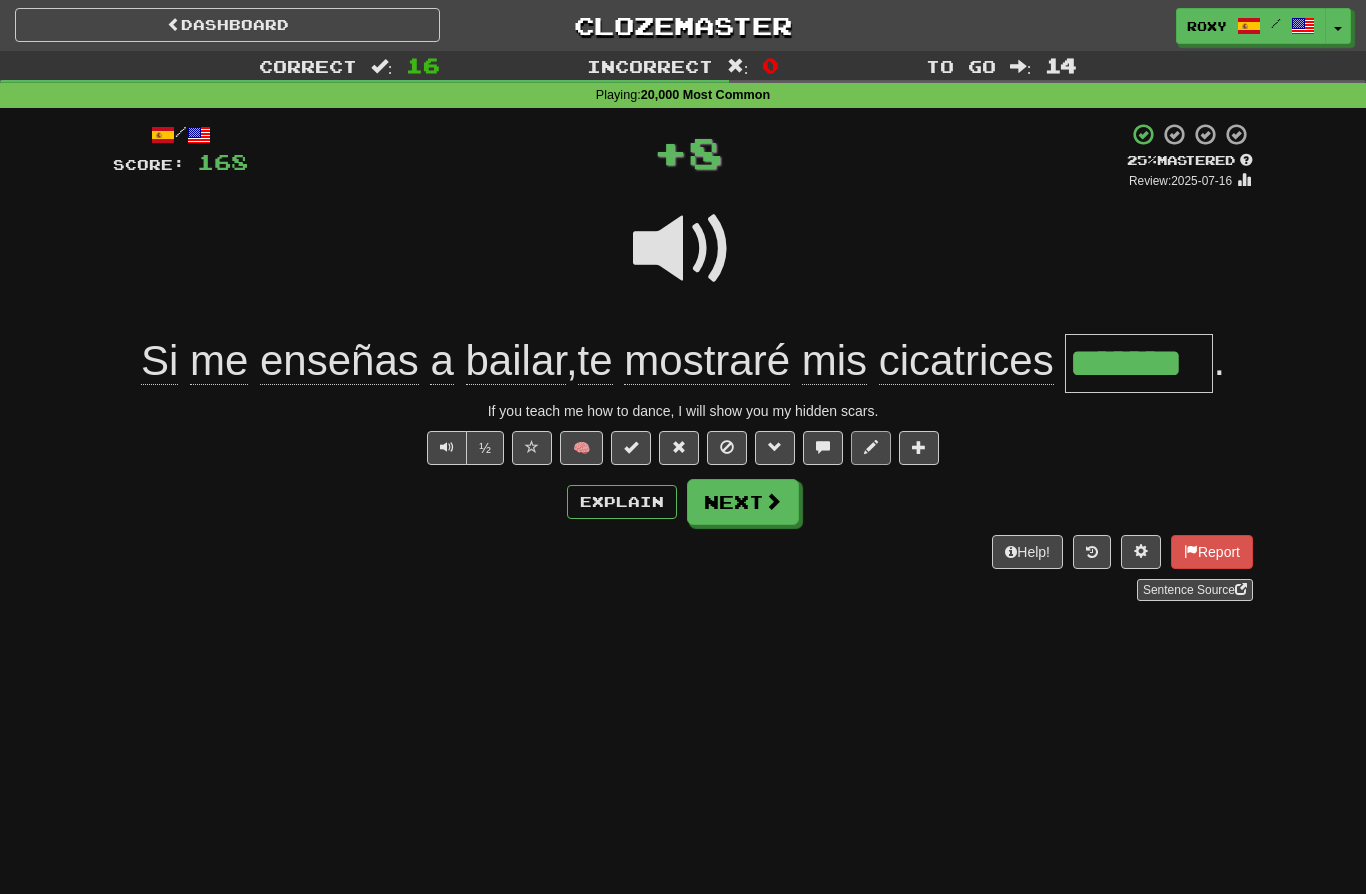 click at bounding box center [871, 448] 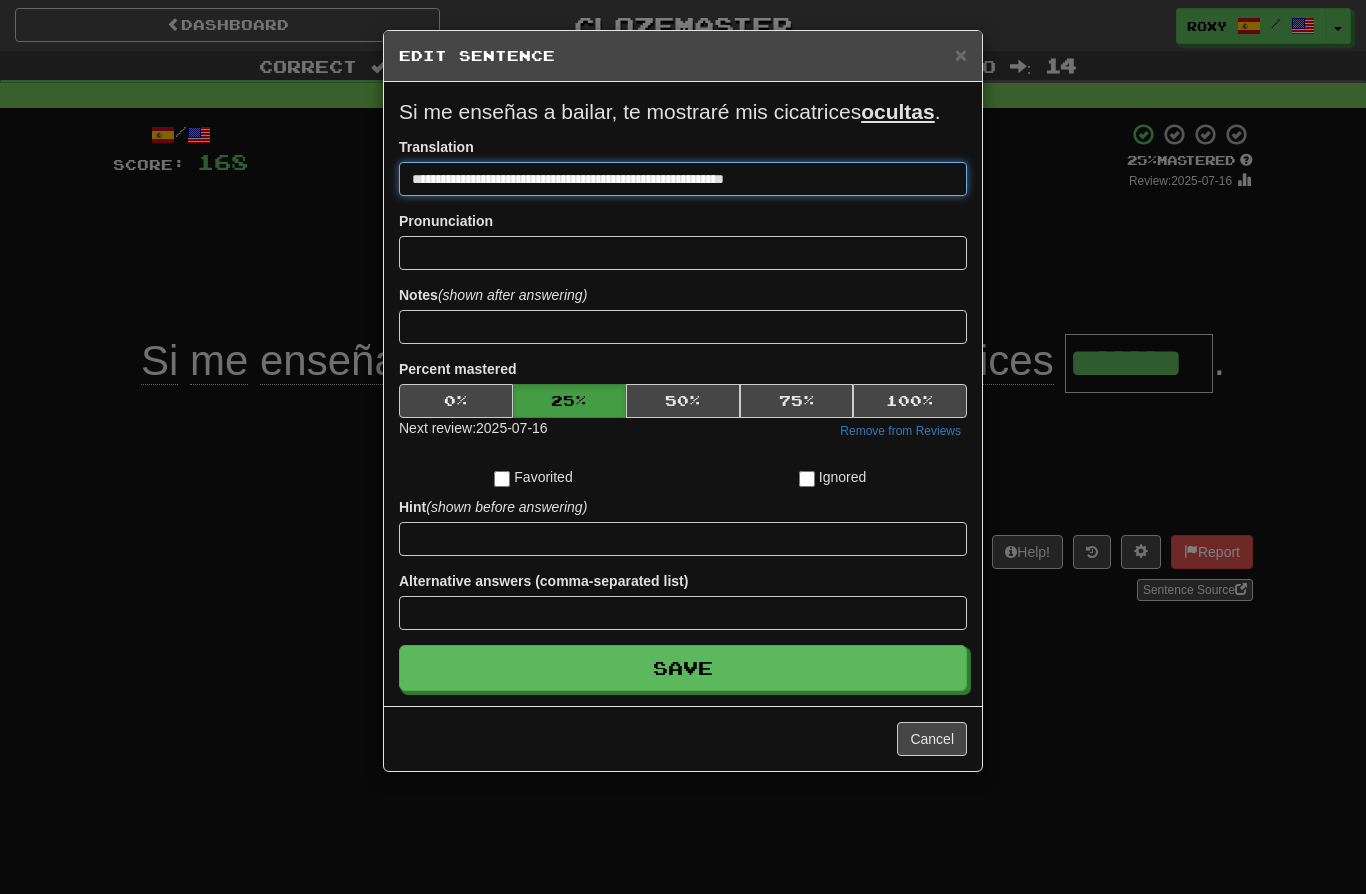 click on "**********" at bounding box center (683, 179) 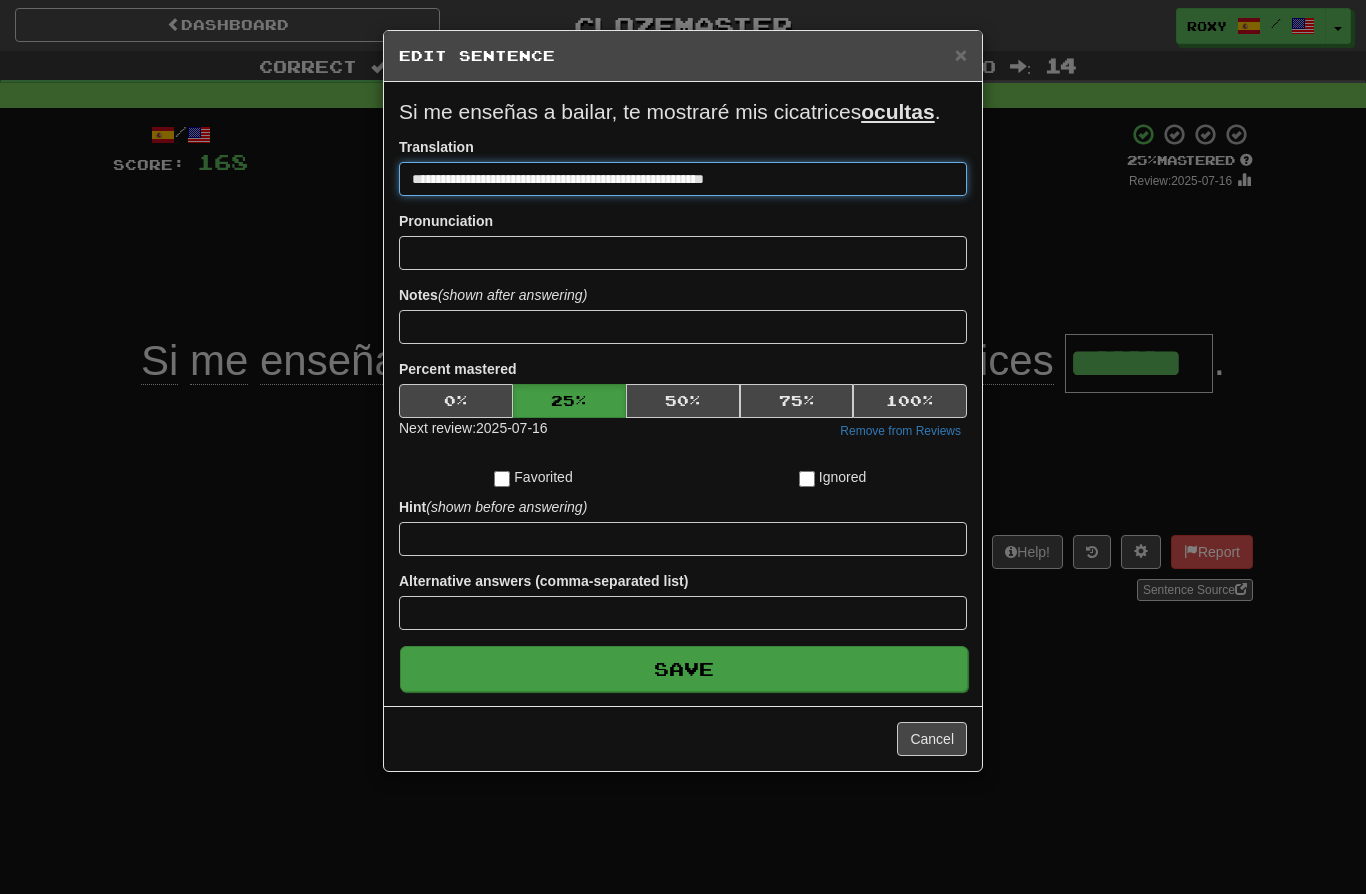 type on "**********" 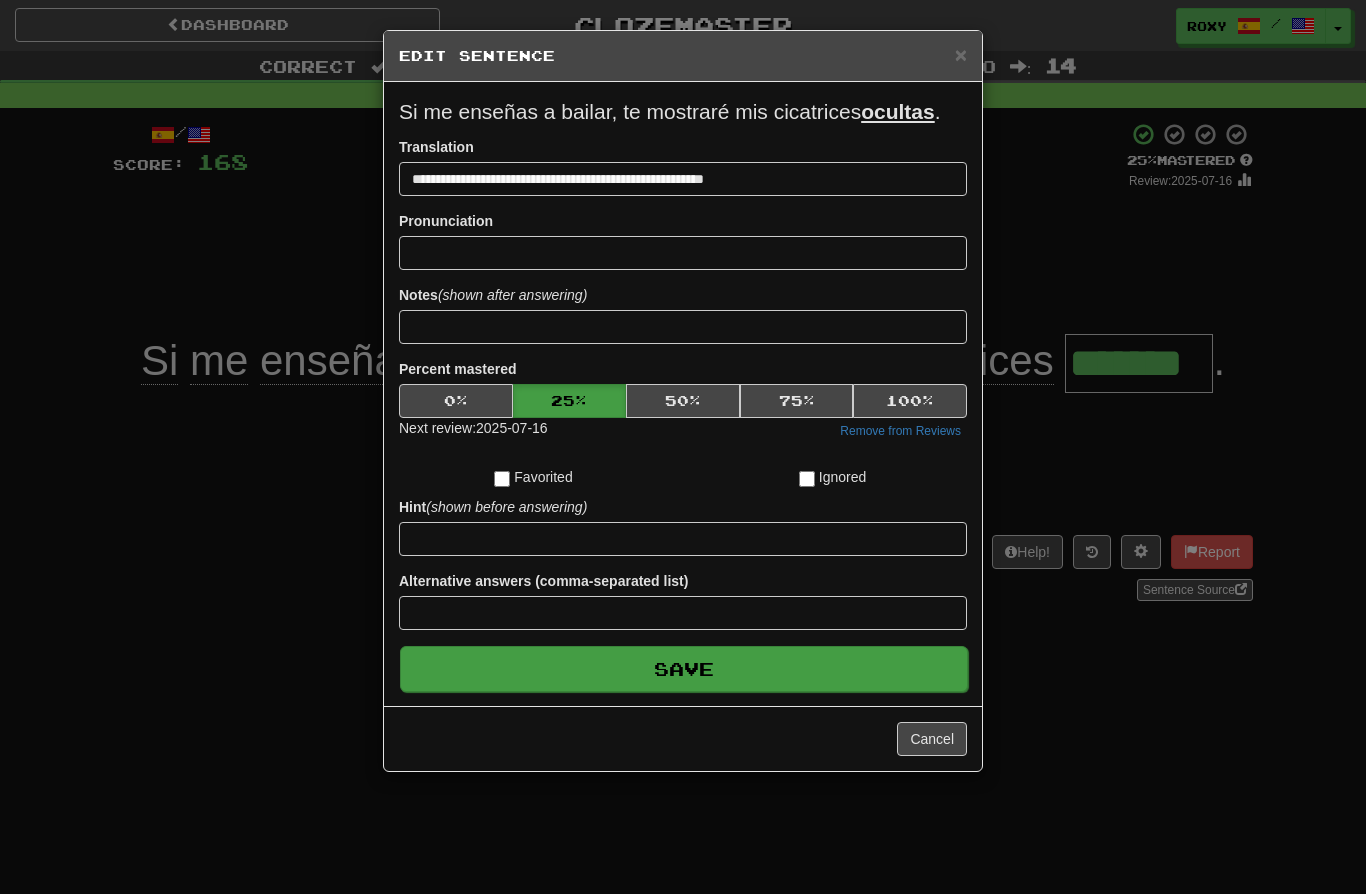 click on "Save" at bounding box center (684, 669) 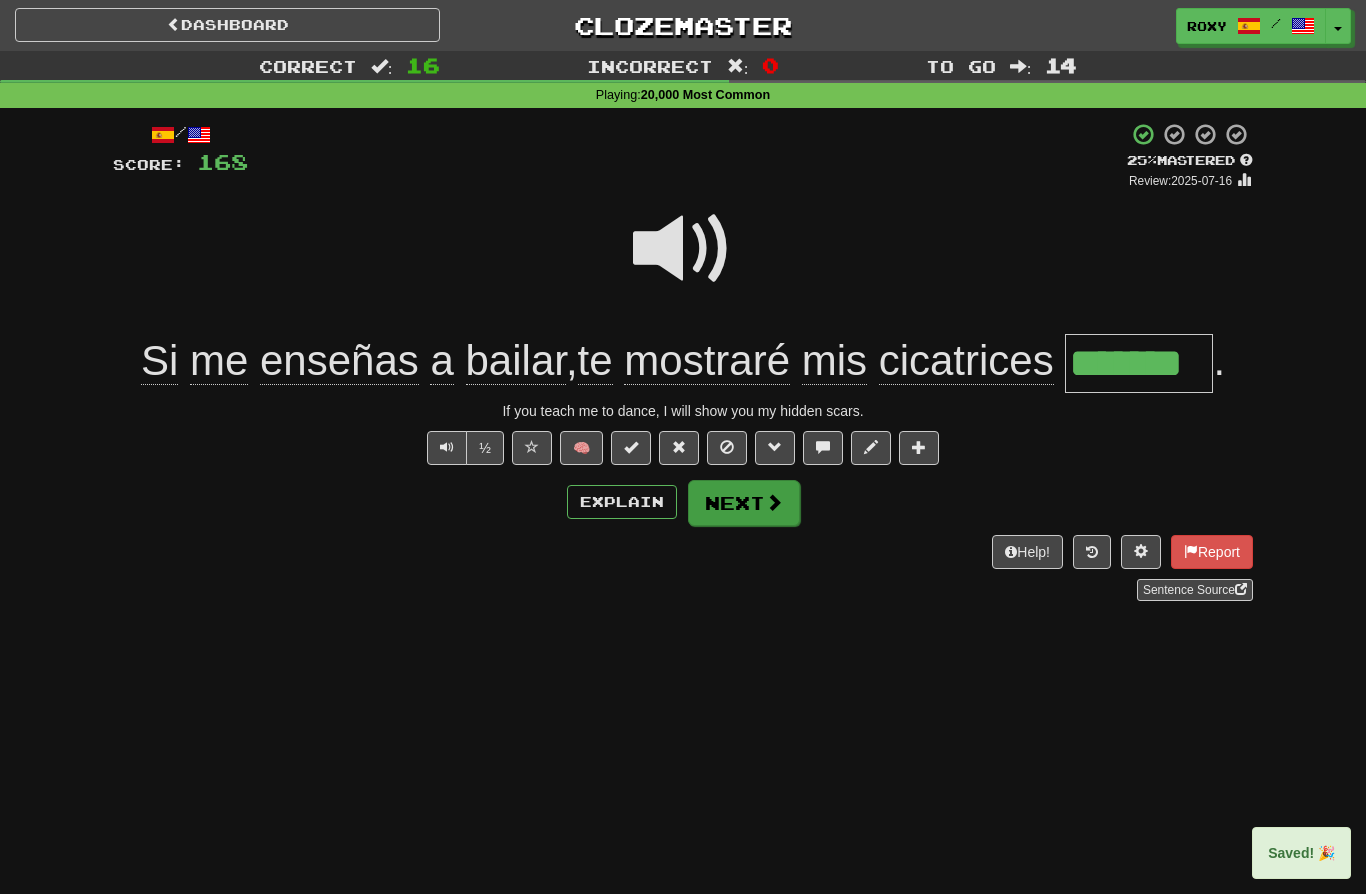click on "Next" at bounding box center [744, 503] 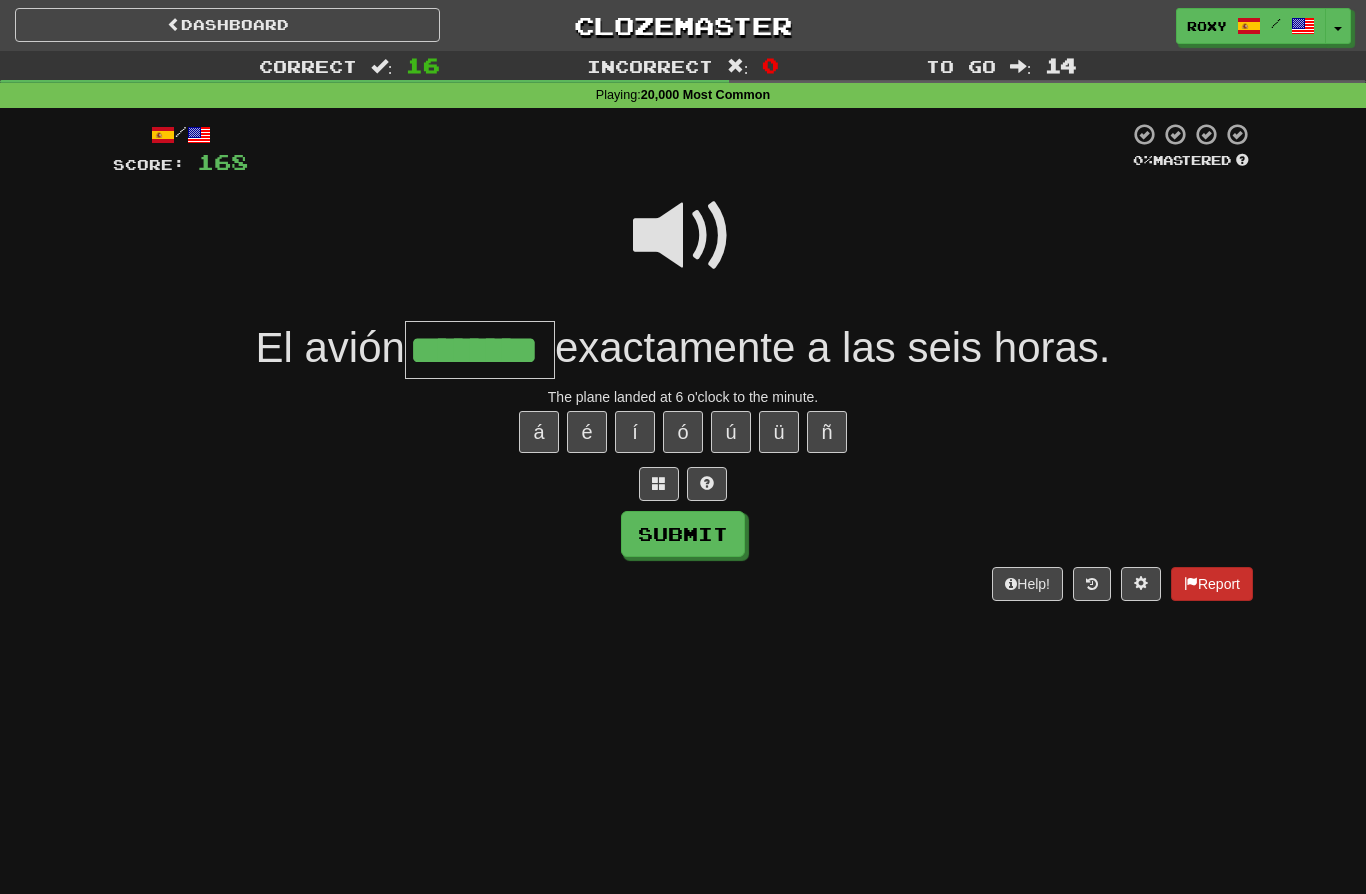 type on "********" 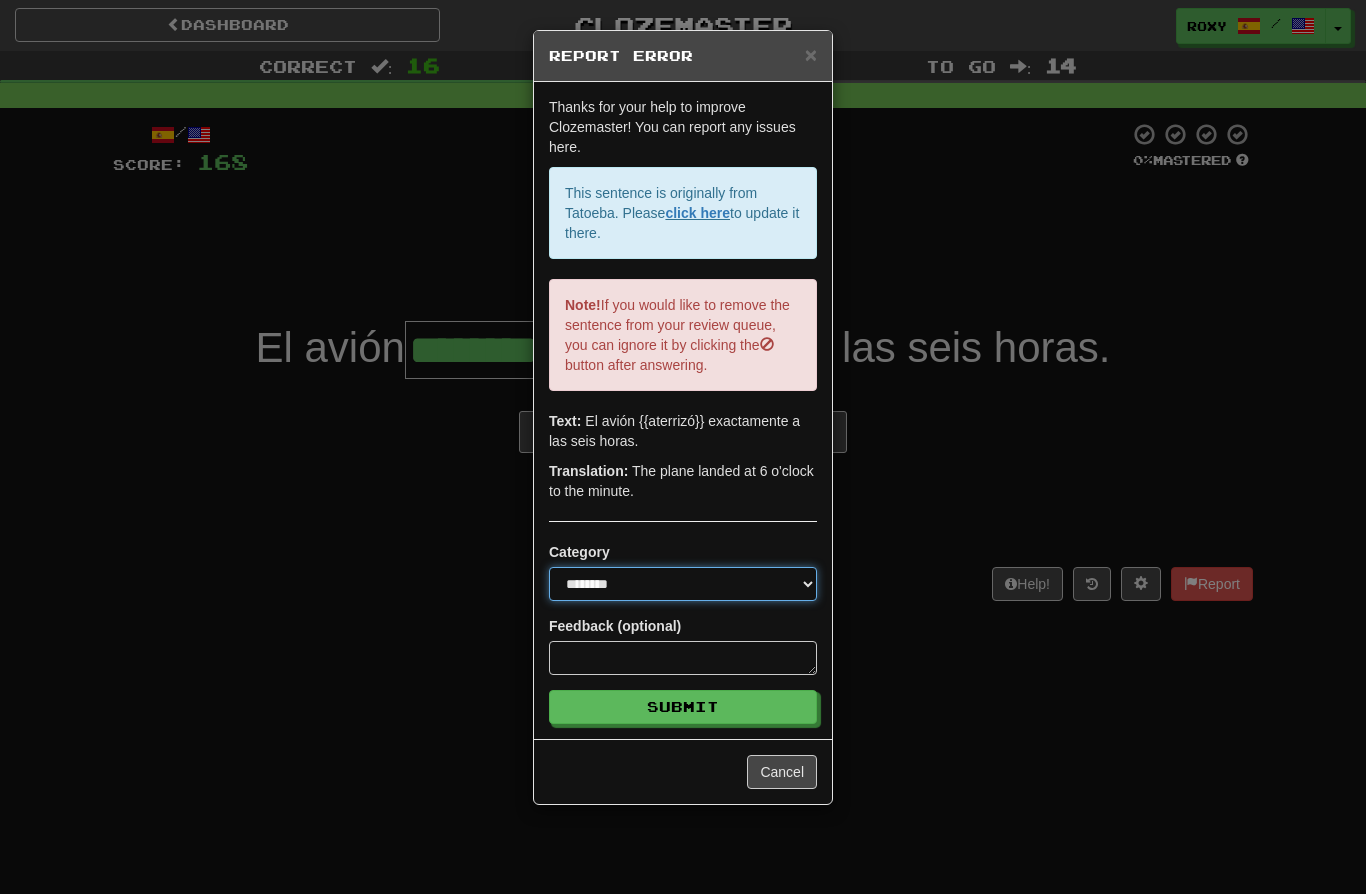 click on "**********" at bounding box center (683, 584) 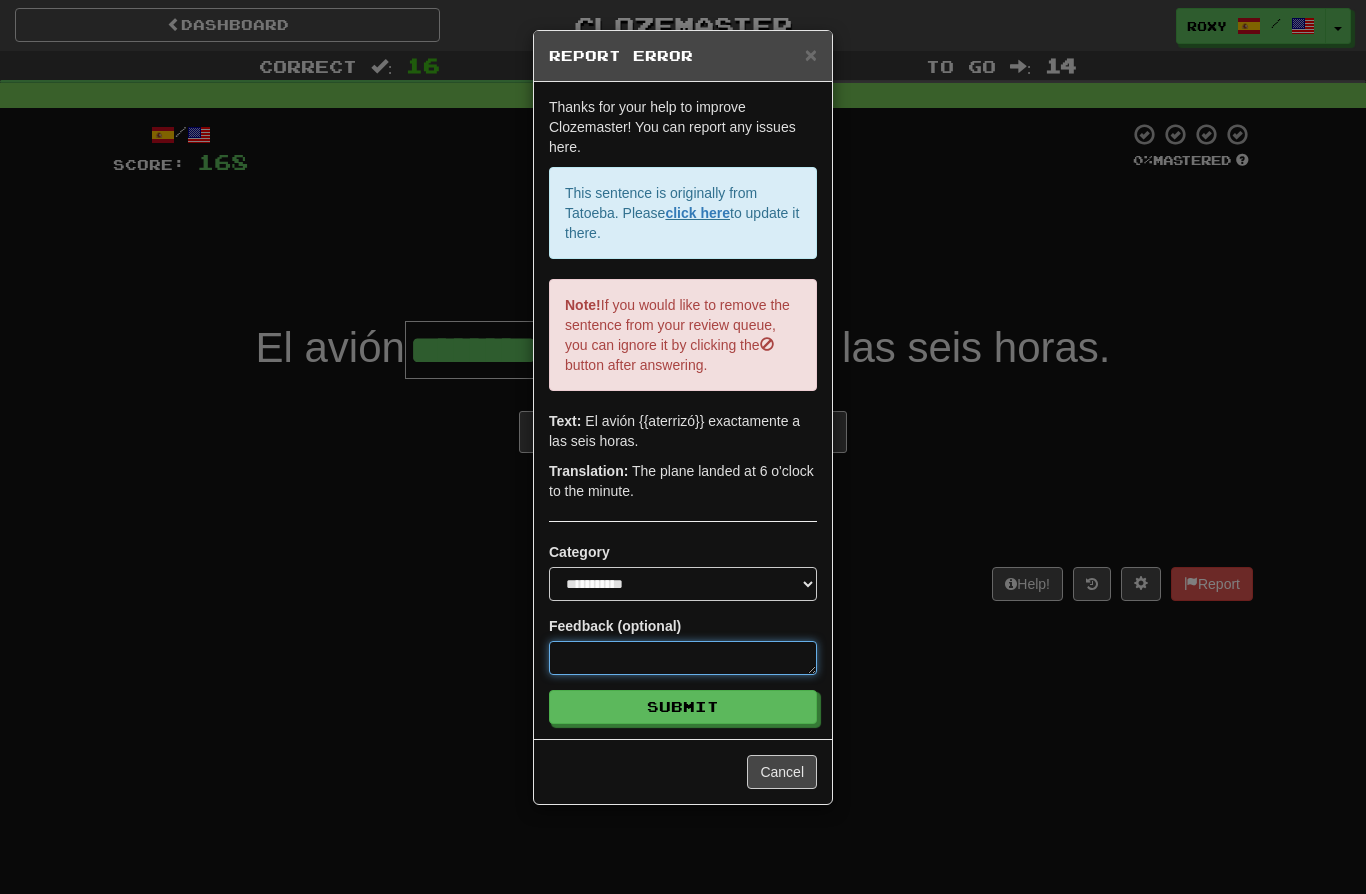 click at bounding box center (683, 658) 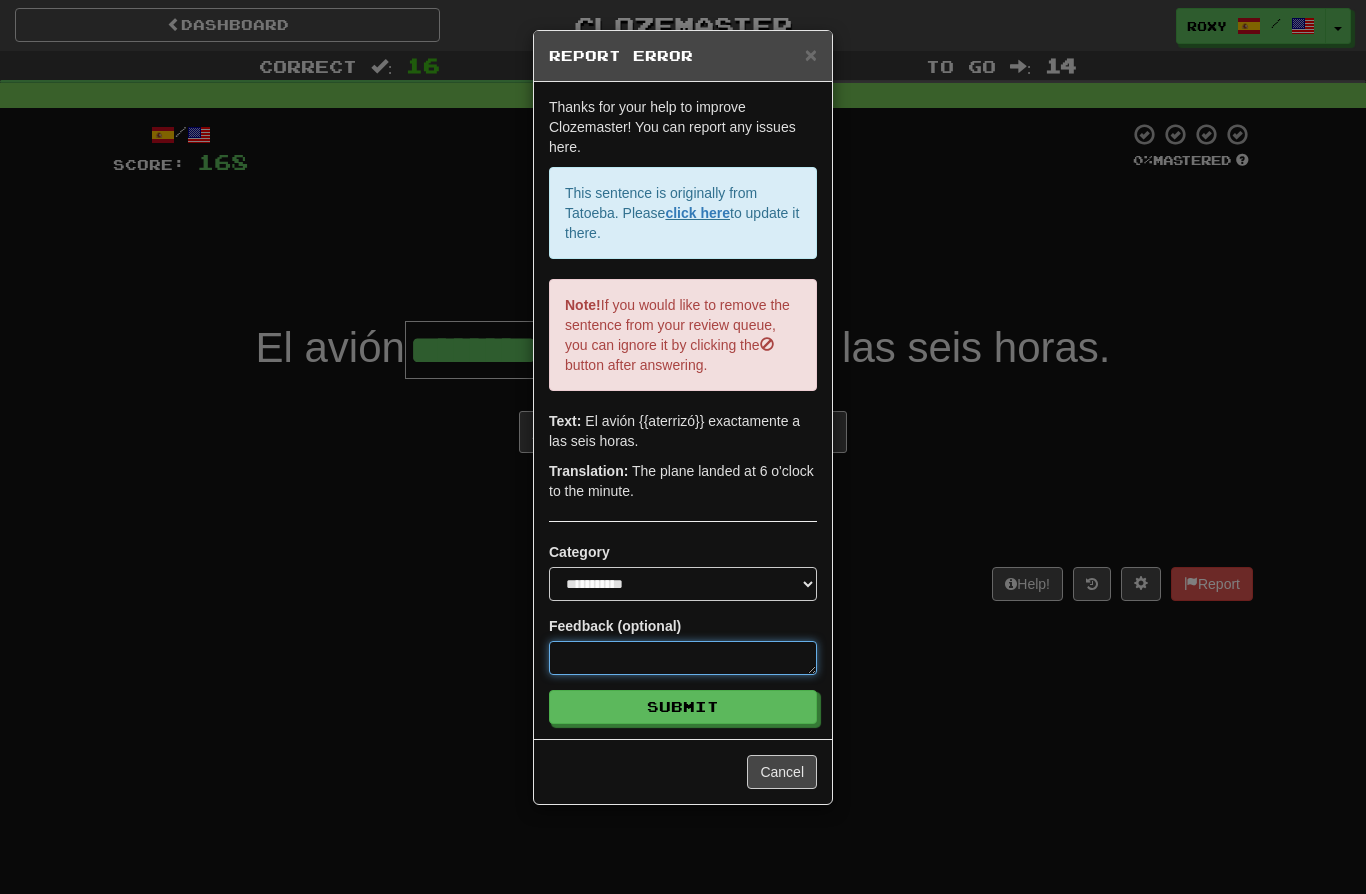 type on "*" 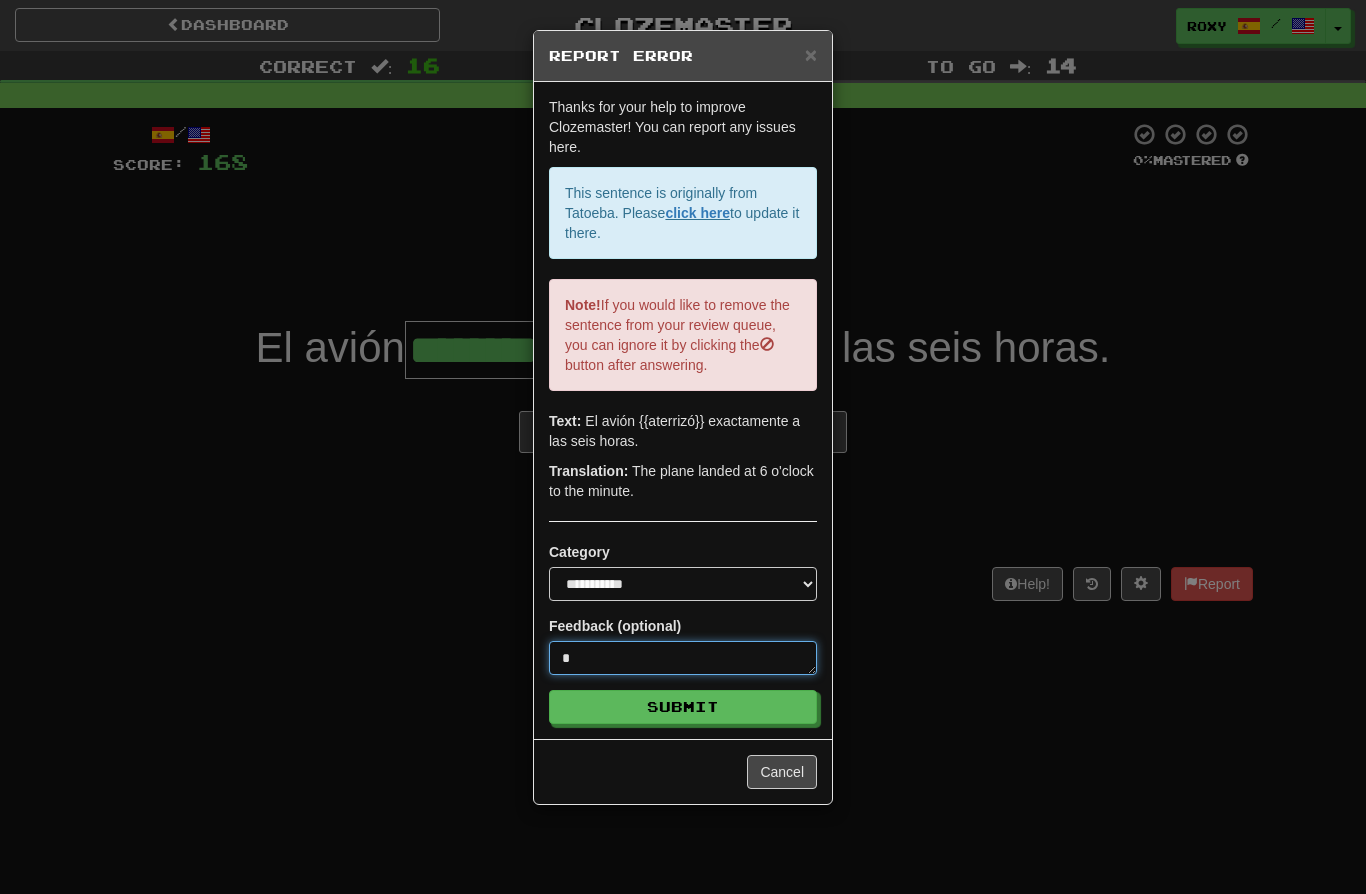 type on "*" 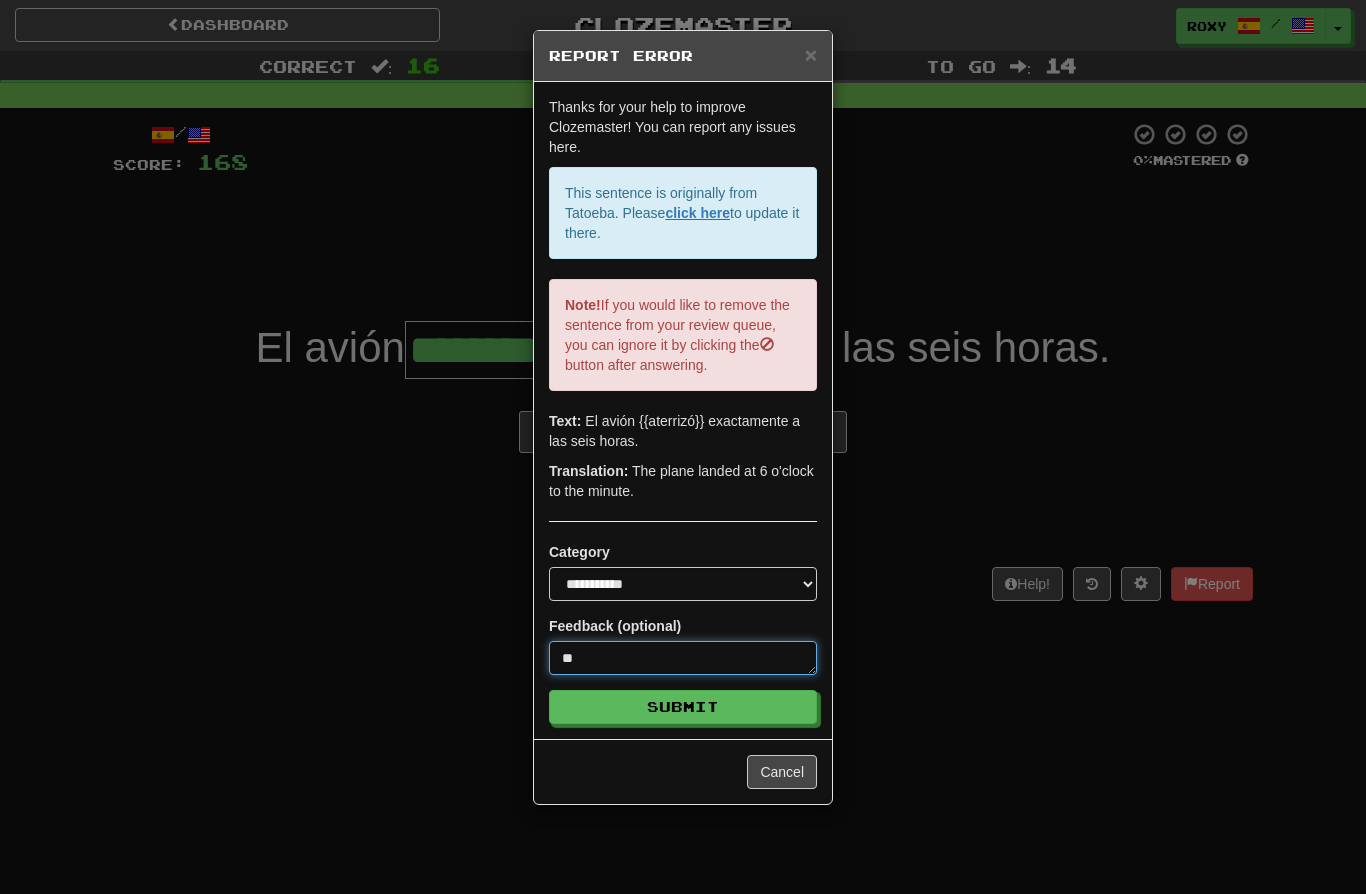 type on "*" 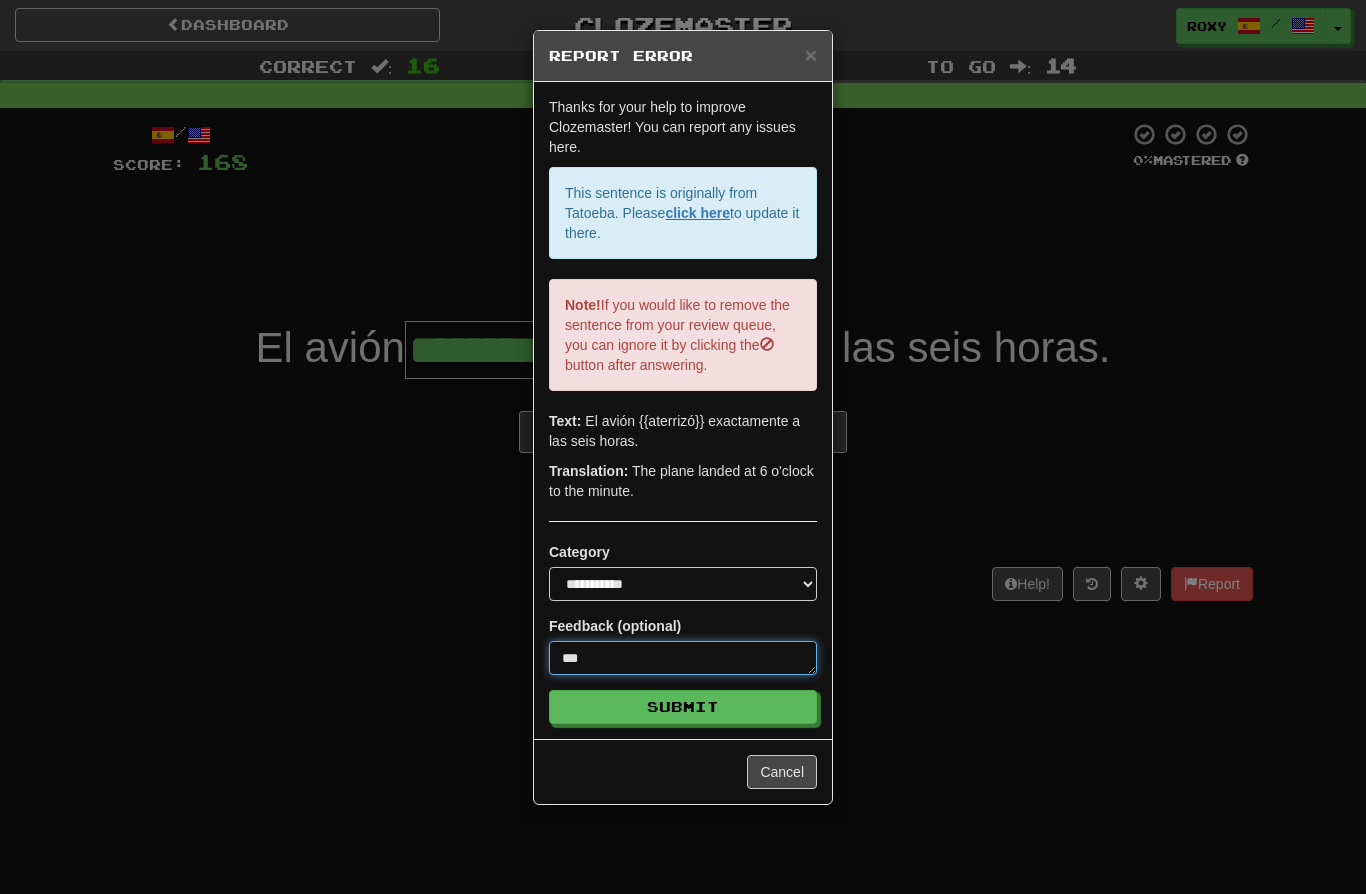 type on "*" 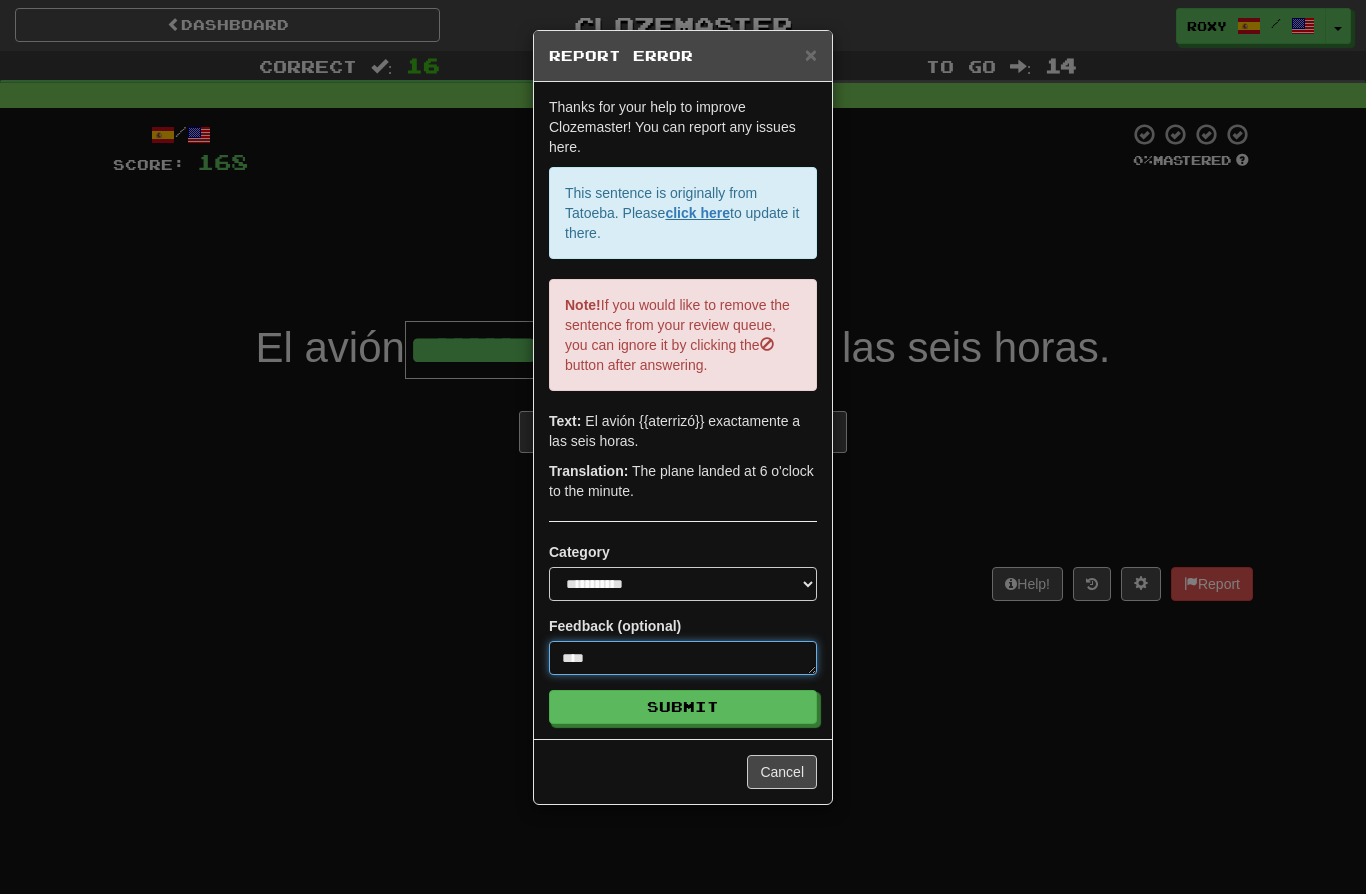 type on "*" 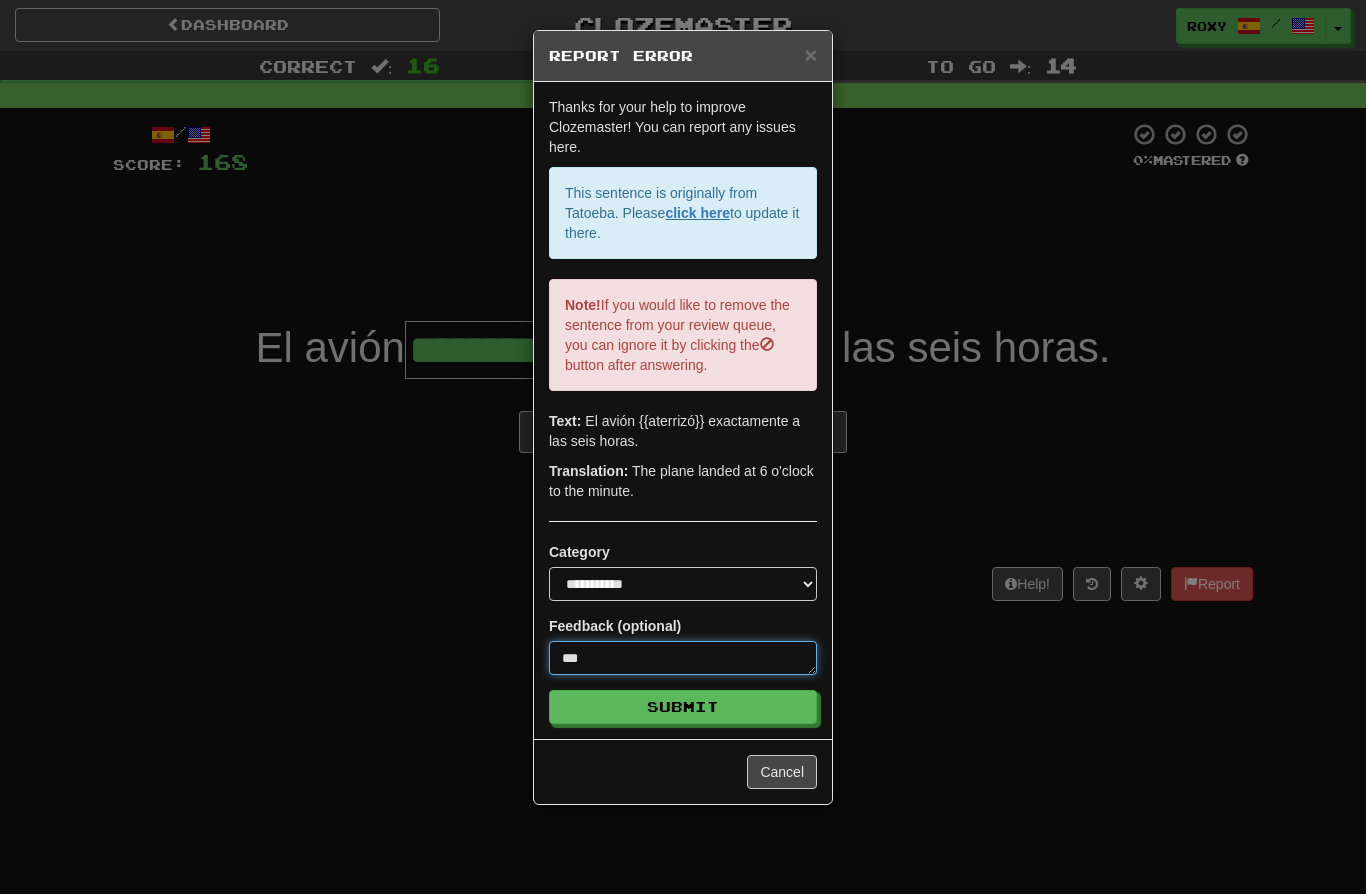 type on "*" 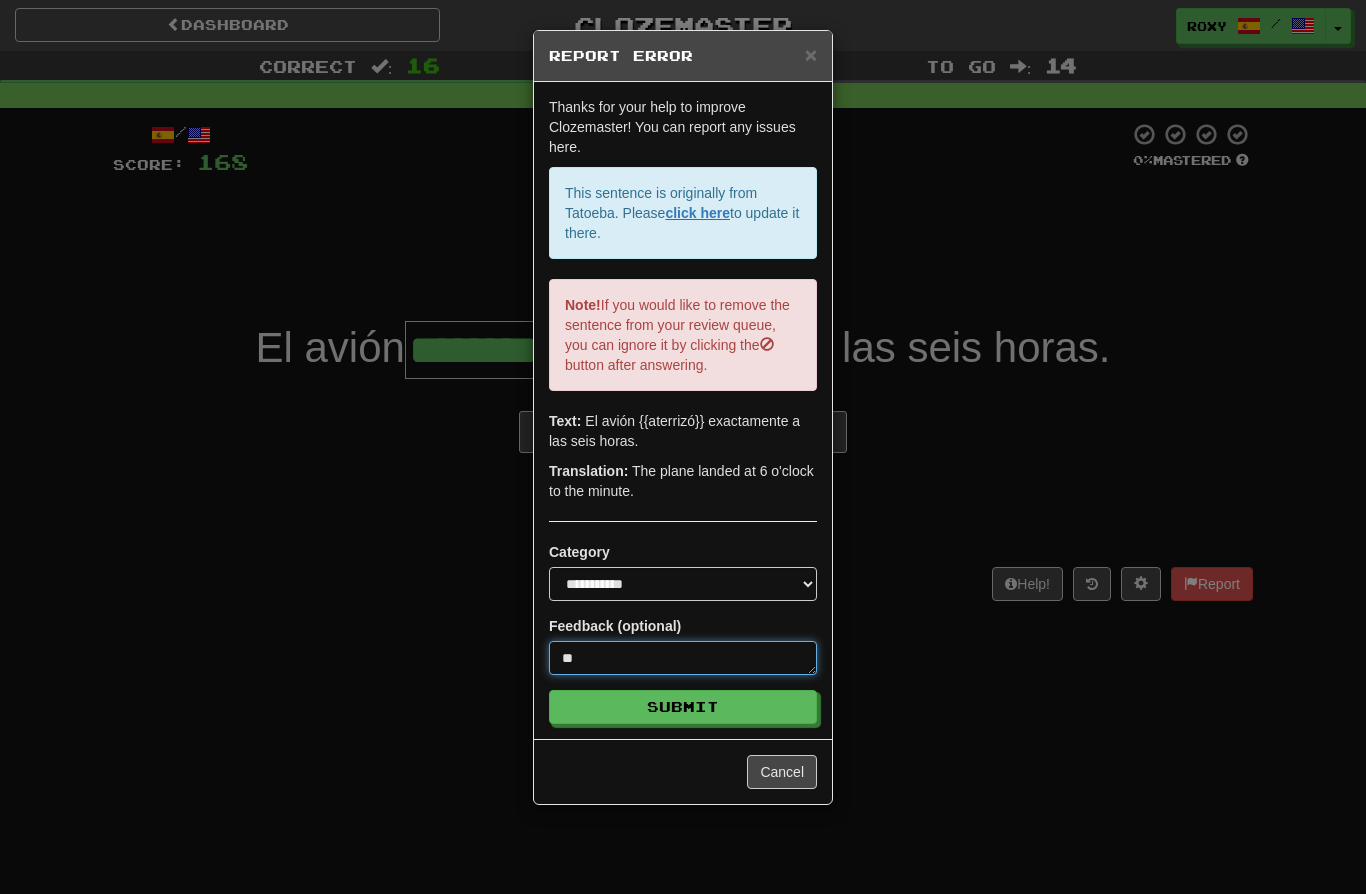 type on "*" 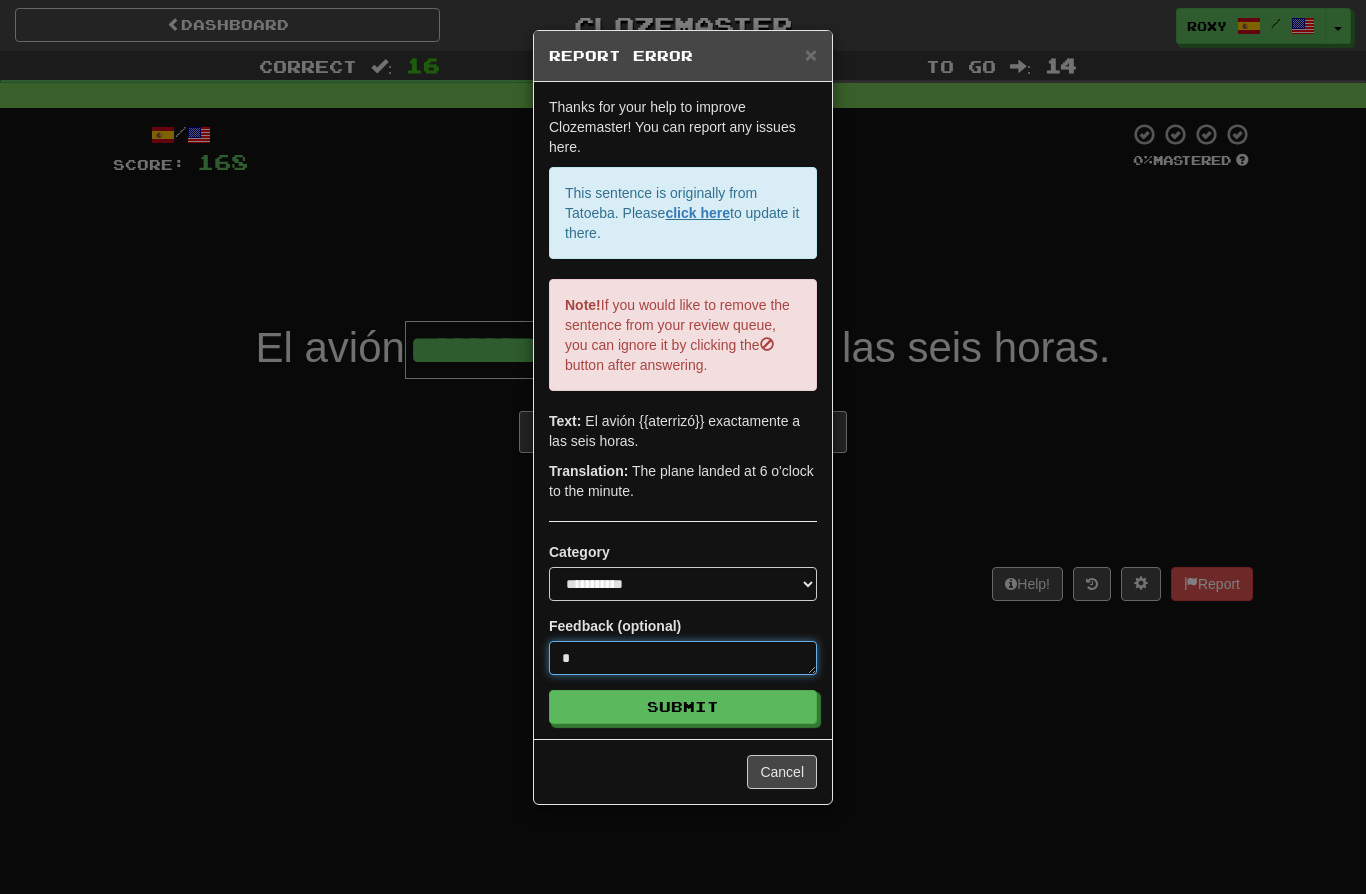 type 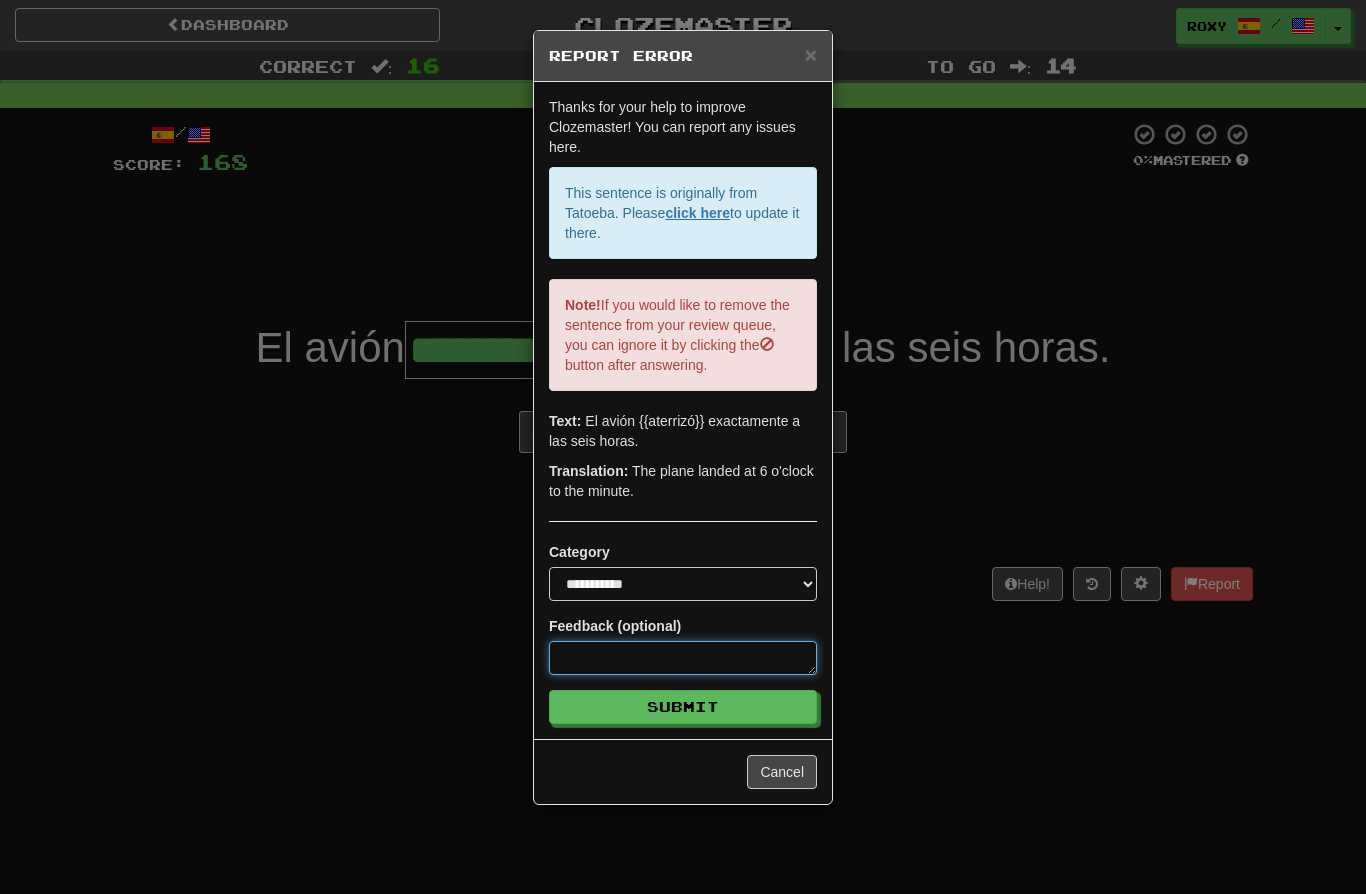 type on "*" 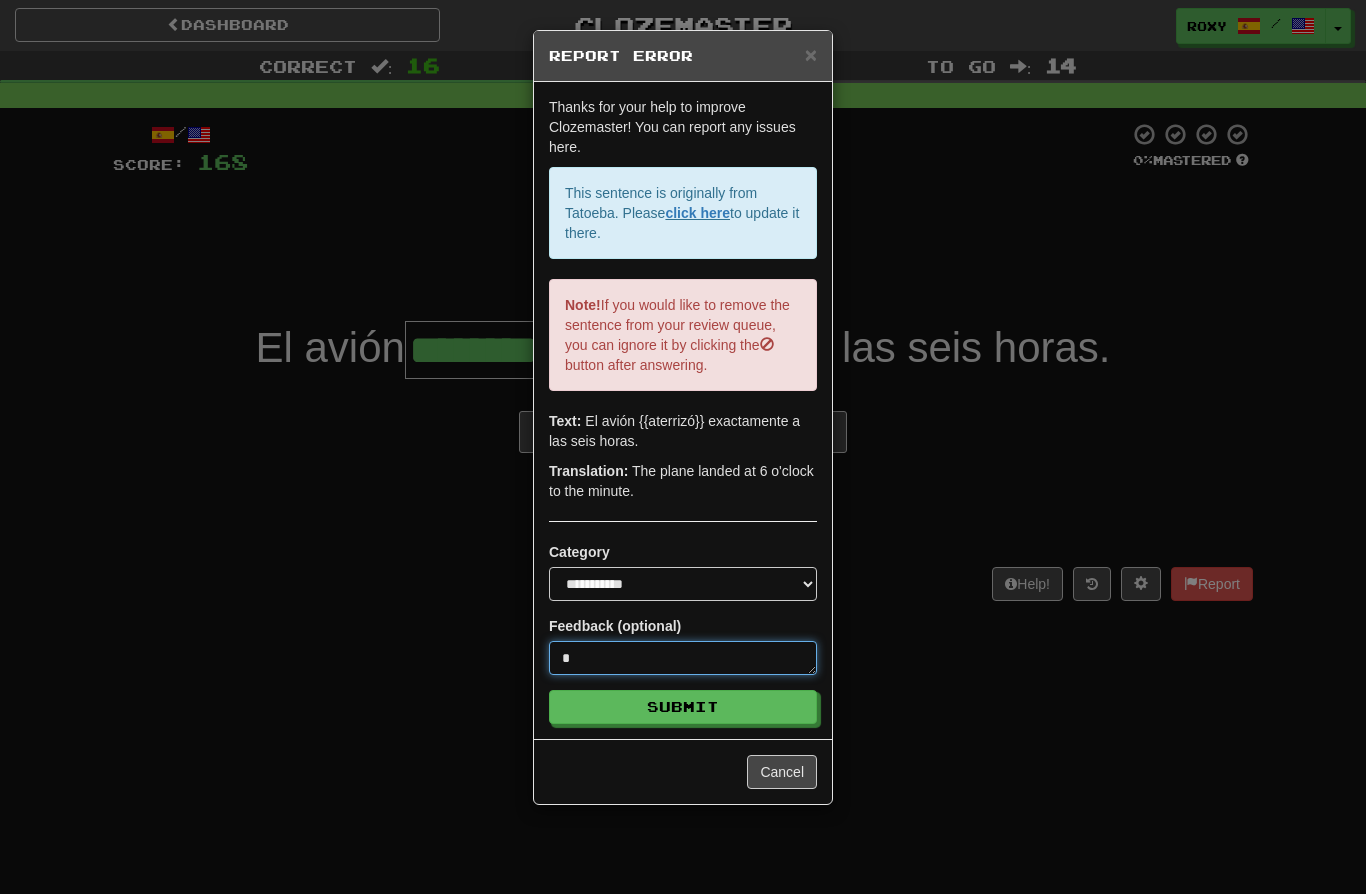 type on "*" 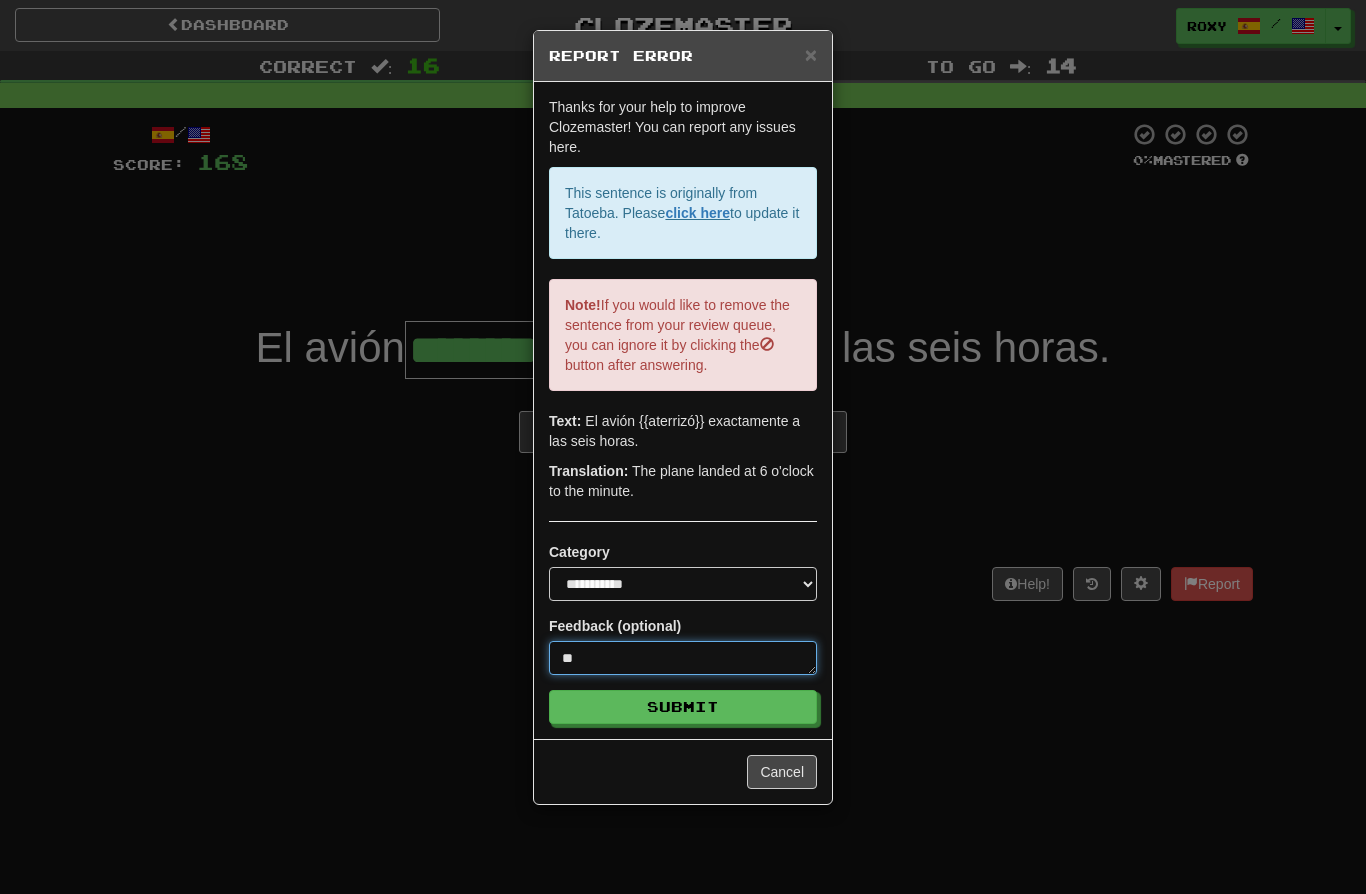 type on "*" 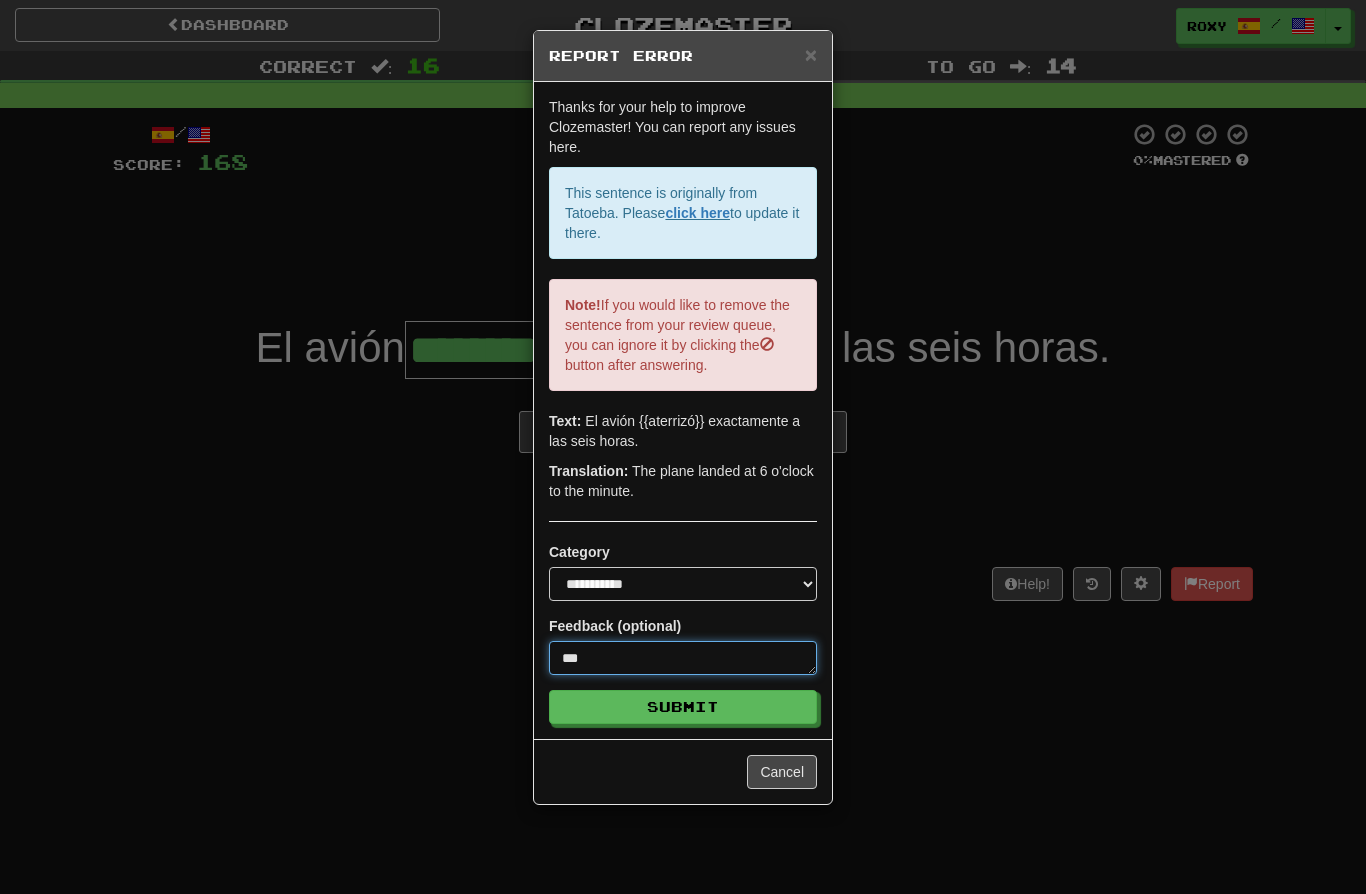 type on "*" 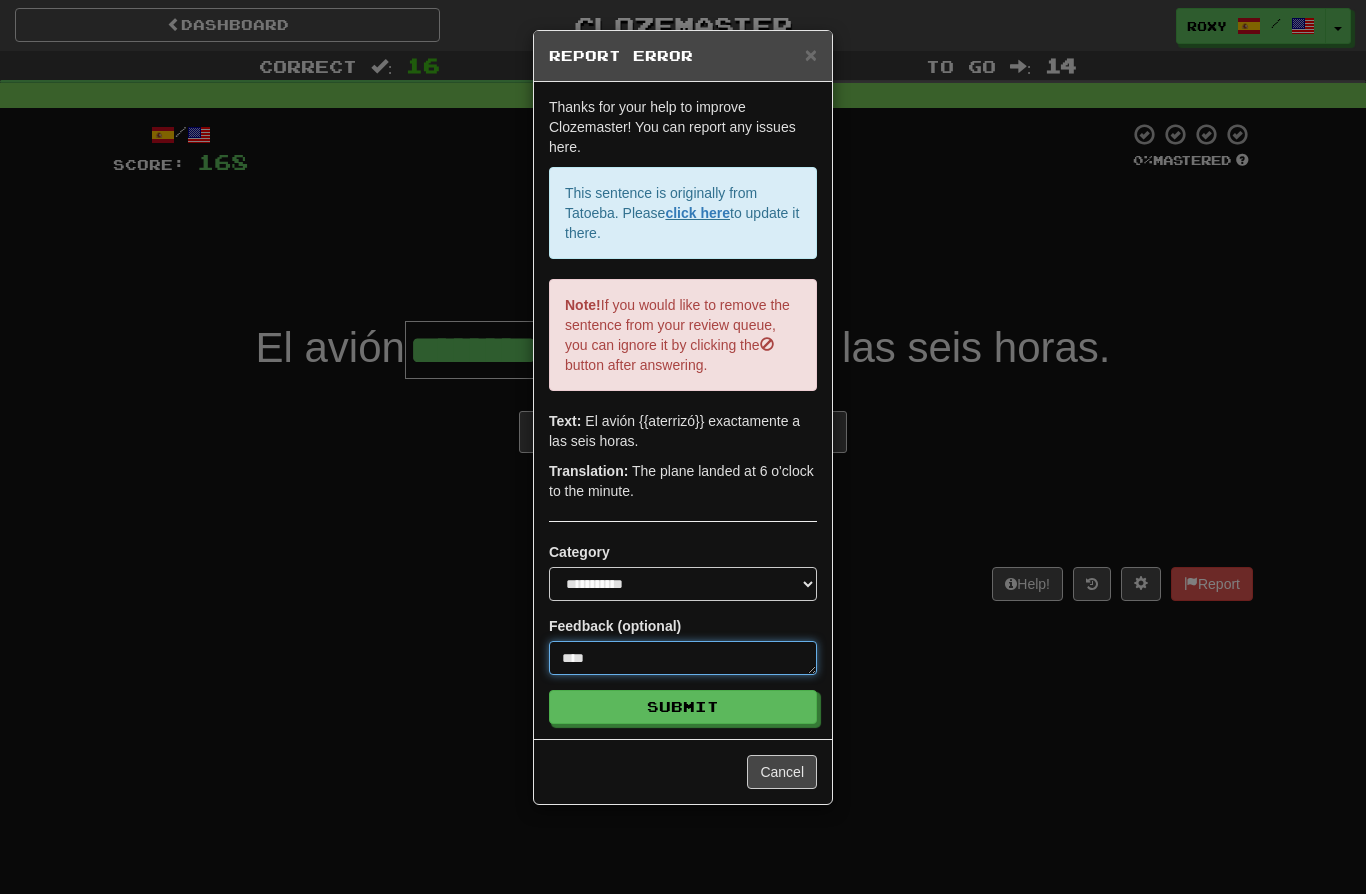 type on "*" 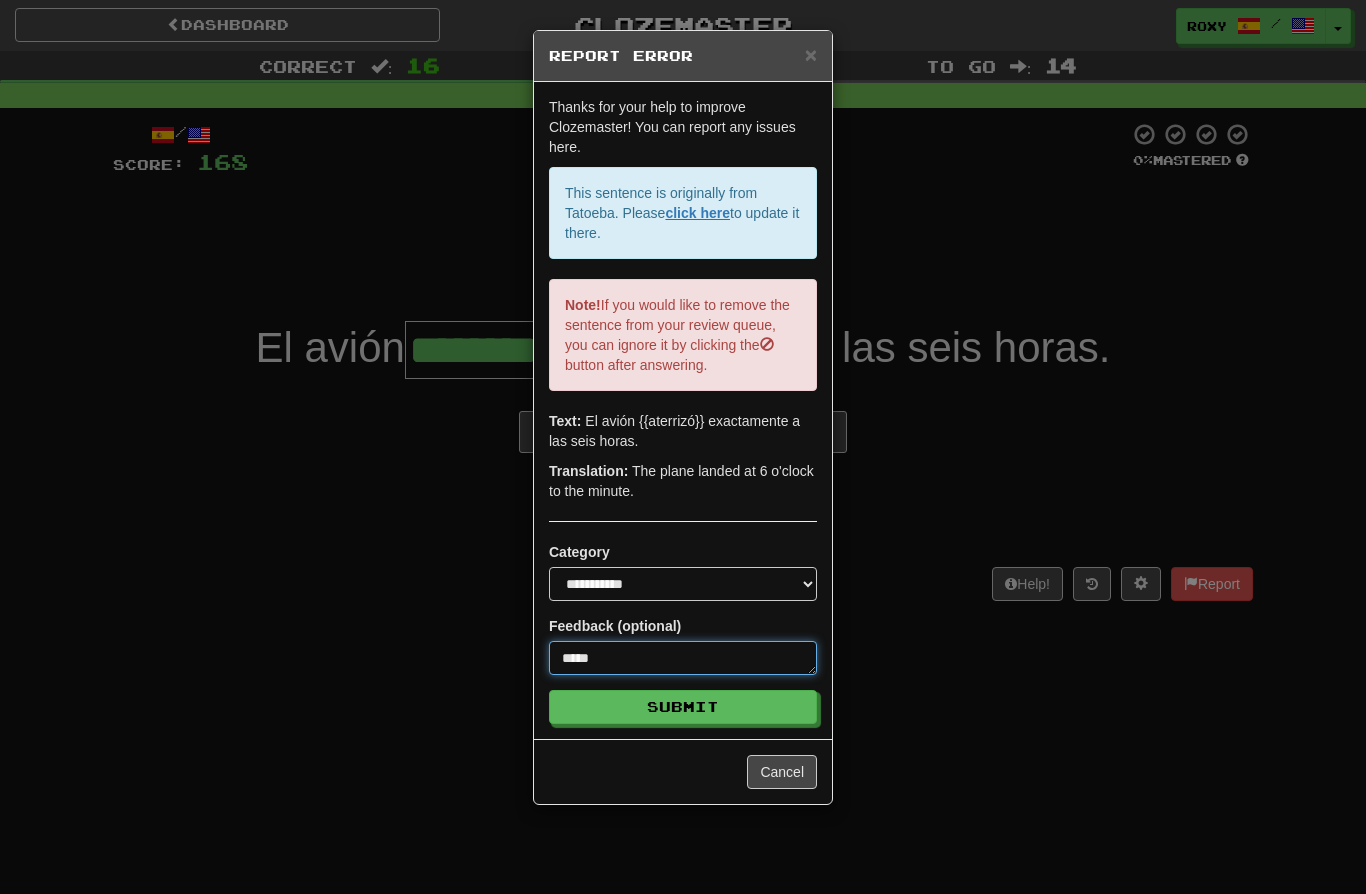 type on "*" 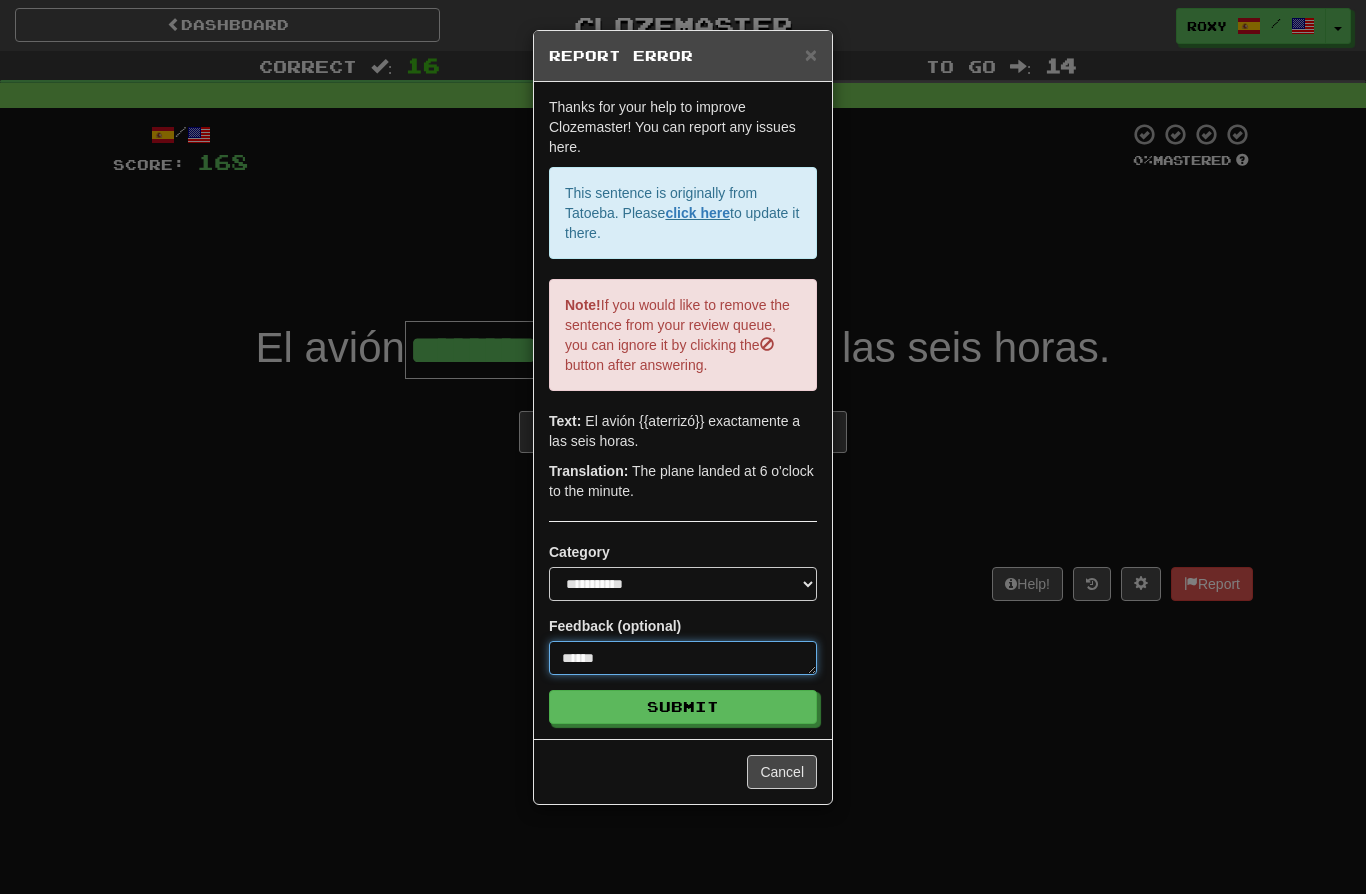 type on "*" 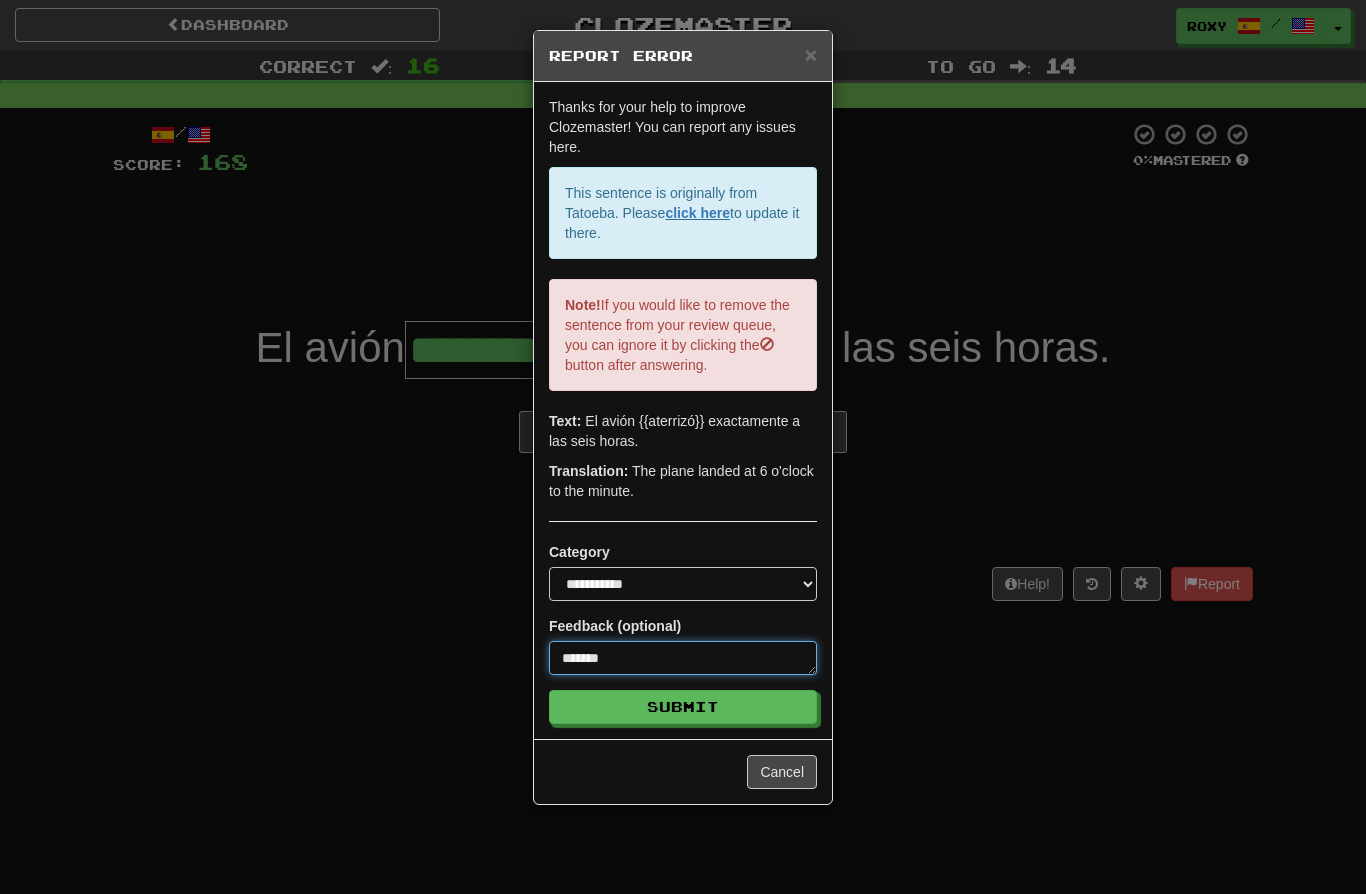 type on "*" 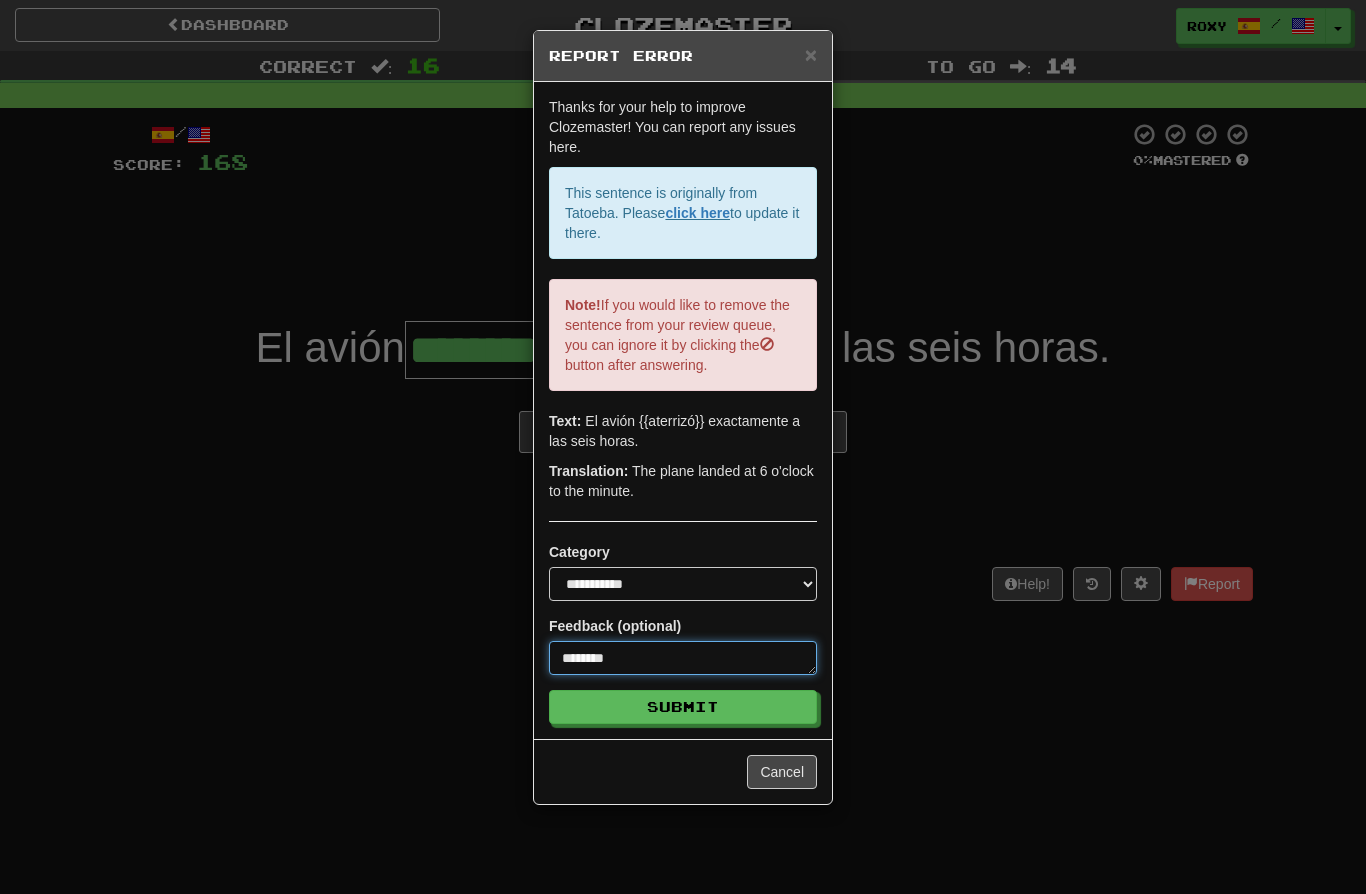 type on "*" 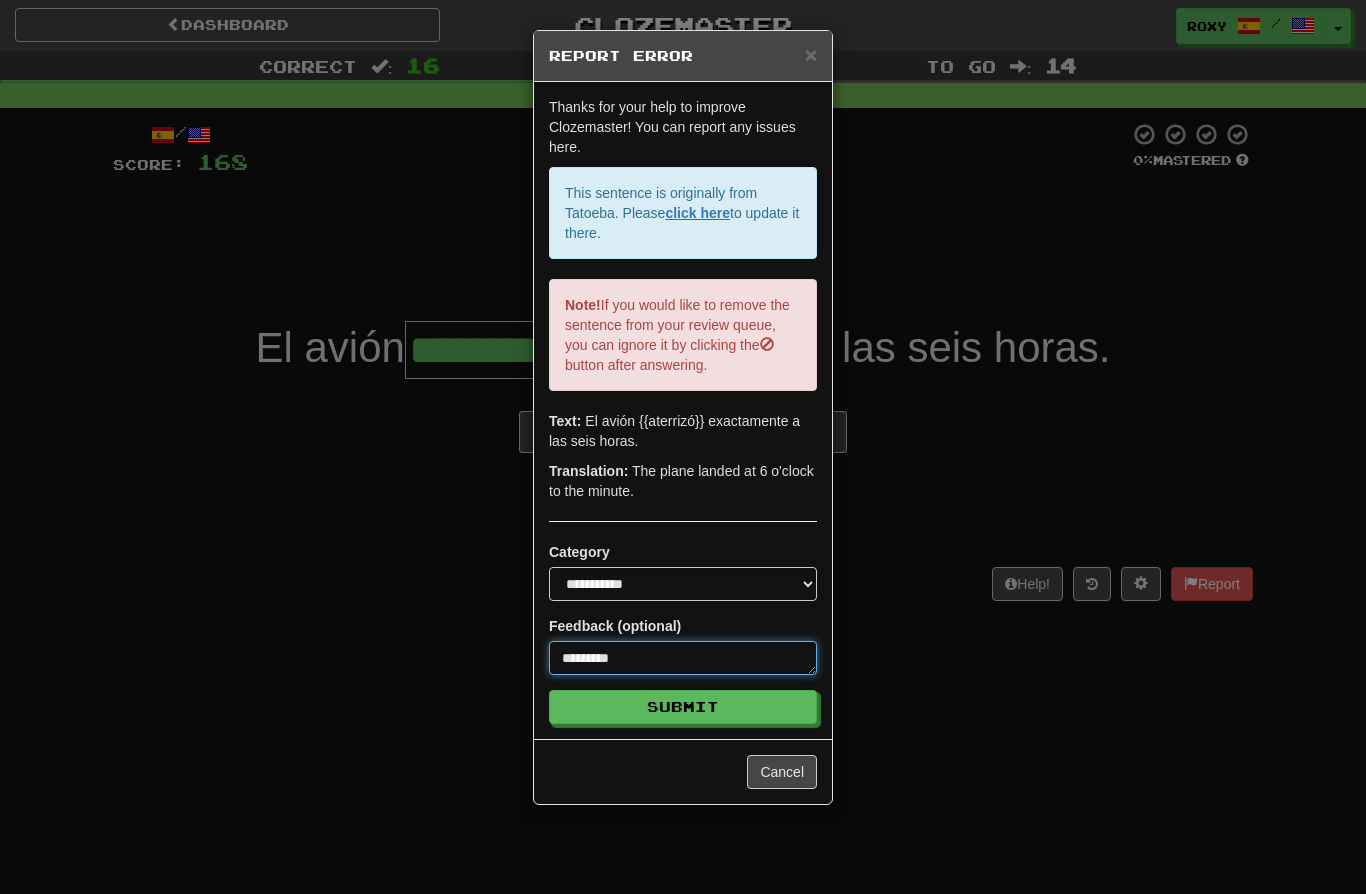 type on "*" 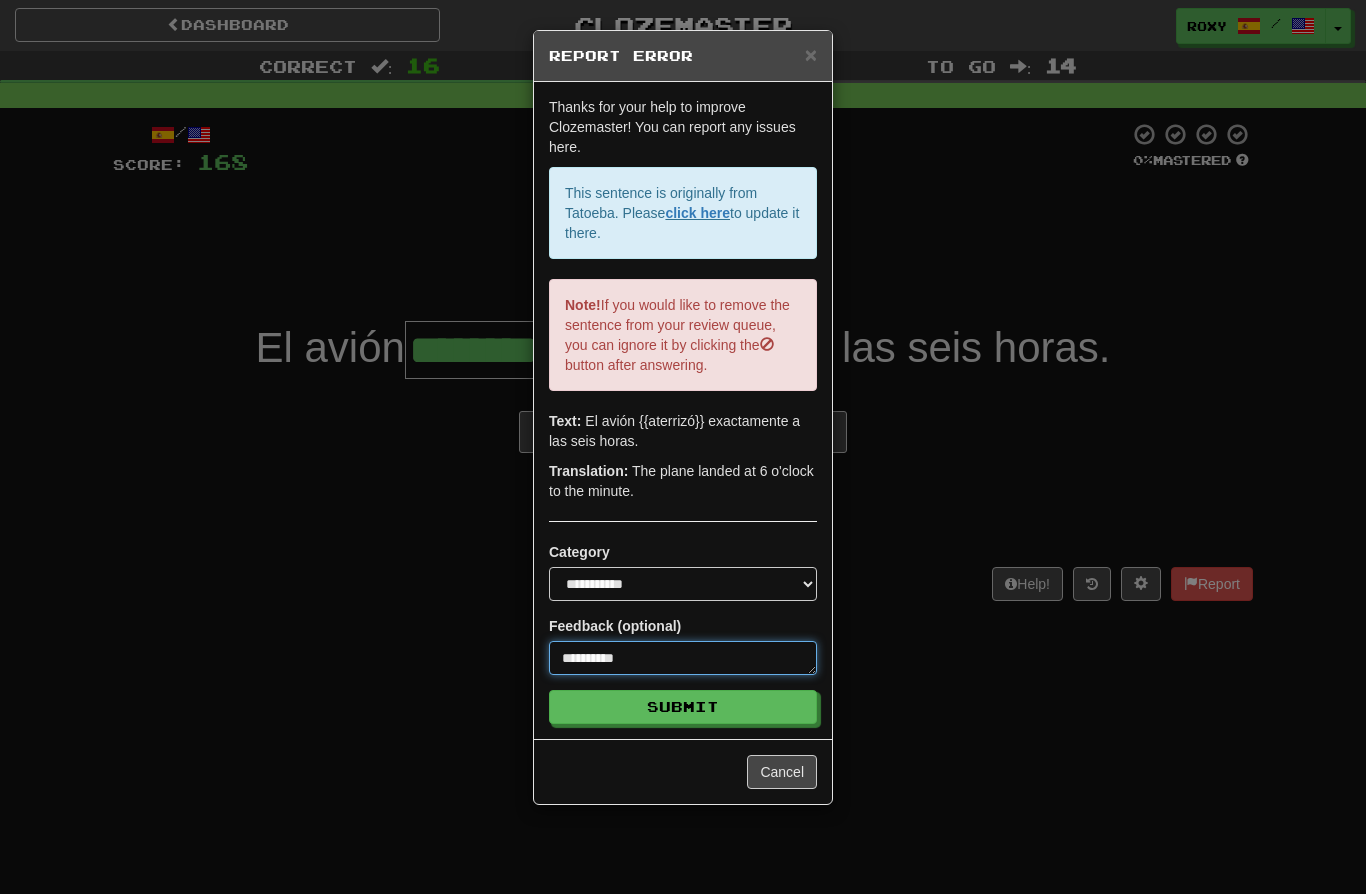 type on "*" 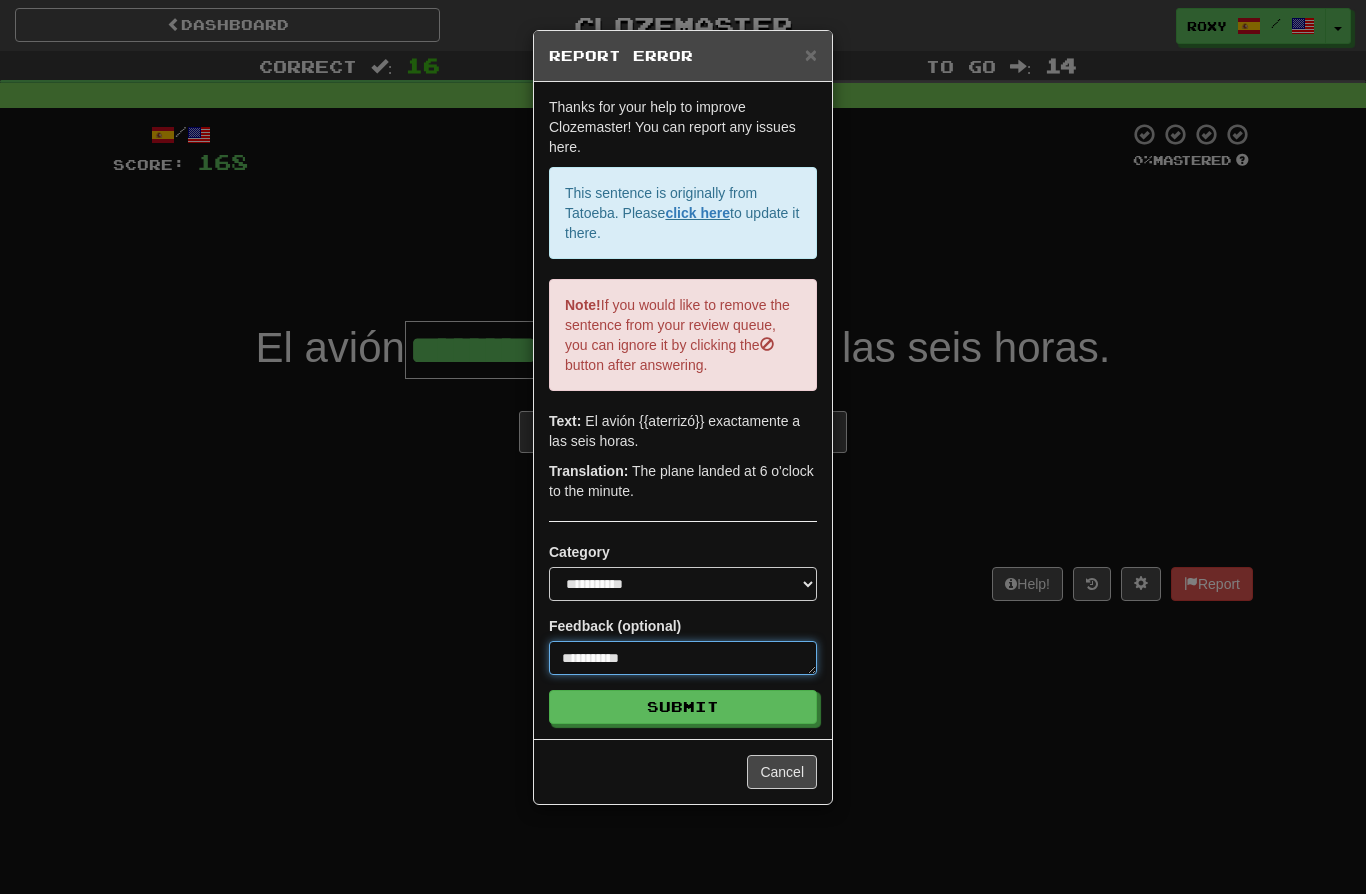 type on "*" 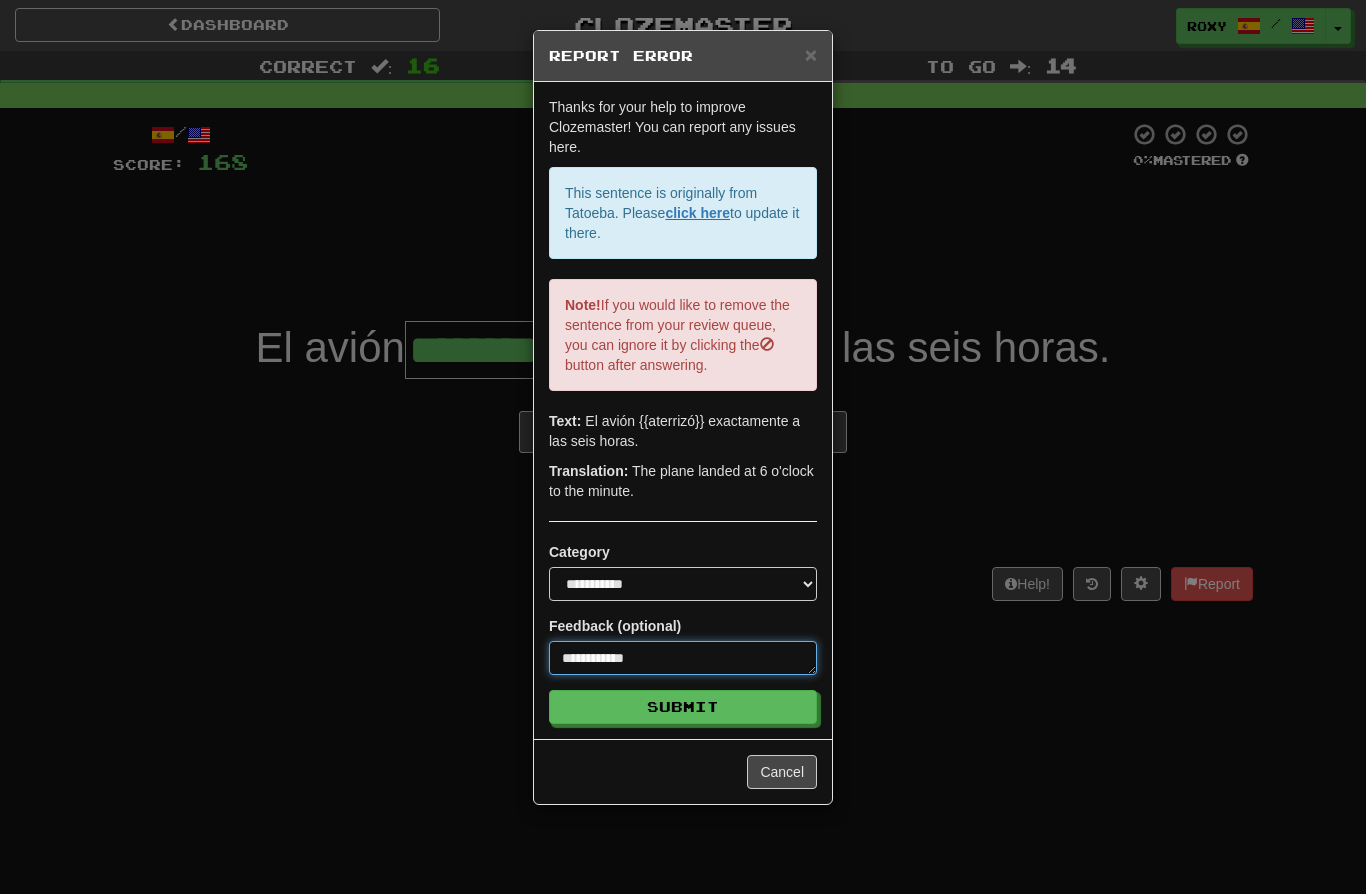 type on "*" 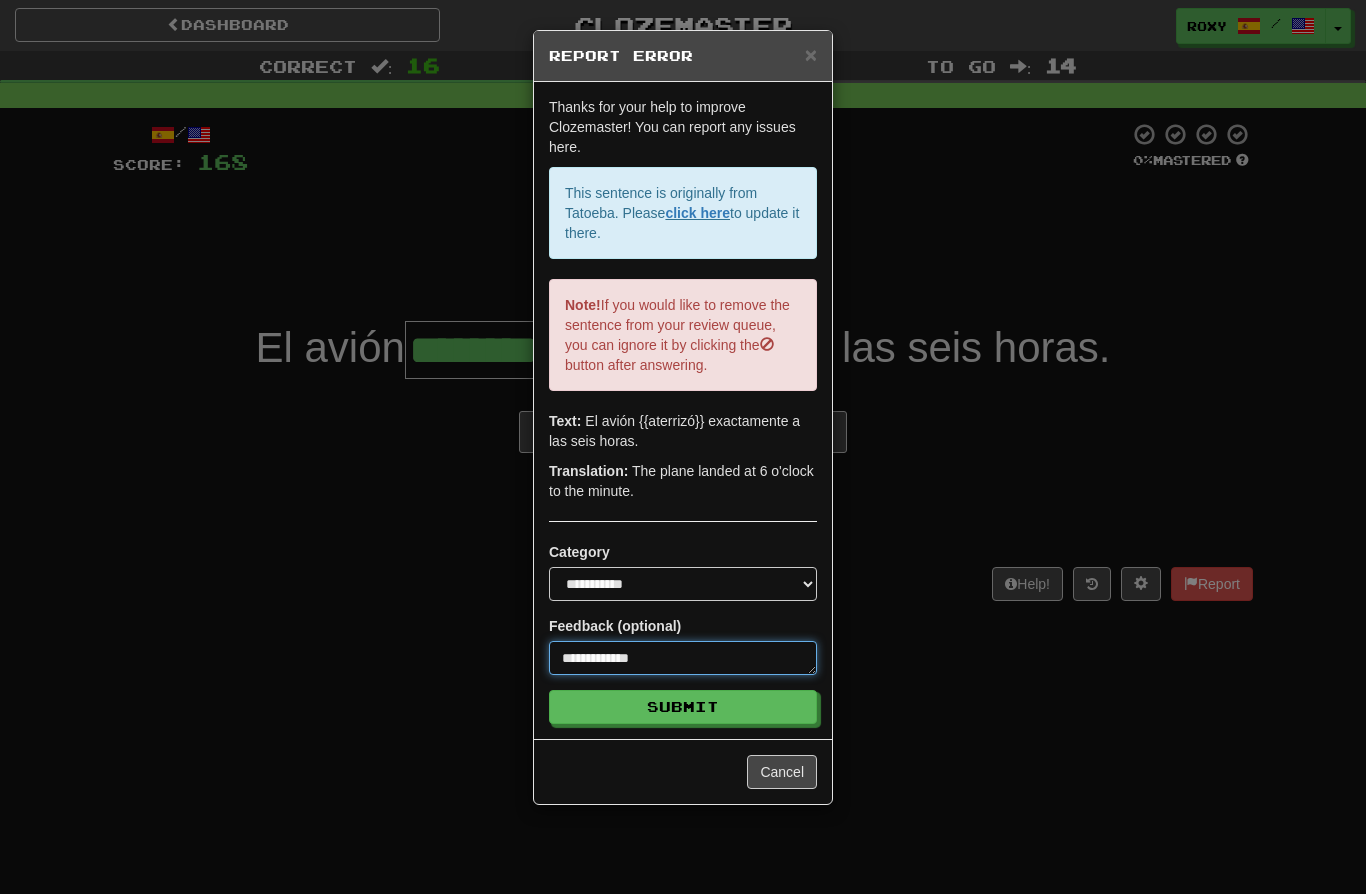 type on "*" 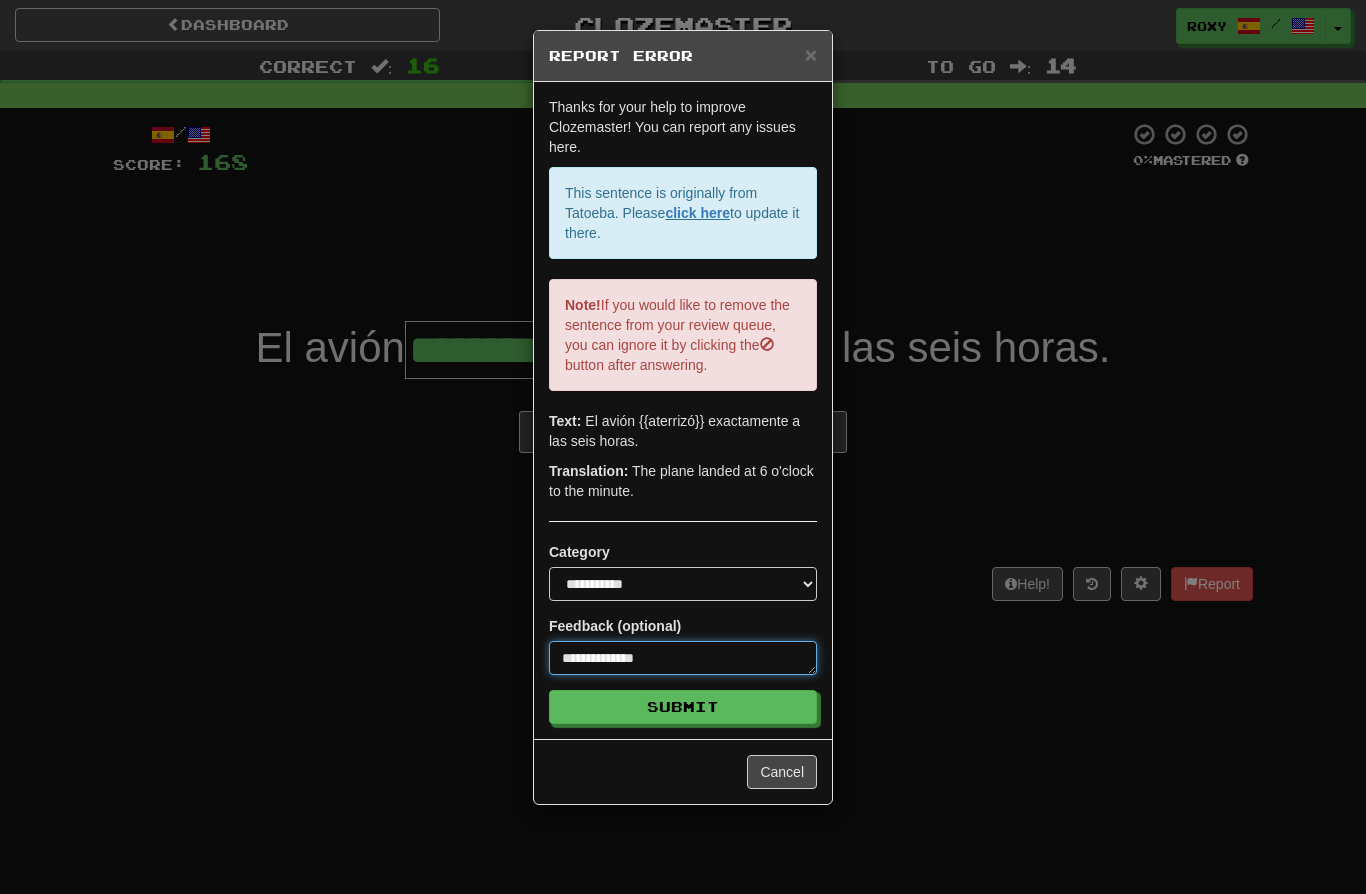 type on "*" 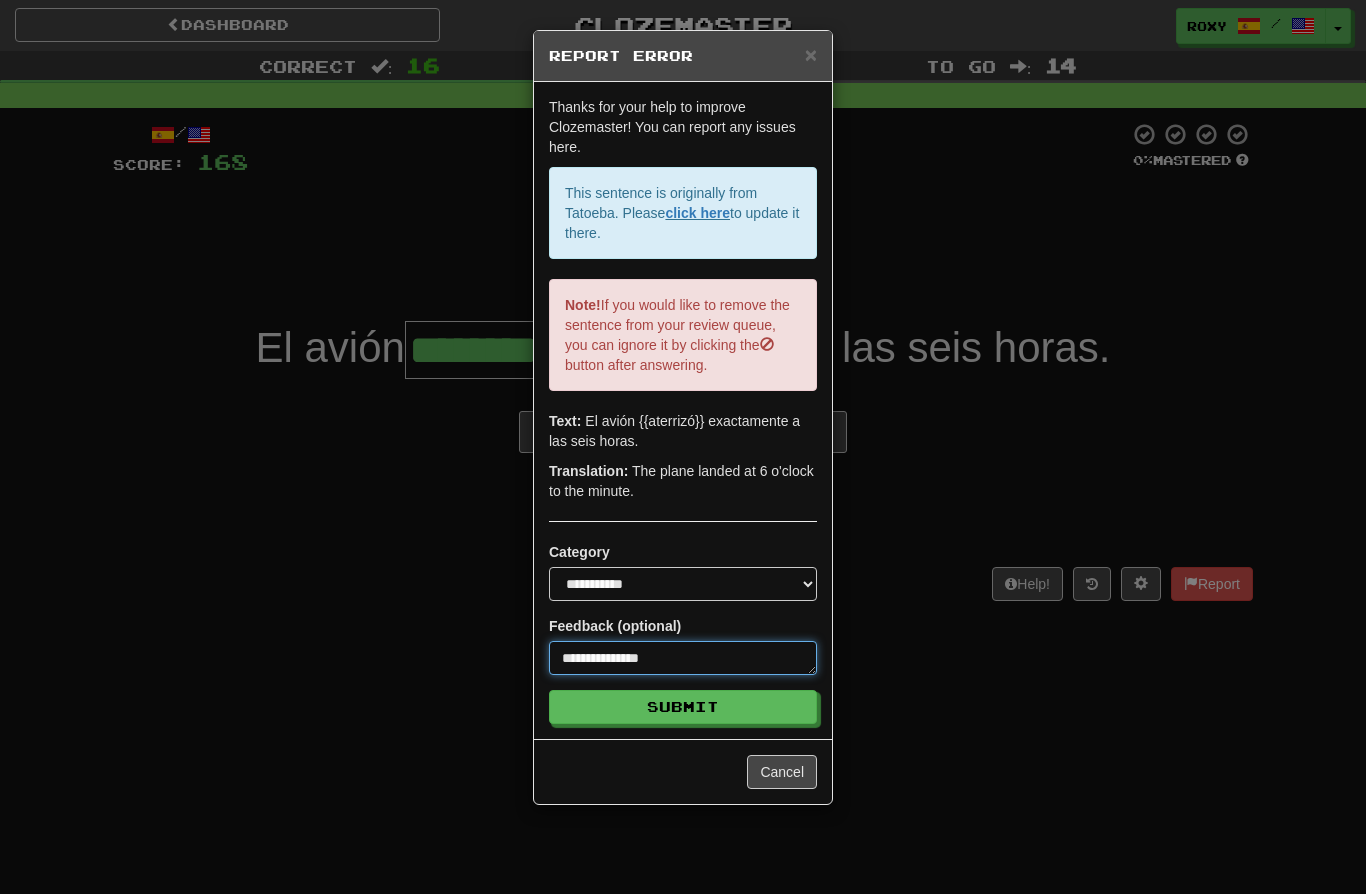 type on "*" 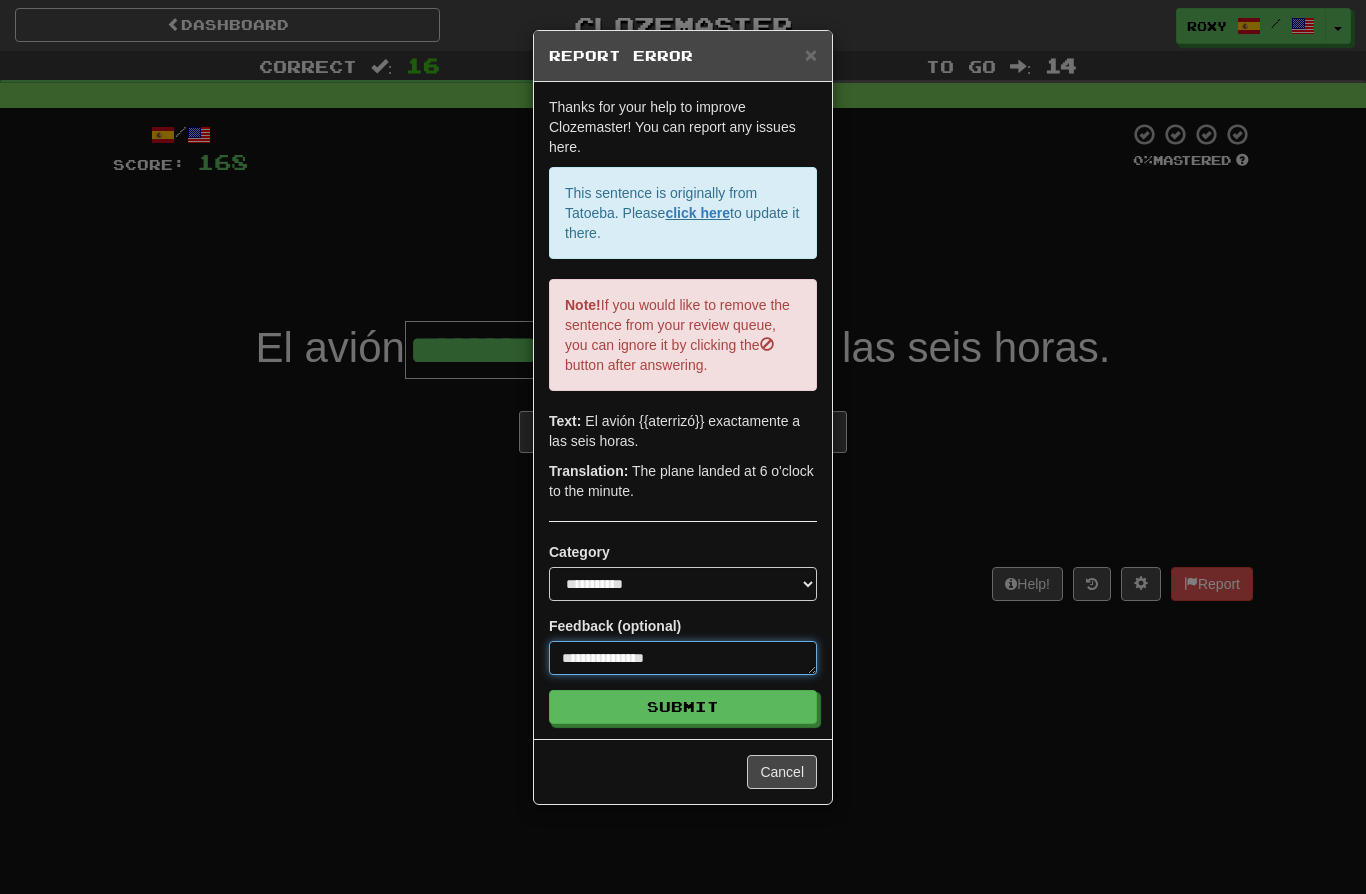 type on "*" 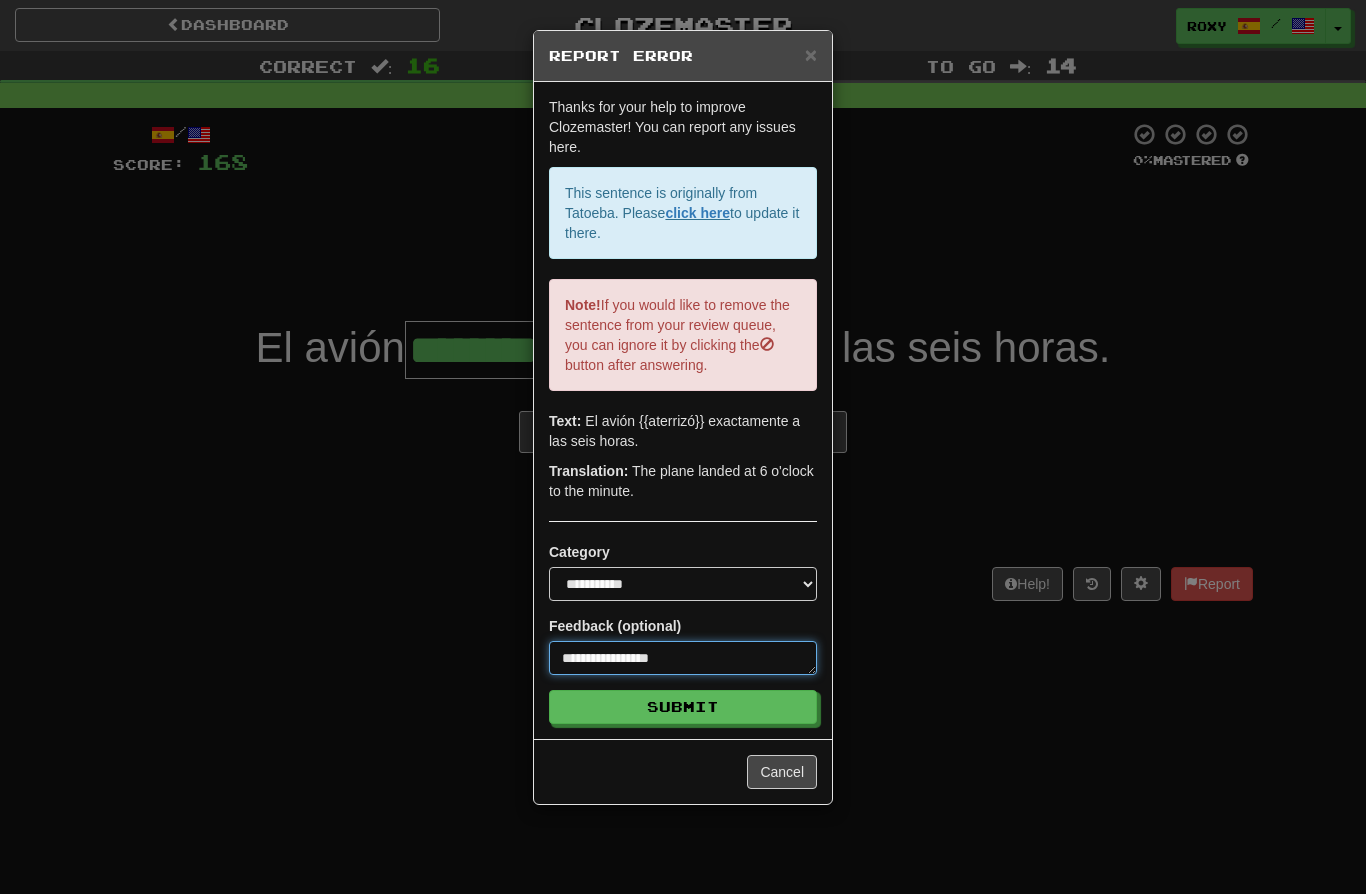 type on "*" 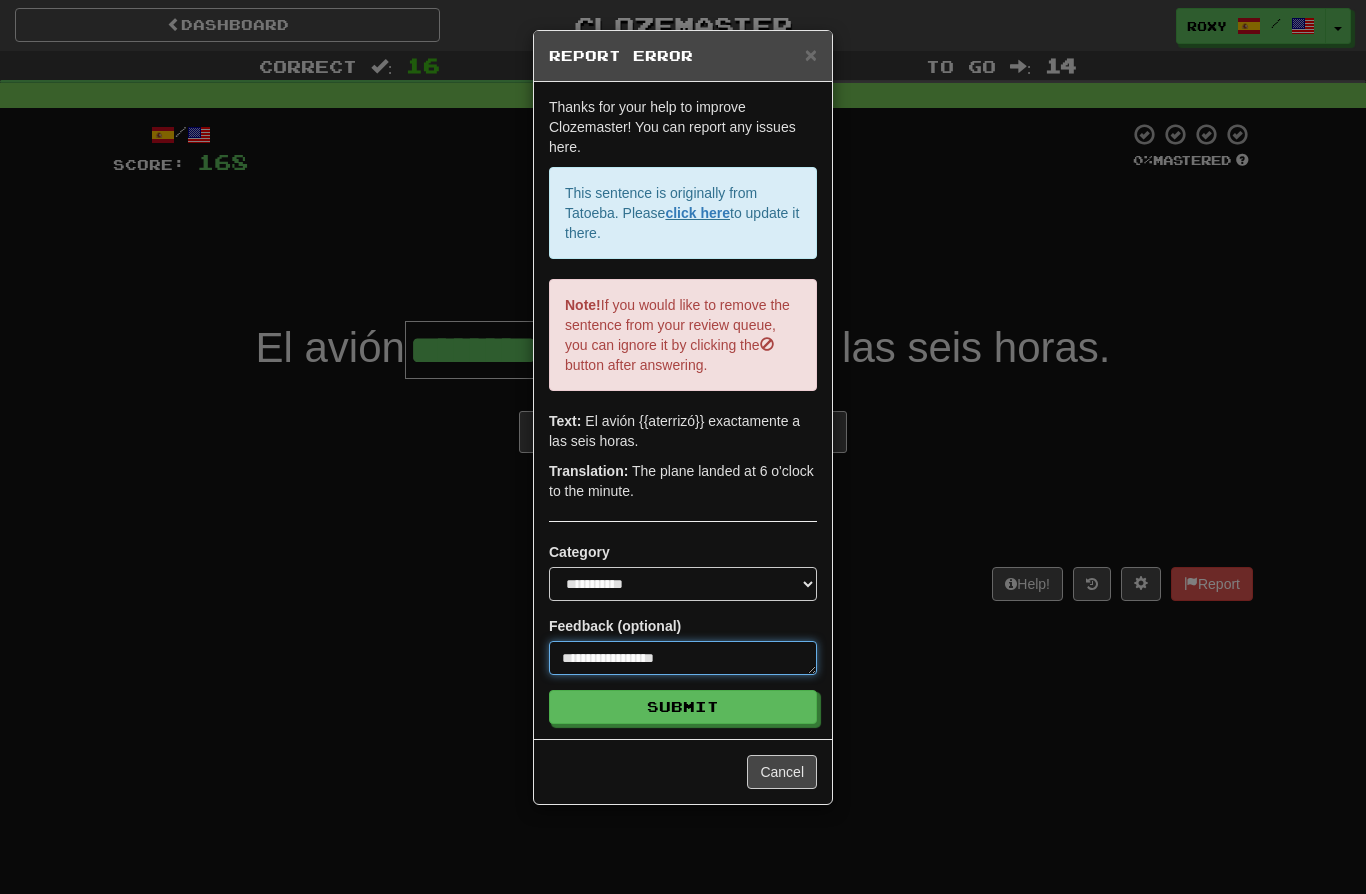 type on "*" 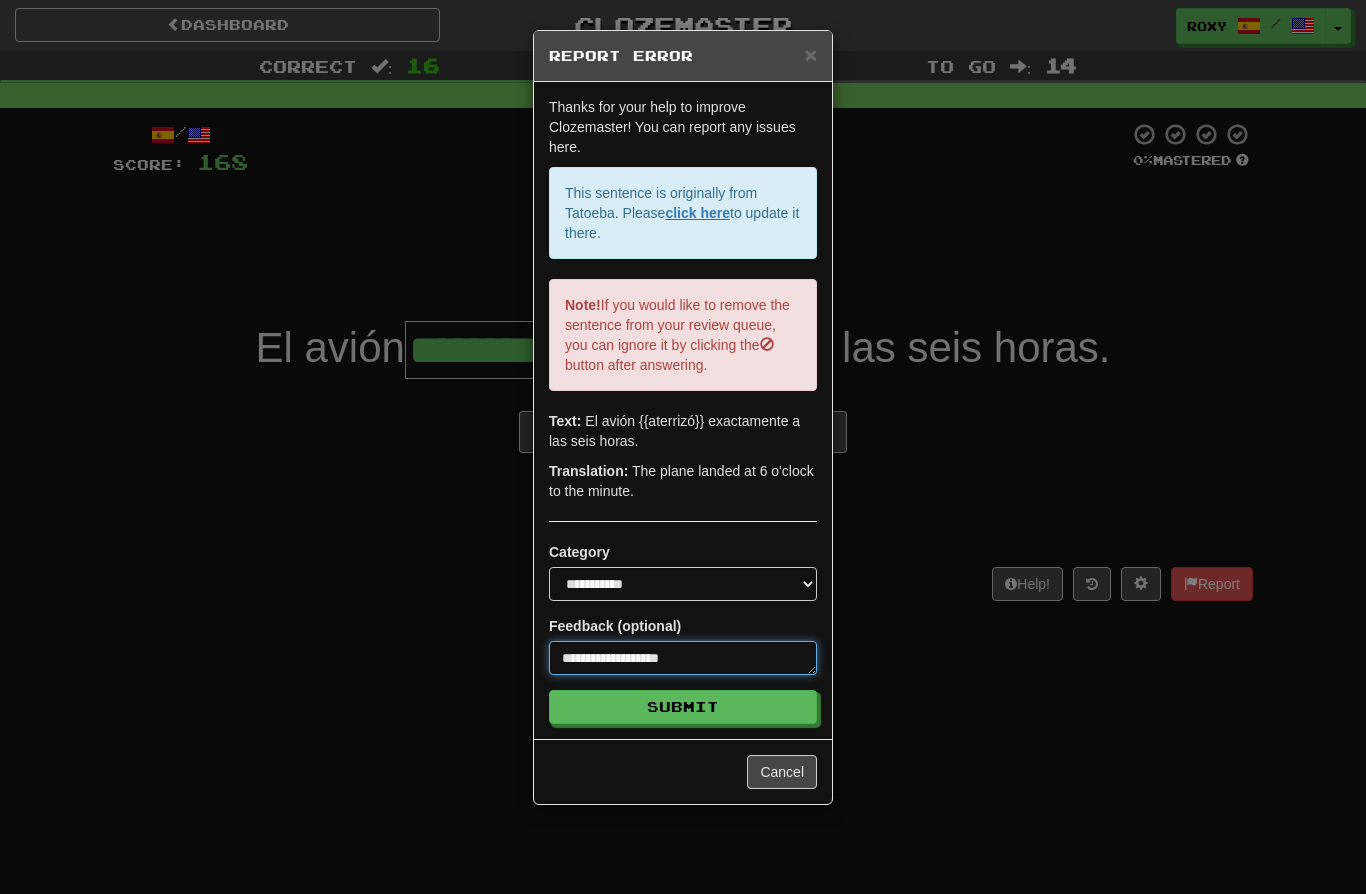 type on "*" 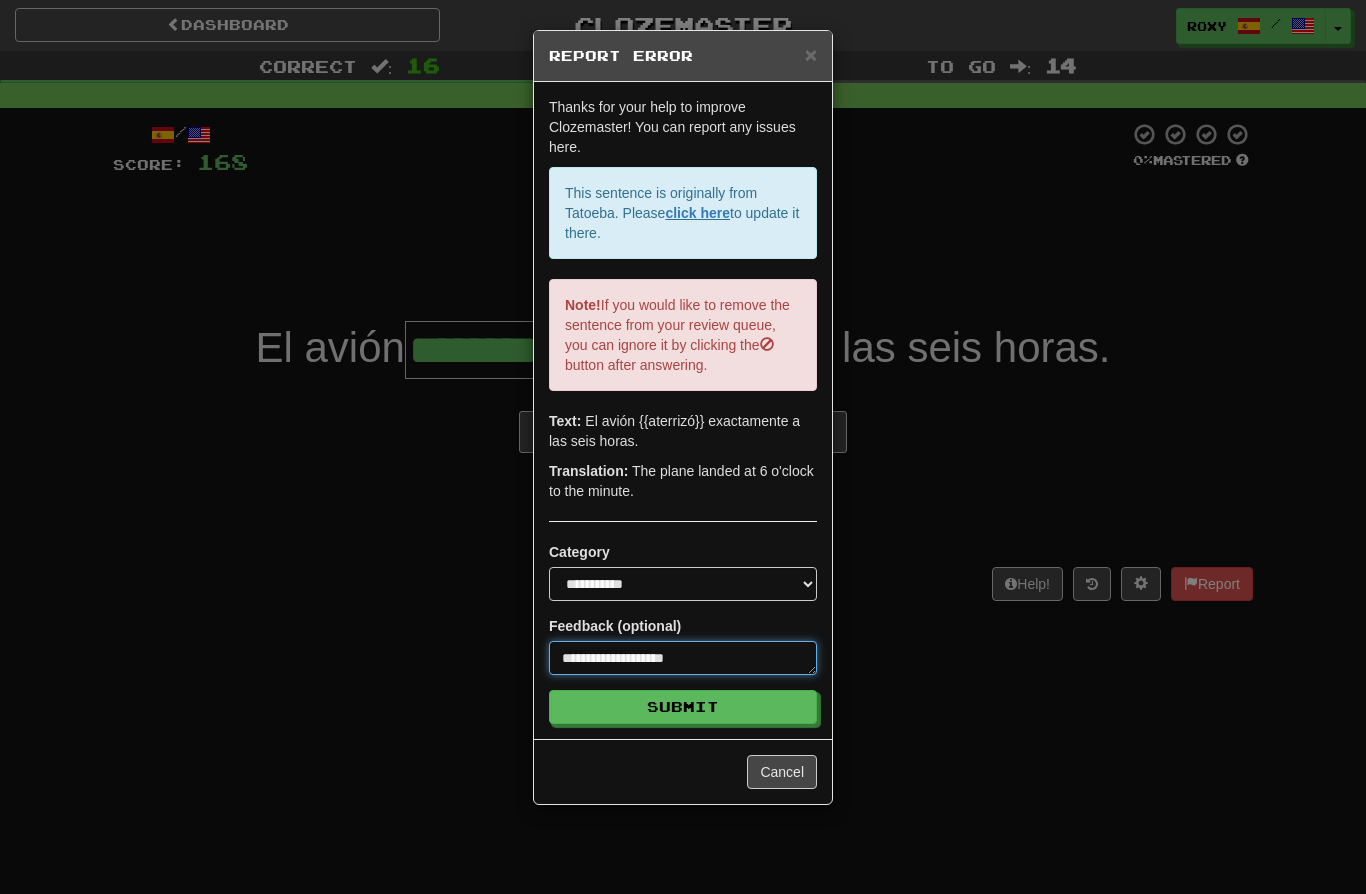 type on "*" 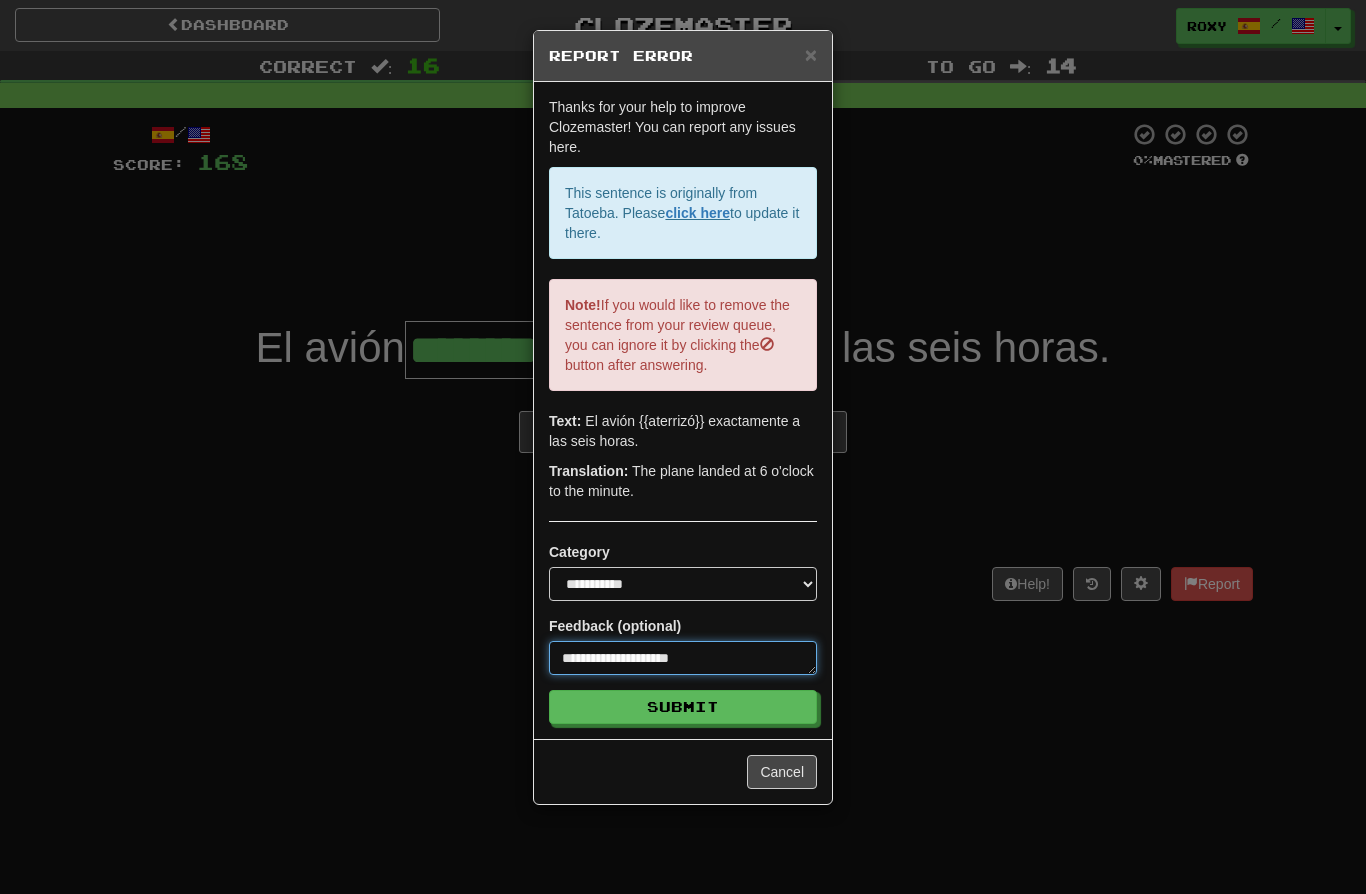 type on "*" 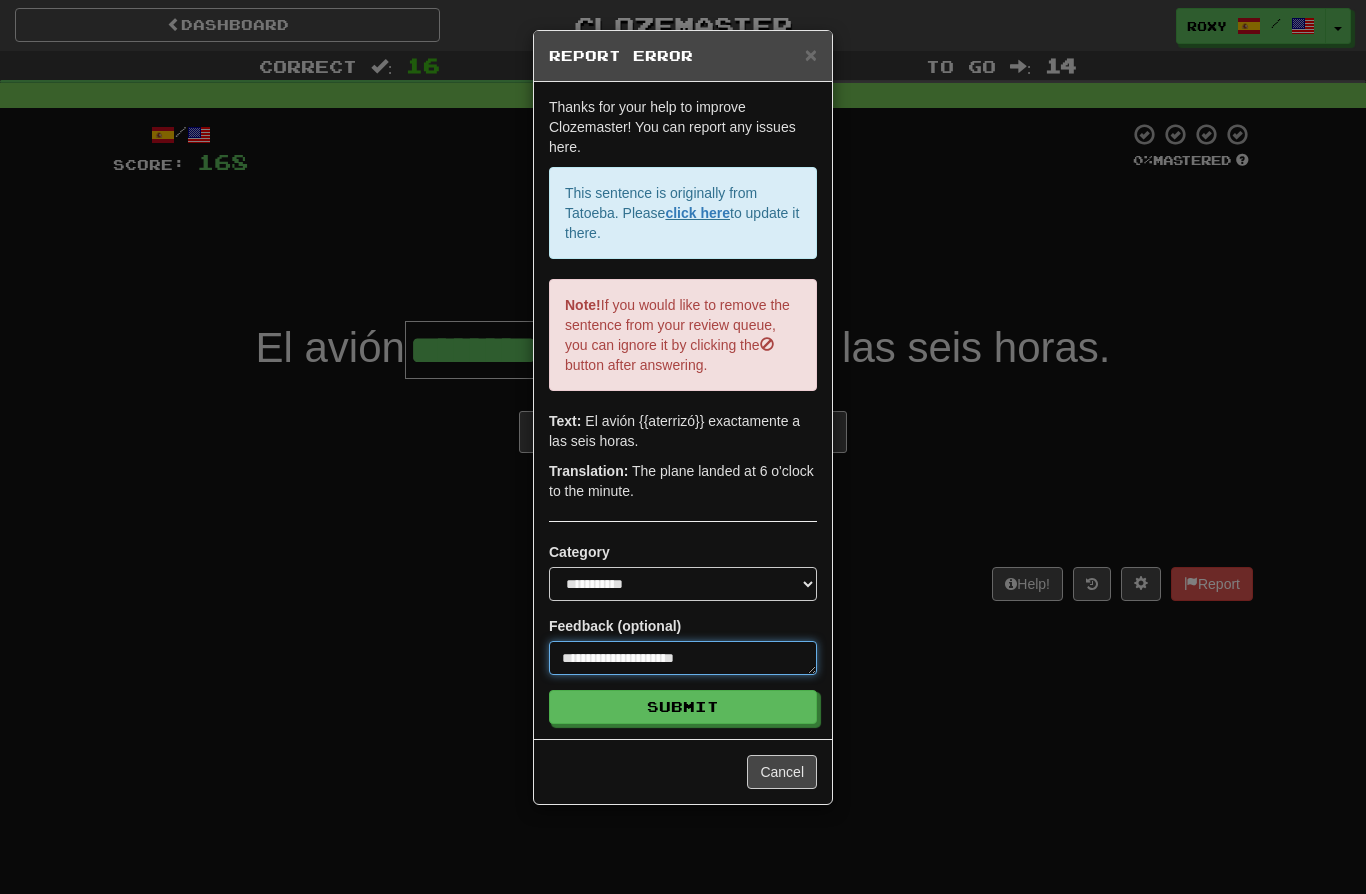 type on "*" 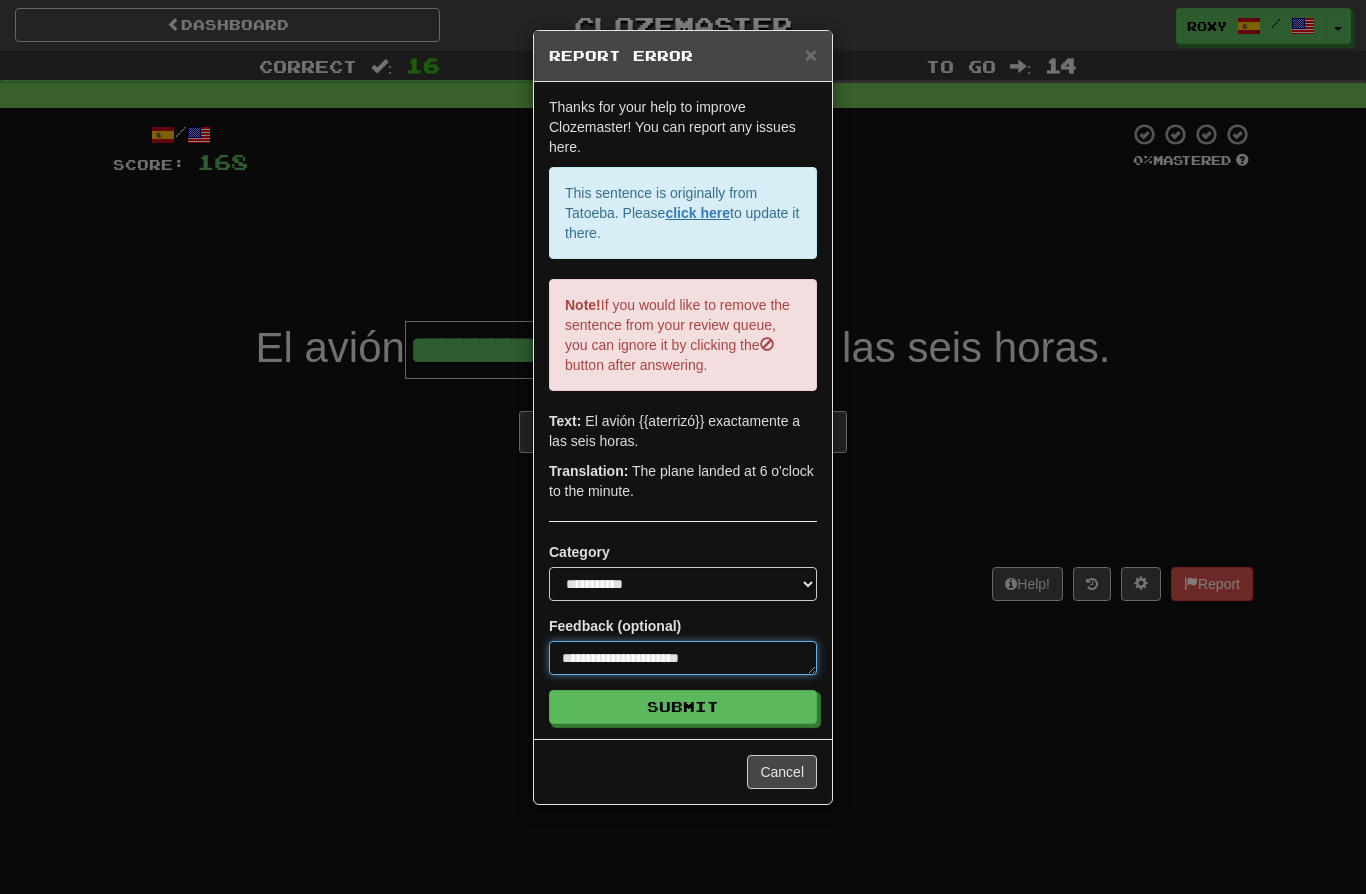 type on "*" 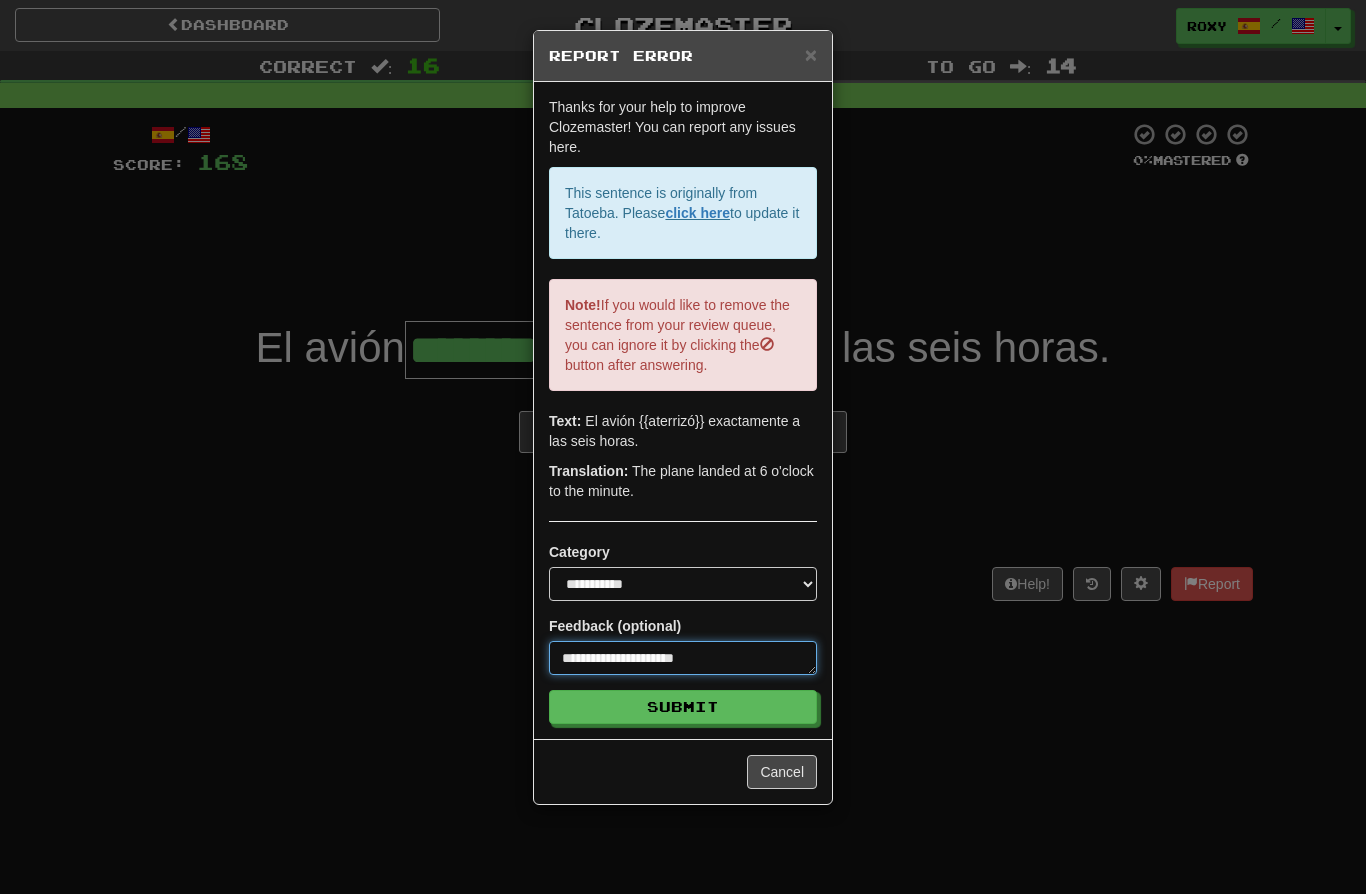 type on "*" 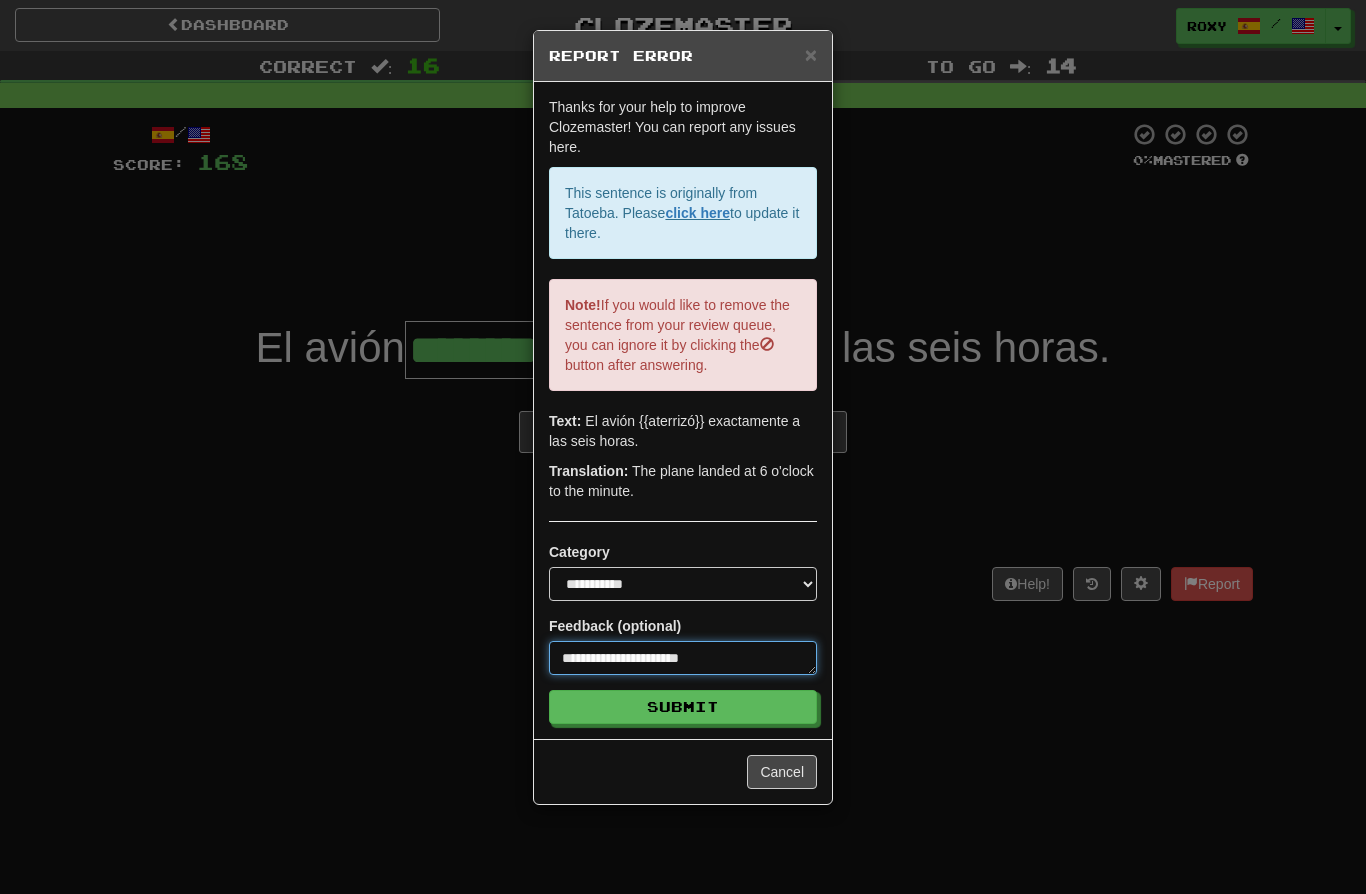 type on "*" 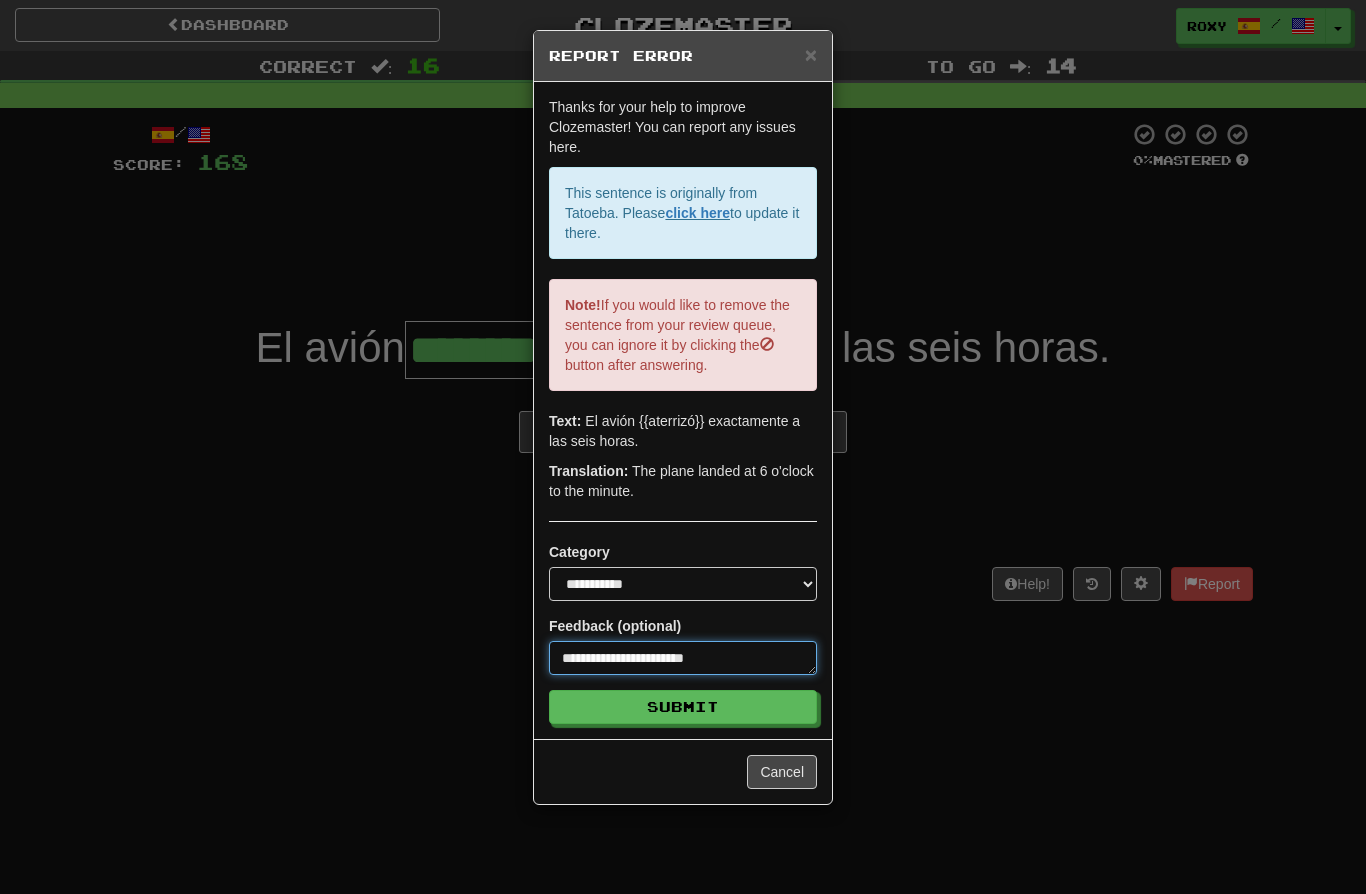 type on "*" 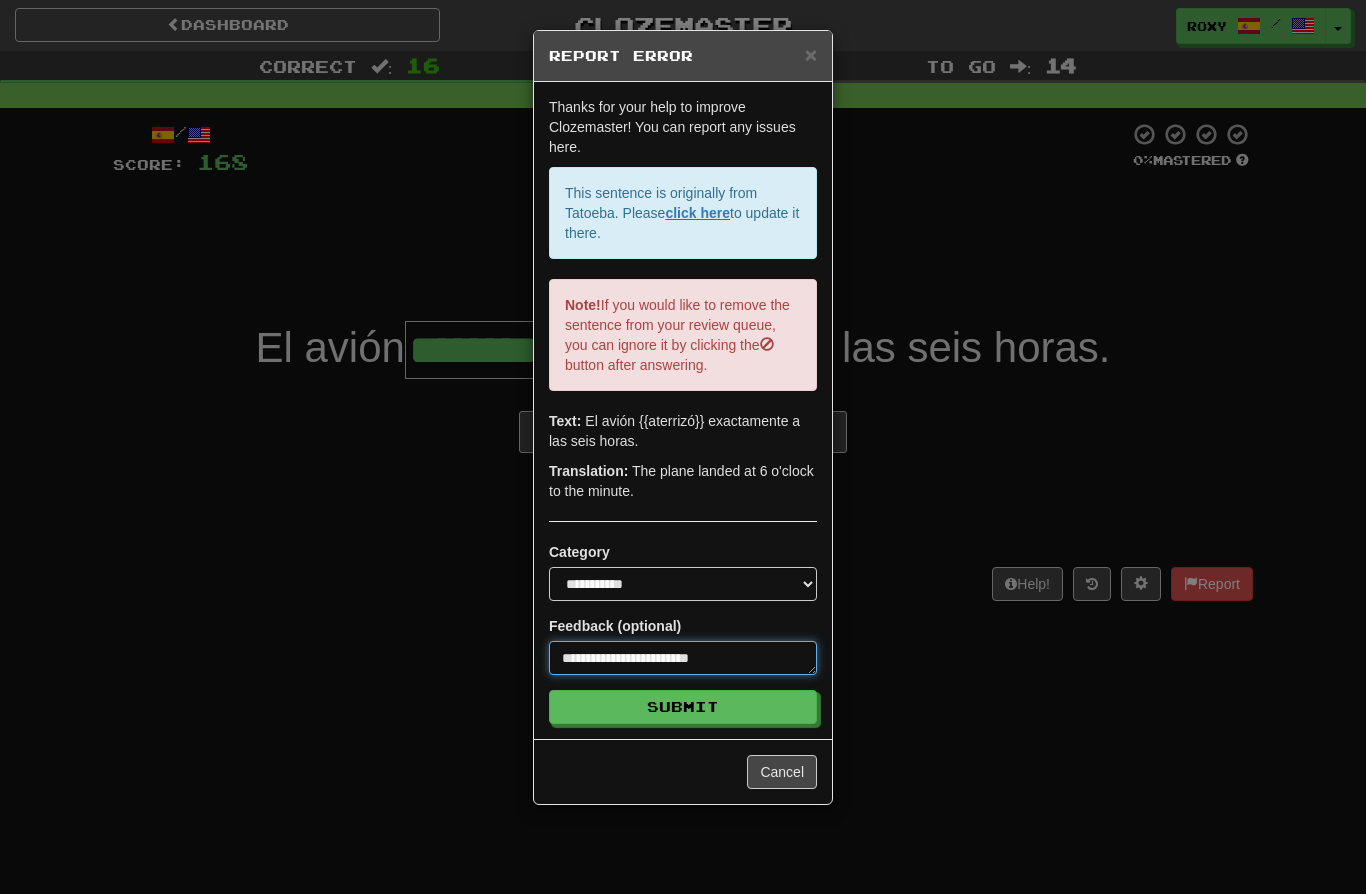 type on "*" 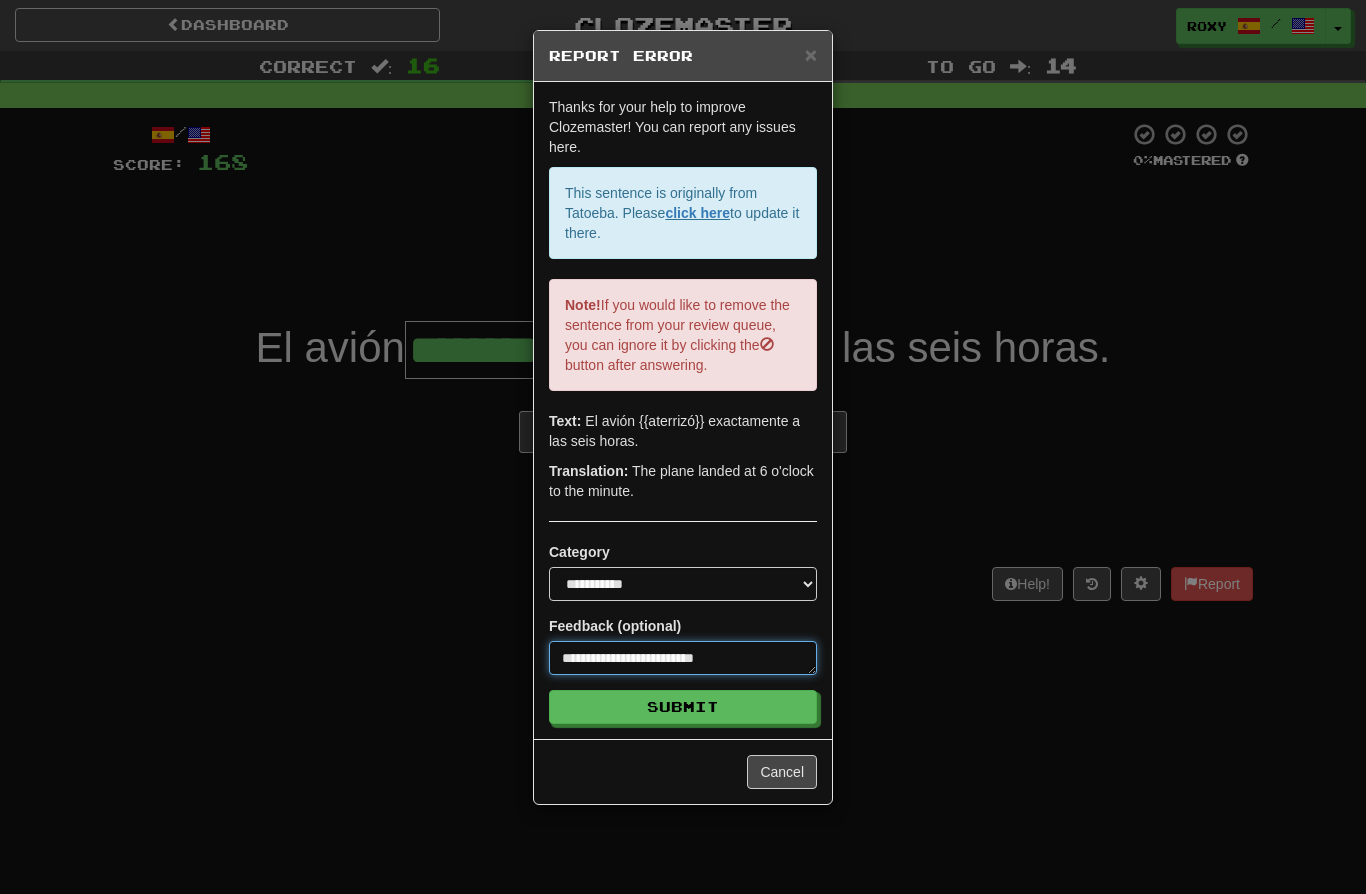 type on "*" 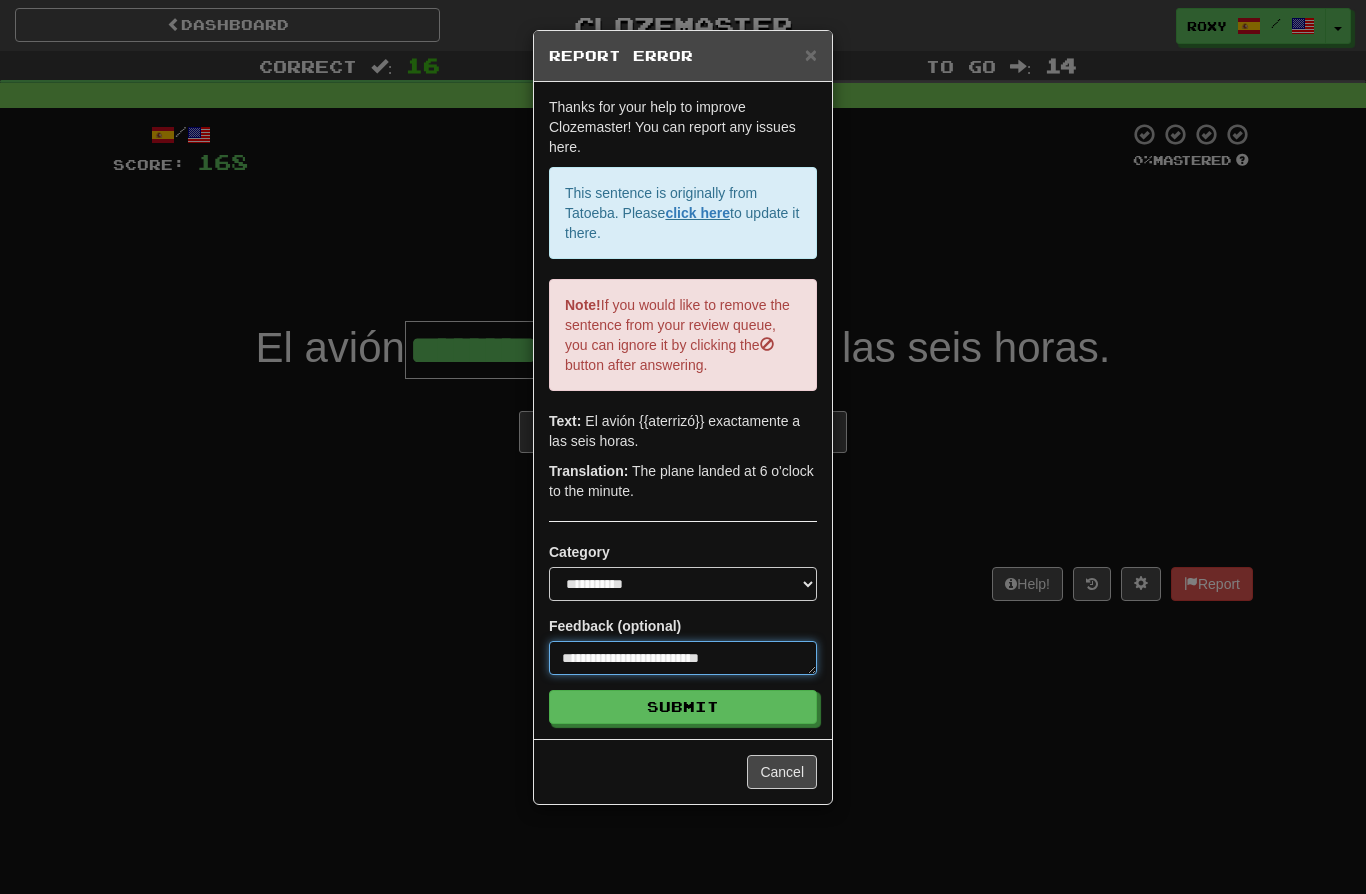 type on "*" 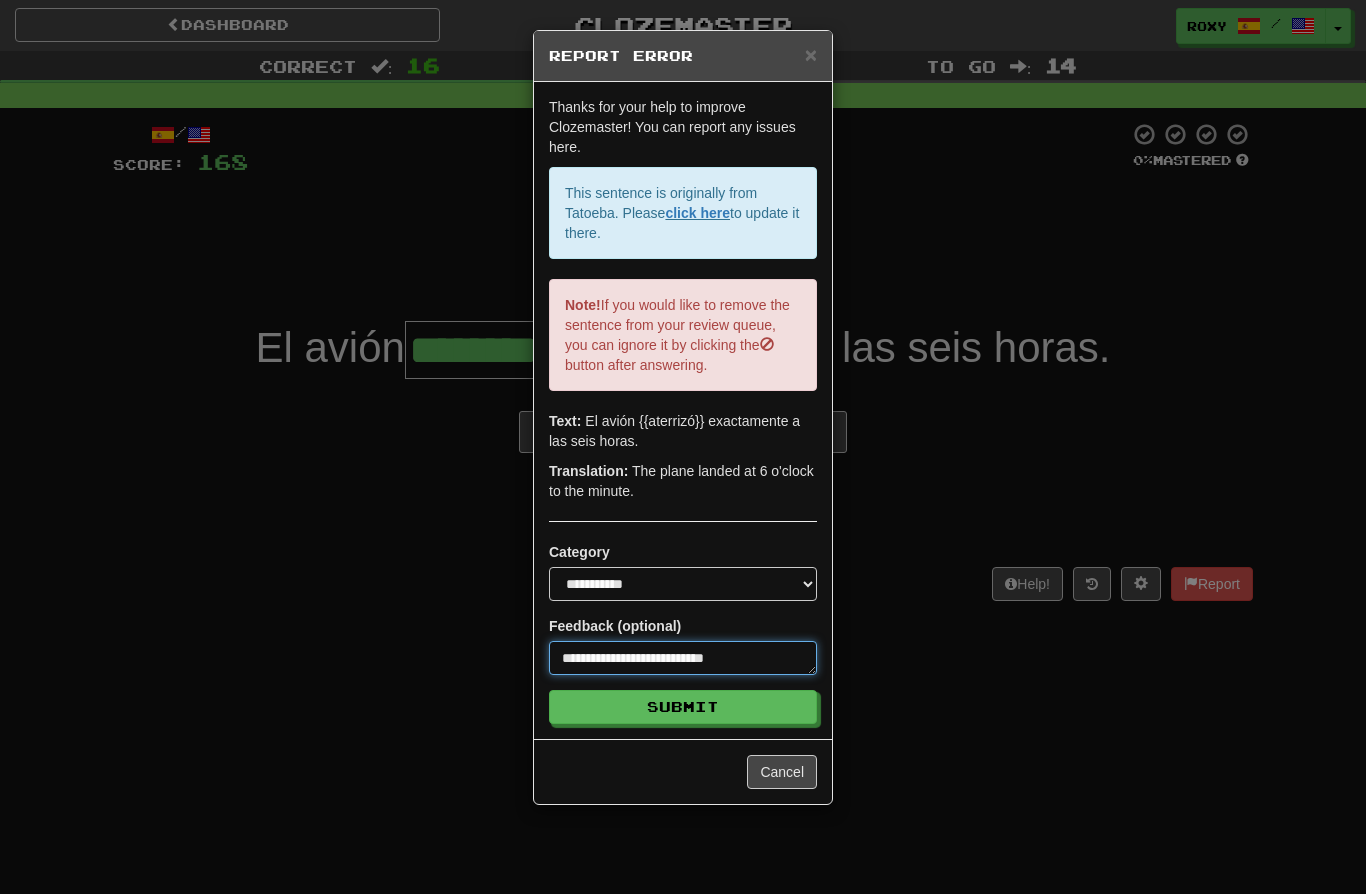 type on "*" 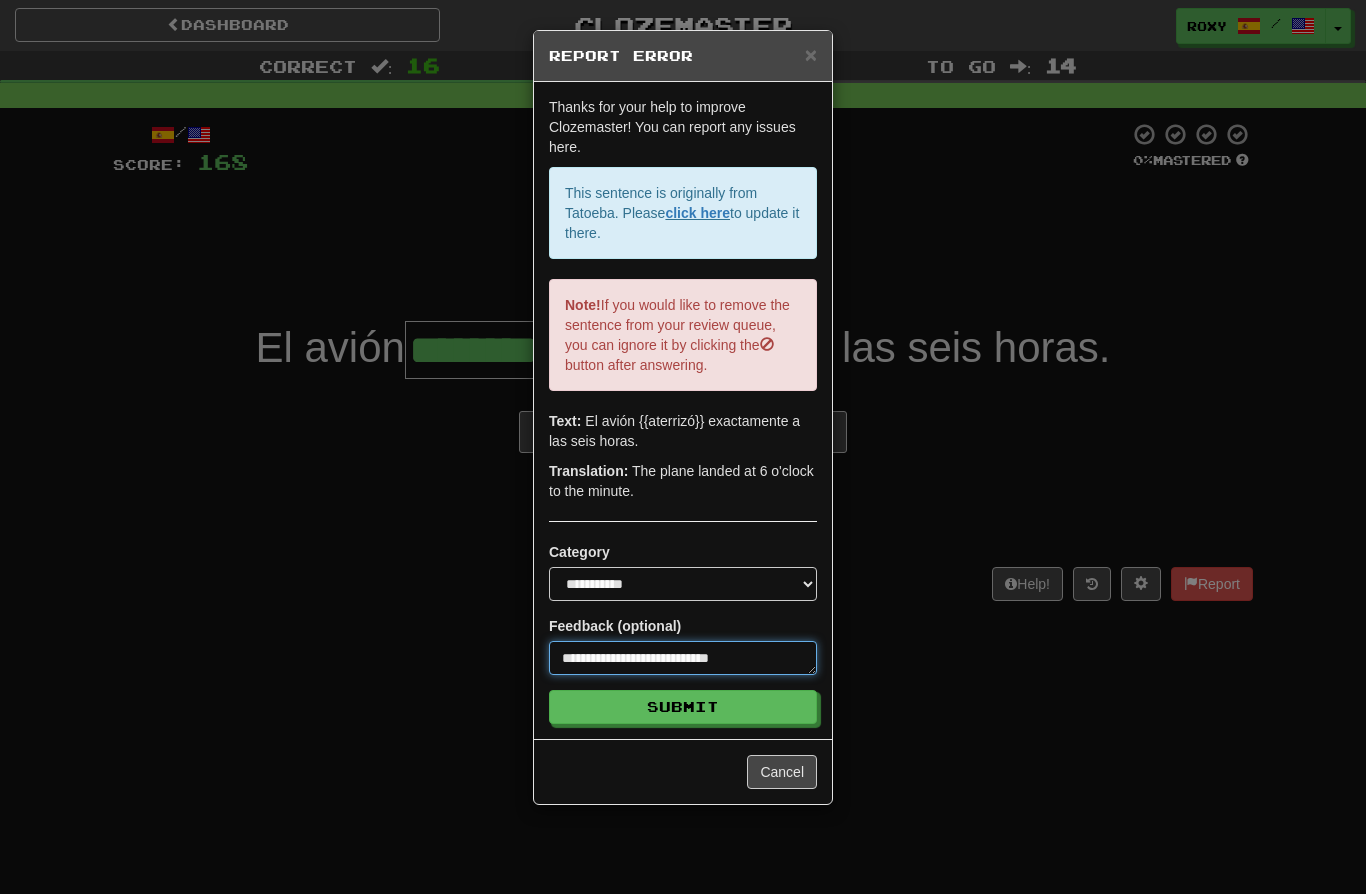 type on "*" 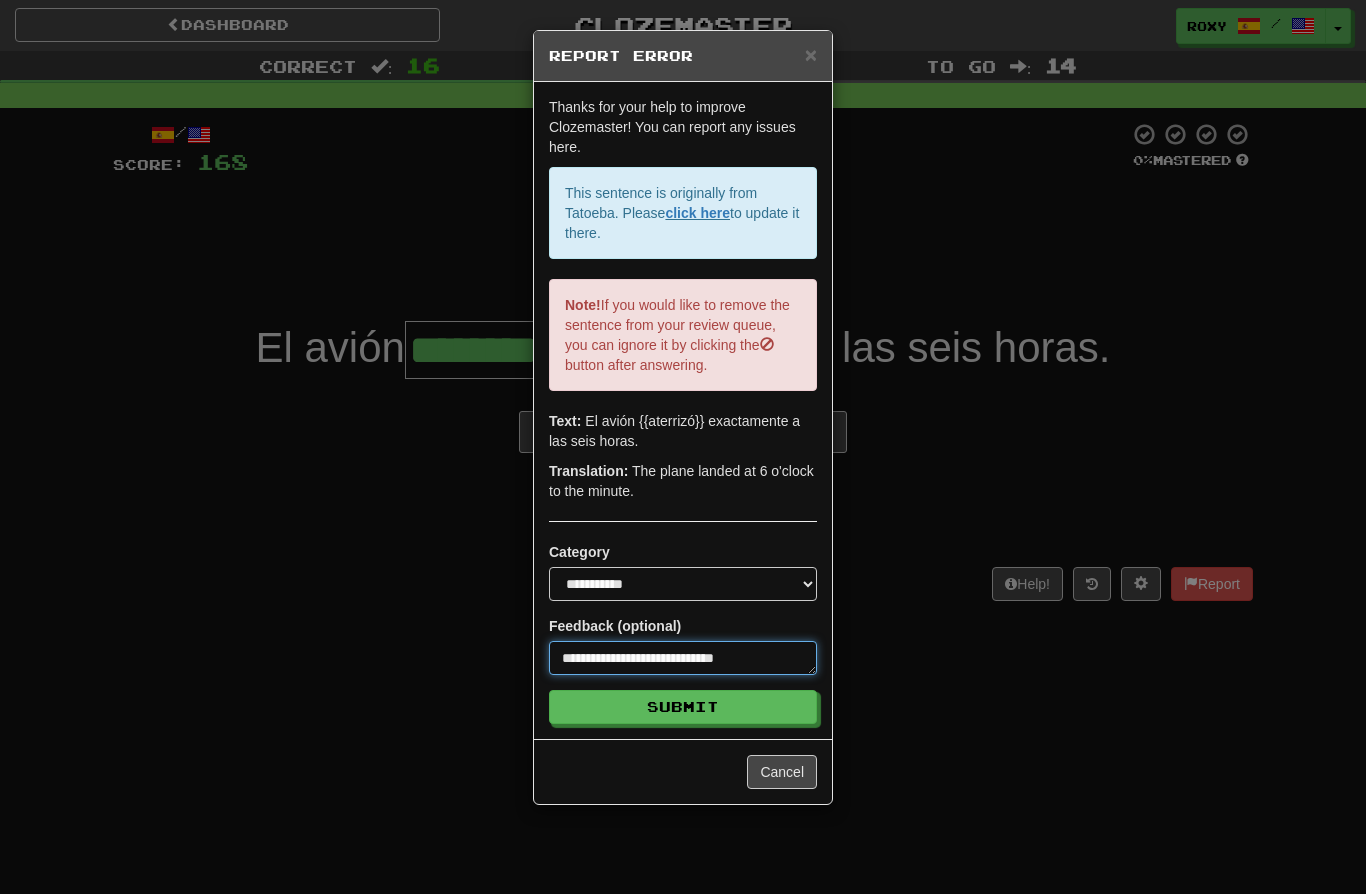 type on "*" 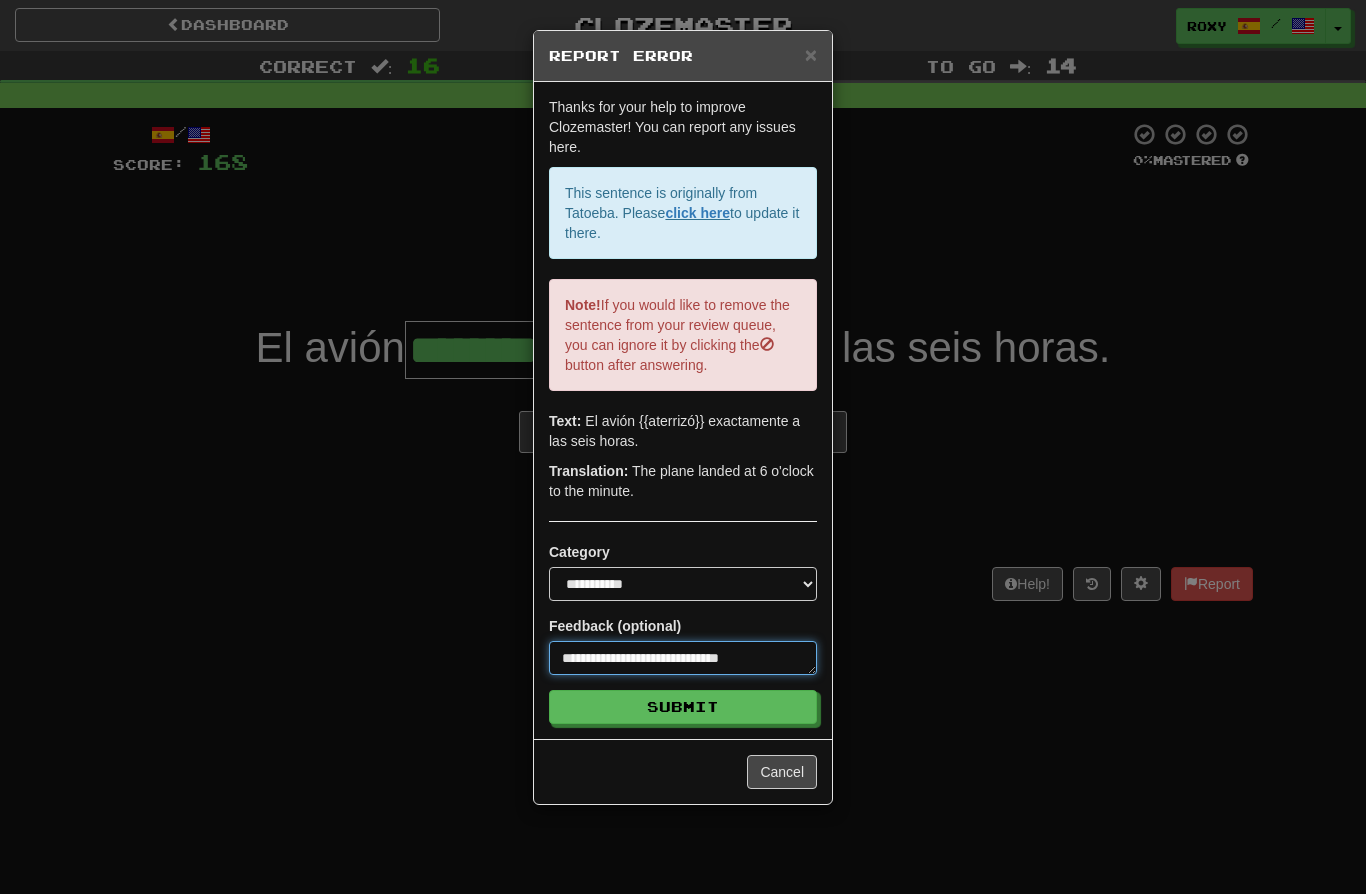 type on "*" 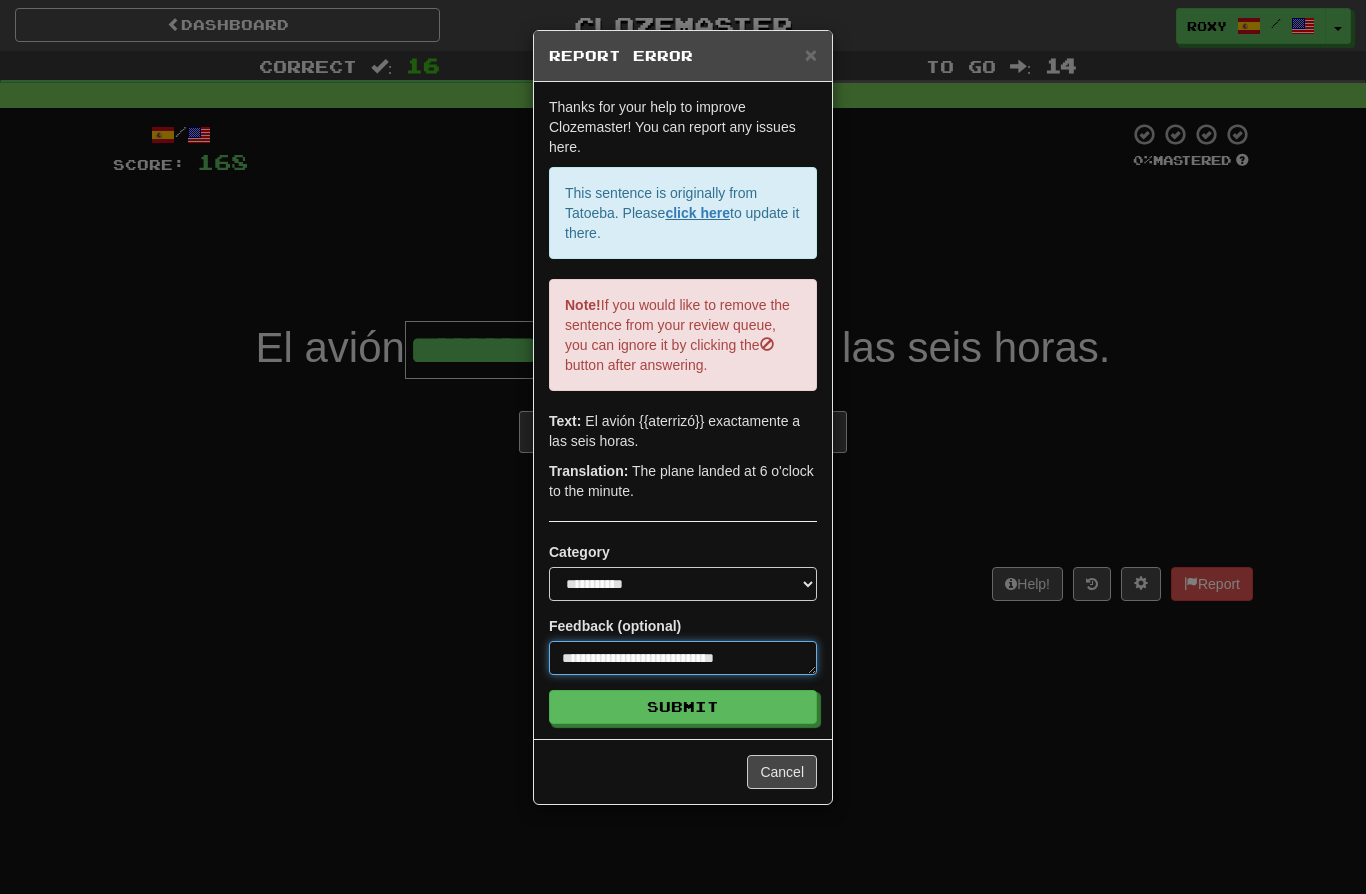 type on "*" 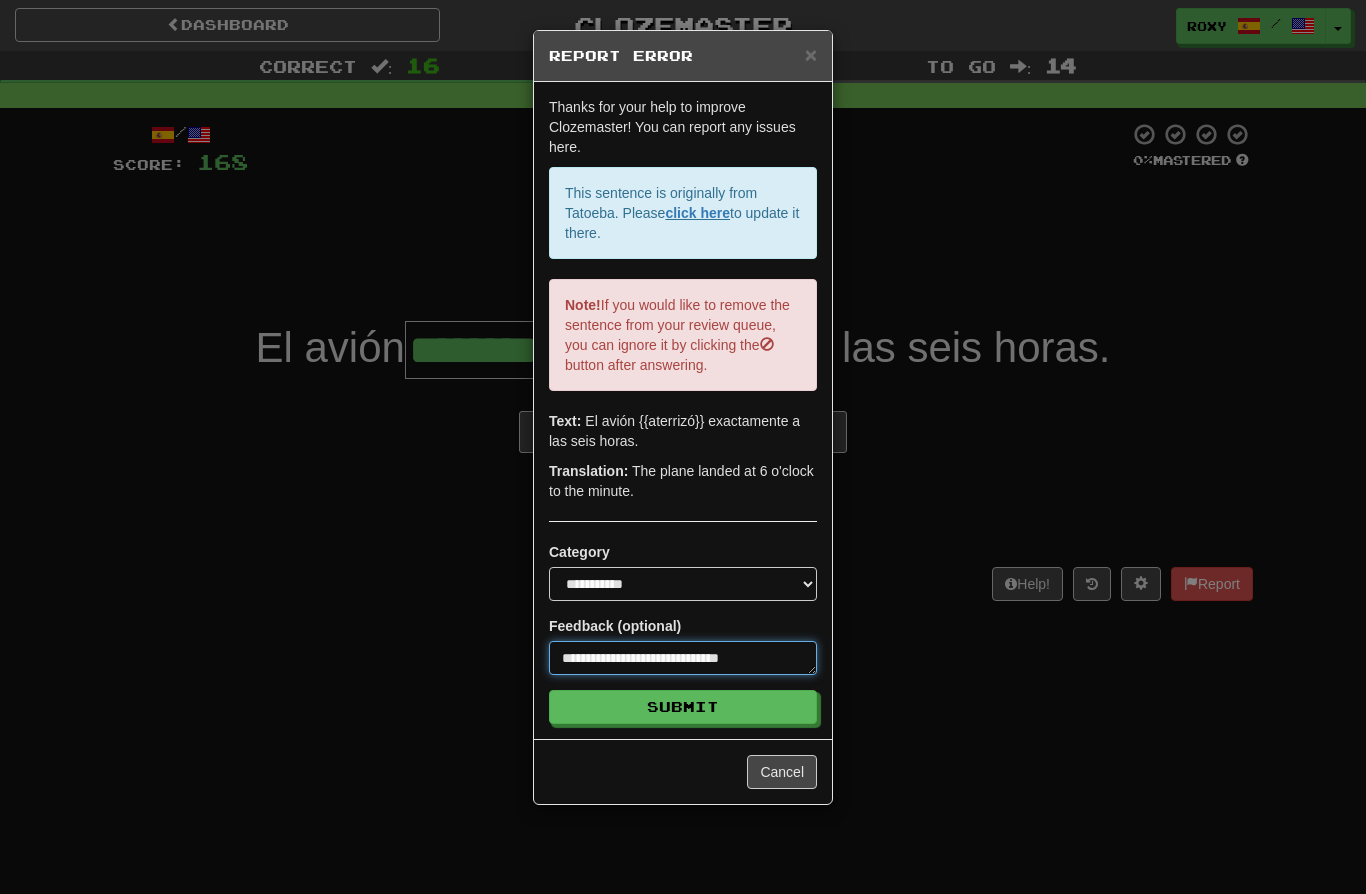 type on "*" 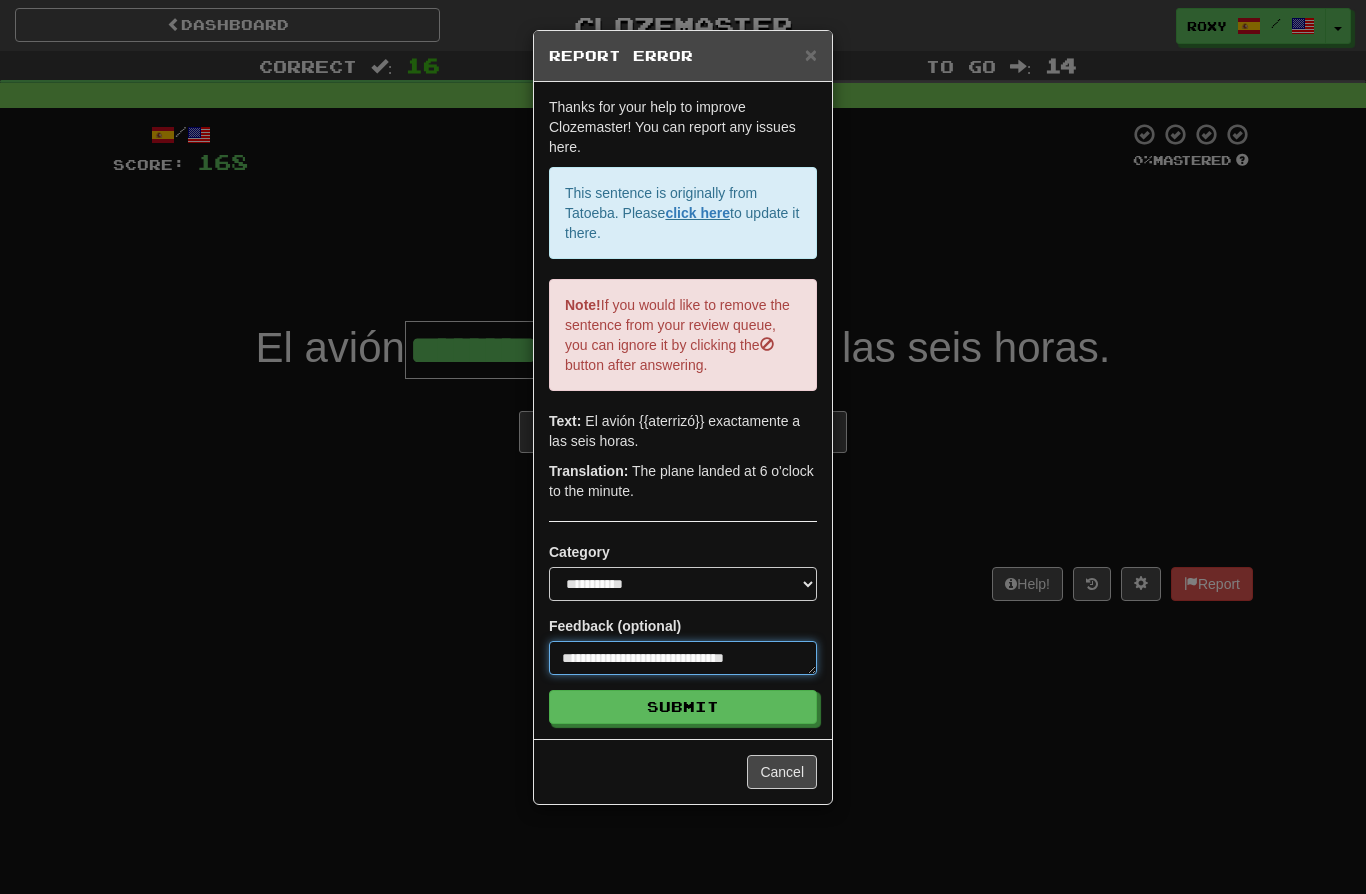 type on "*" 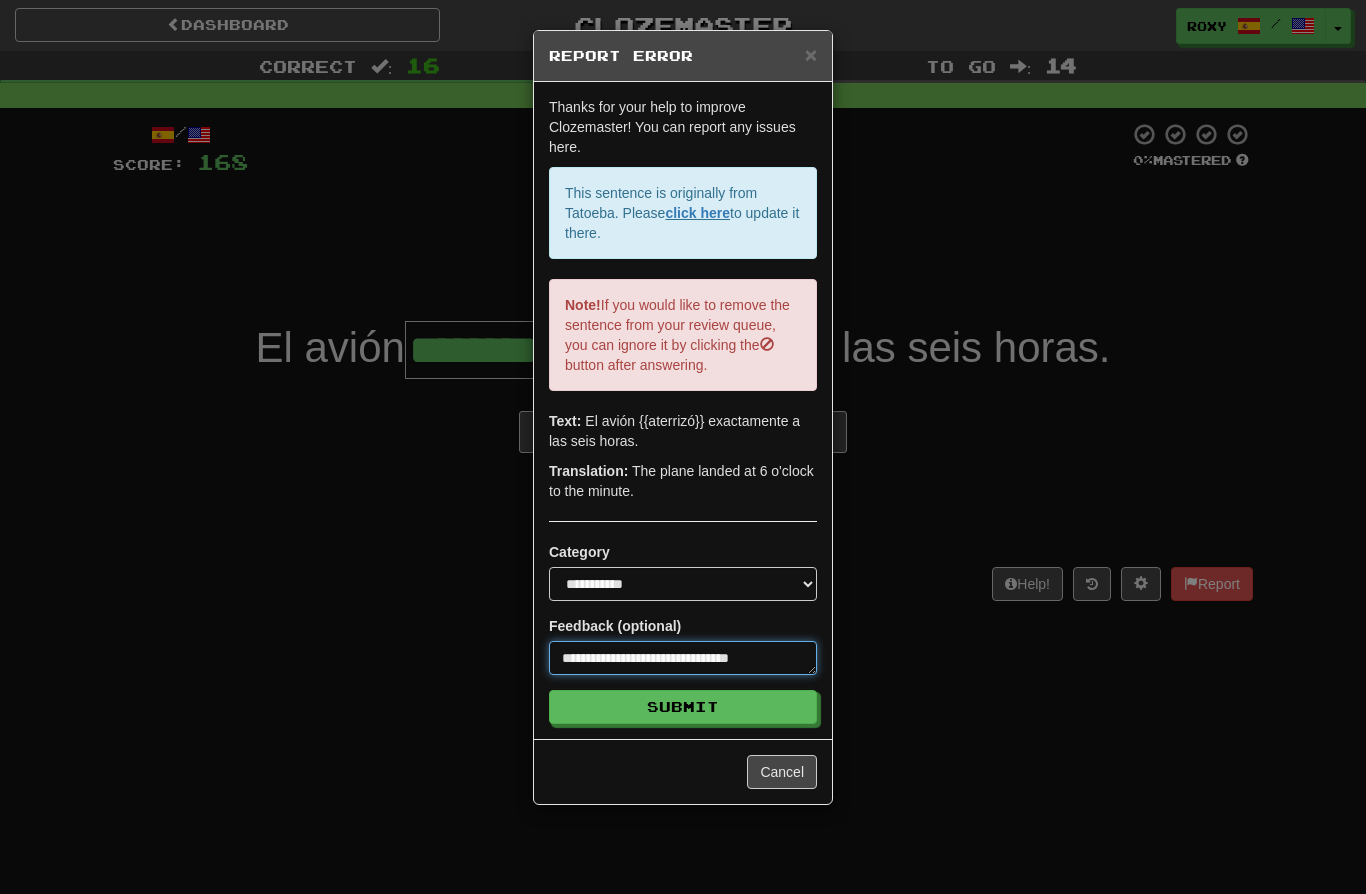 type on "*" 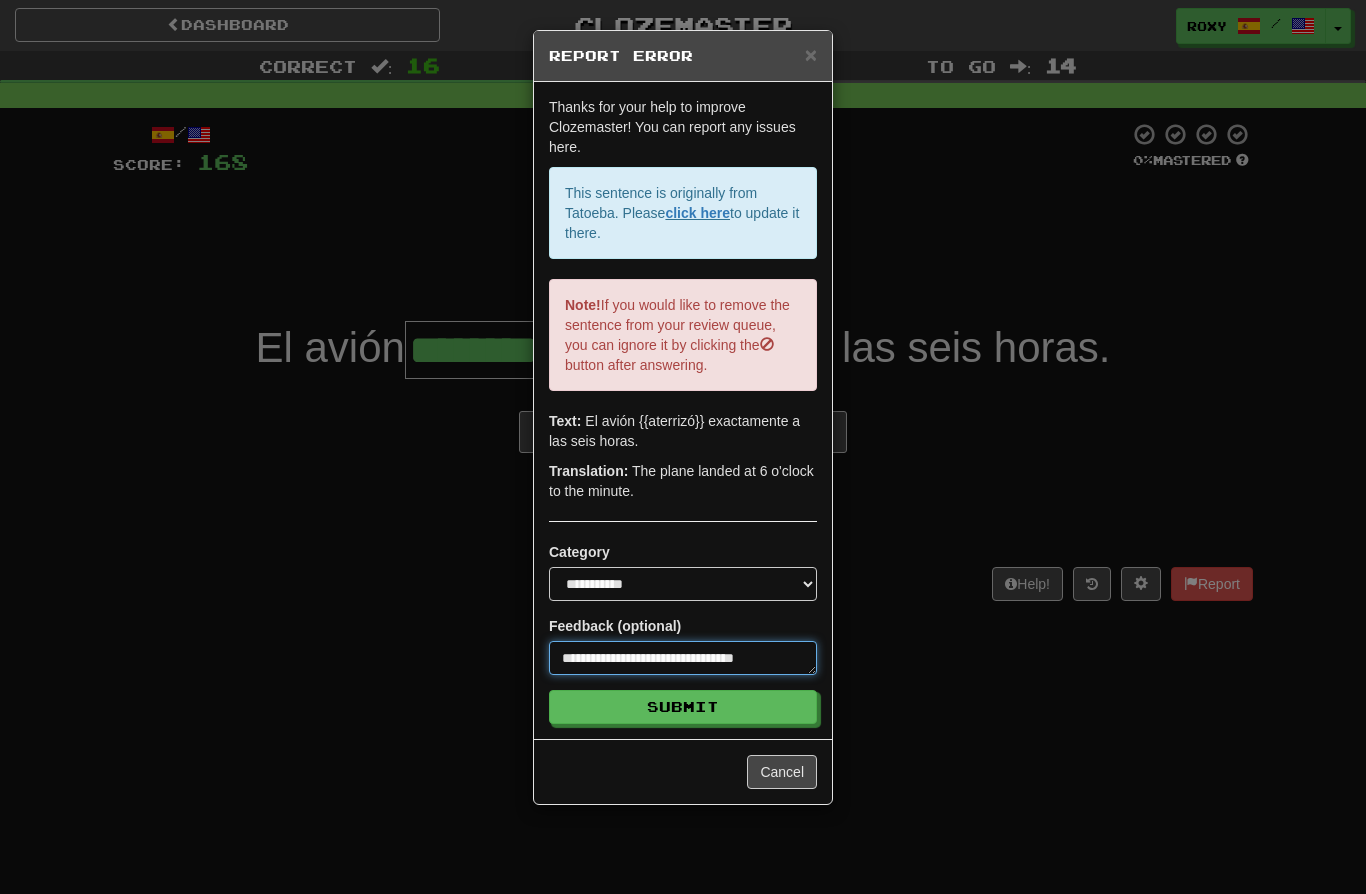 type on "*" 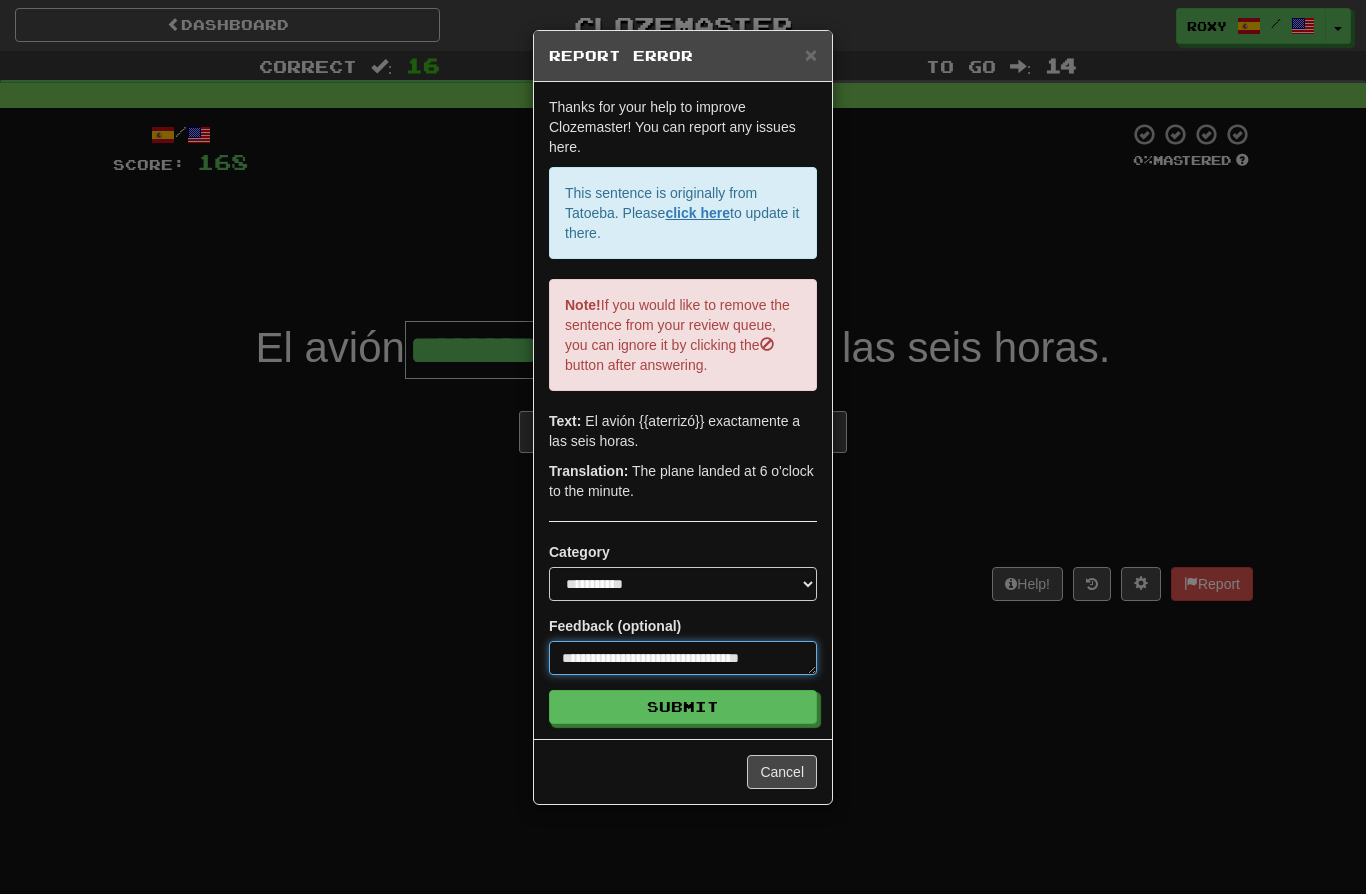 type on "*" 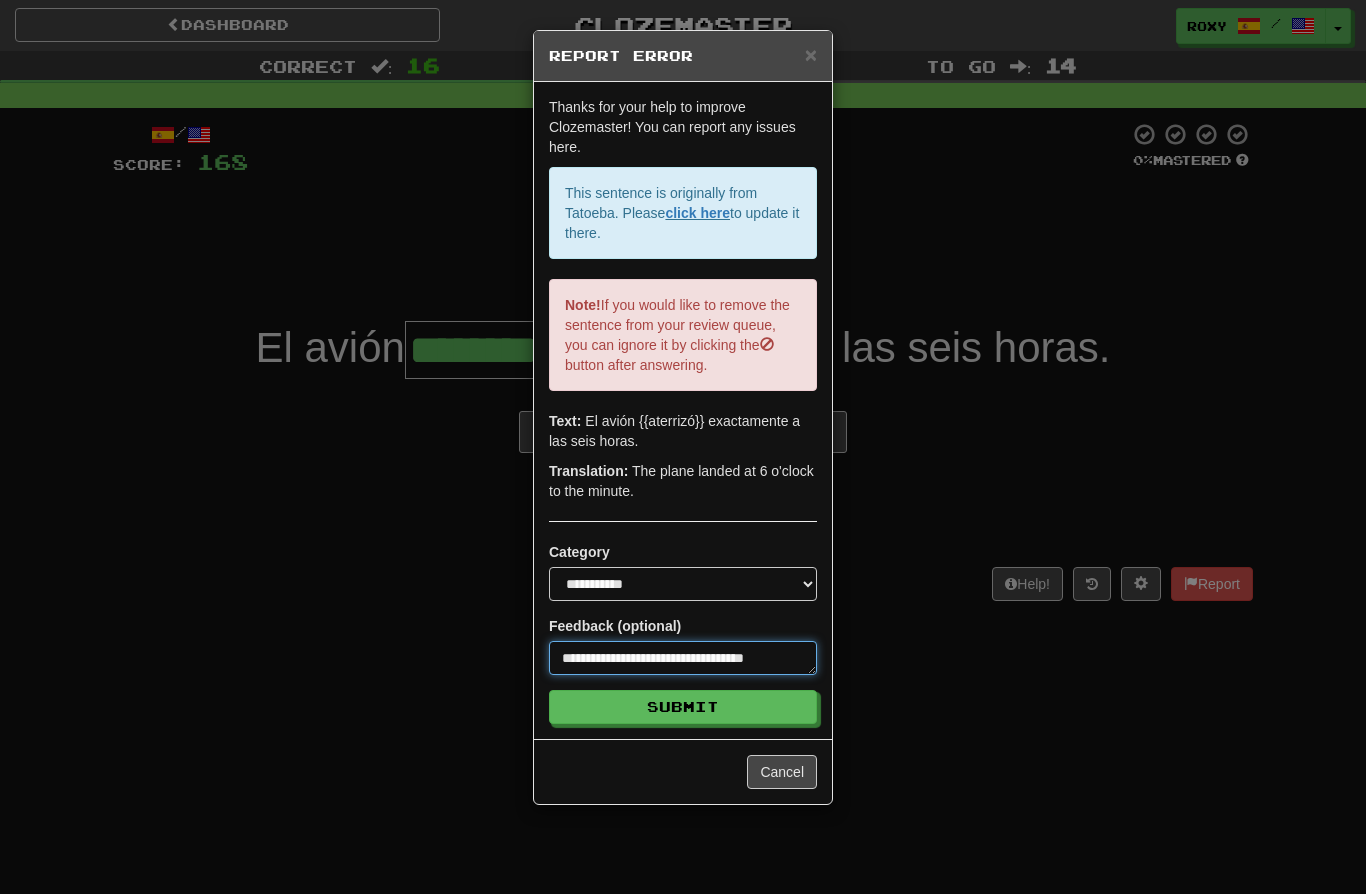 type on "*" 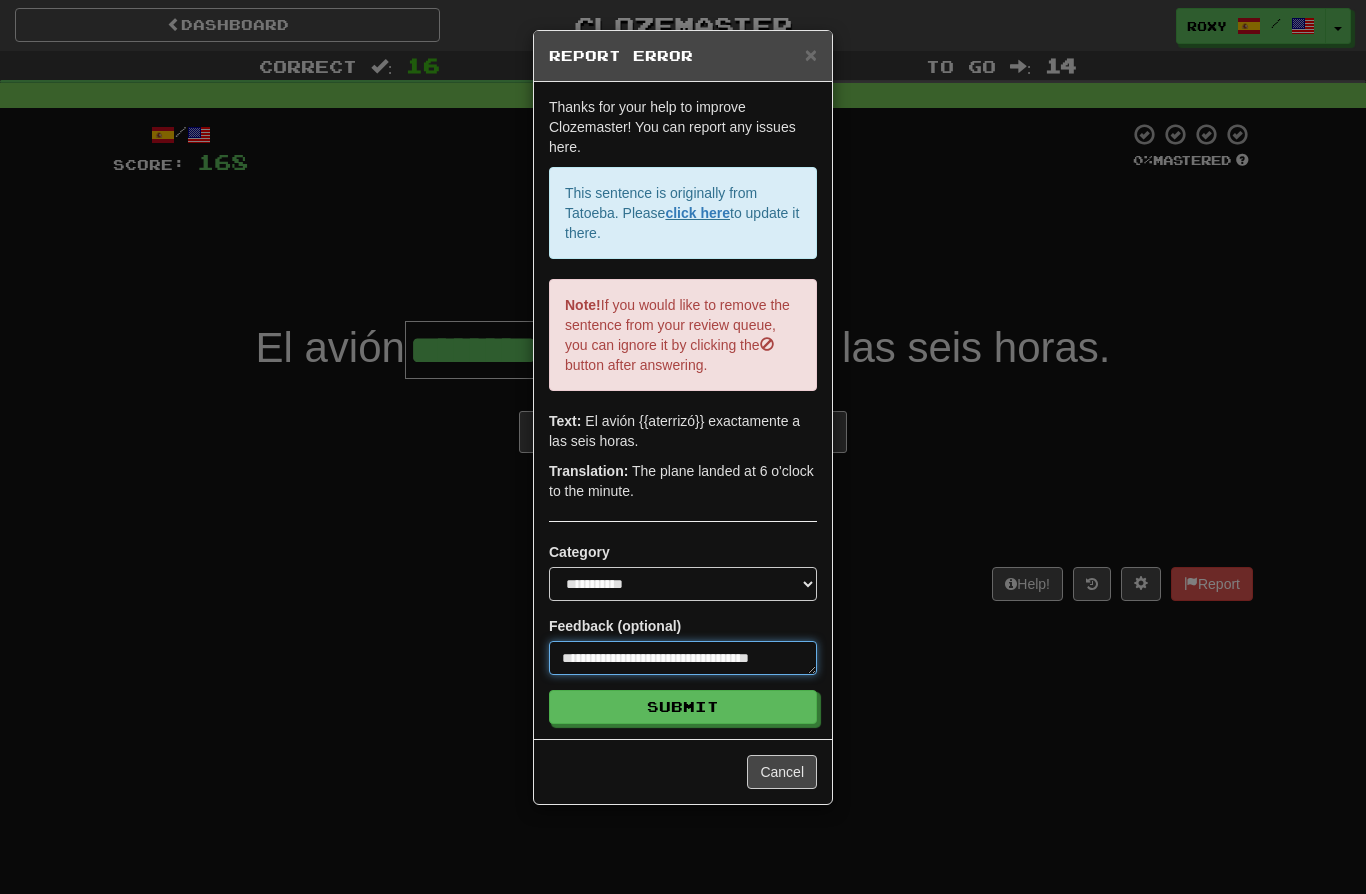 type on "*" 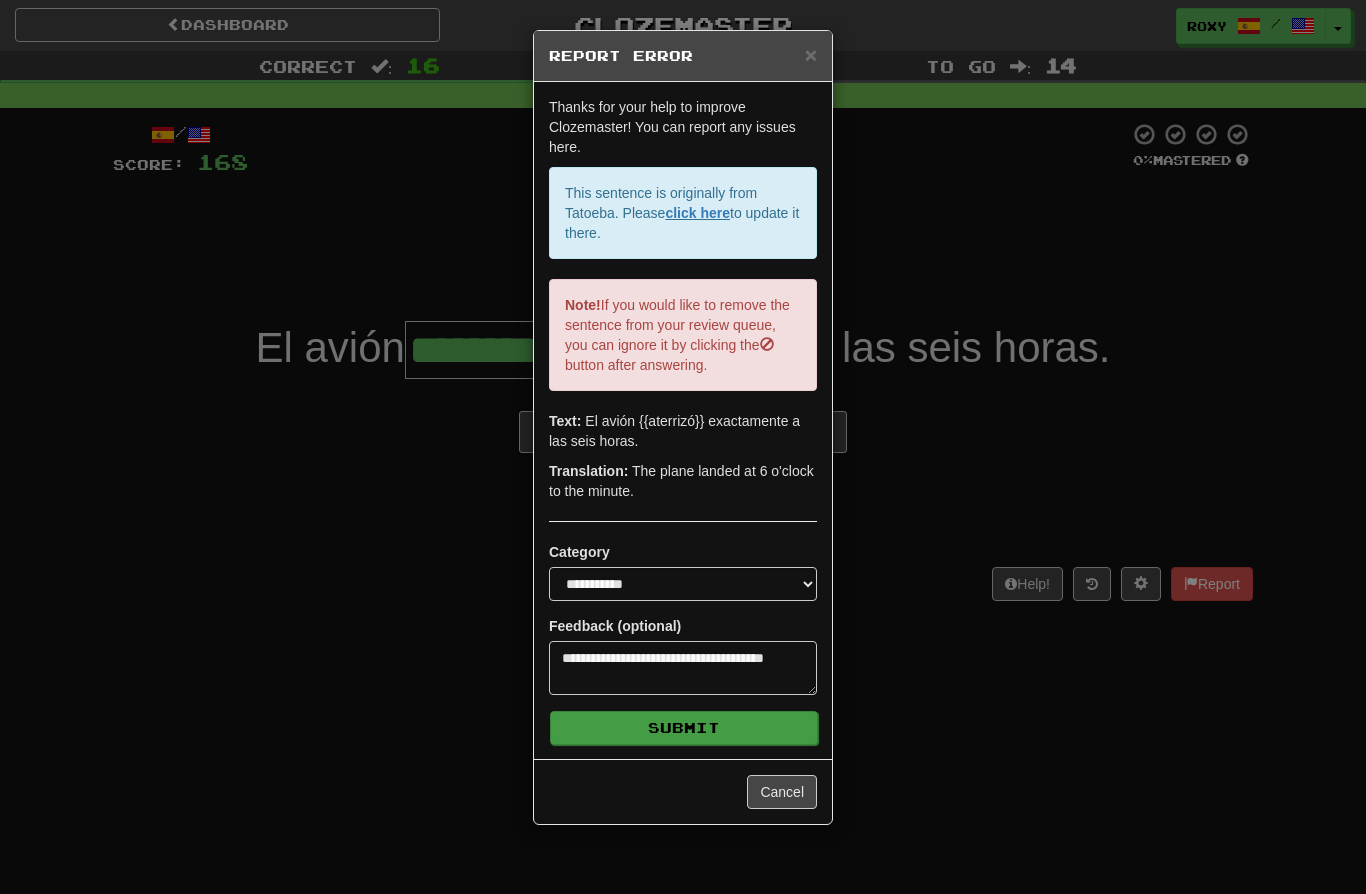 click on "Submit" at bounding box center [684, 728] 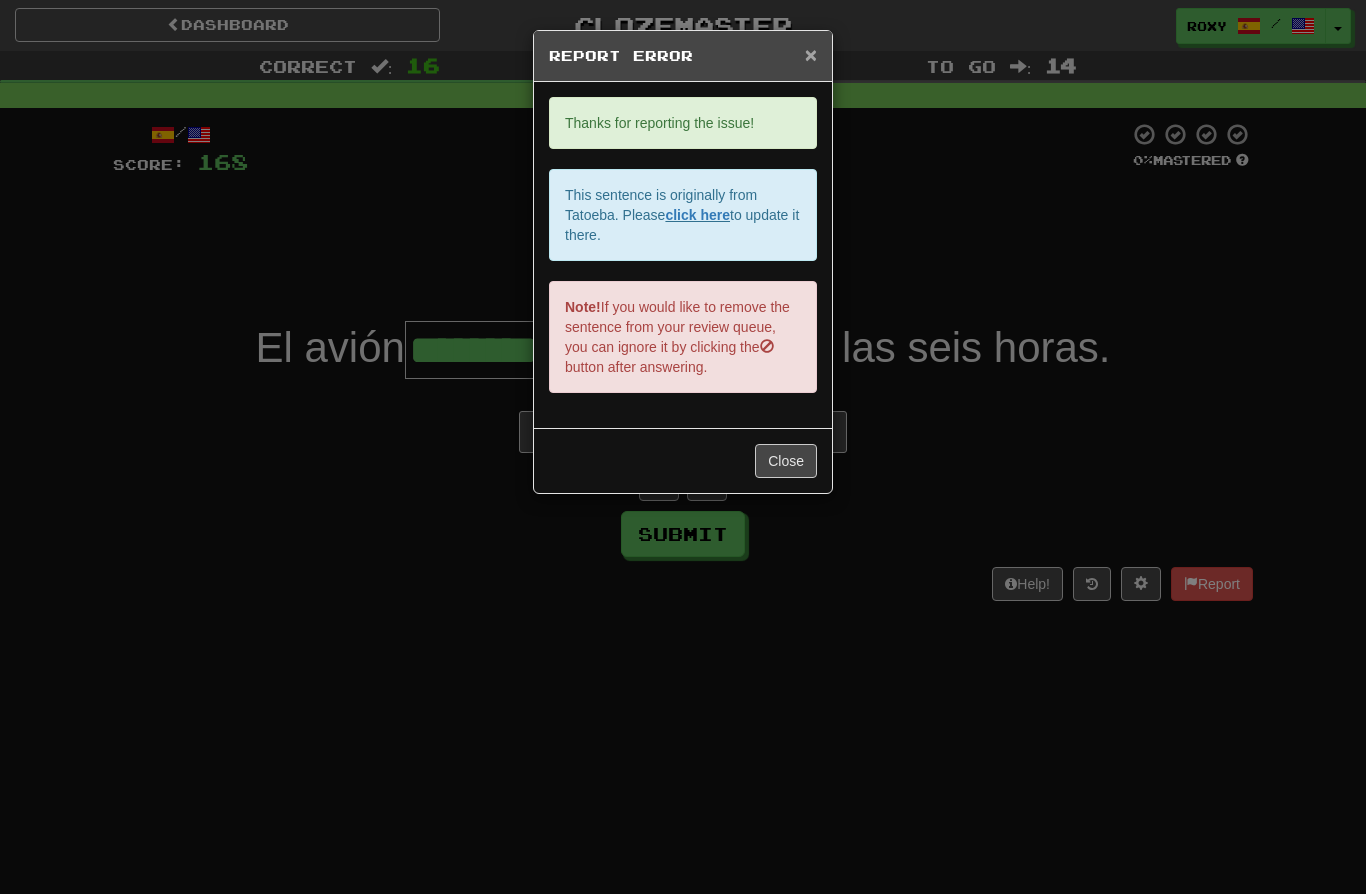 click on "×" at bounding box center [811, 54] 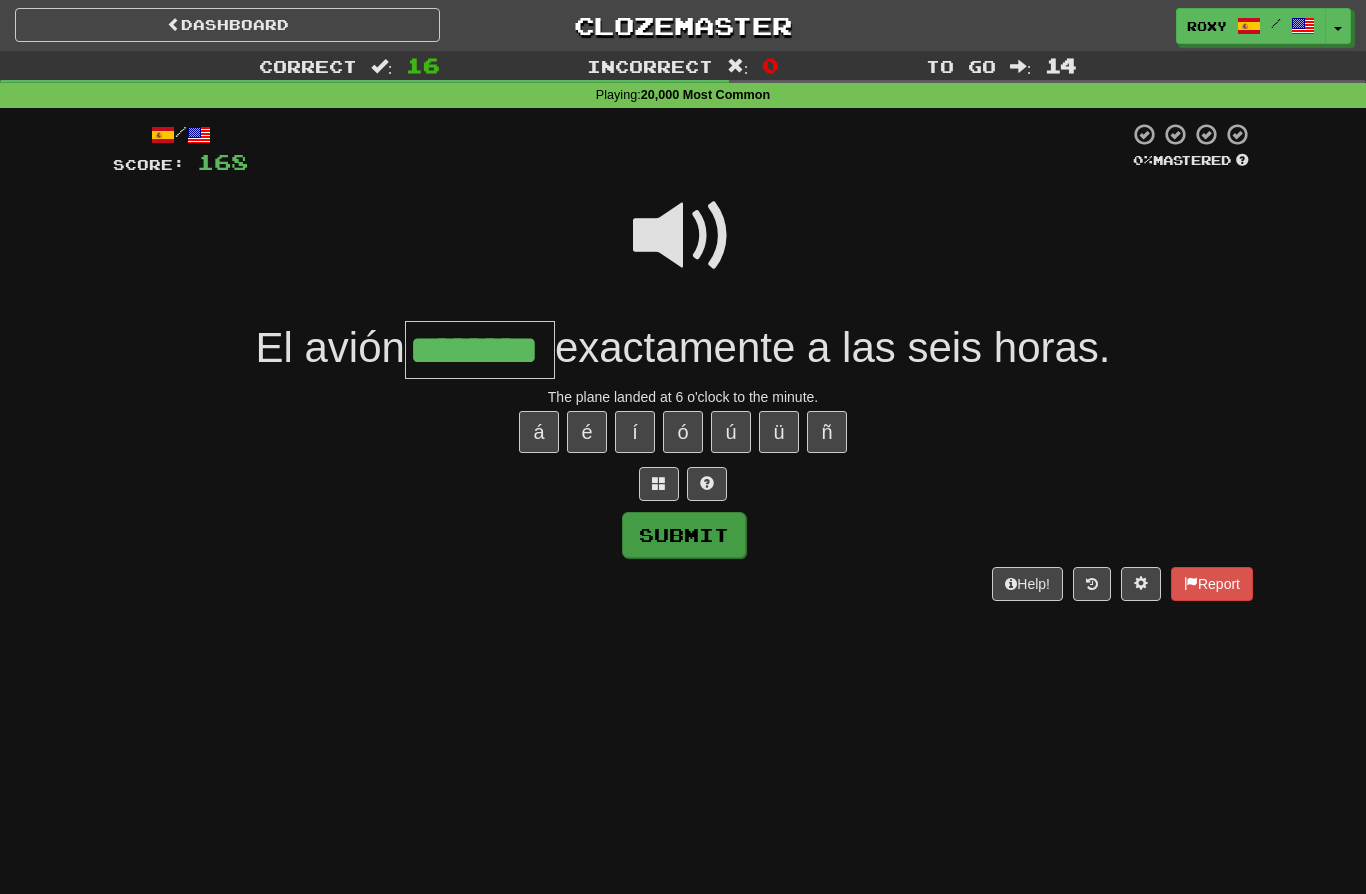 click on "Submit" at bounding box center (684, 535) 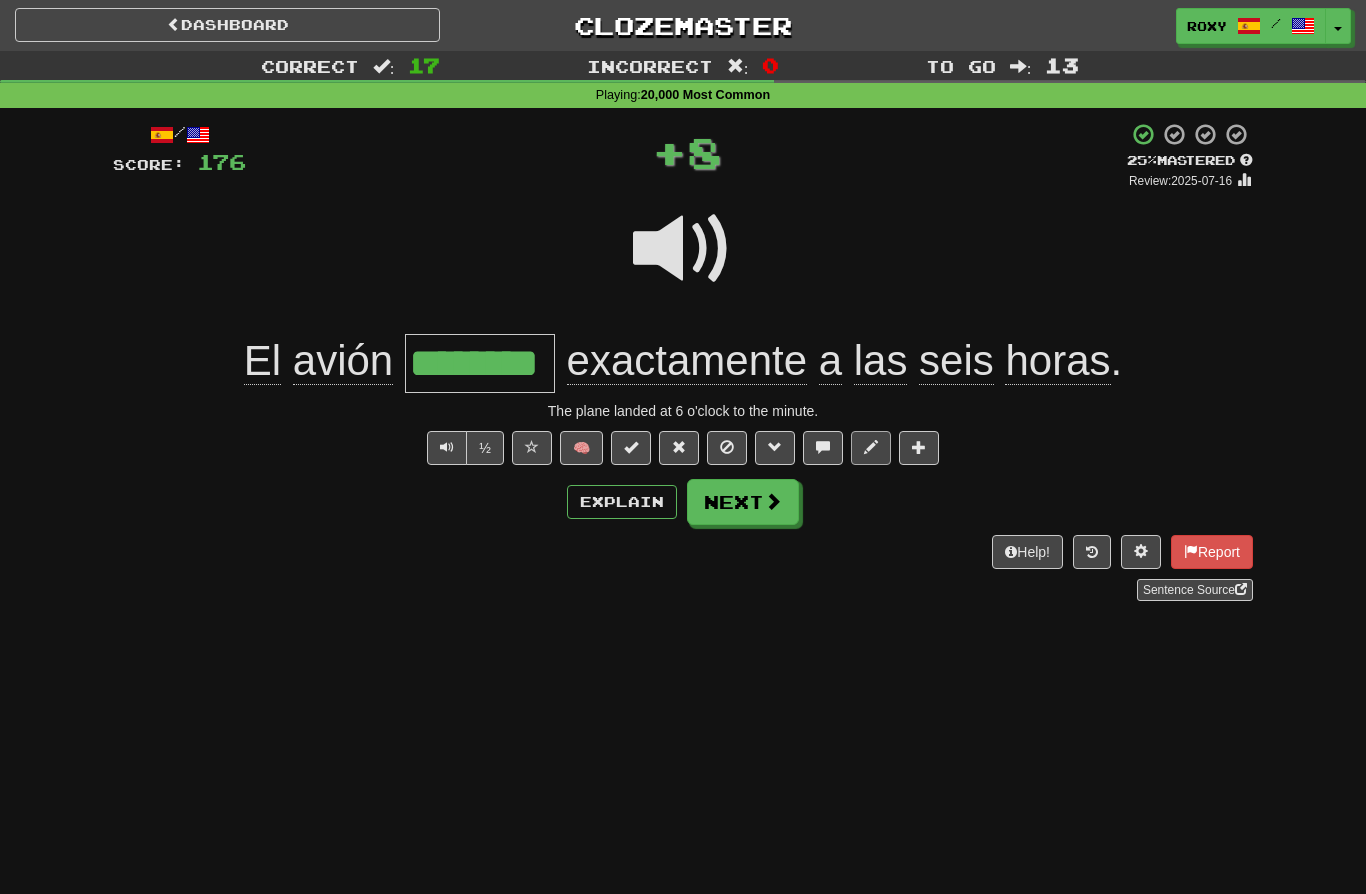 click at bounding box center [871, 448] 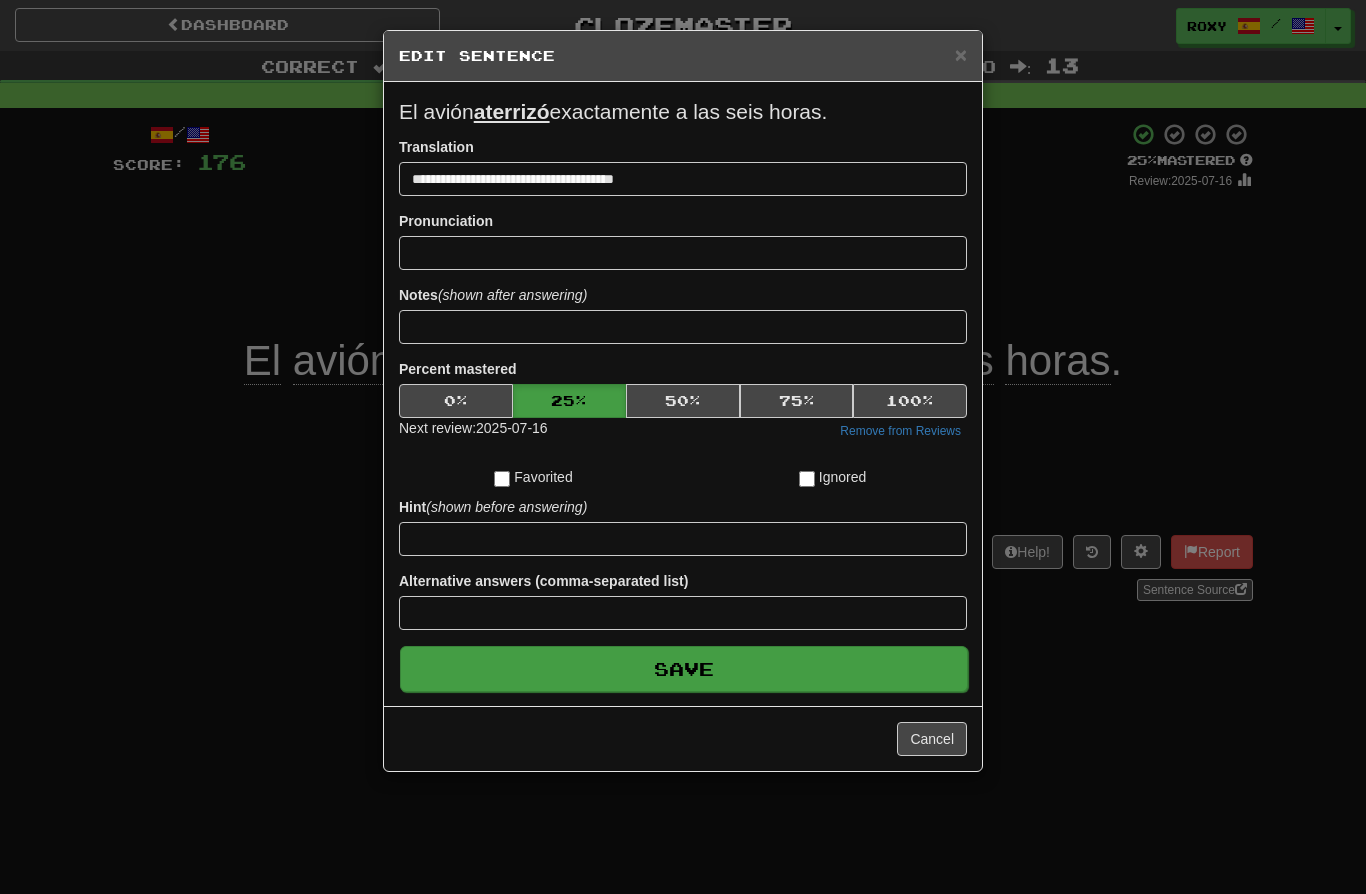 click on "Save" at bounding box center [684, 669] 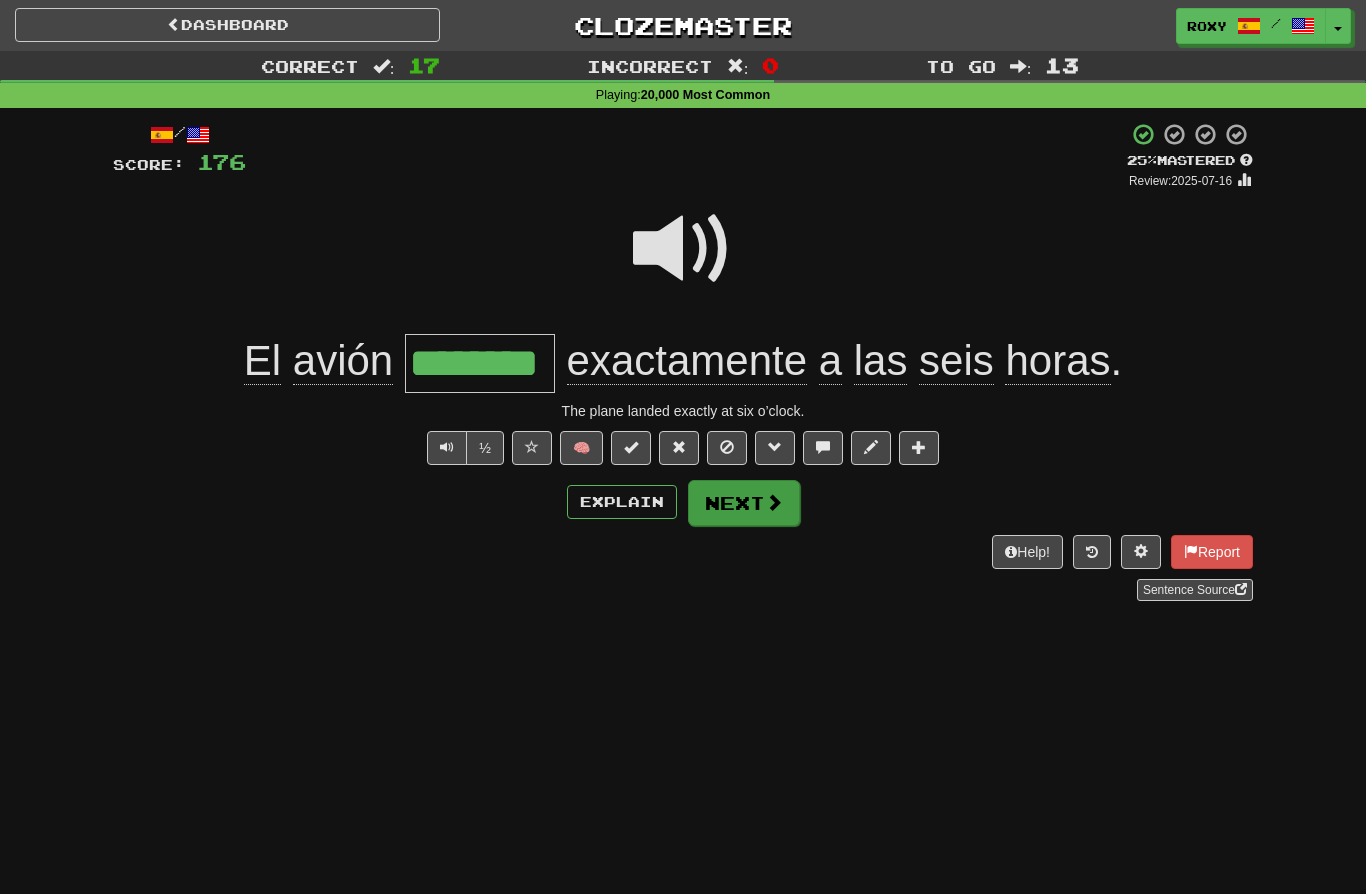 click on "Next" at bounding box center (744, 503) 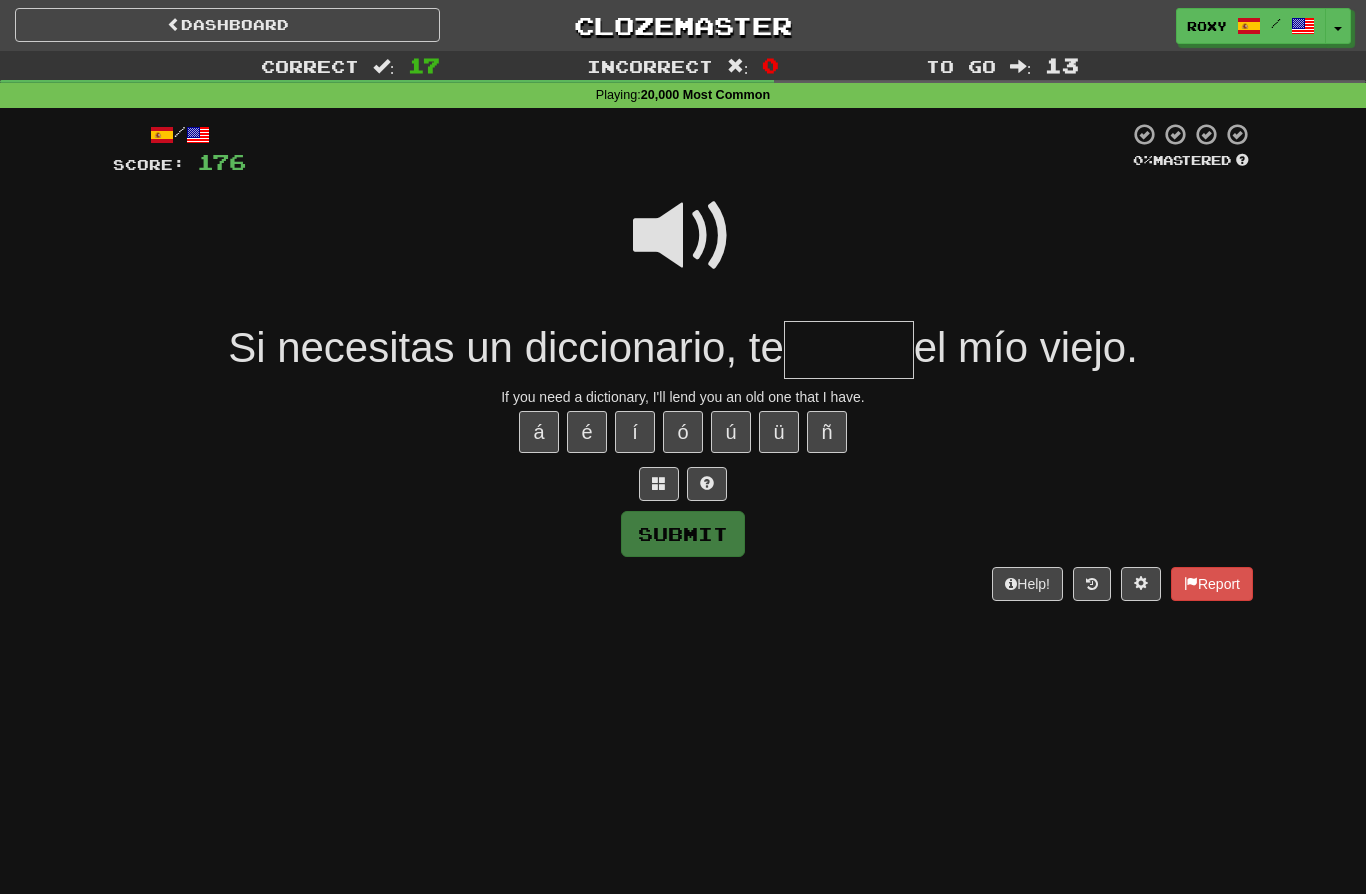 click at bounding box center [683, 236] 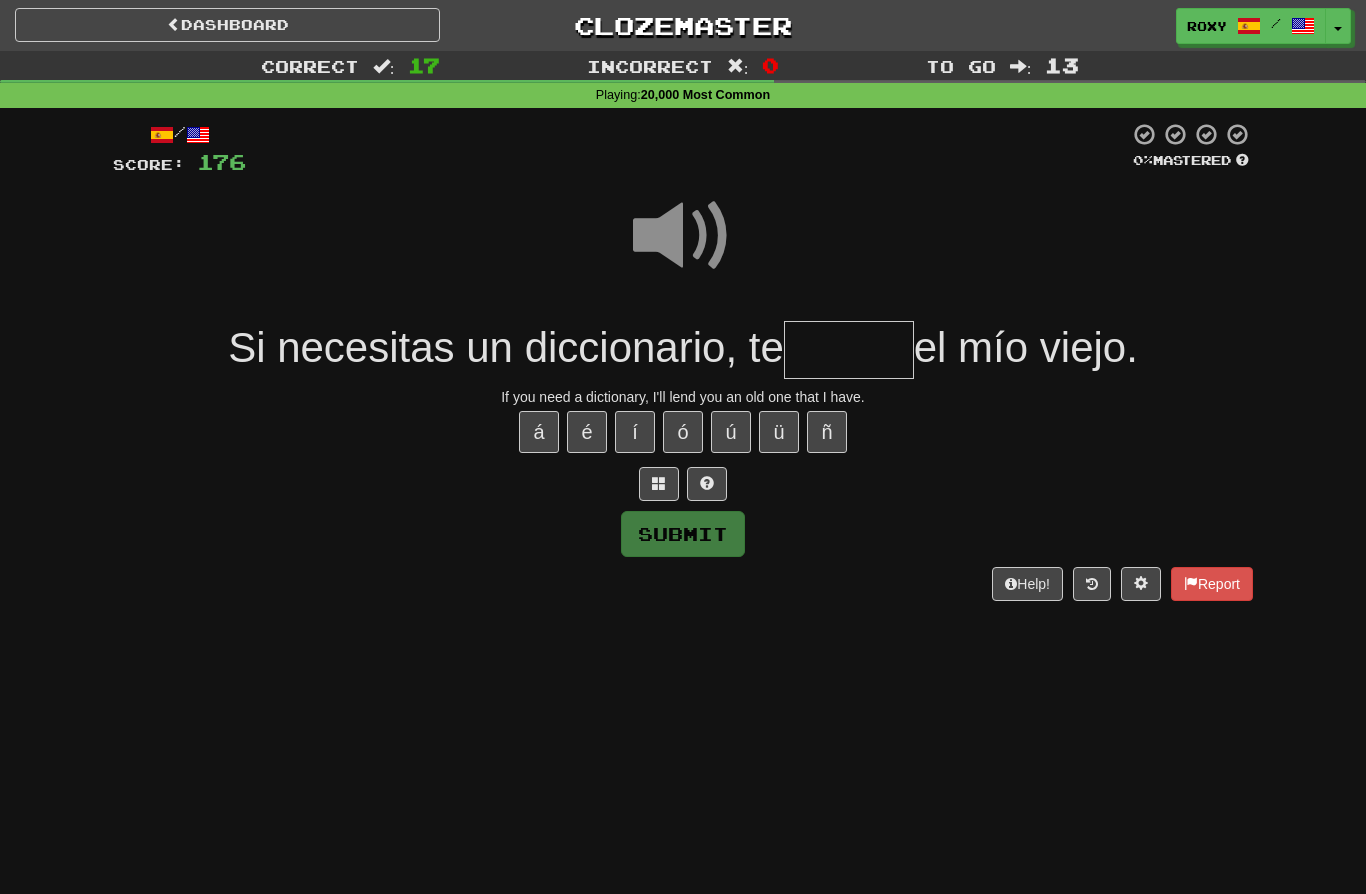 click at bounding box center (849, 350) 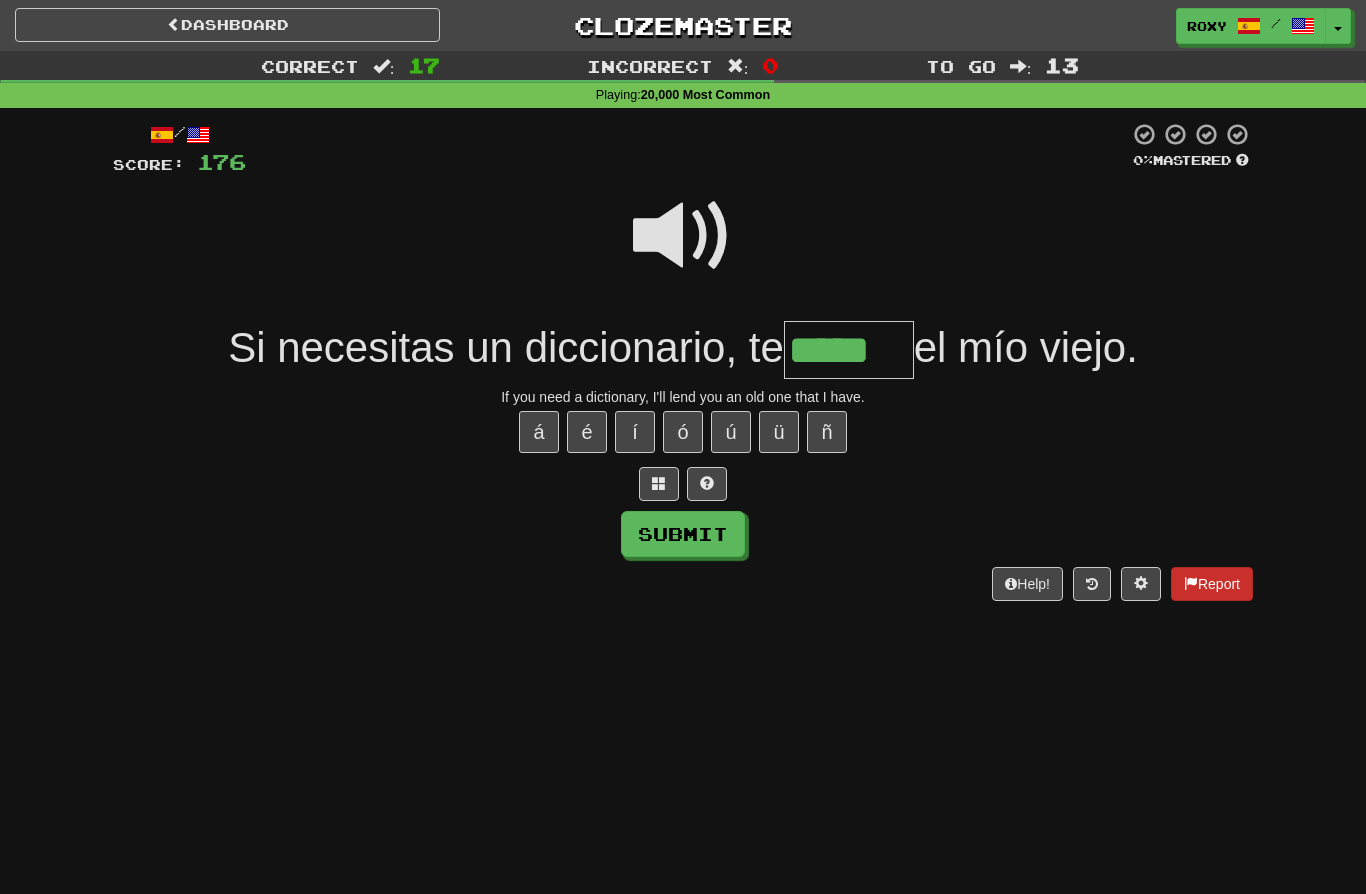 click on "Report" at bounding box center (1212, 584) 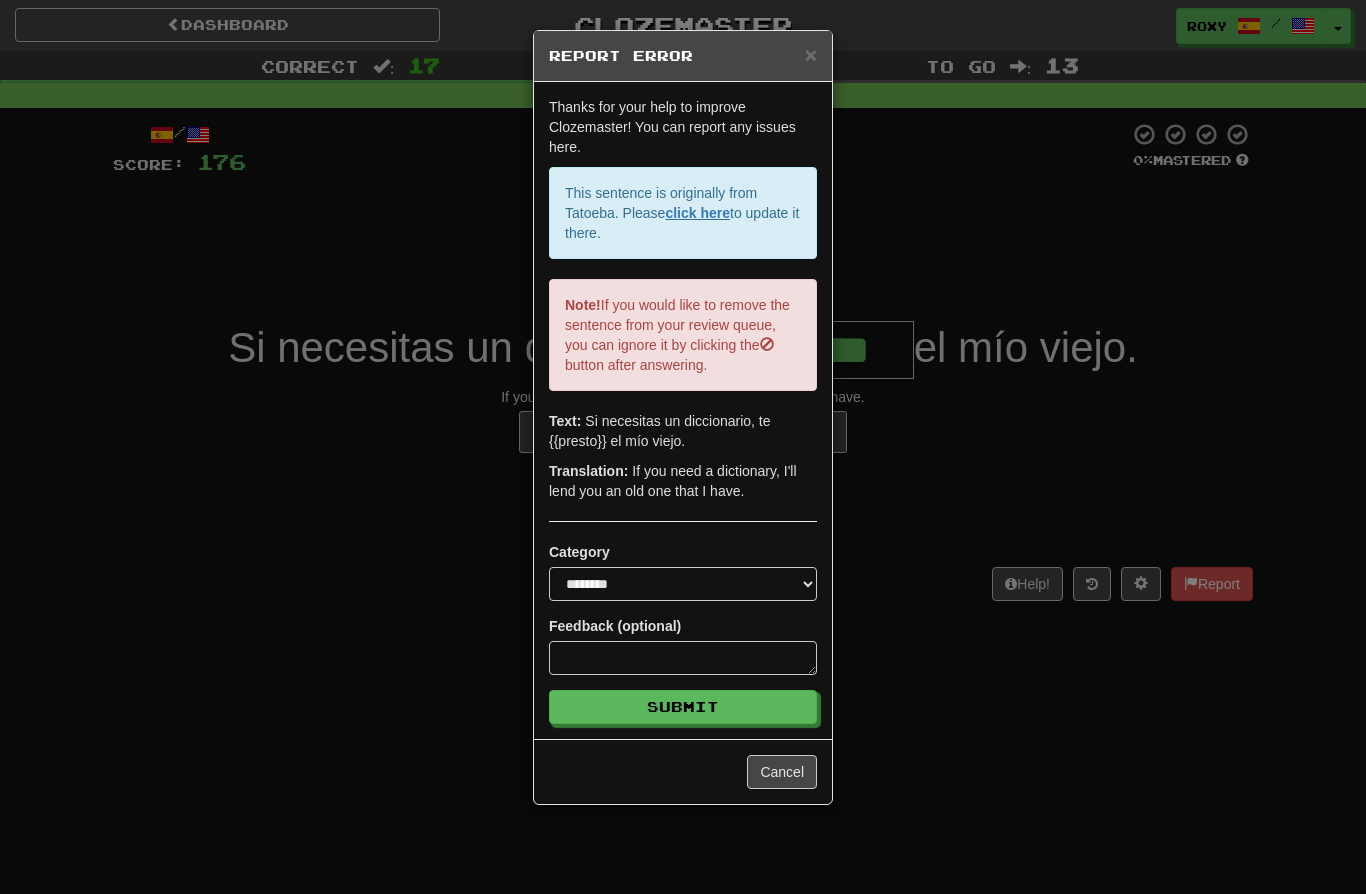 click on "**********" at bounding box center (683, 447) 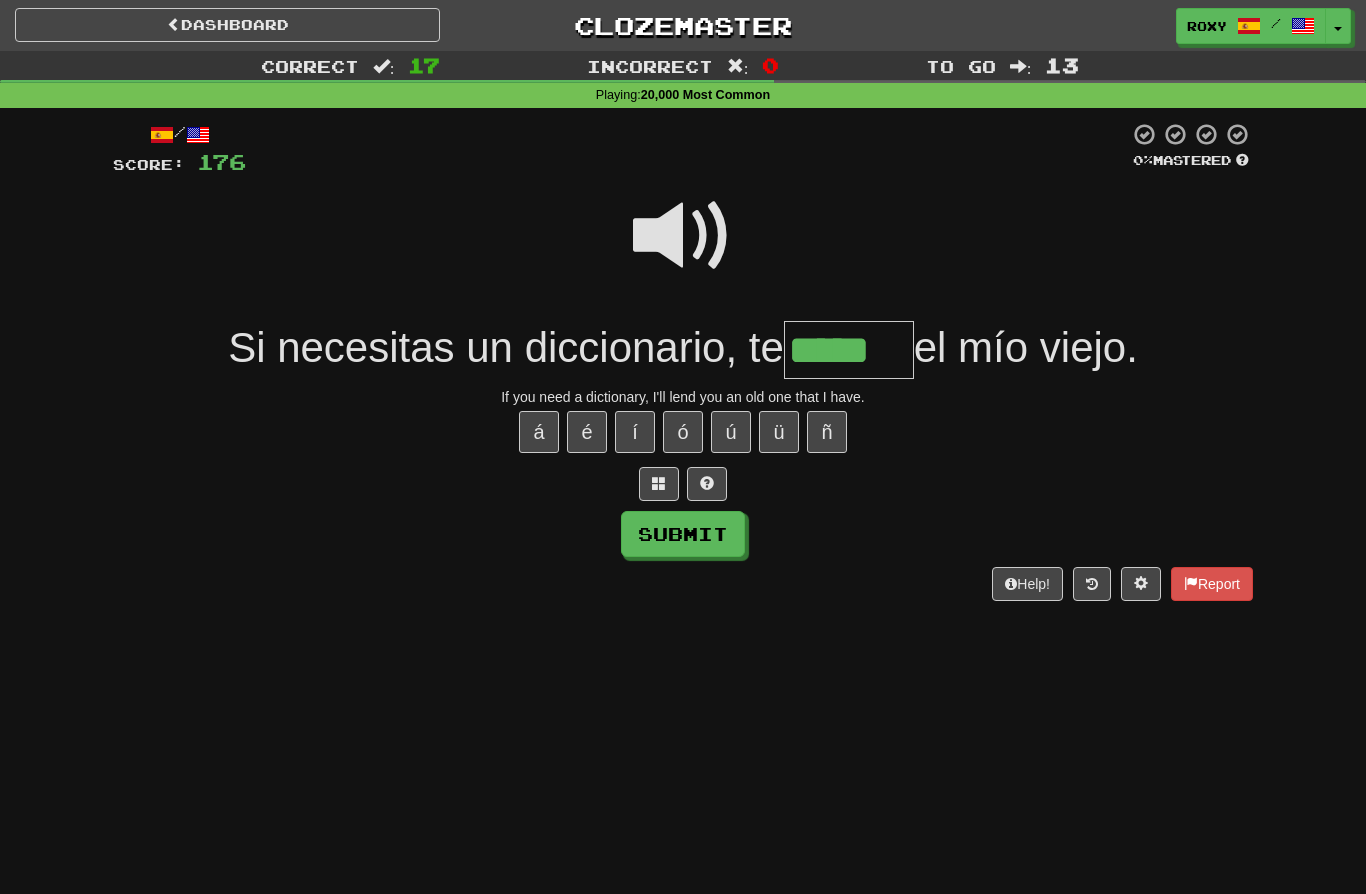 click on "*****" at bounding box center [849, 350] 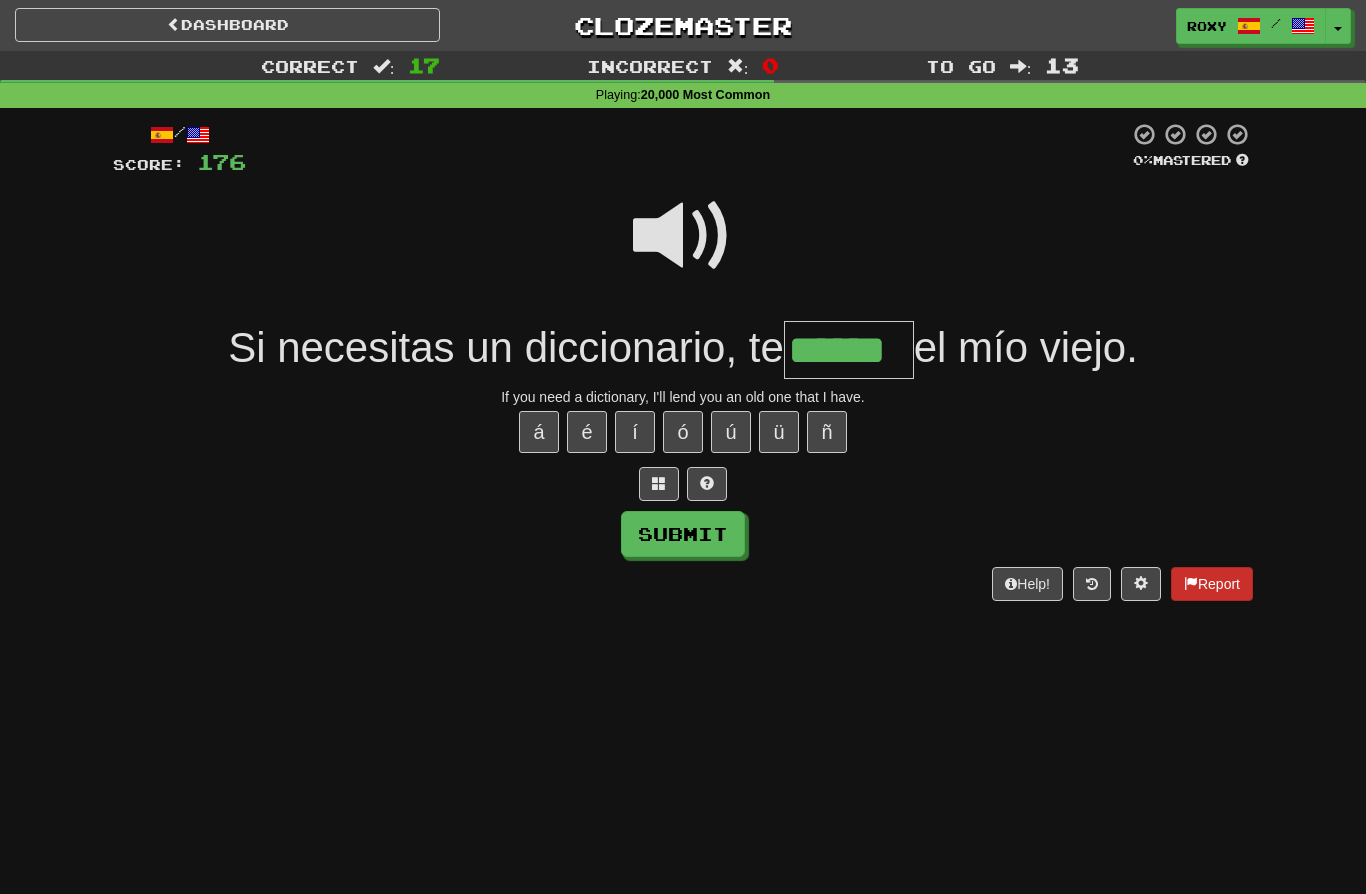click on "Report" at bounding box center (1212, 584) 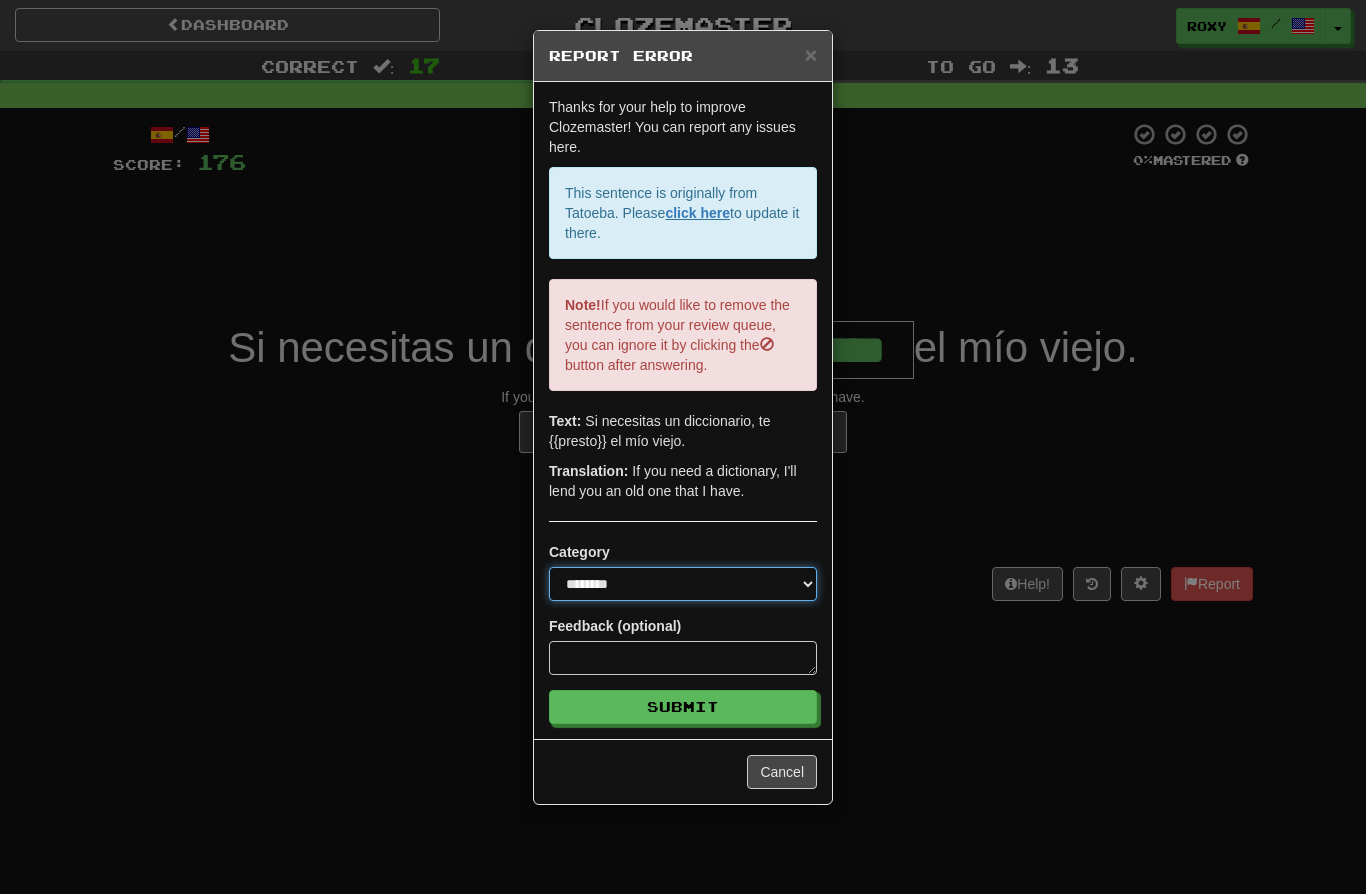 click on "**********" at bounding box center [683, 584] 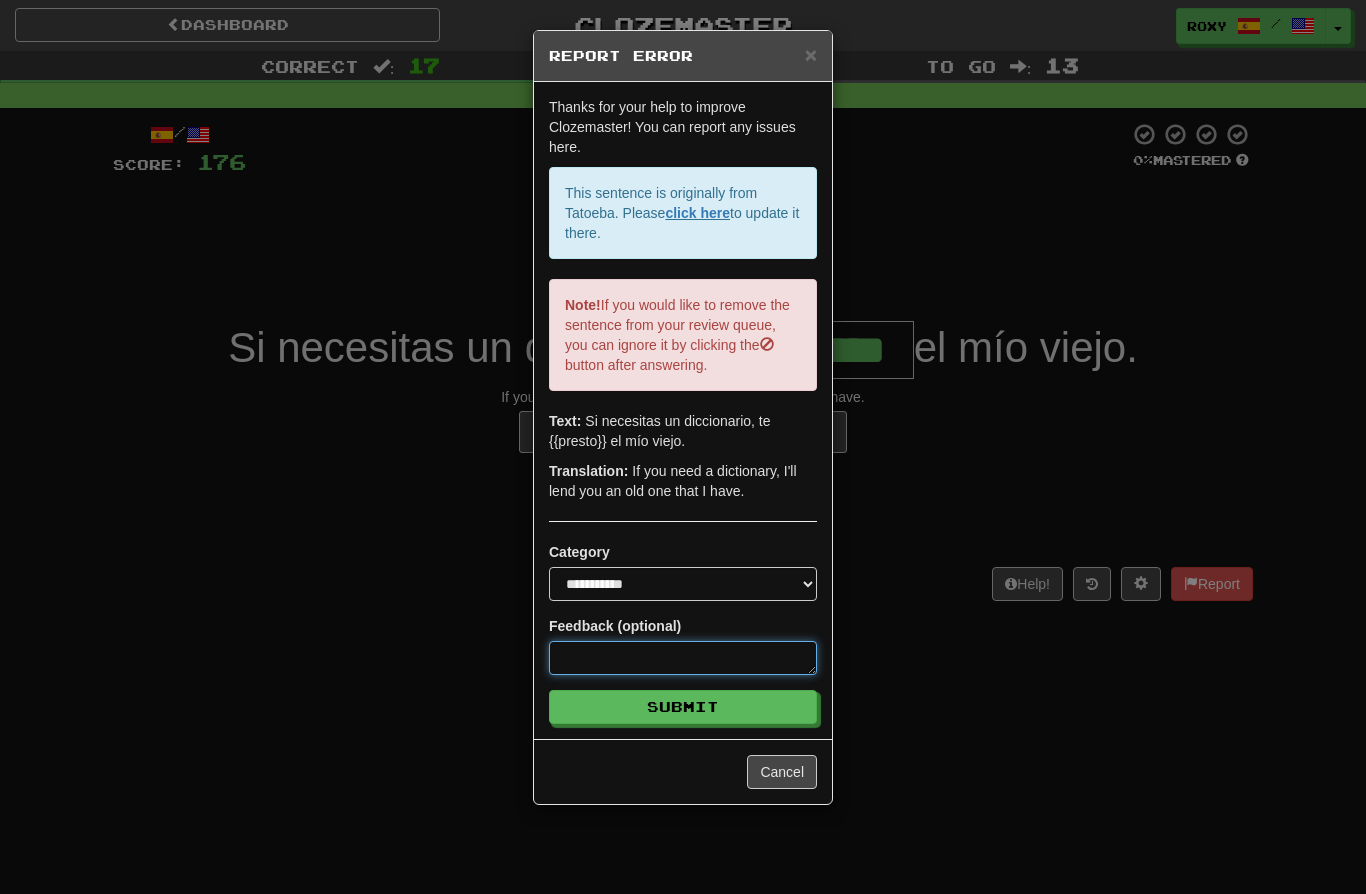click at bounding box center (683, 658) 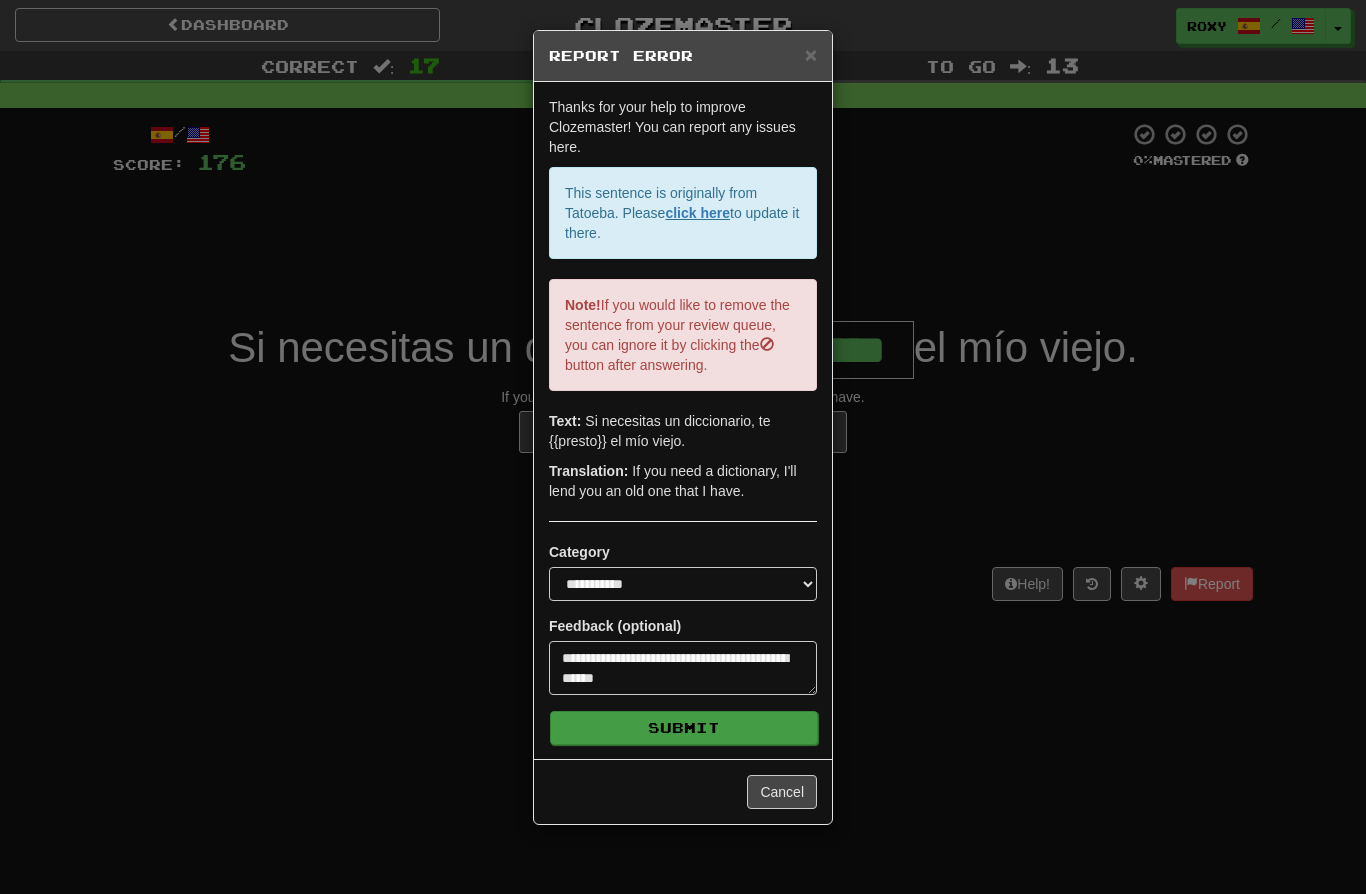 click on "Submit" at bounding box center [684, 728] 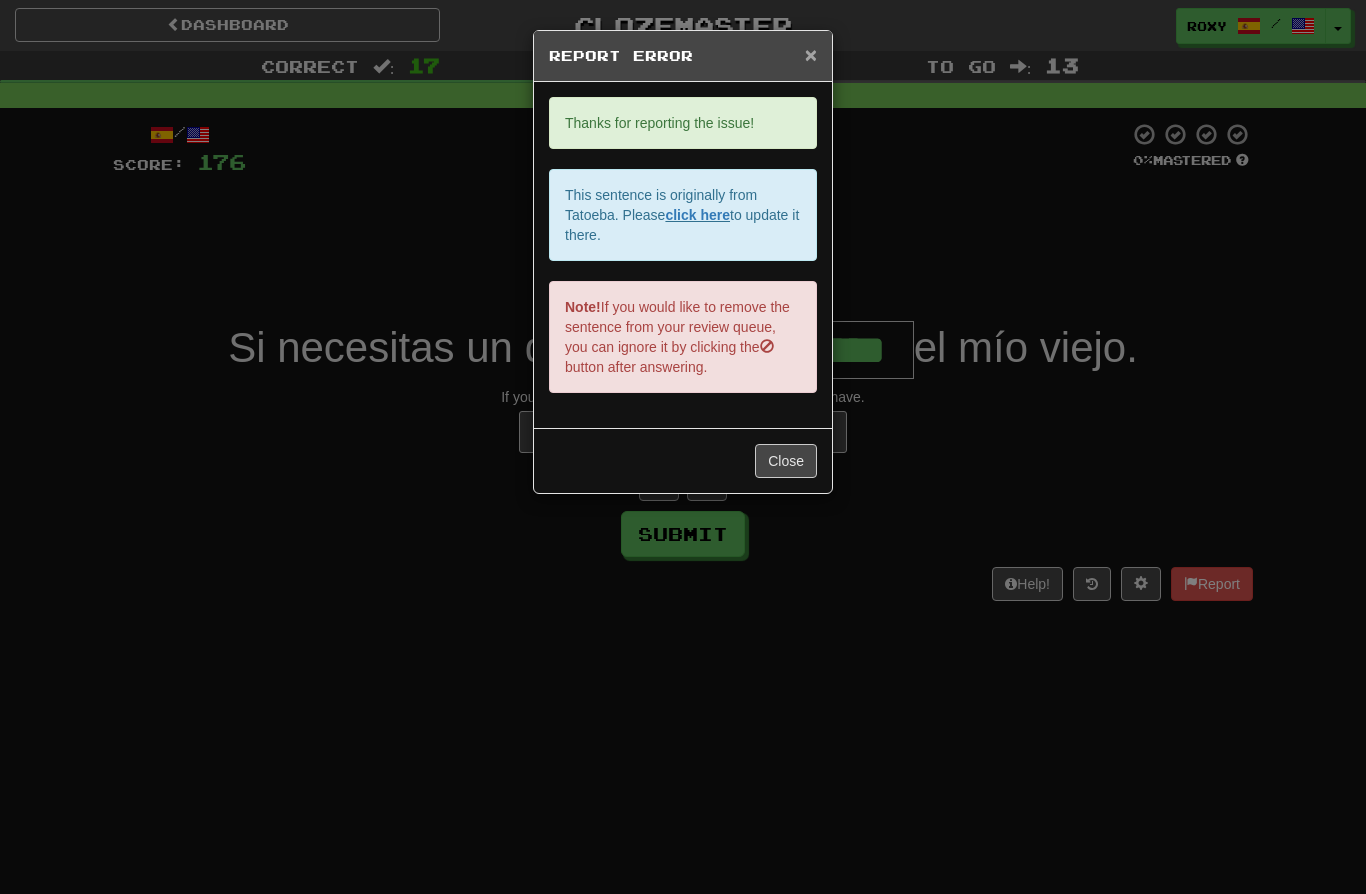 click on "×" at bounding box center [811, 54] 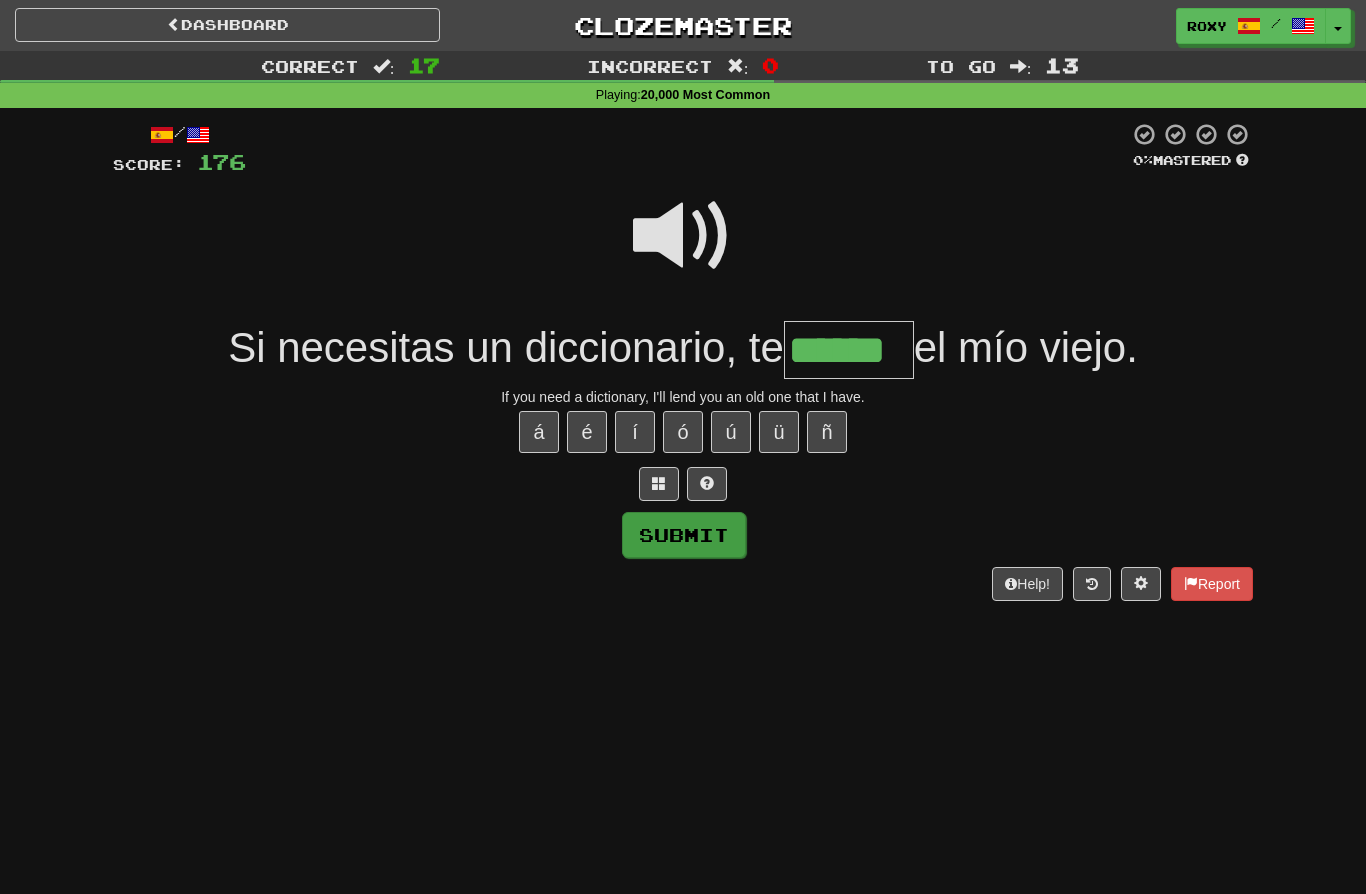click on "Submit" at bounding box center (684, 535) 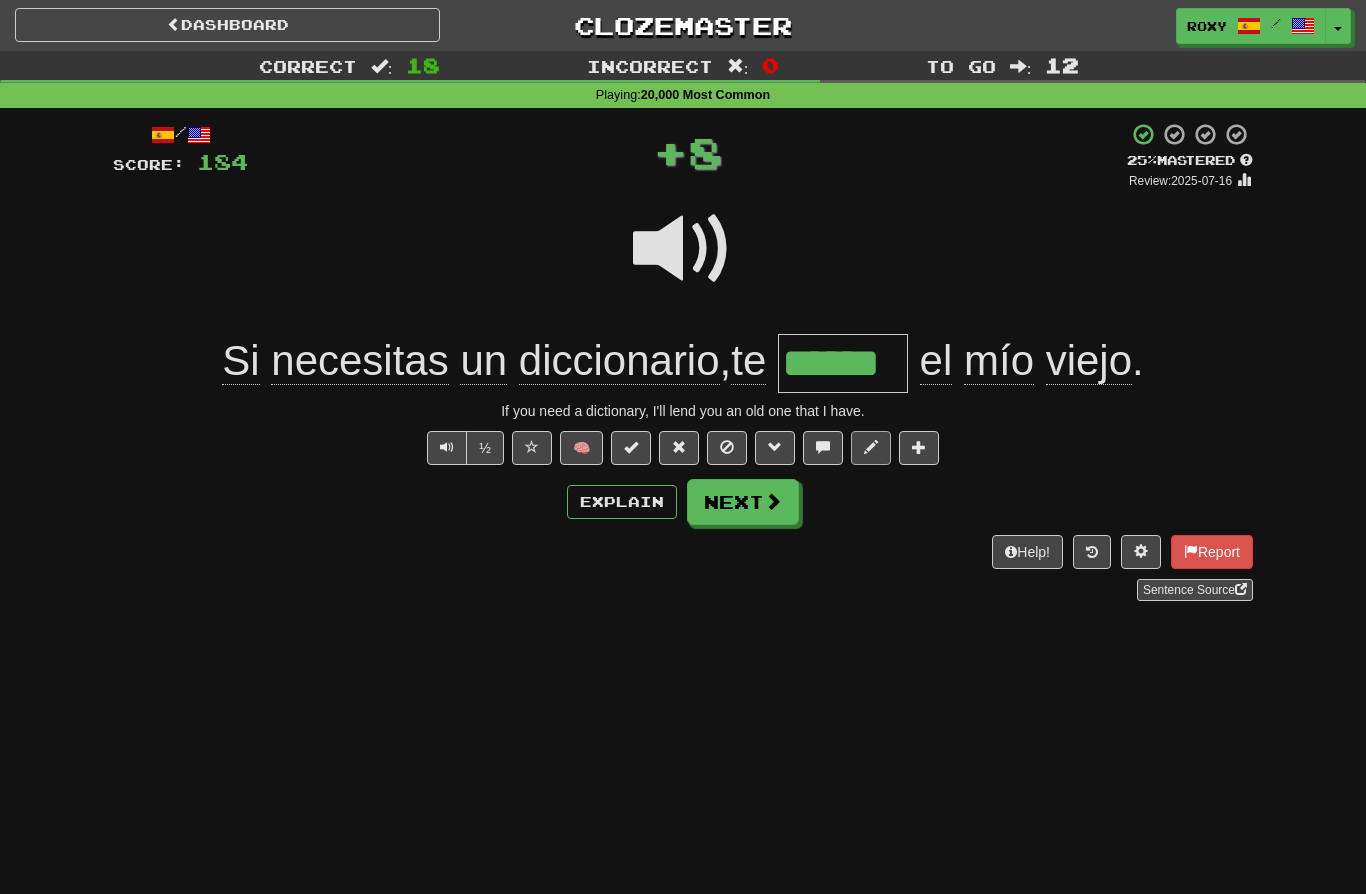 click at bounding box center [871, 447] 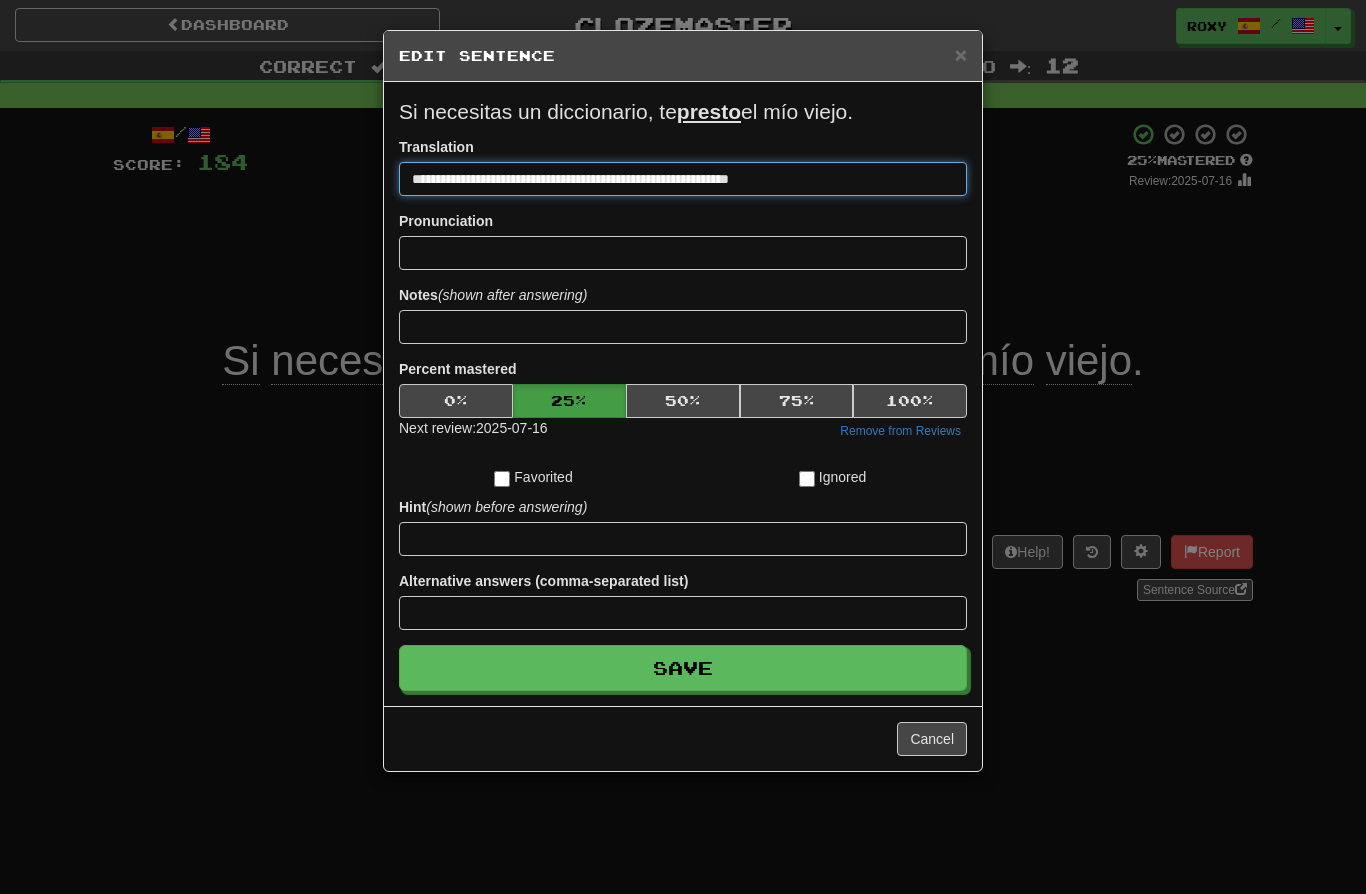 click on "**********" at bounding box center [683, 179] 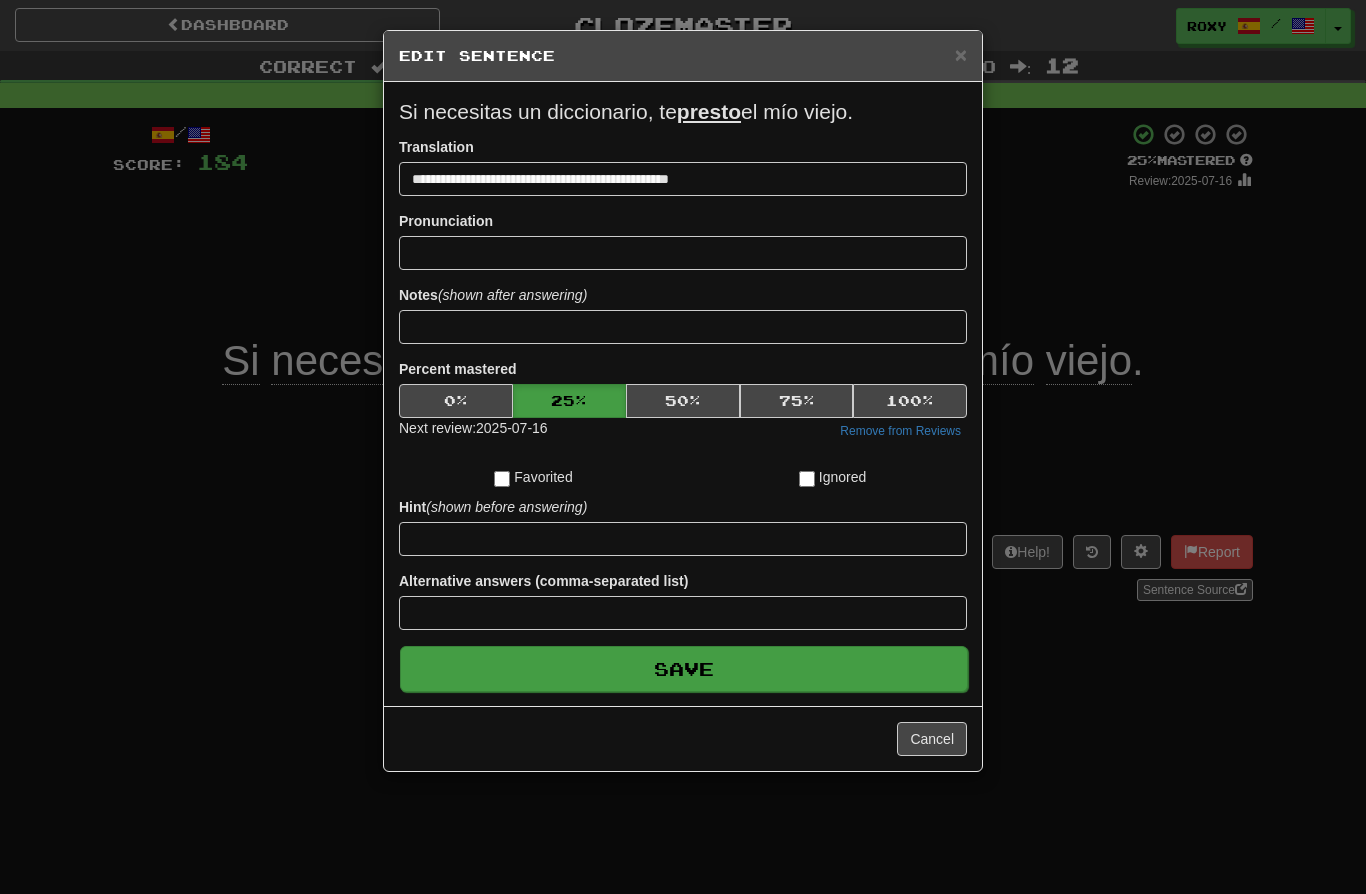 click on "Save" at bounding box center (684, 669) 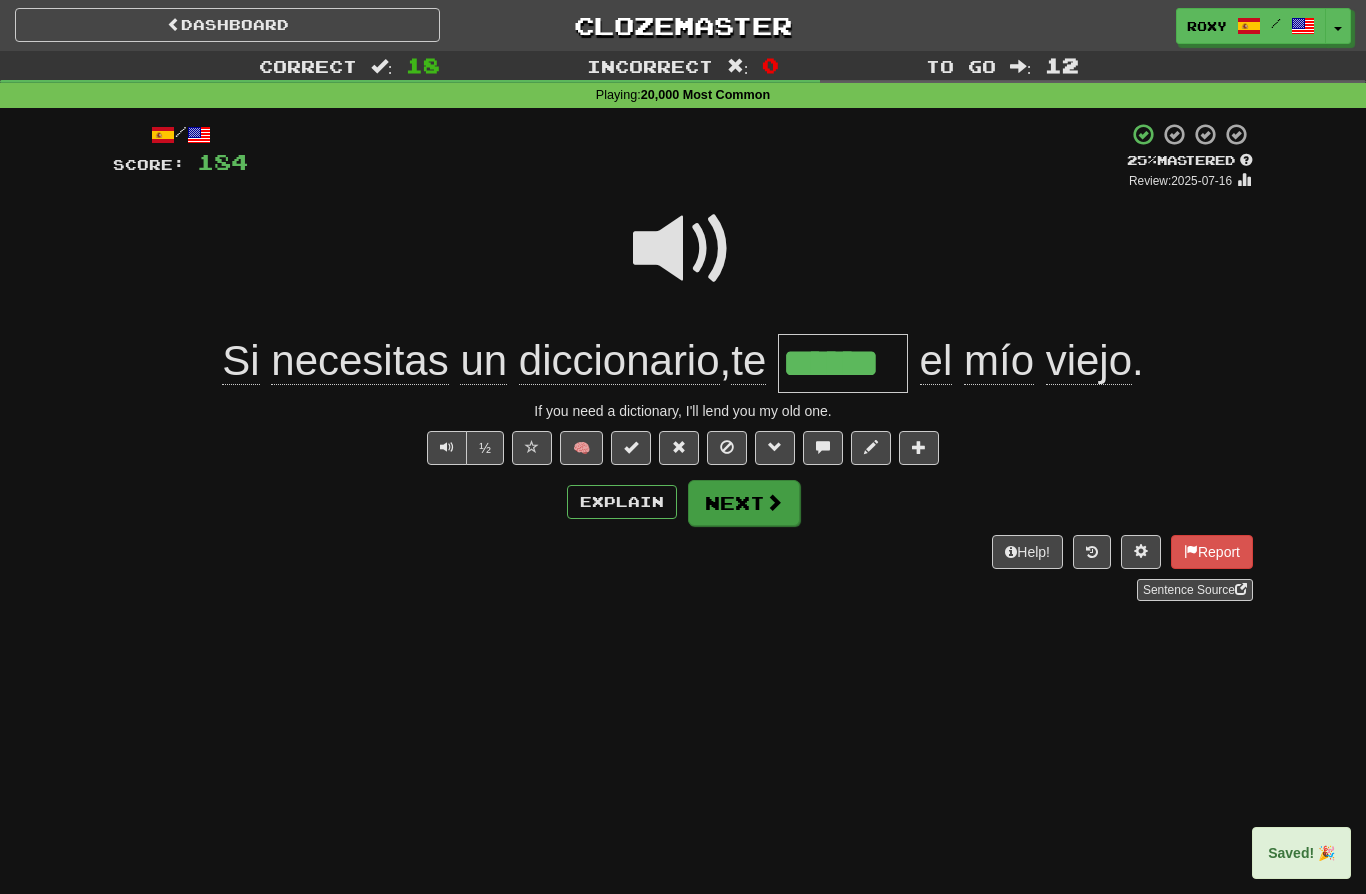 click on "Next" at bounding box center [744, 503] 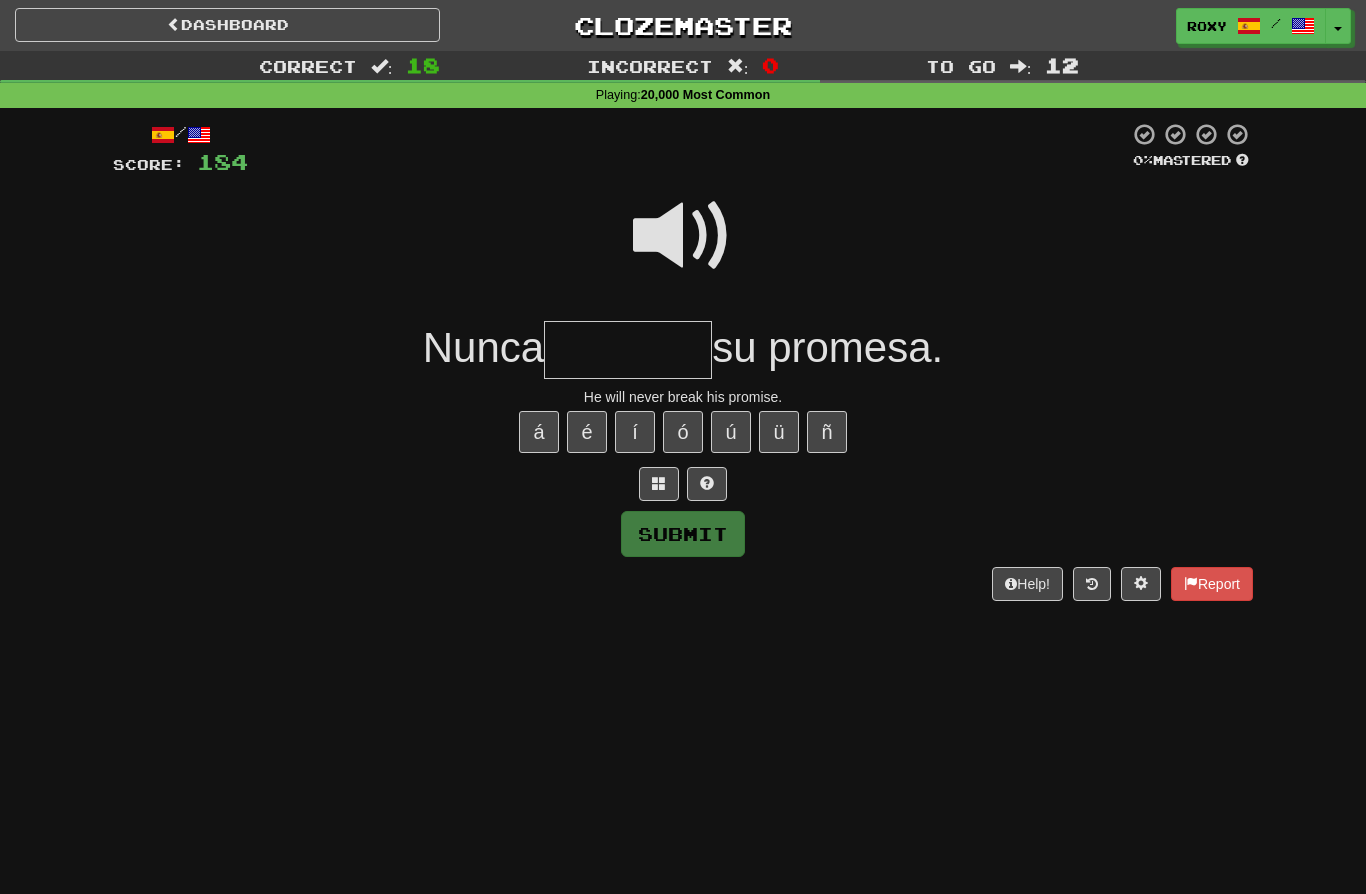 click at bounding box center (683, 236) 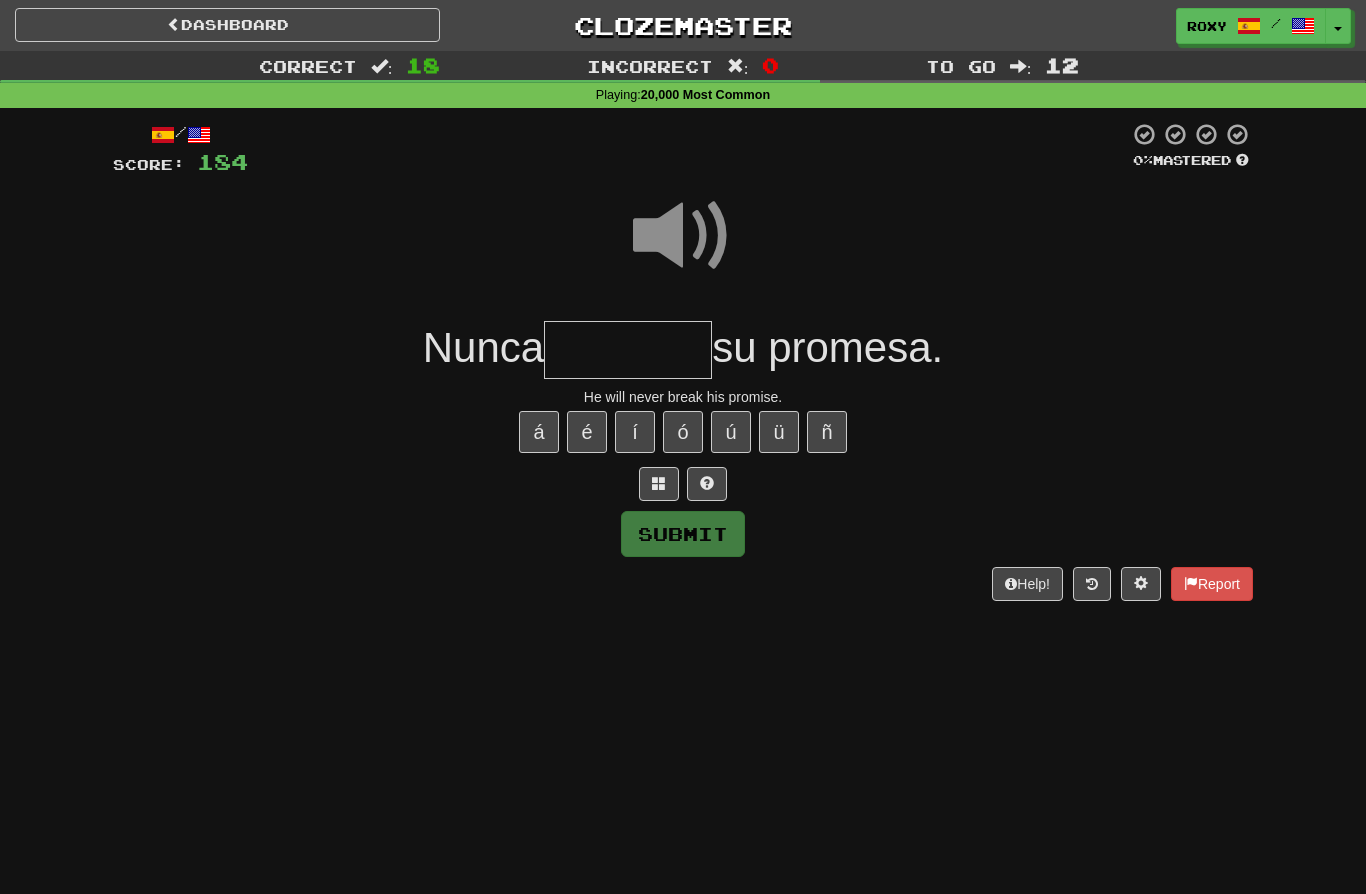 click at bounding box center (628, 350) 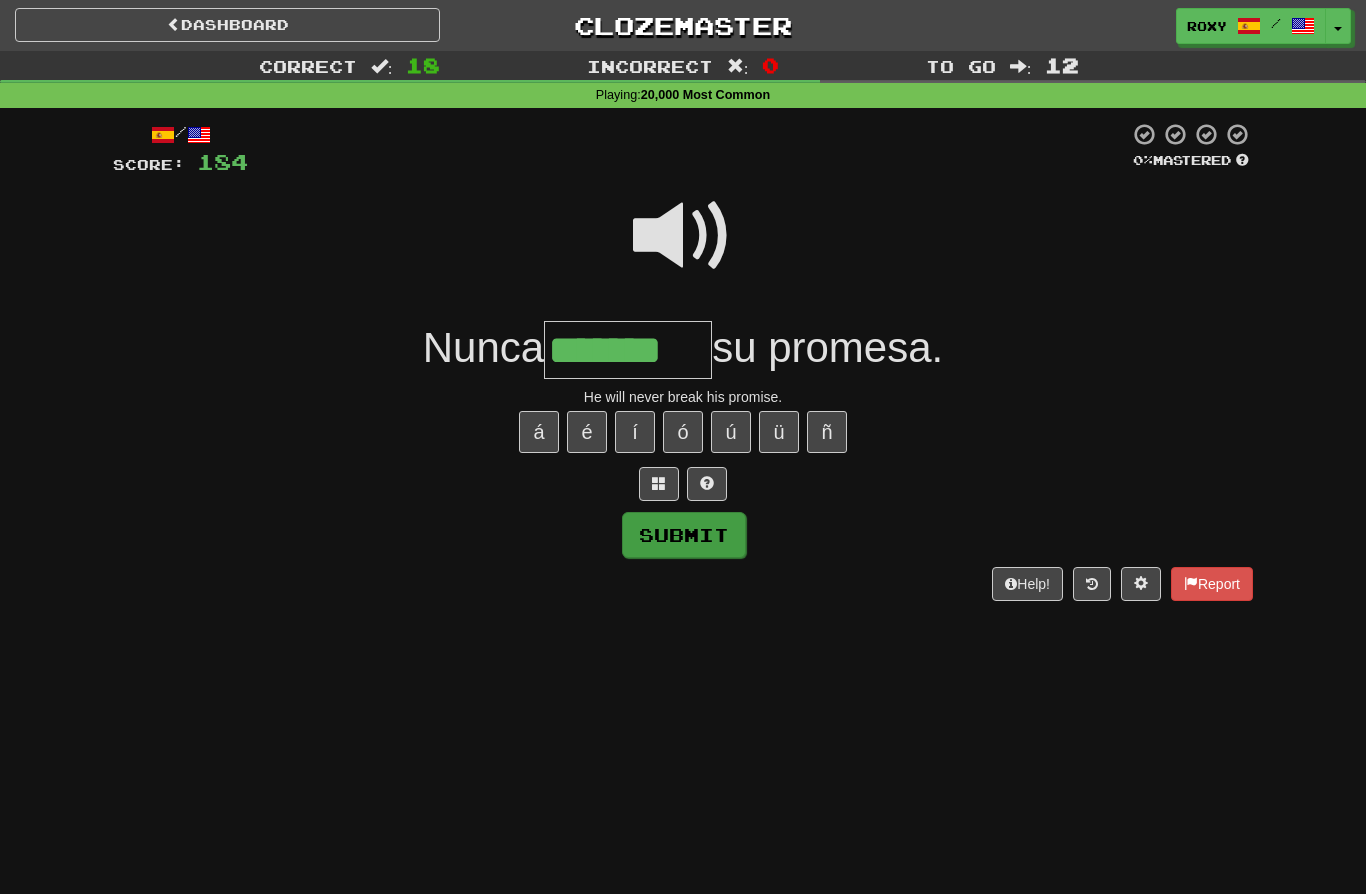 click on "Submit" at bounding box center (684, 535) 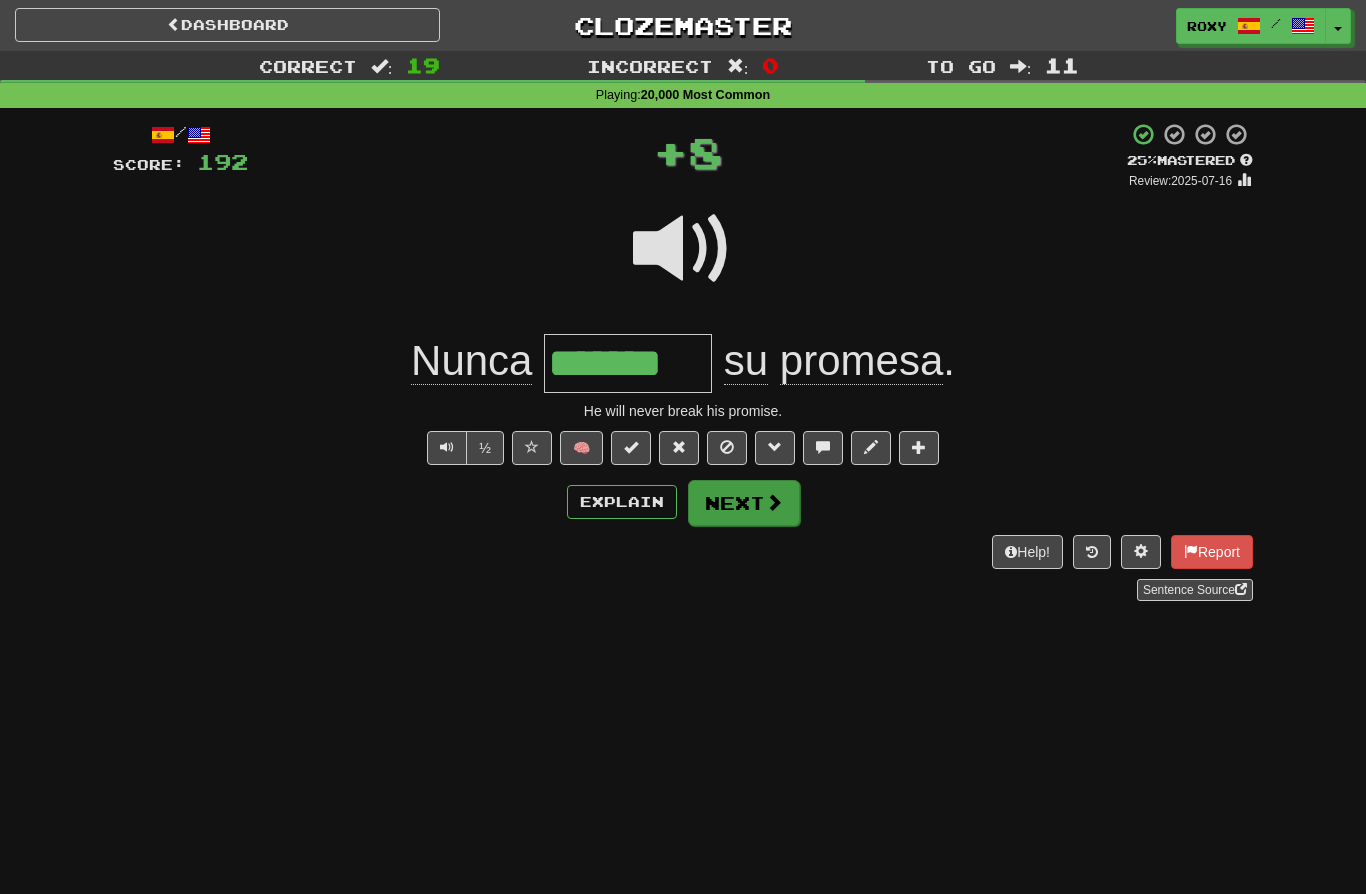 click on "Next" at bounding box center [744, 503] 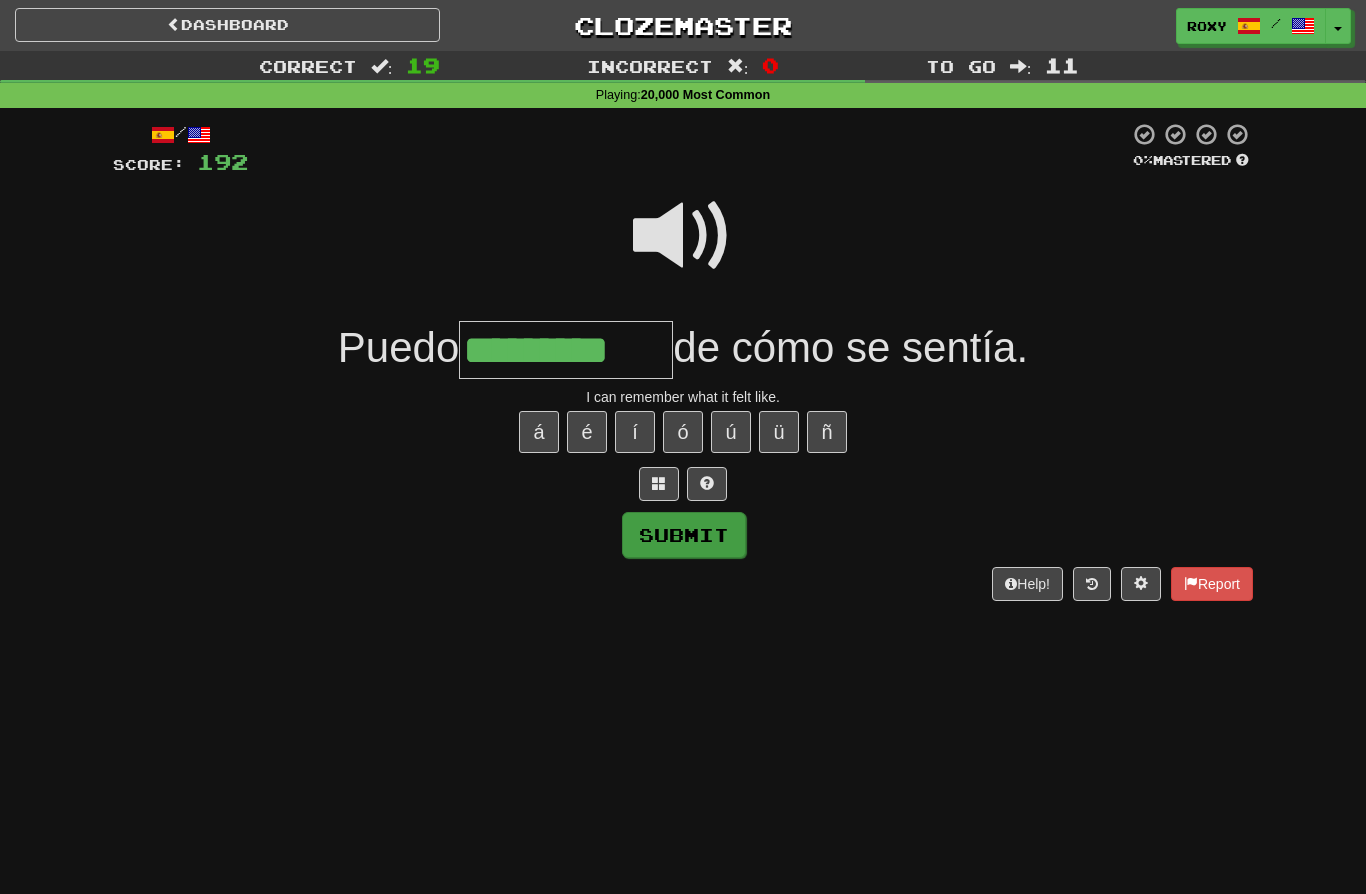 click on "Submit" at bounding box center (684, 535) 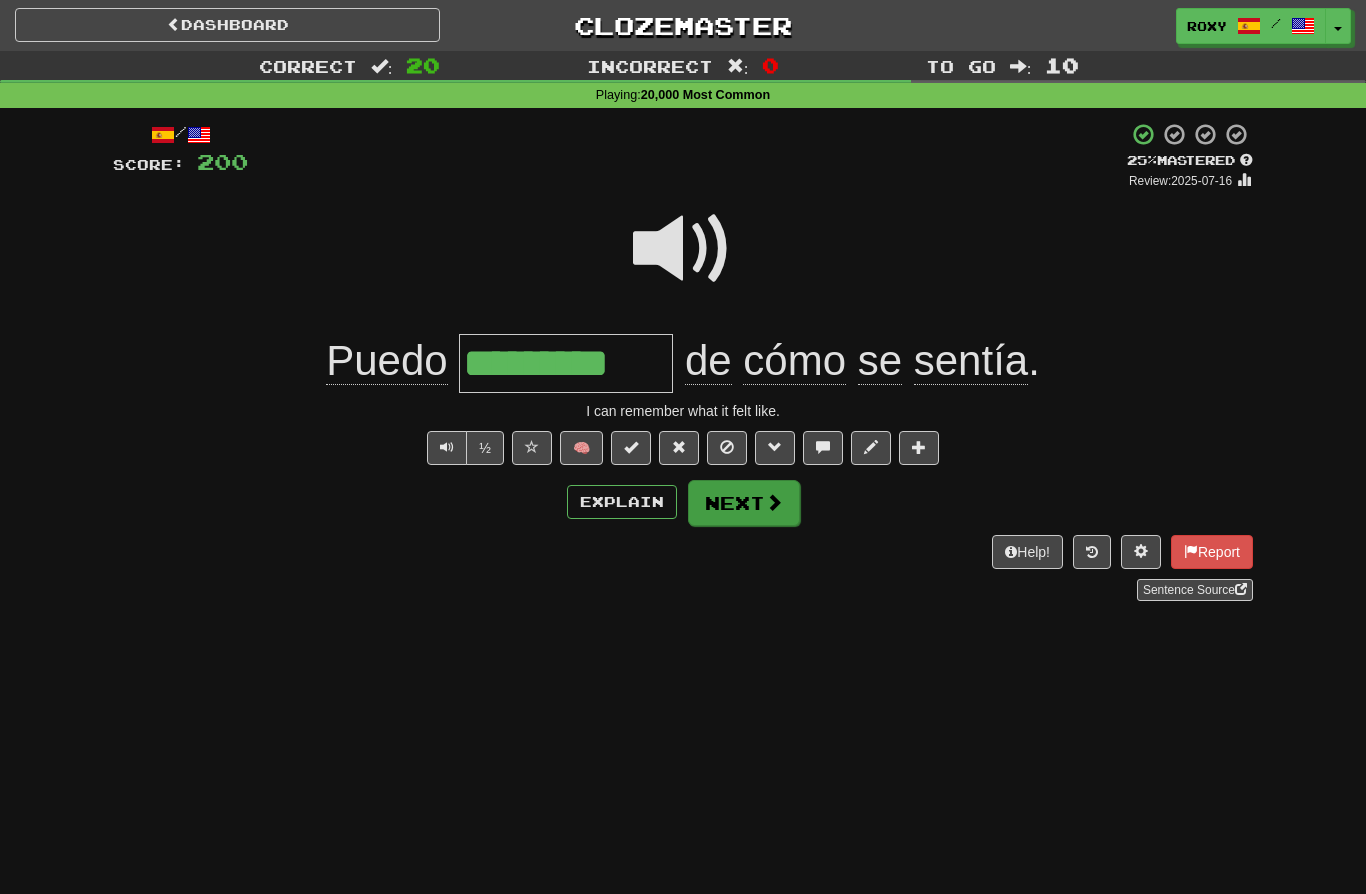 click at bounding box center [774, 502] 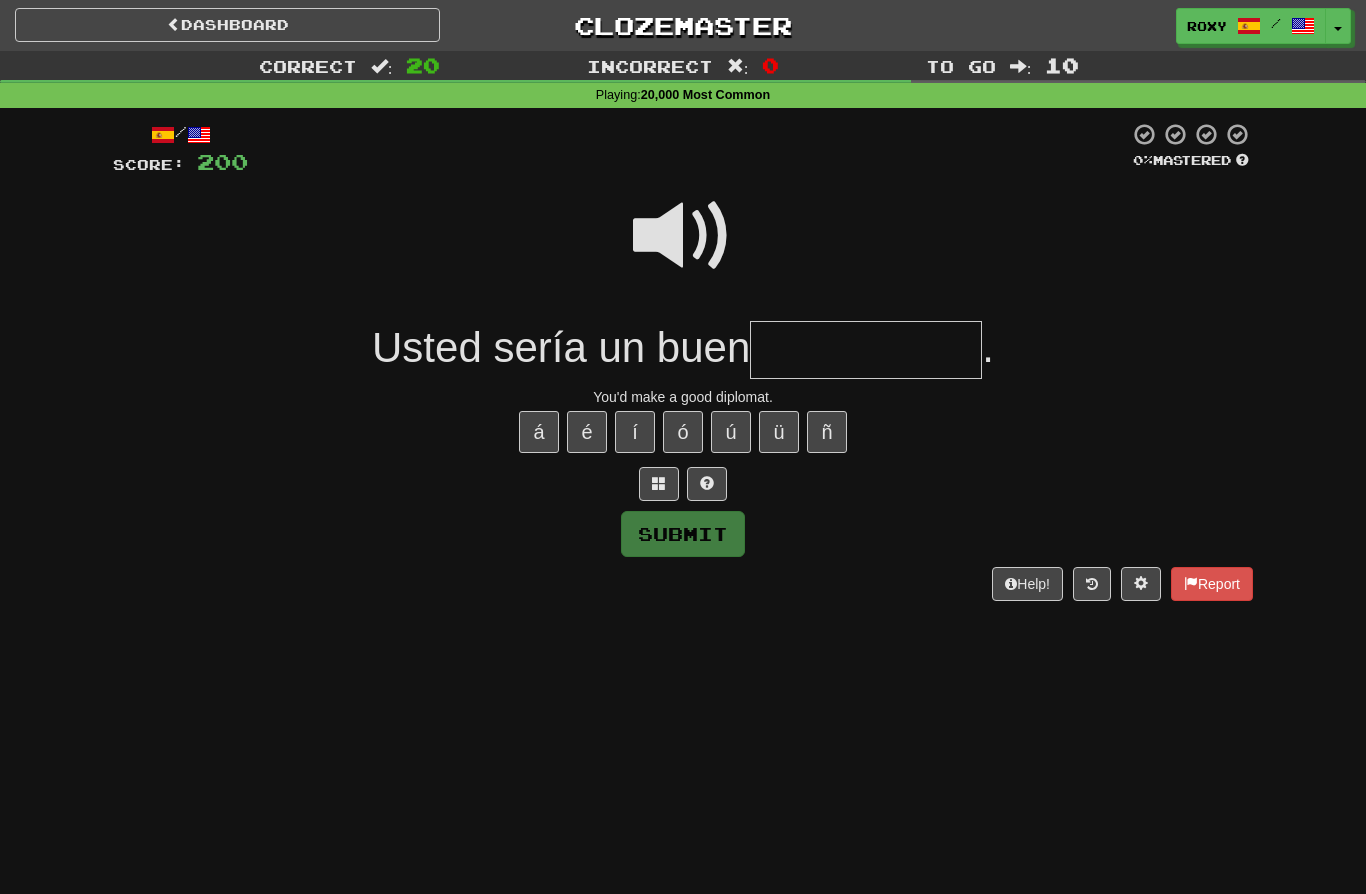click at bounding box center (866, 350) 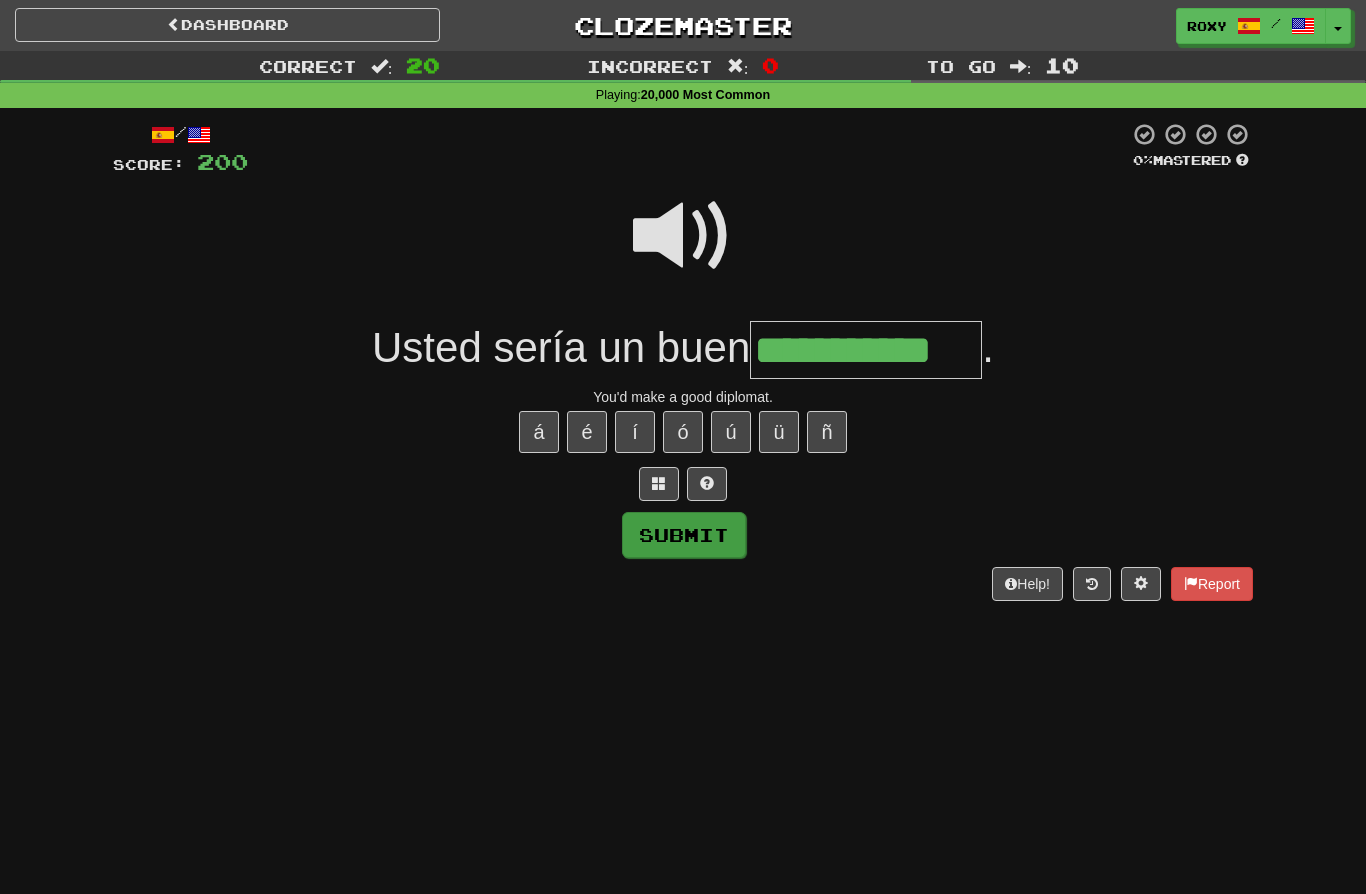 click on "Submit" at bounding box center (684, 535) 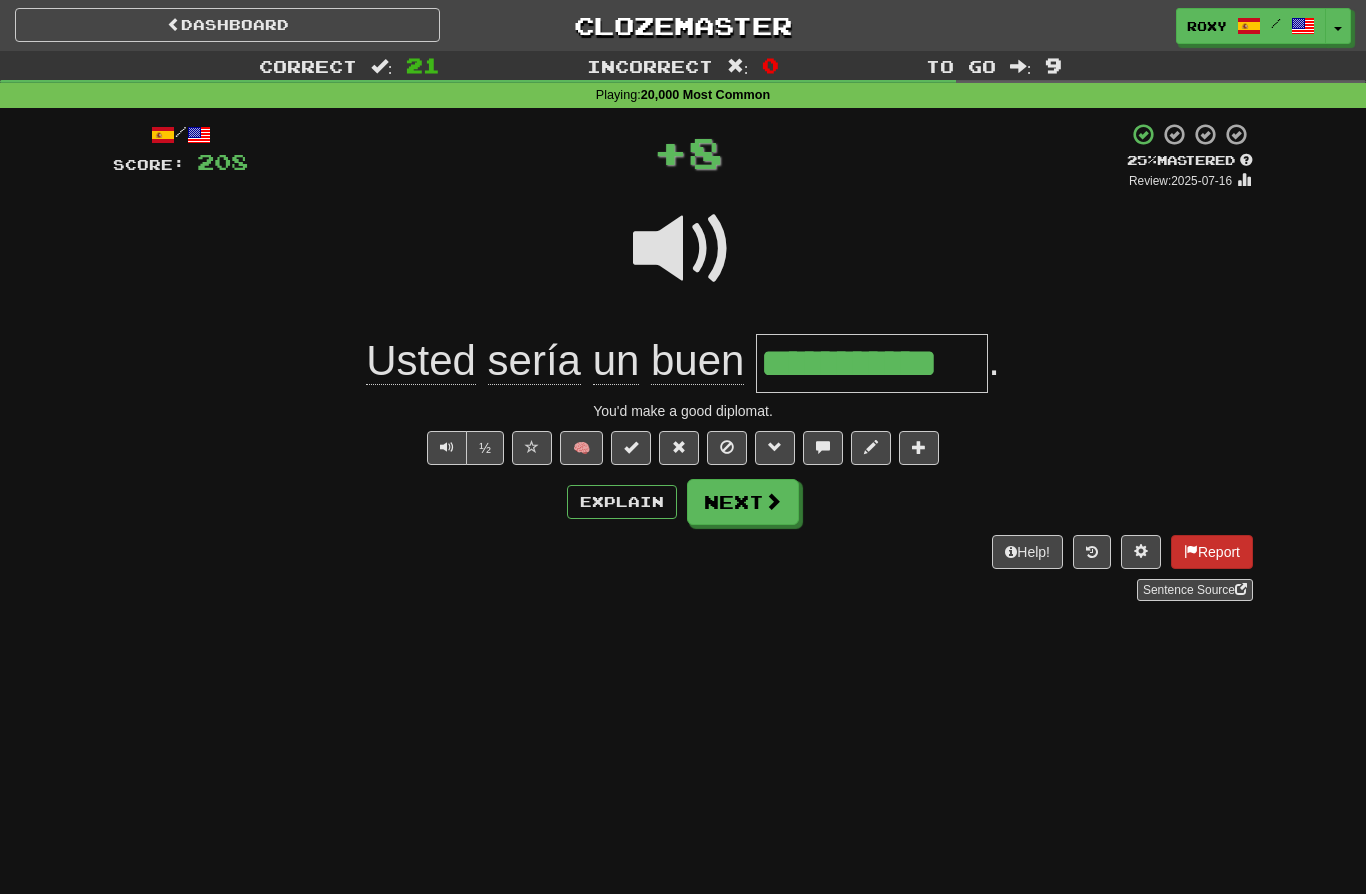 click on "Report" at bounding box center (1212, 552) 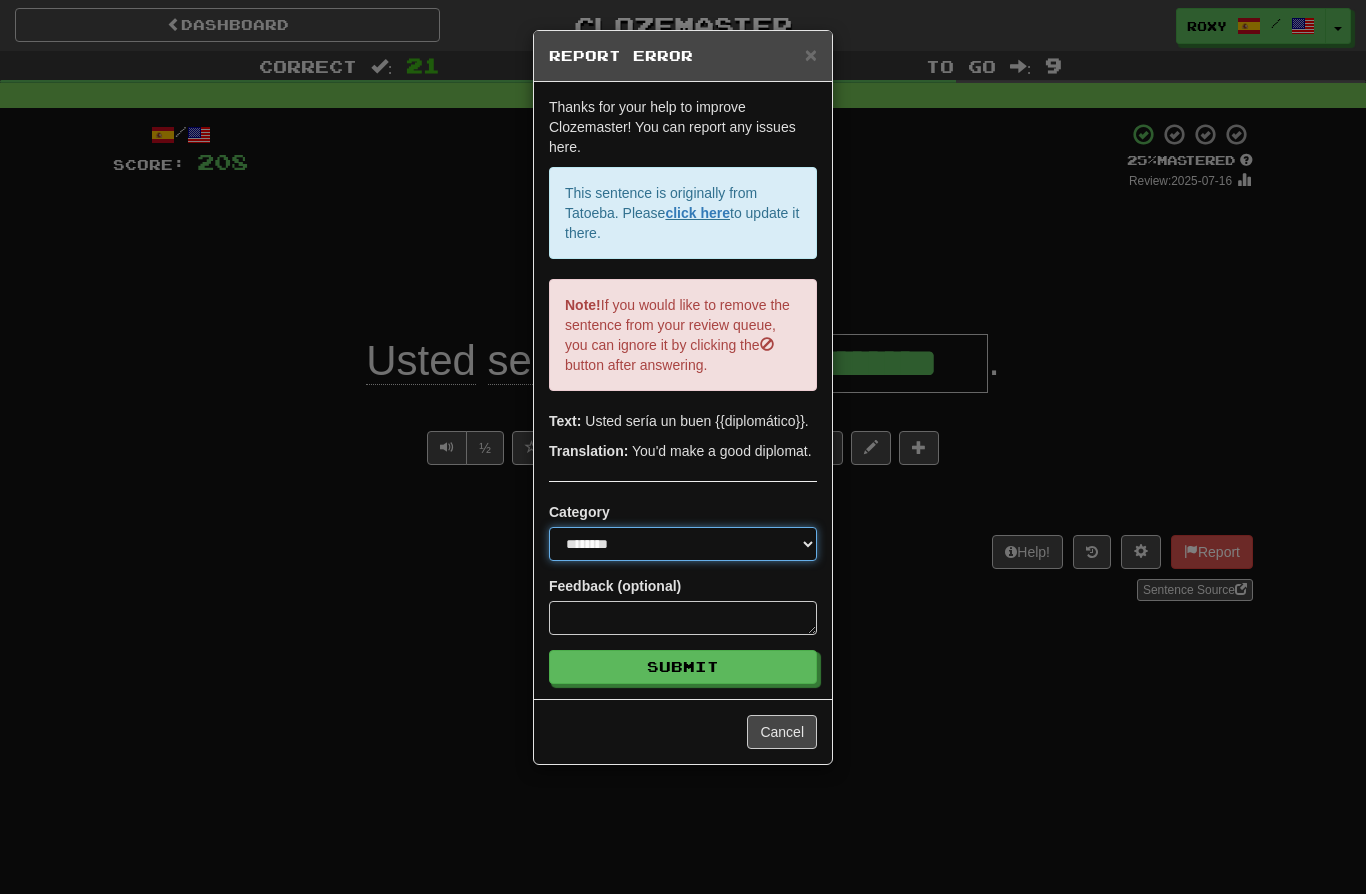 click on "**********" at bounding box center (683, 544) 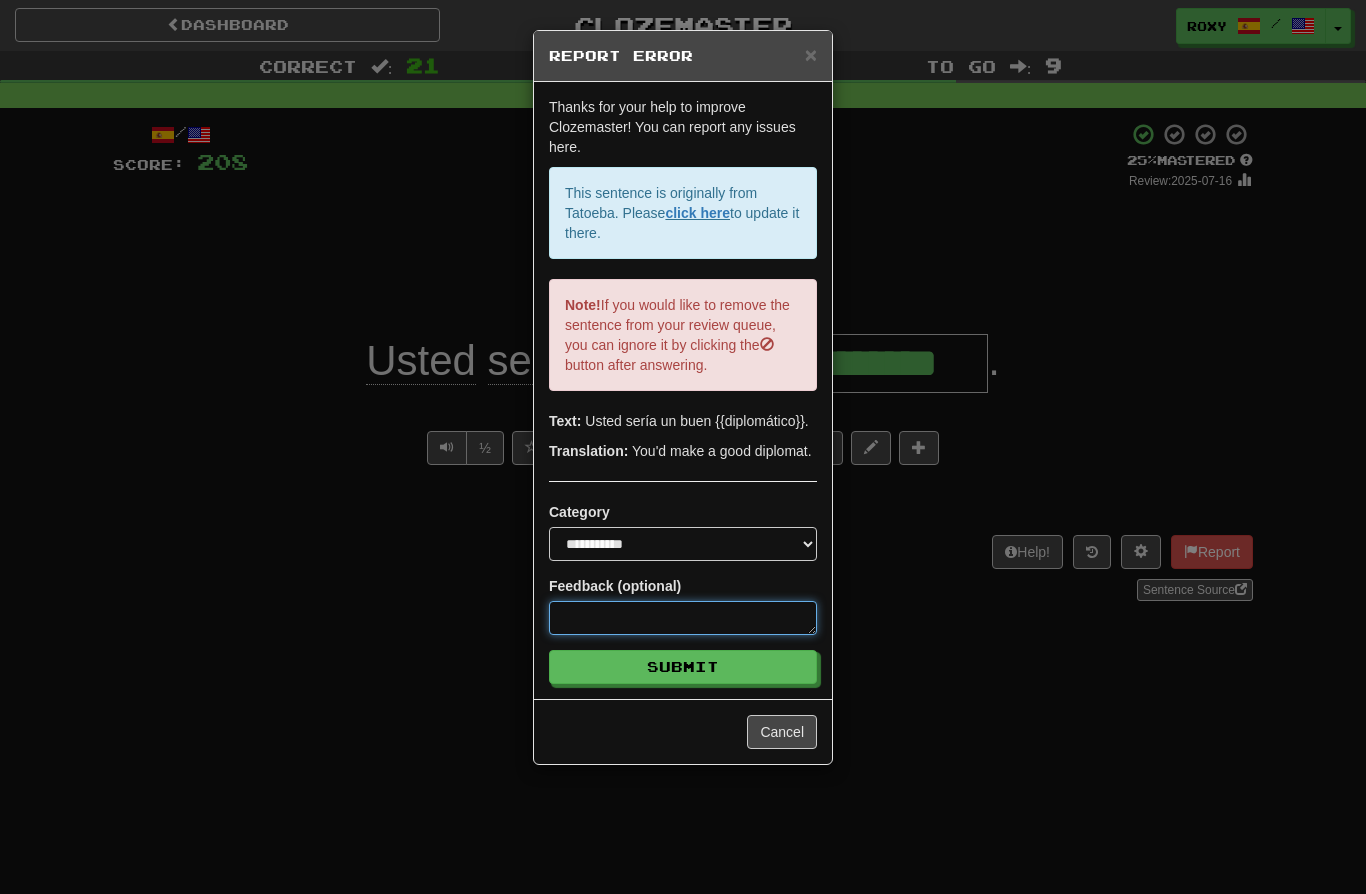 click at bounding box center (683, 618) 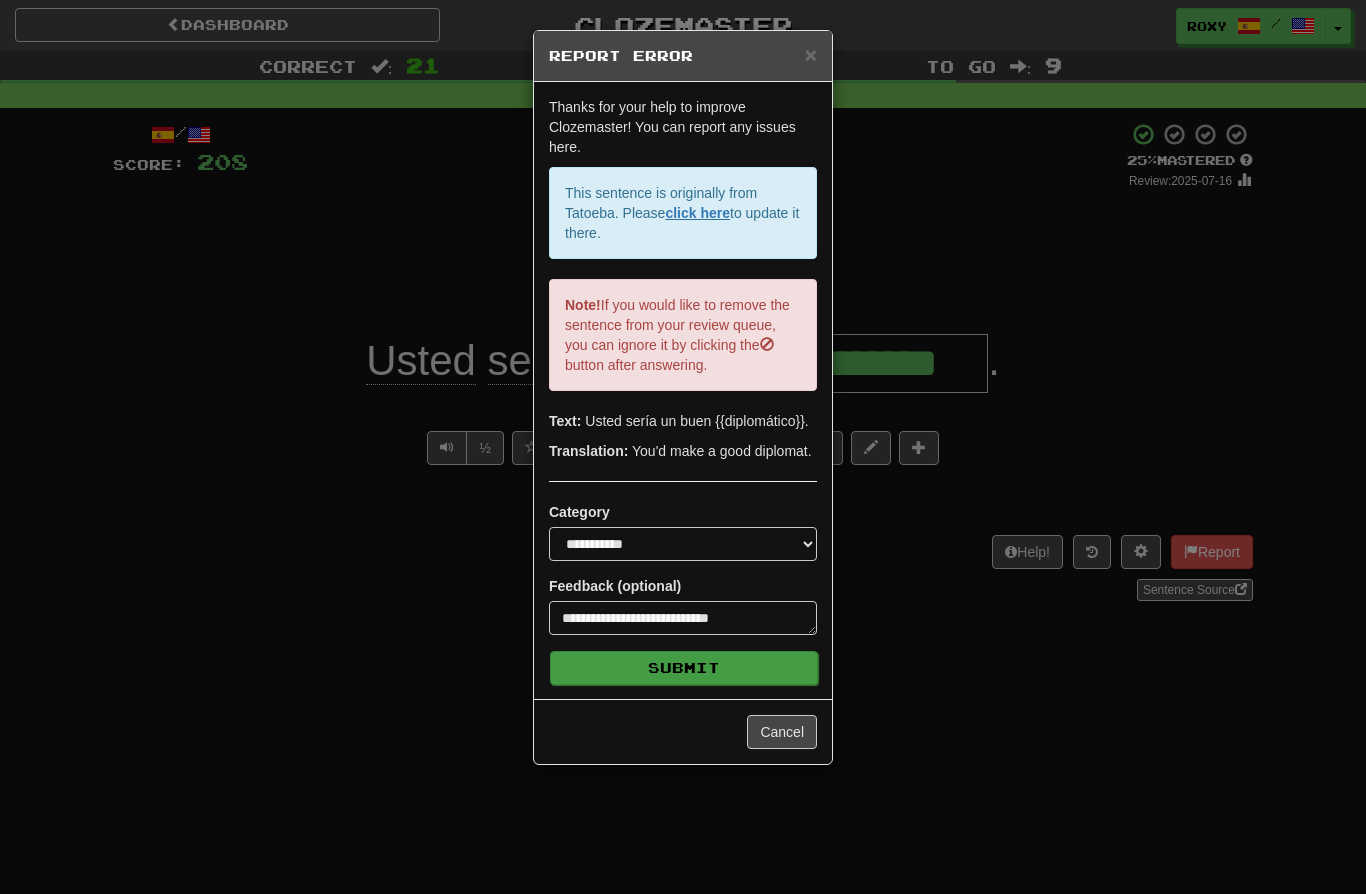 click on "Submit" at bounding box center [684, 668] 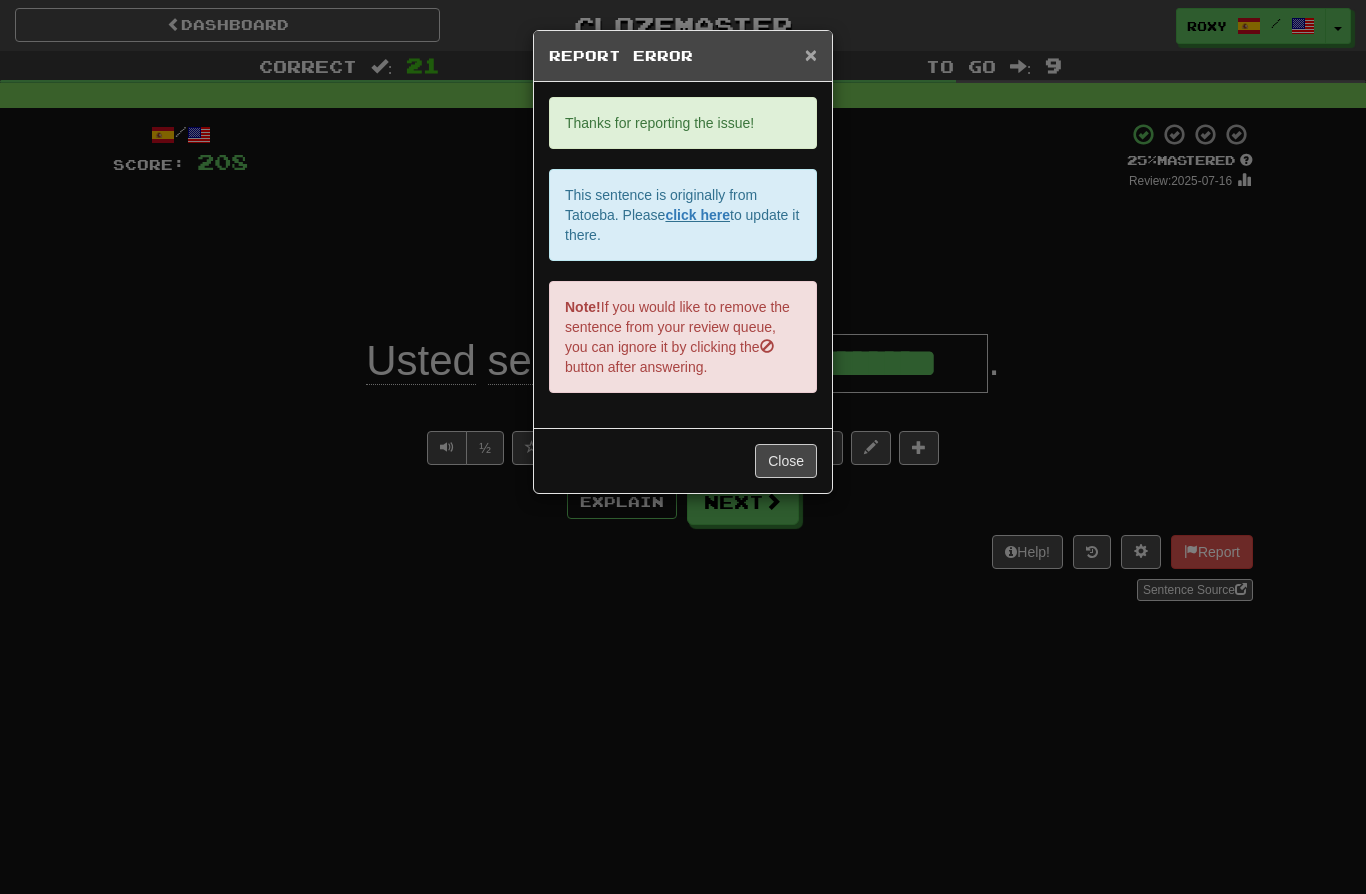 click on "×" at bounding box center (811, 54) 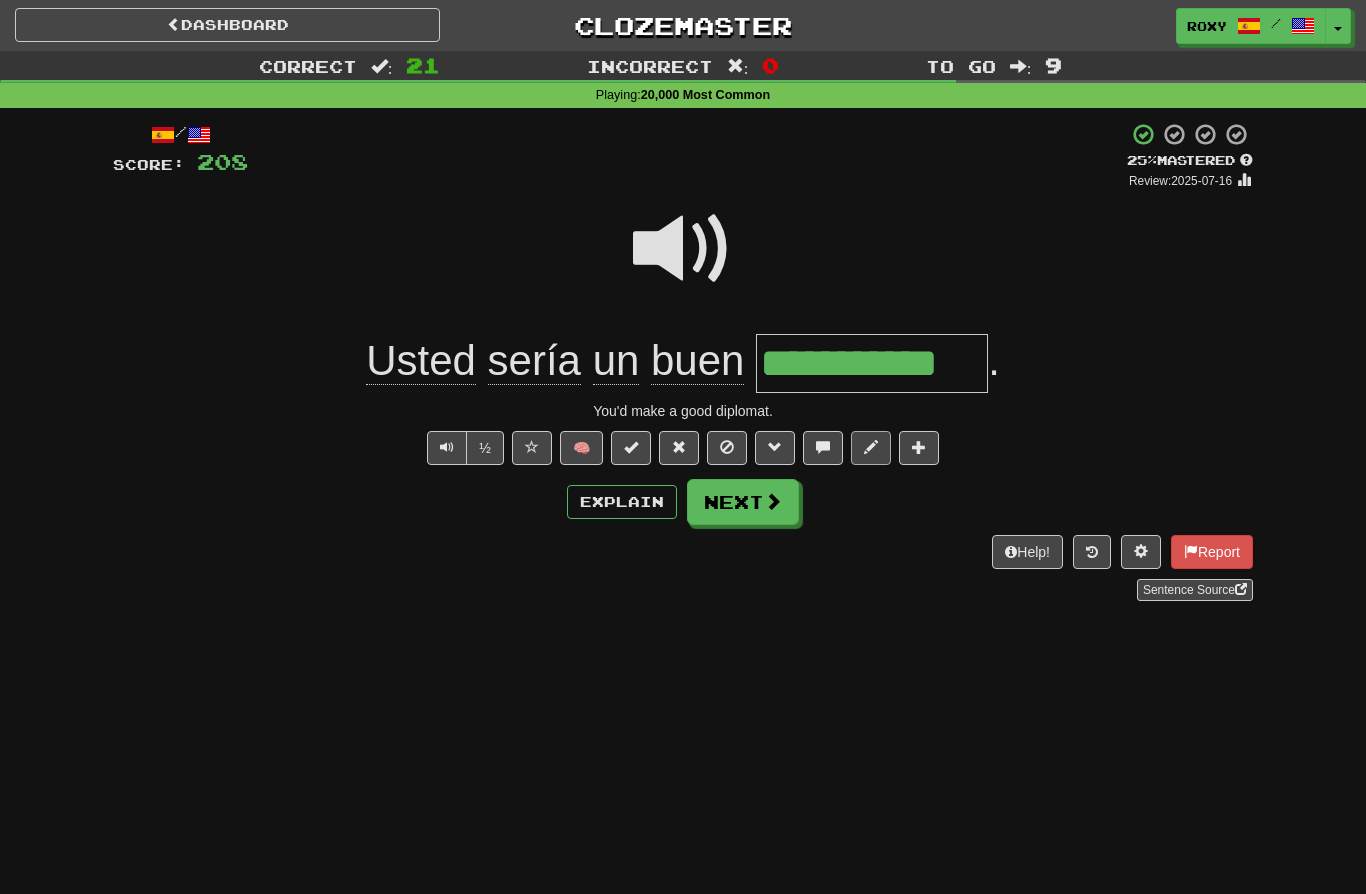 click at bounding box center (871, 447) 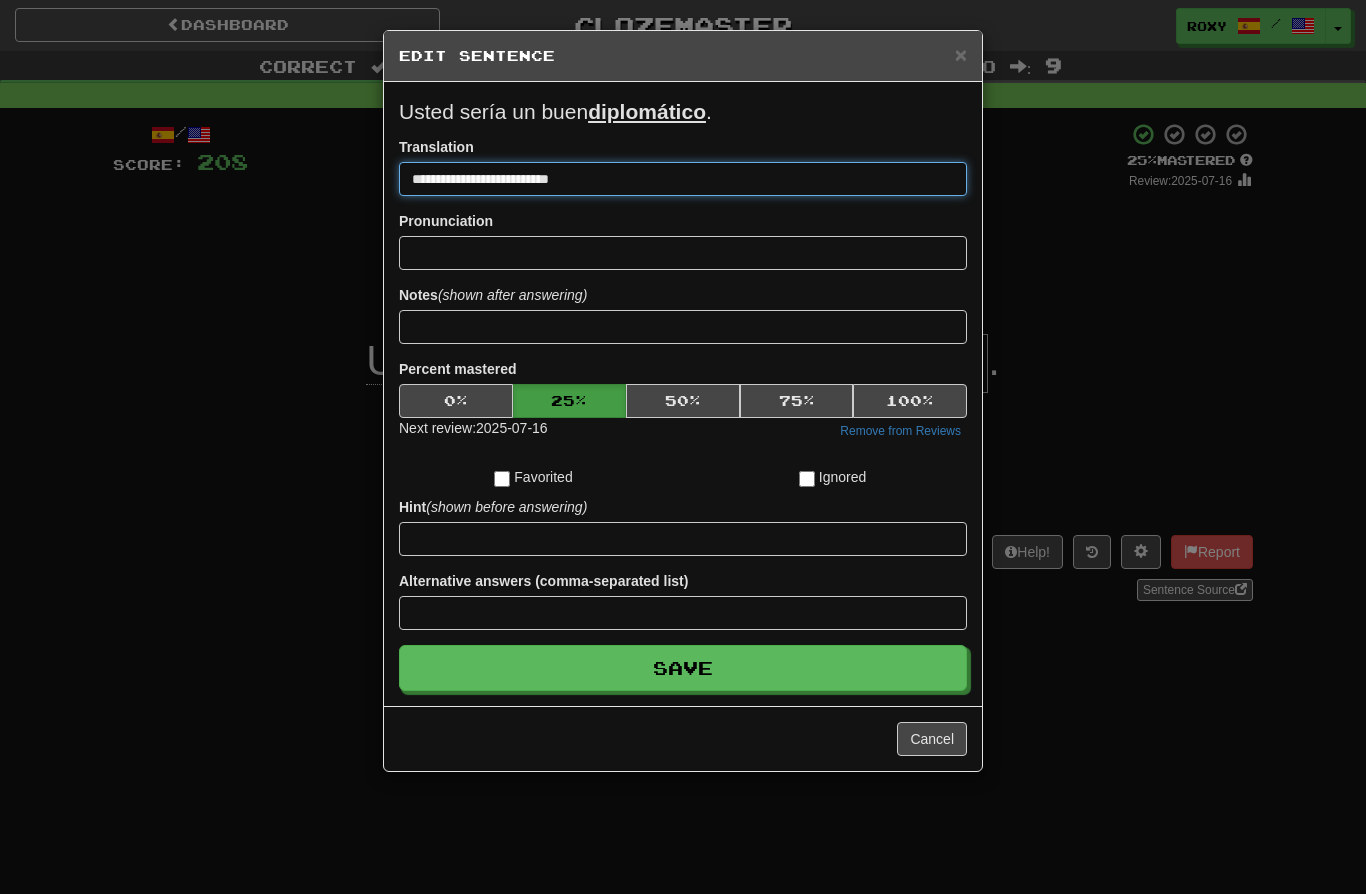 click on "**********" at bounding box center (683, 179) 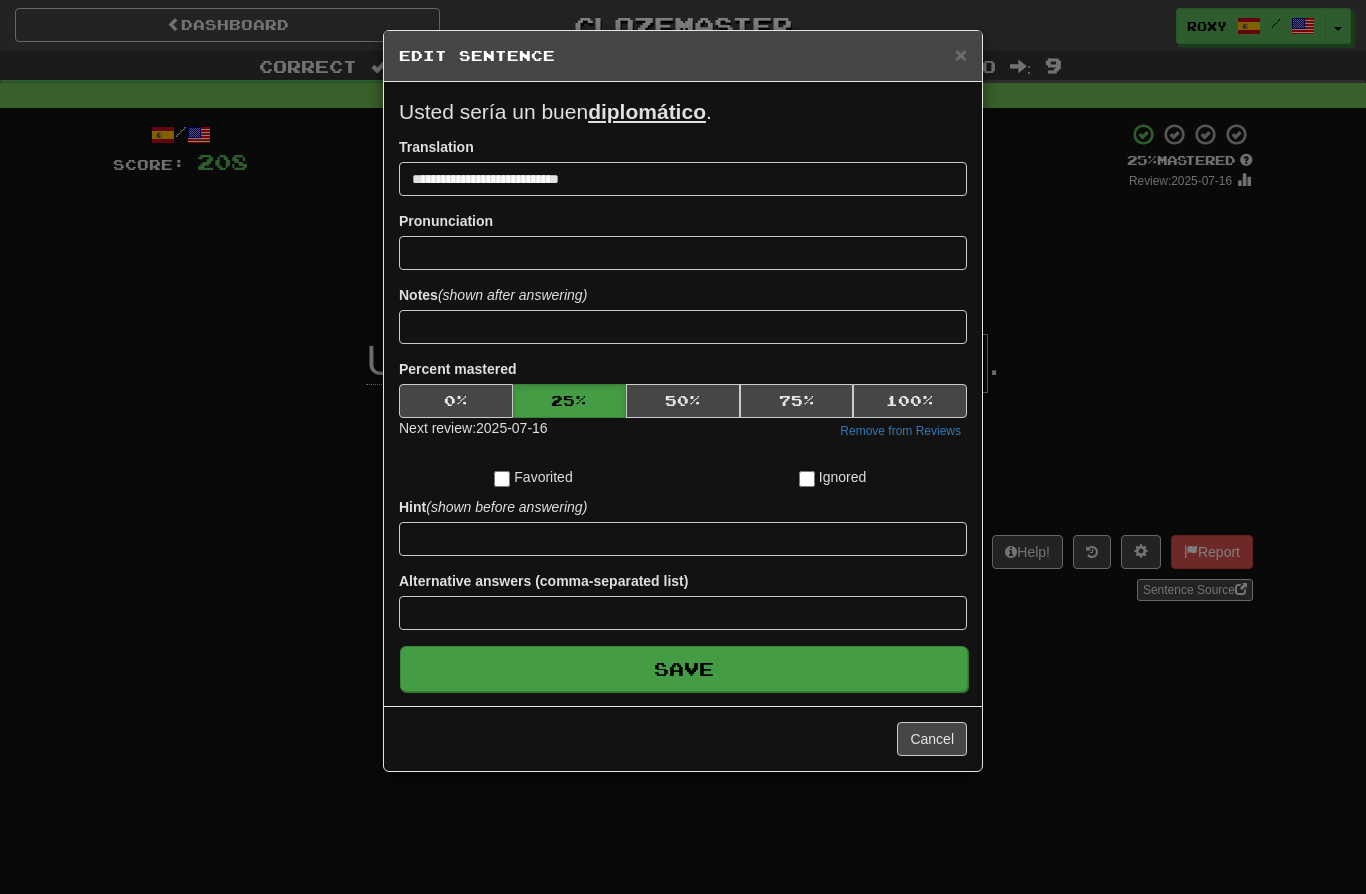 click on "Save" at bounding box center [684, 669] 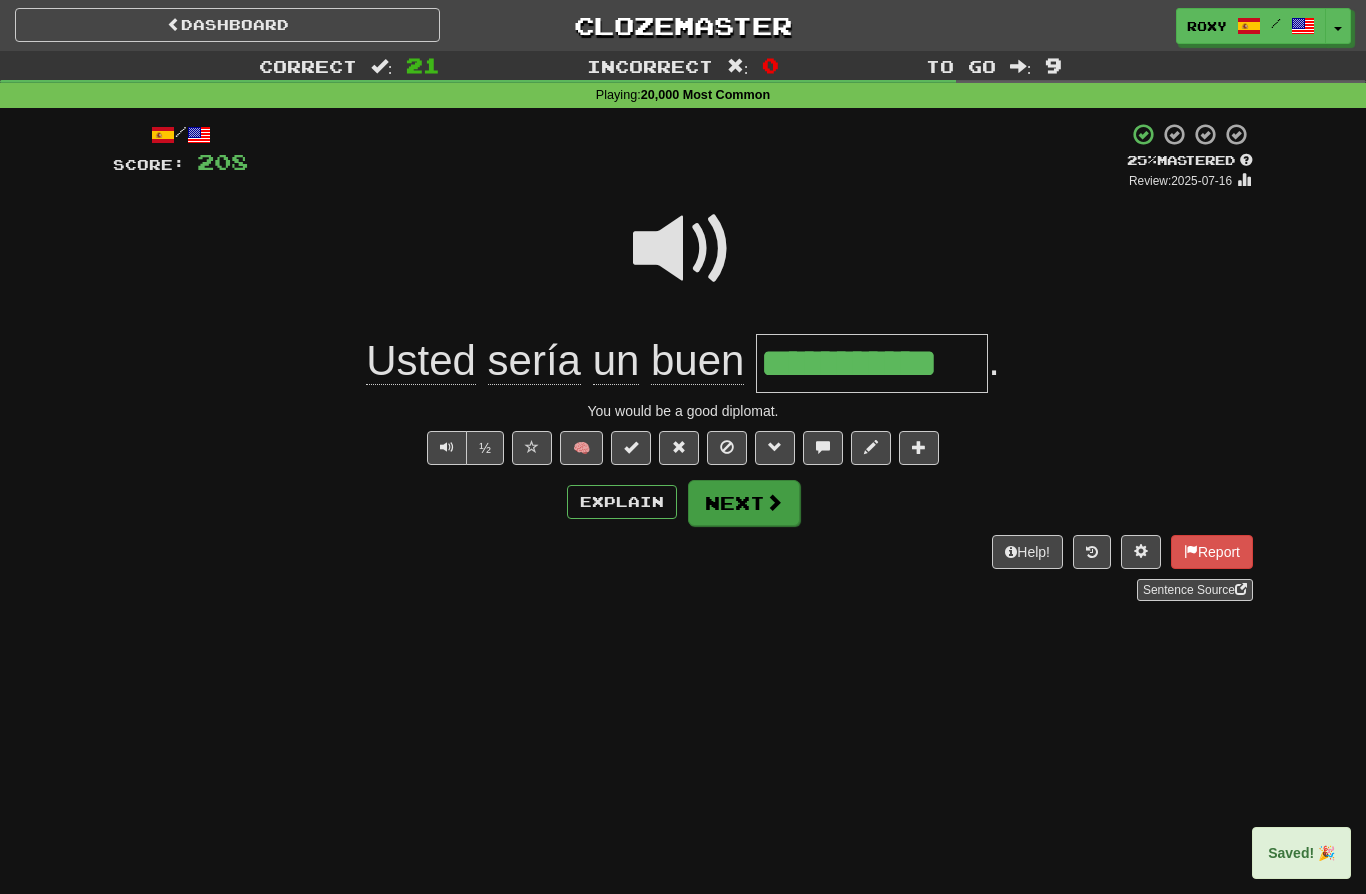 click at bounding box center [774, 502] 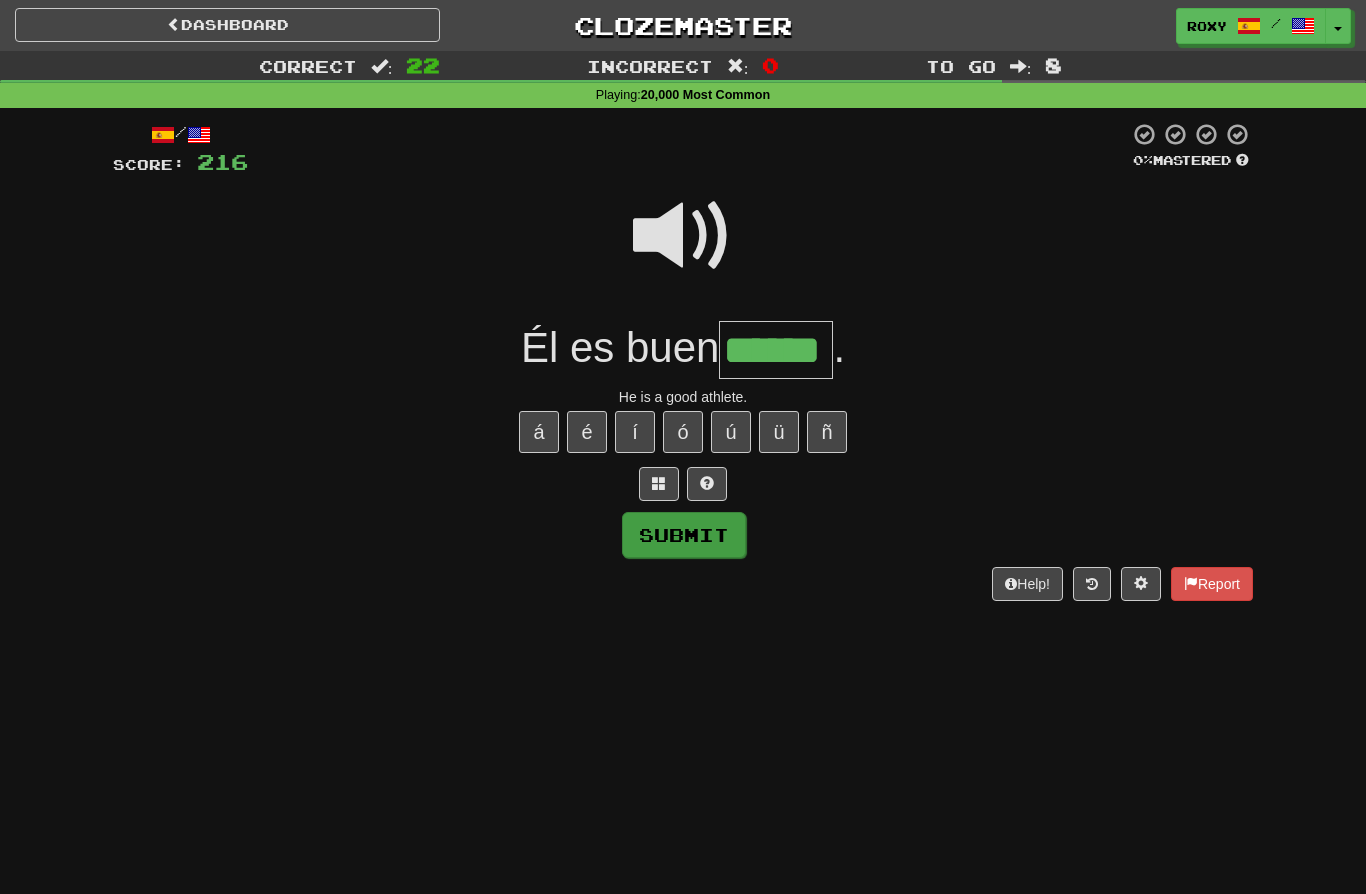 click on "Submit" at bounding box center (684, 535) 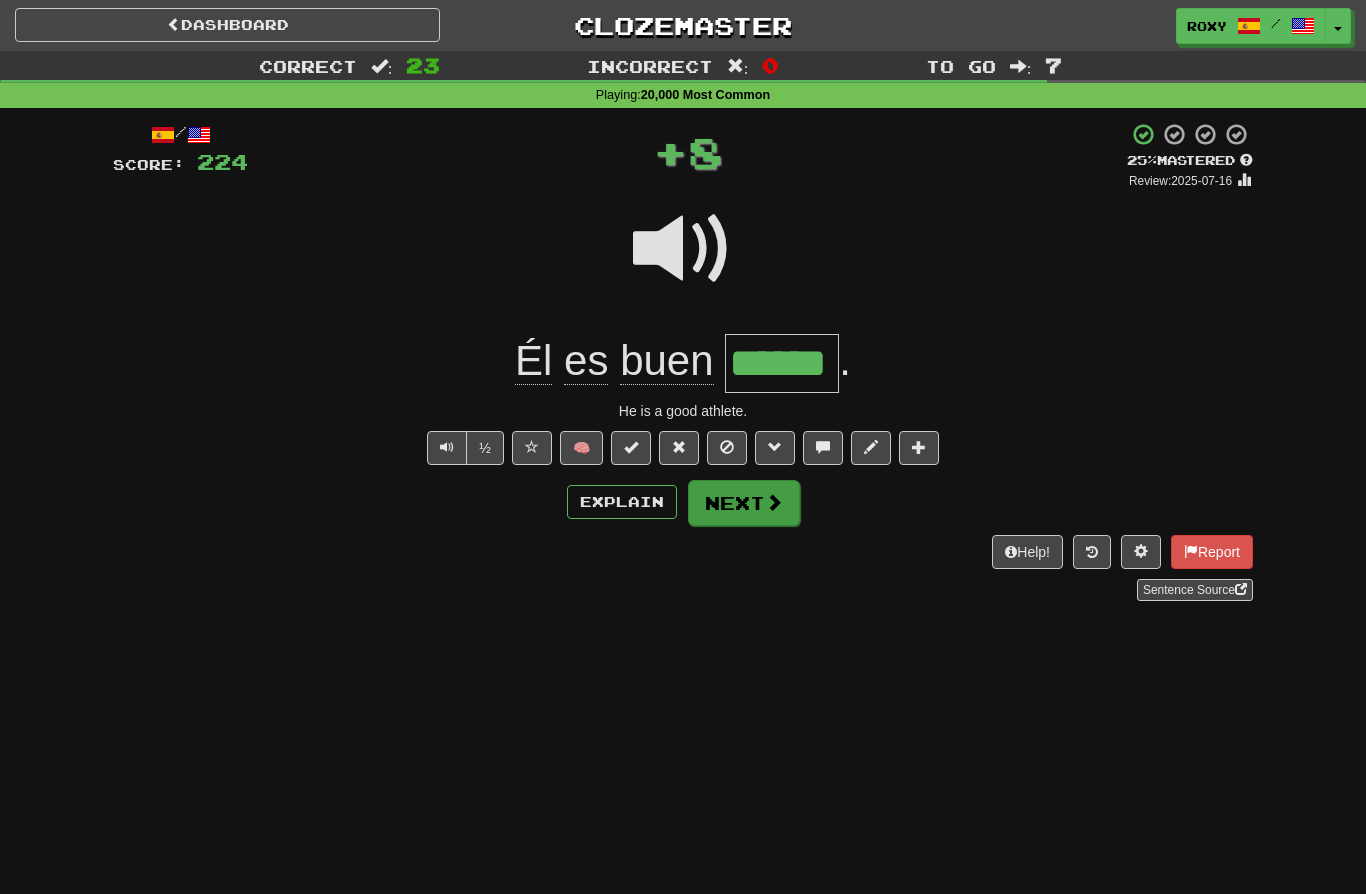 click at bounding box center (774, 502) 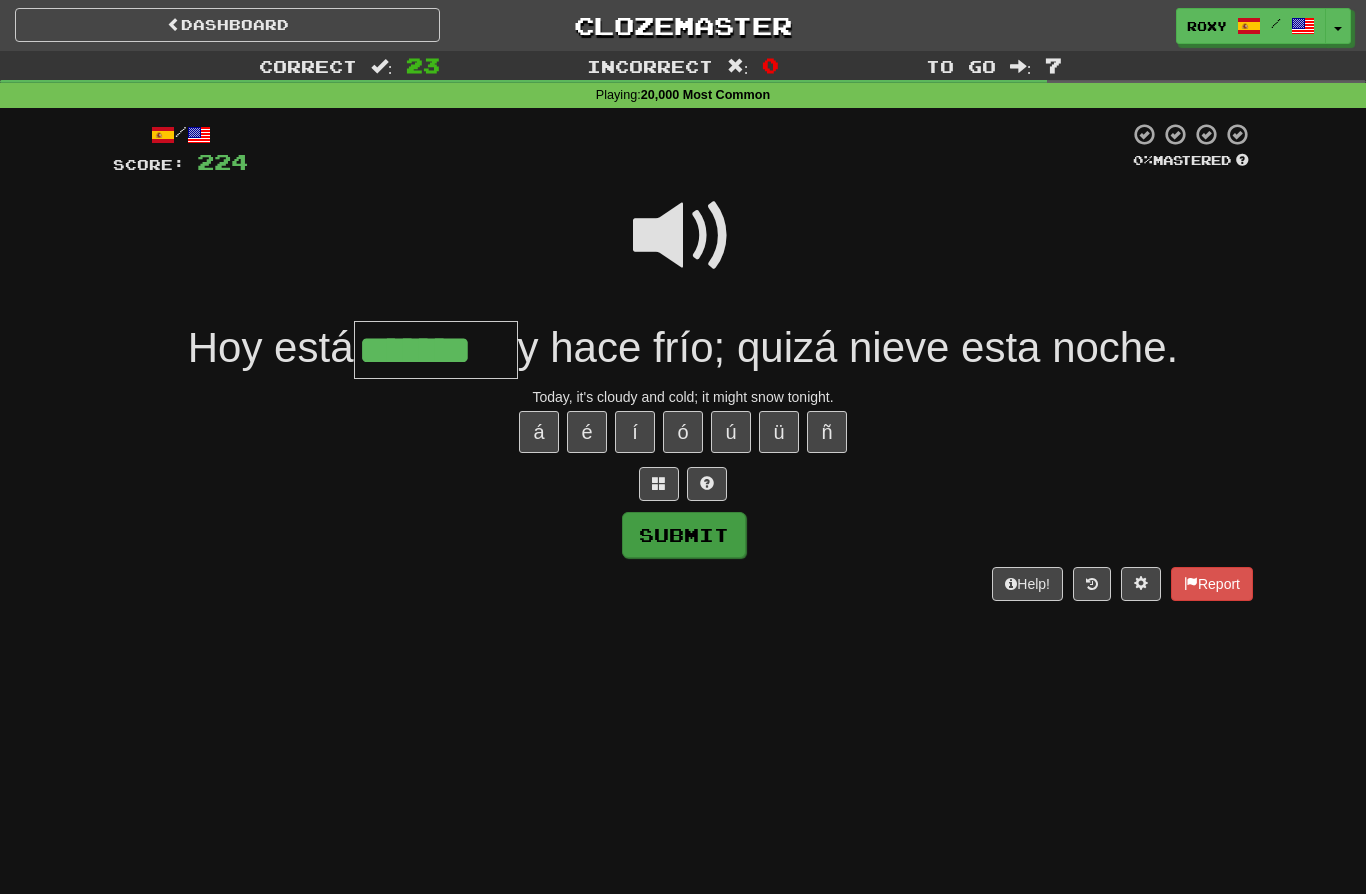 click on "Submit" at bounding box center [684, 535] 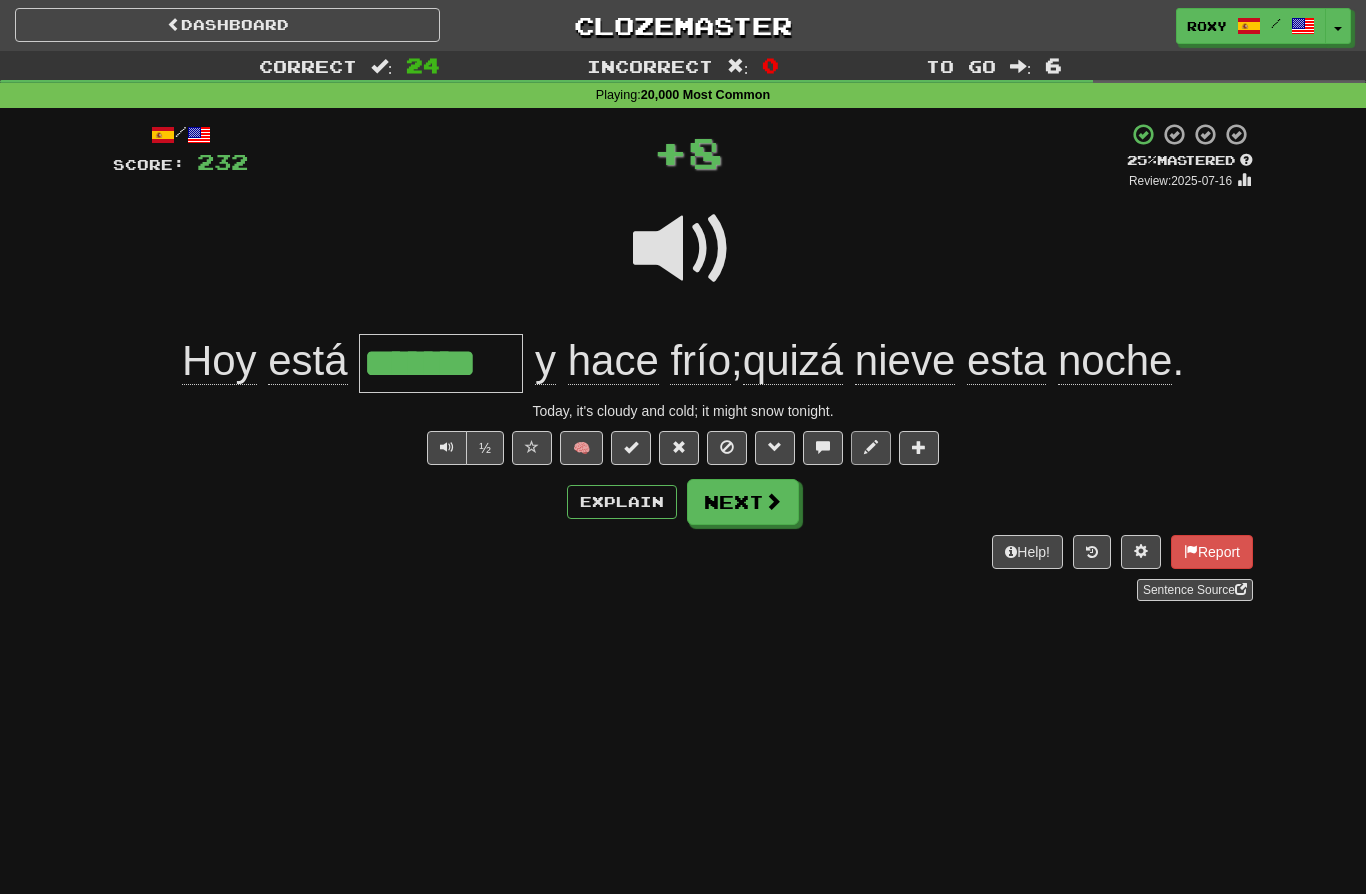 click at bounding box center (871, 448) 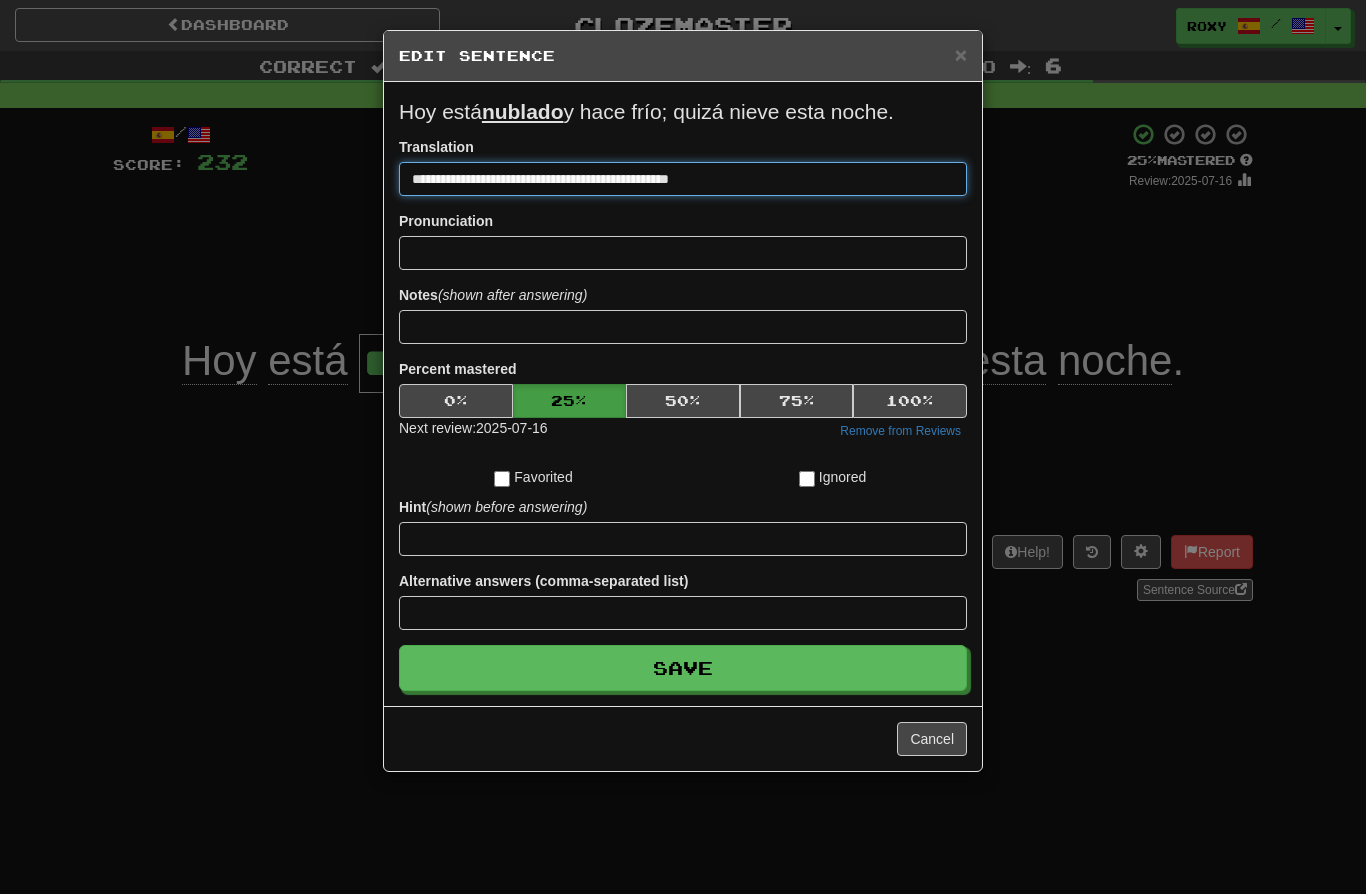 click on "**********" at bounding box center [683, 179] 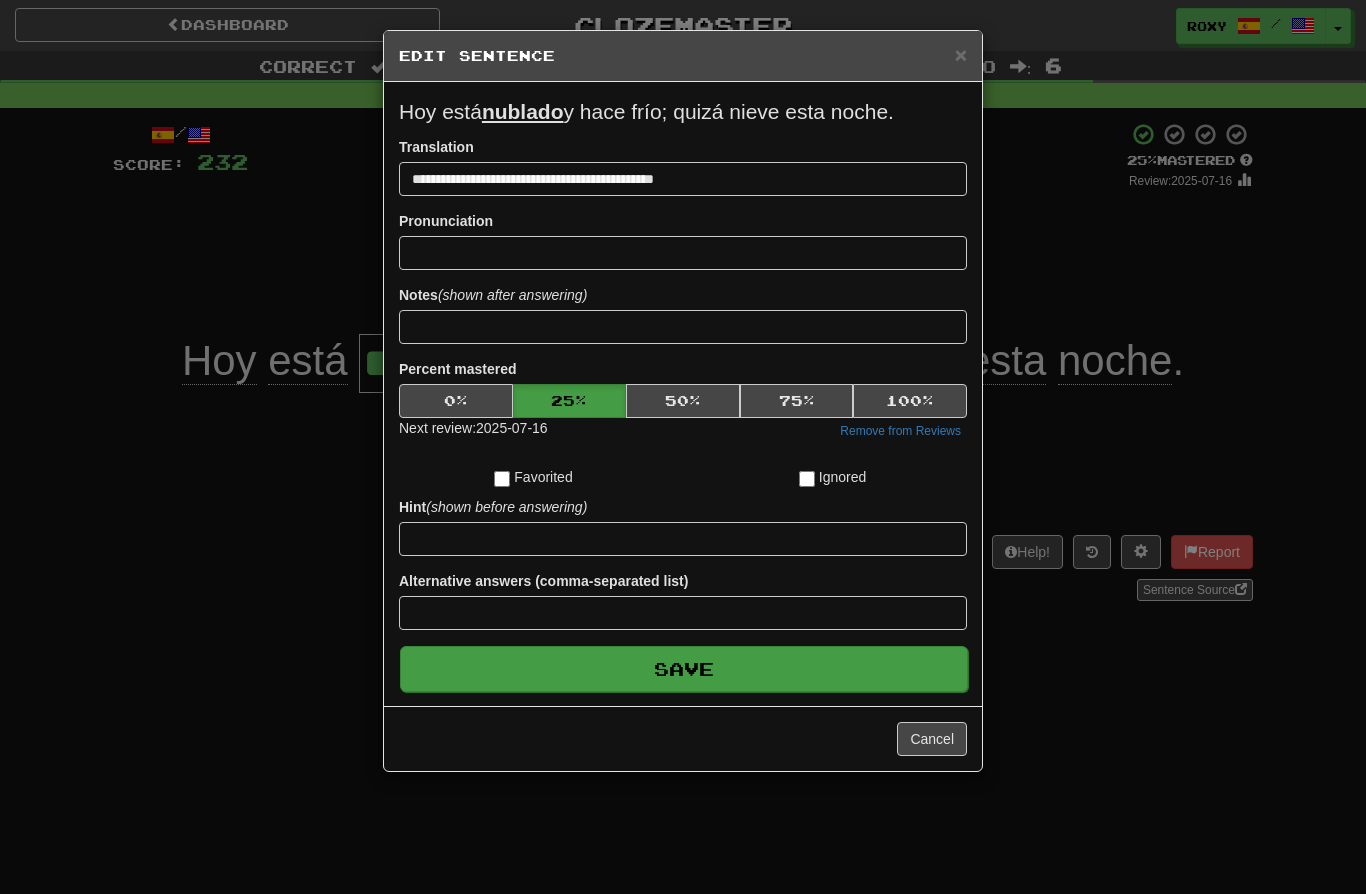 click on "Save" at bounding box center (684, 669) 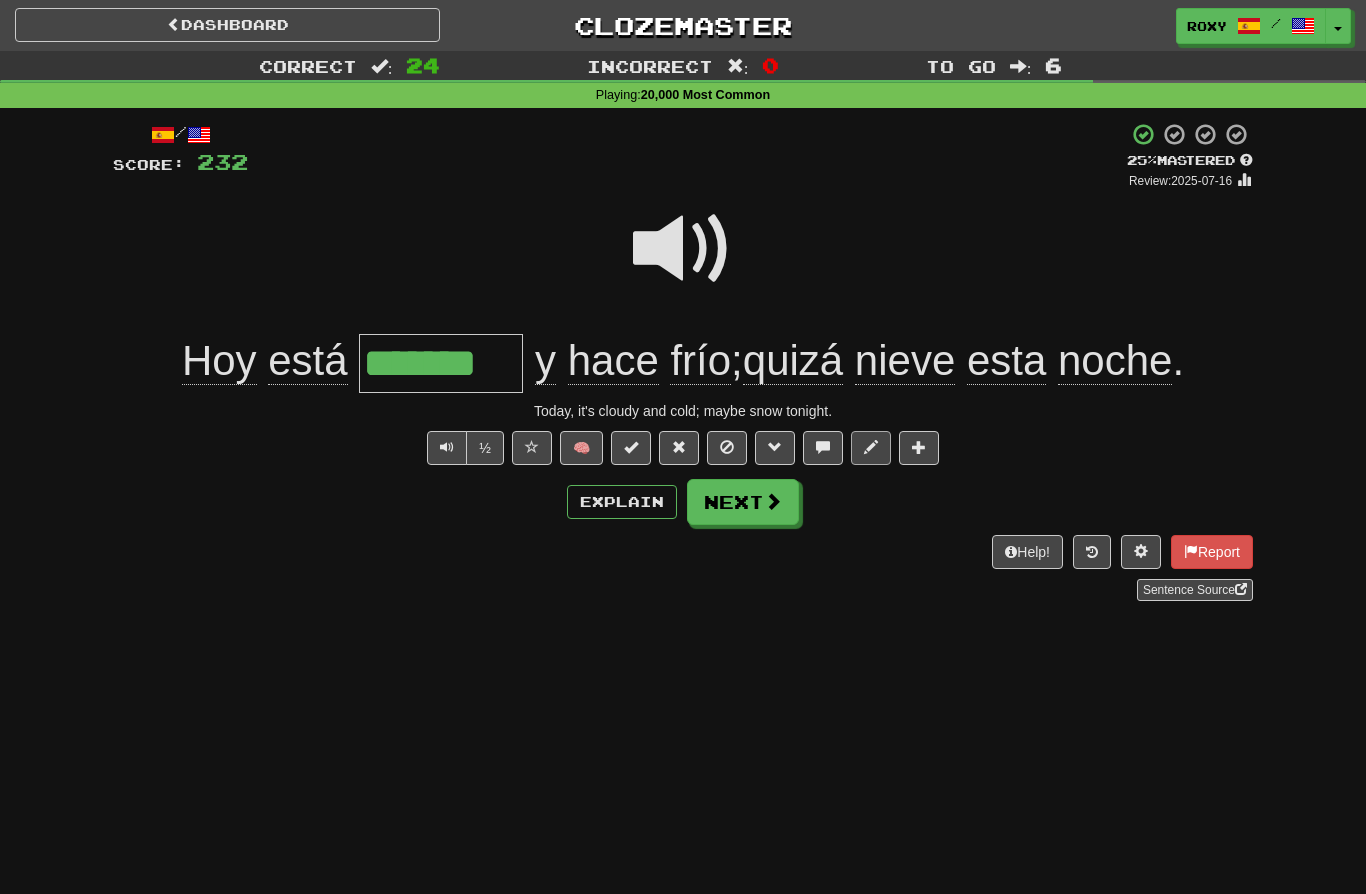 click at bounding box center [871, 447] 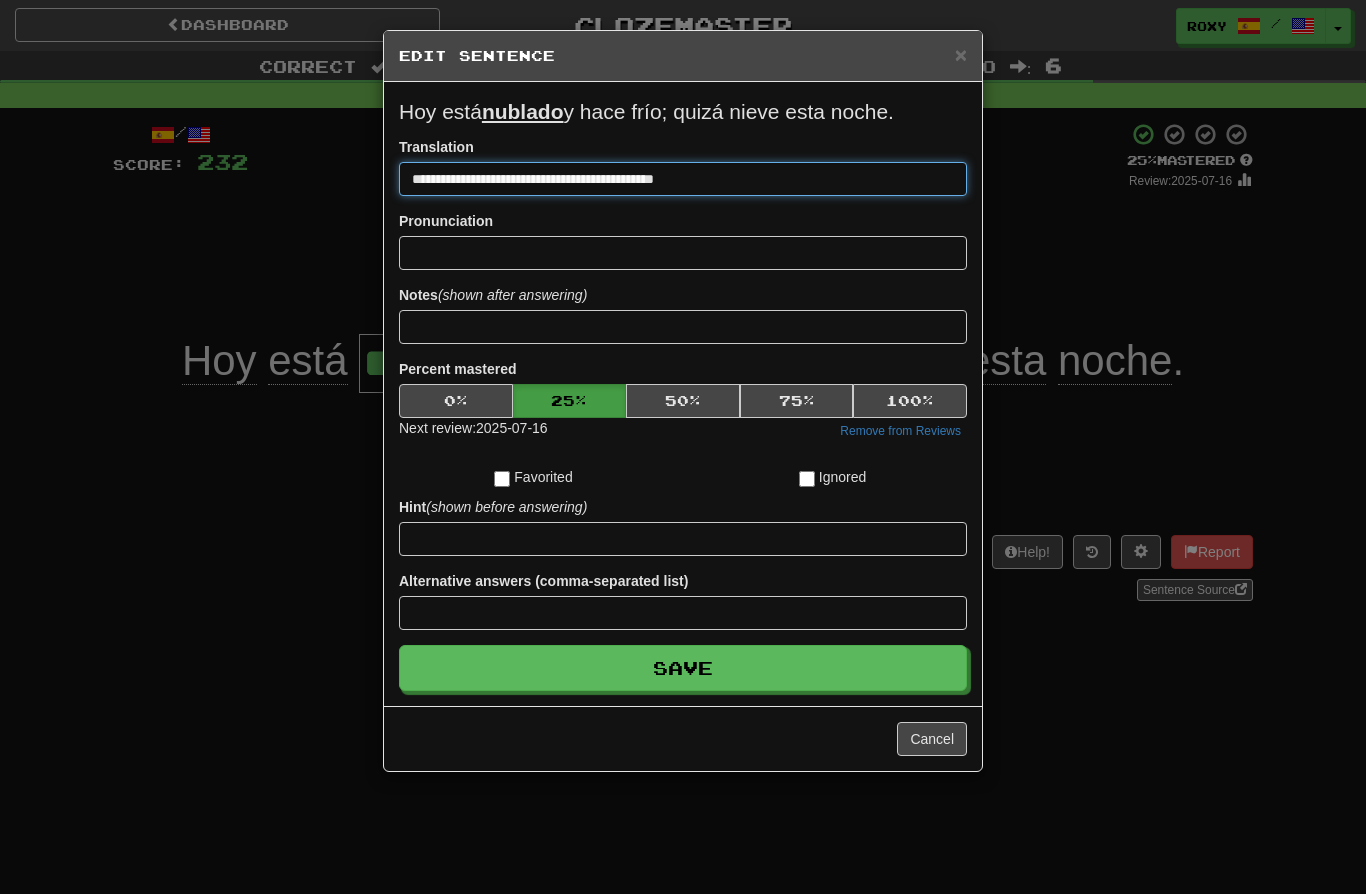 click on "**********" at bounding box center [683, 179] 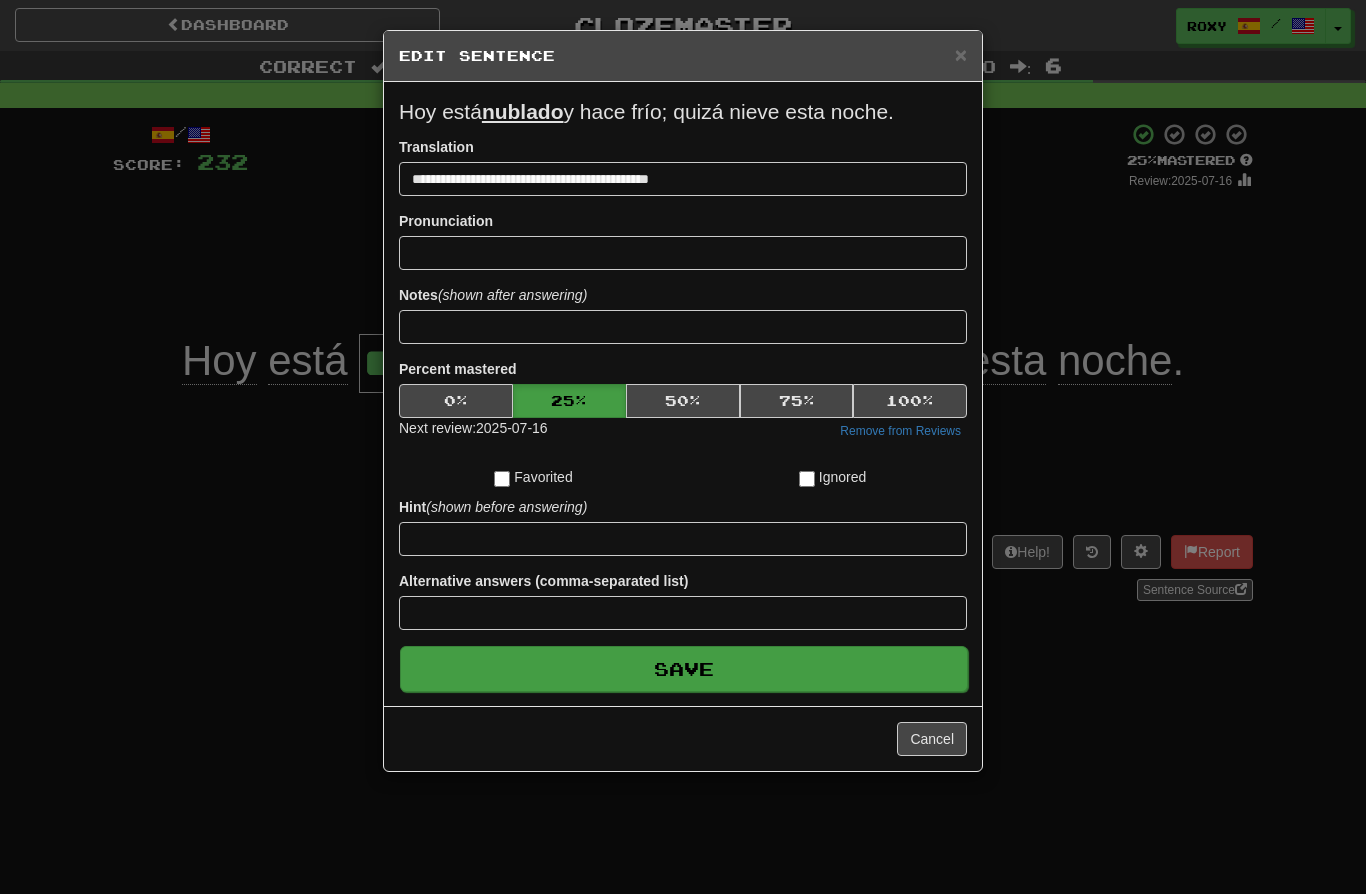 click on "Save" at bounding box center (684, 669) 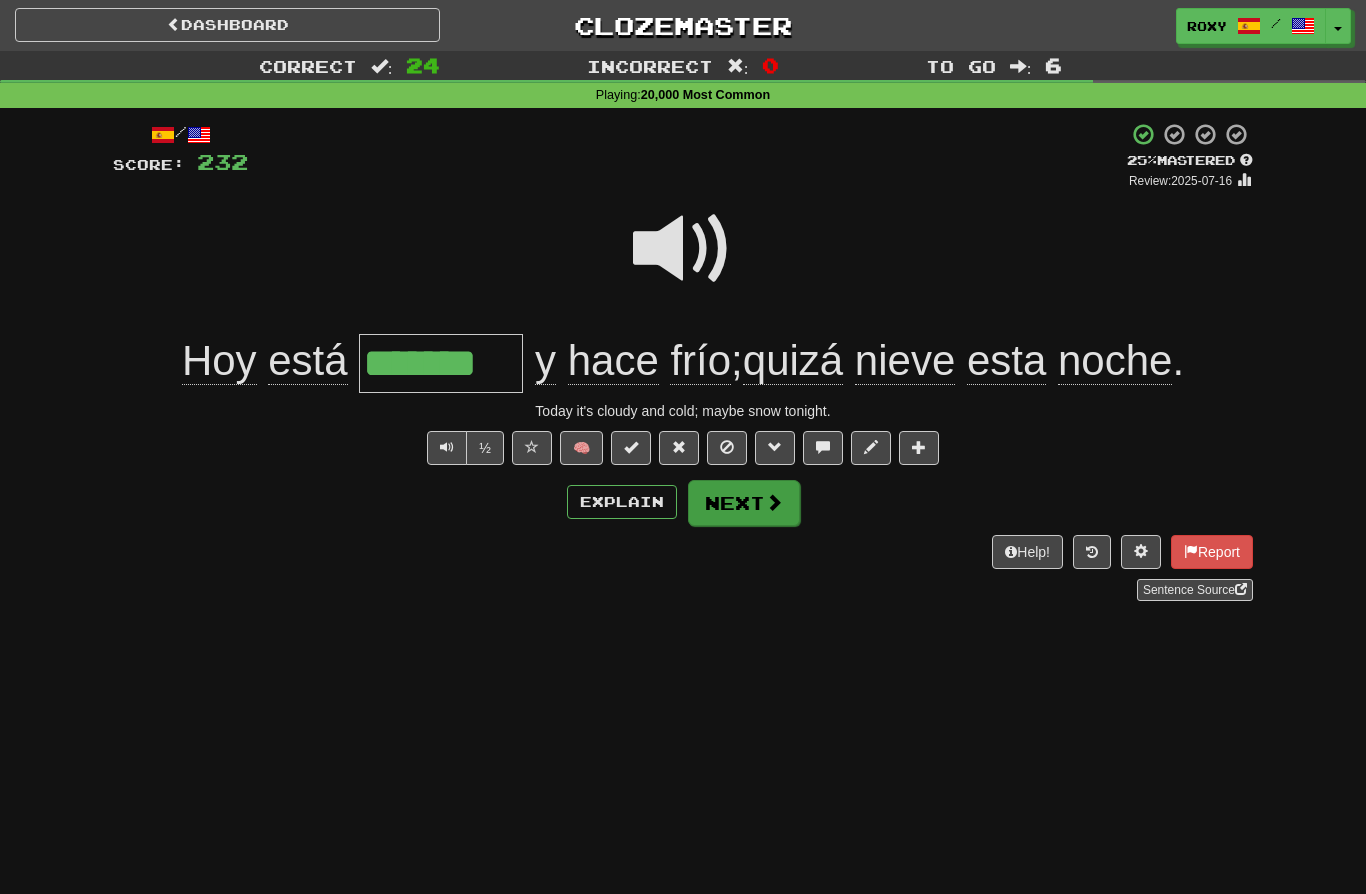 click at bounding box center [774, 502] 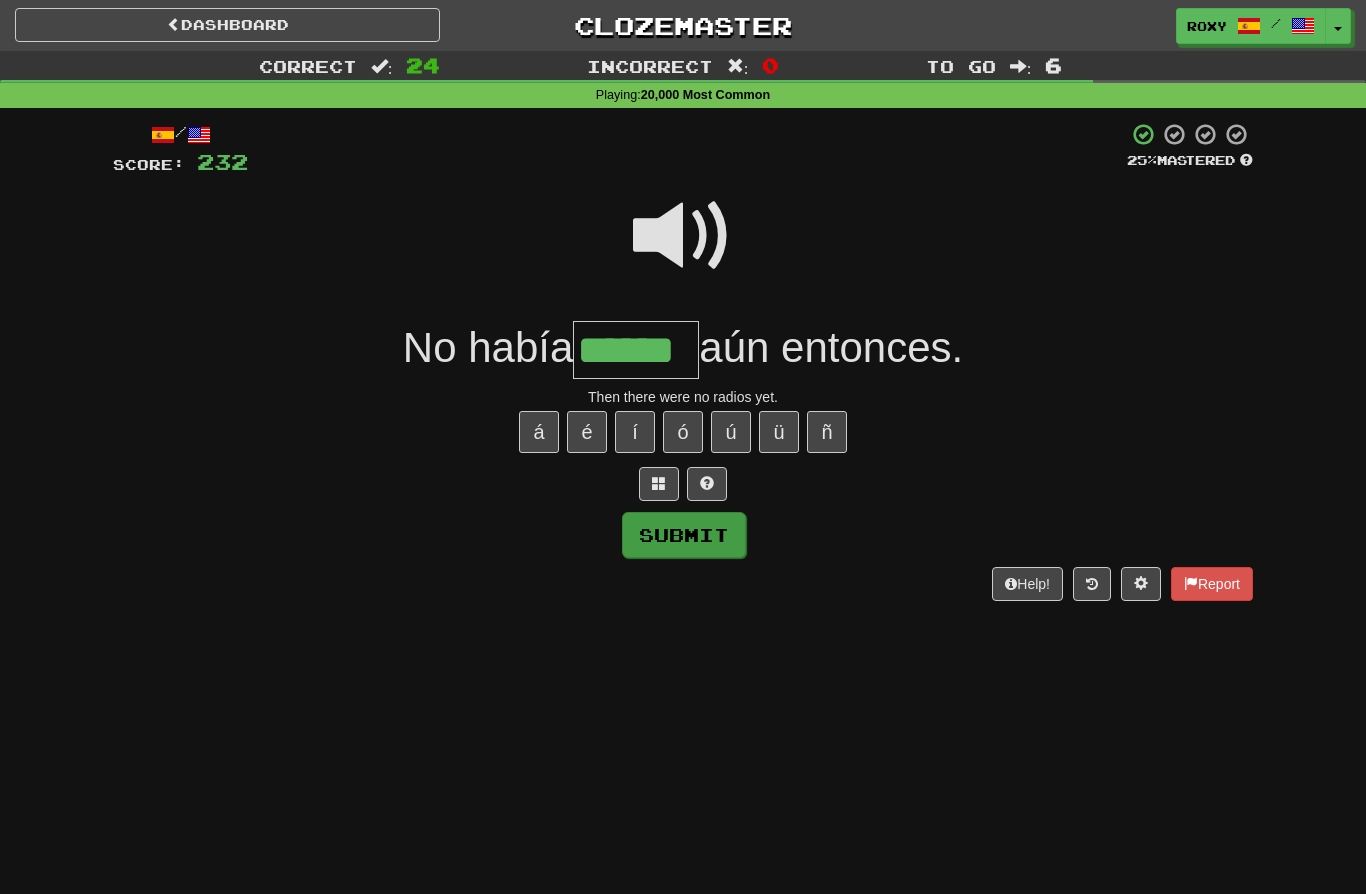 click on "Submit" at bounding box center (684, 535) 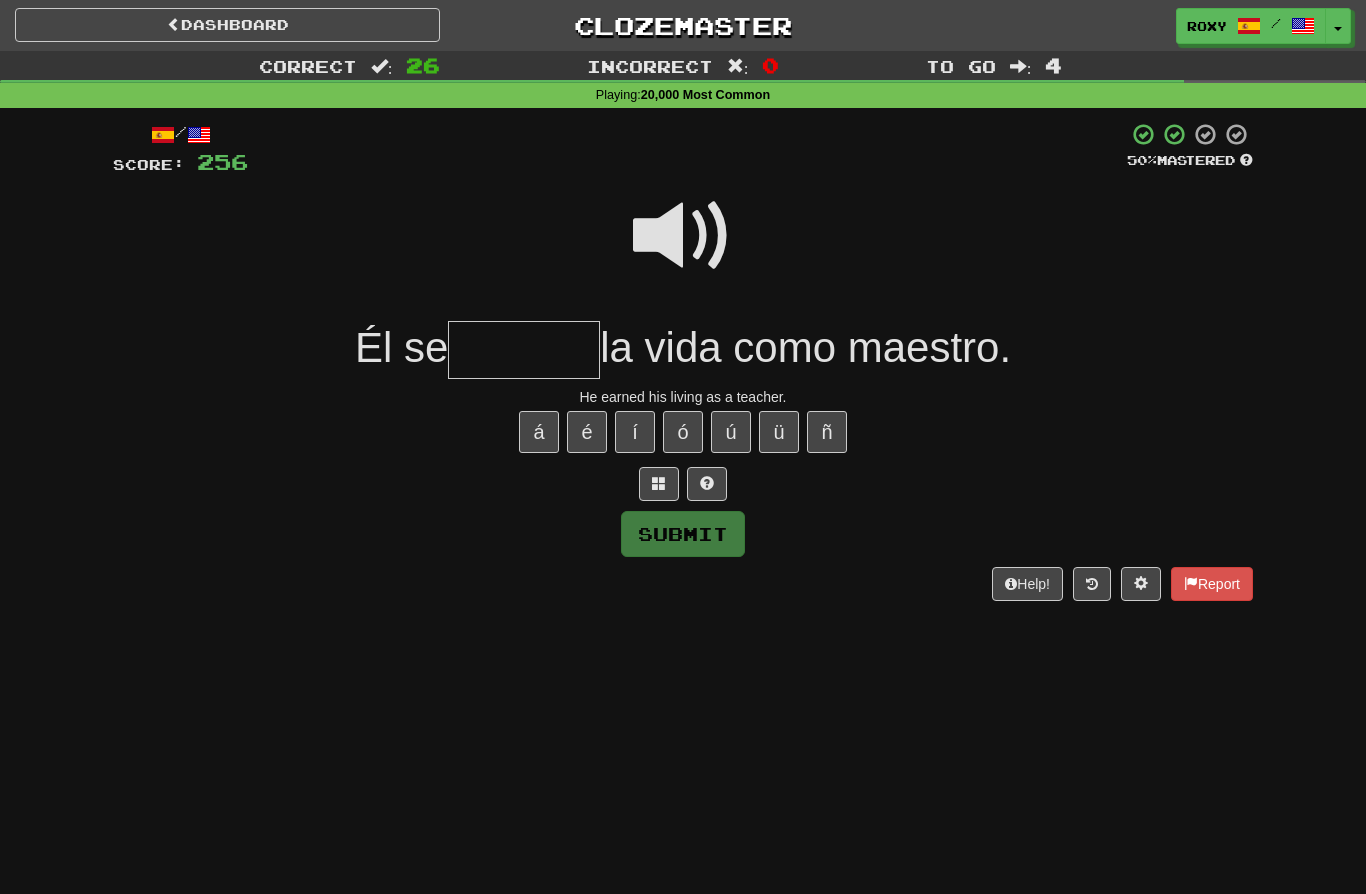 click at bounding box center [683, 236] 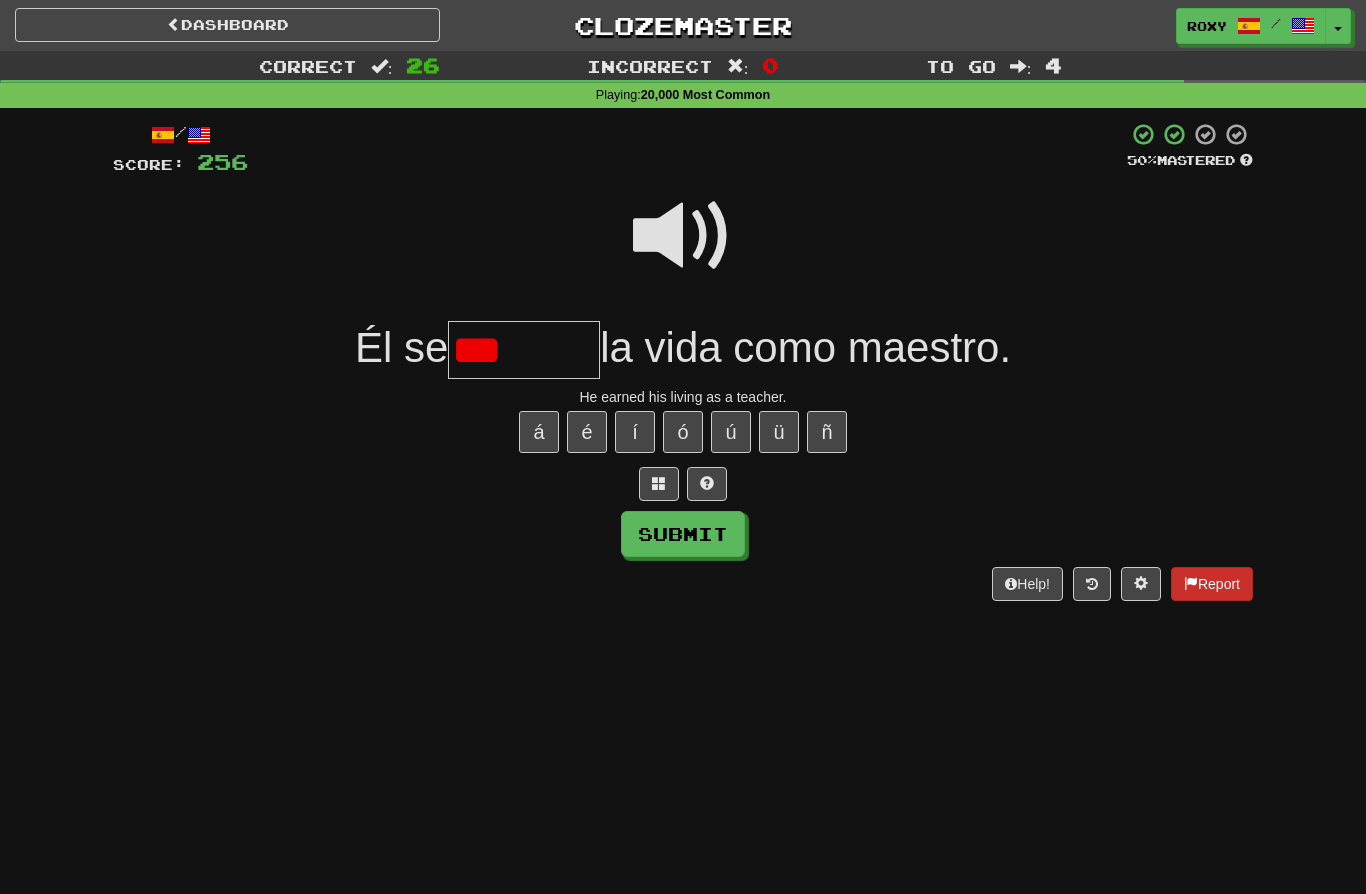 click on "Report" at bounding box center (1212, 584) 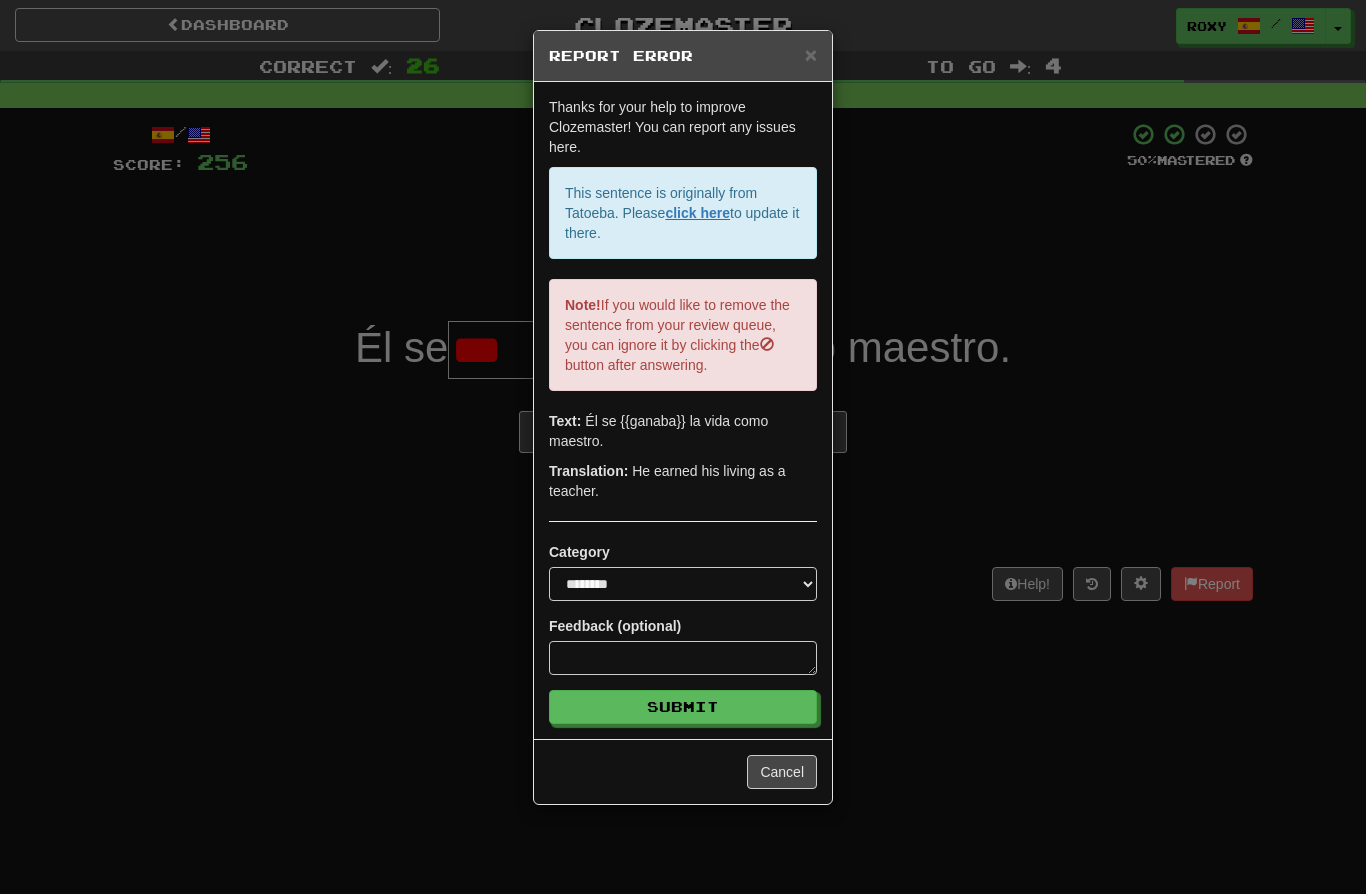 click on "**********" at bounding box center (683, 447) 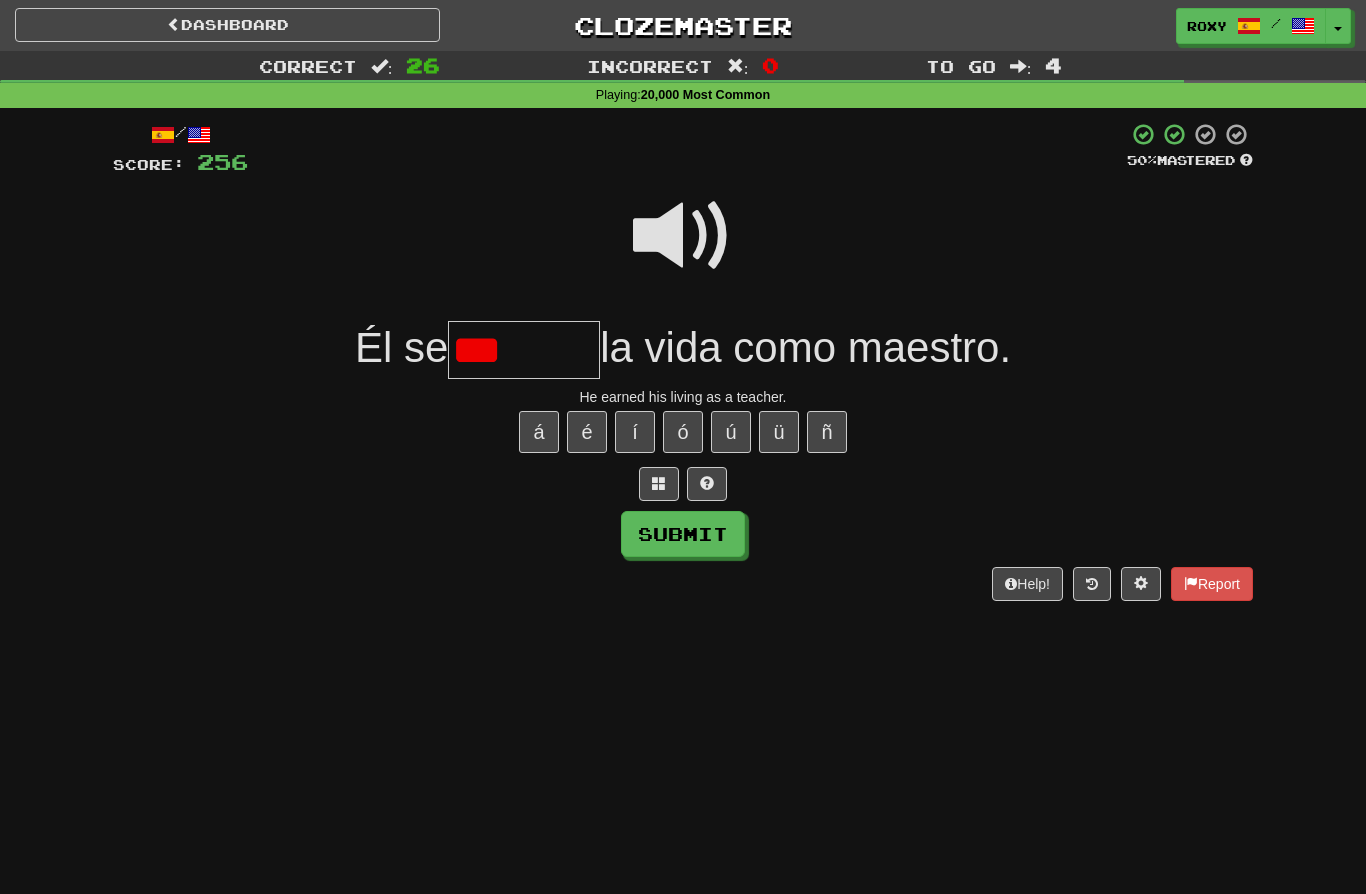 click on "***" at bounding box center [524, 350] 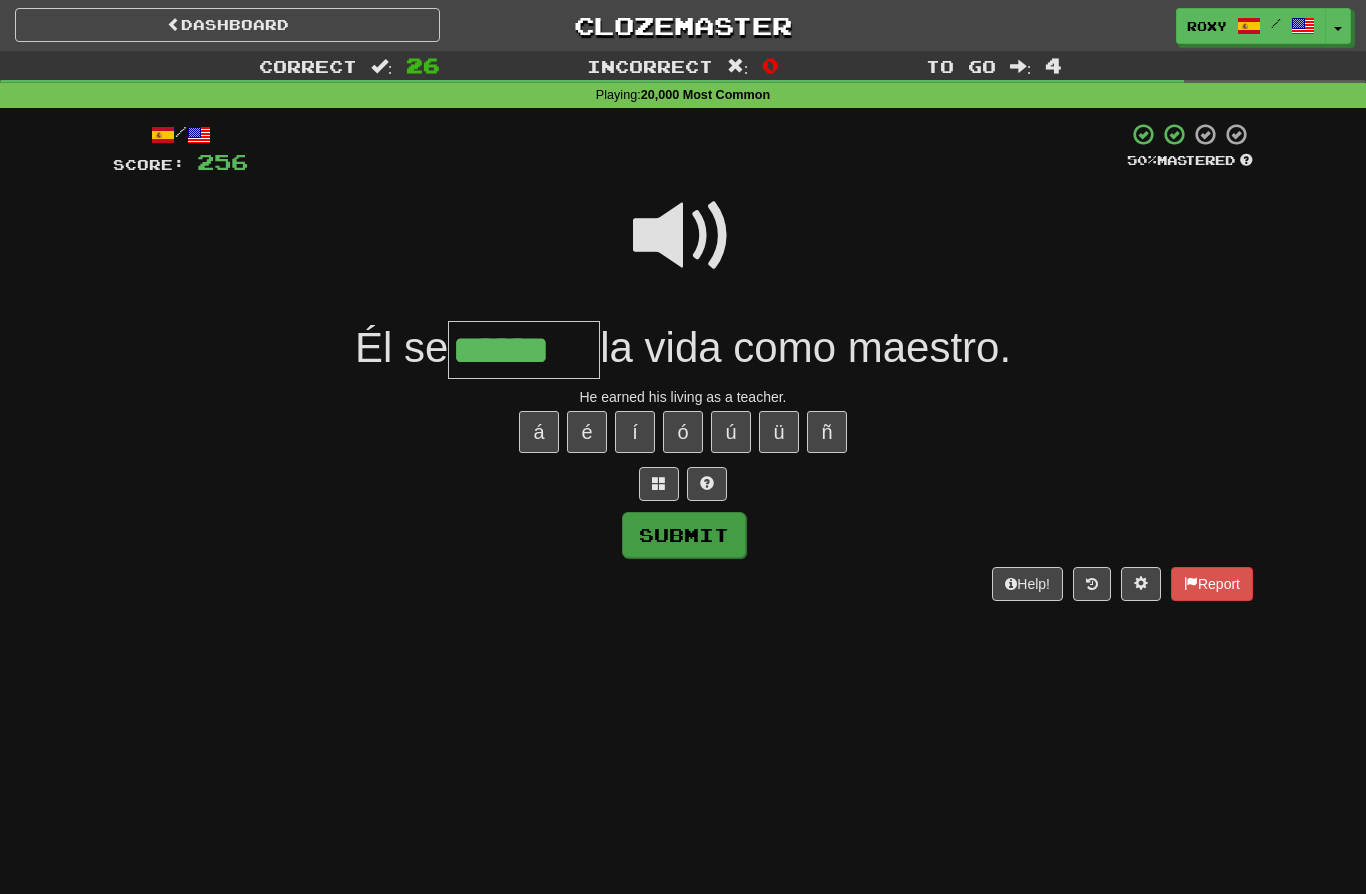 click on "Submit" at bounding box center [684, 535] 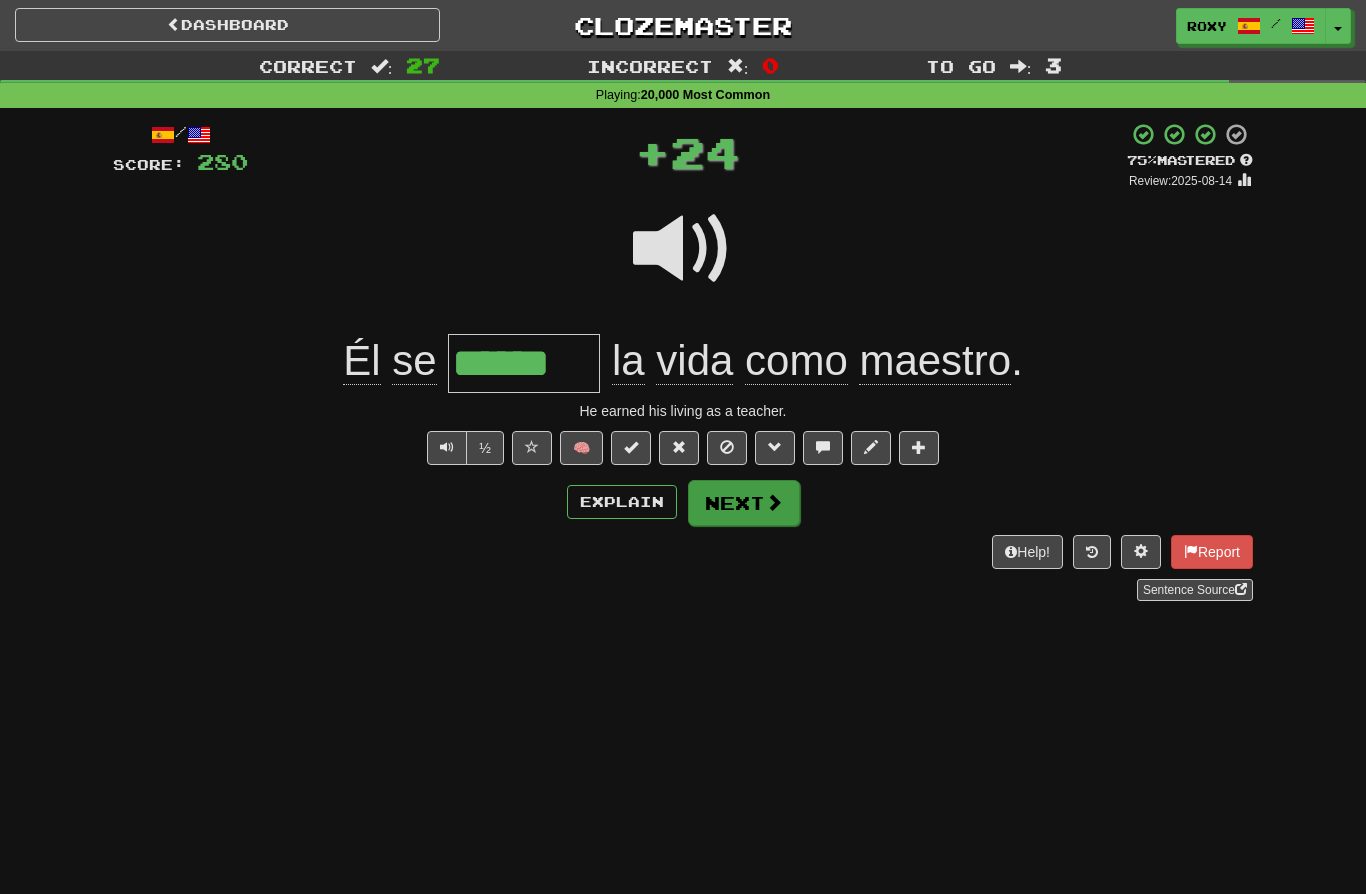 click on "Next" at bounding box center (744, 503) 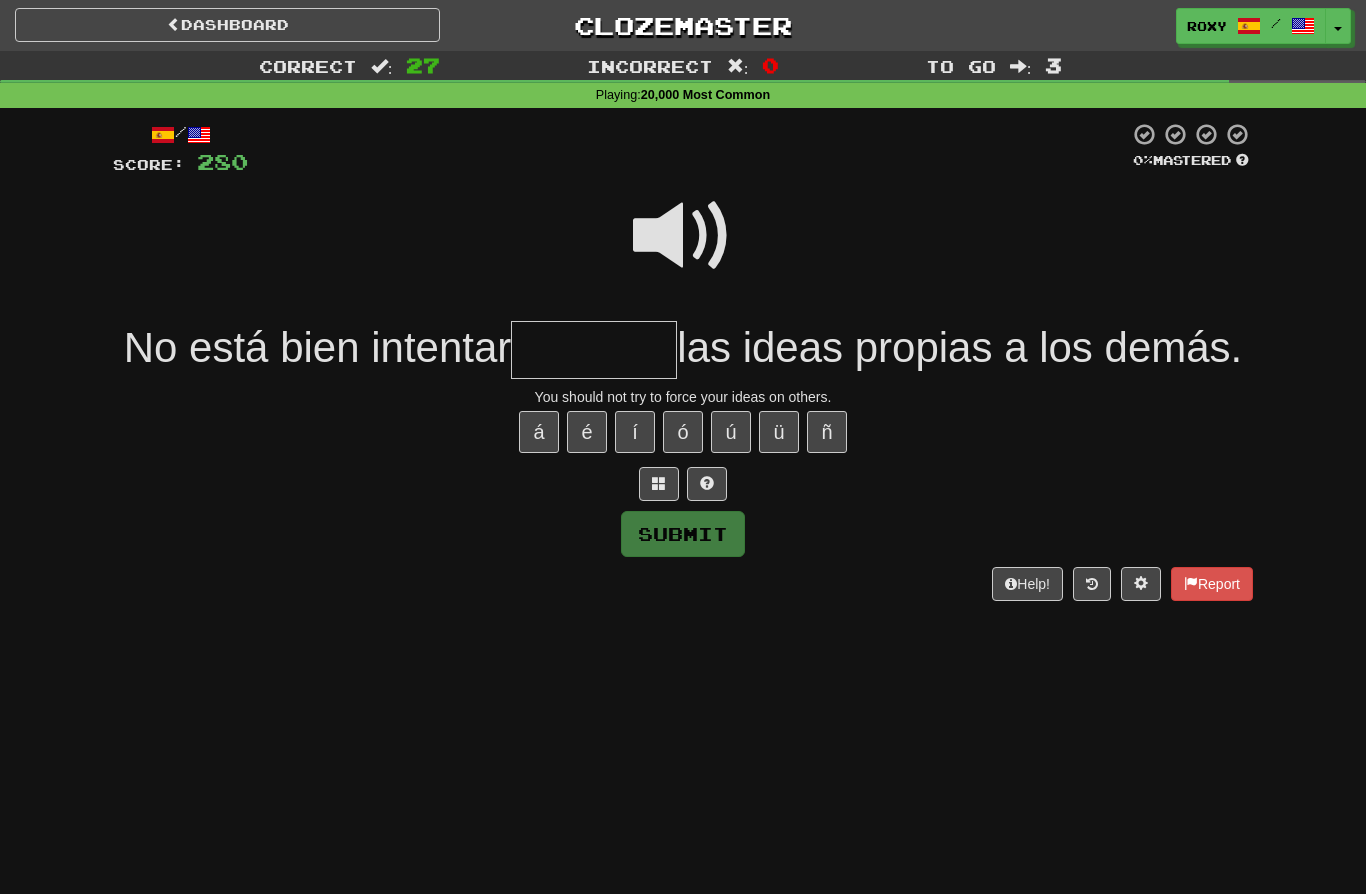 click at bounding box center [683, 236] 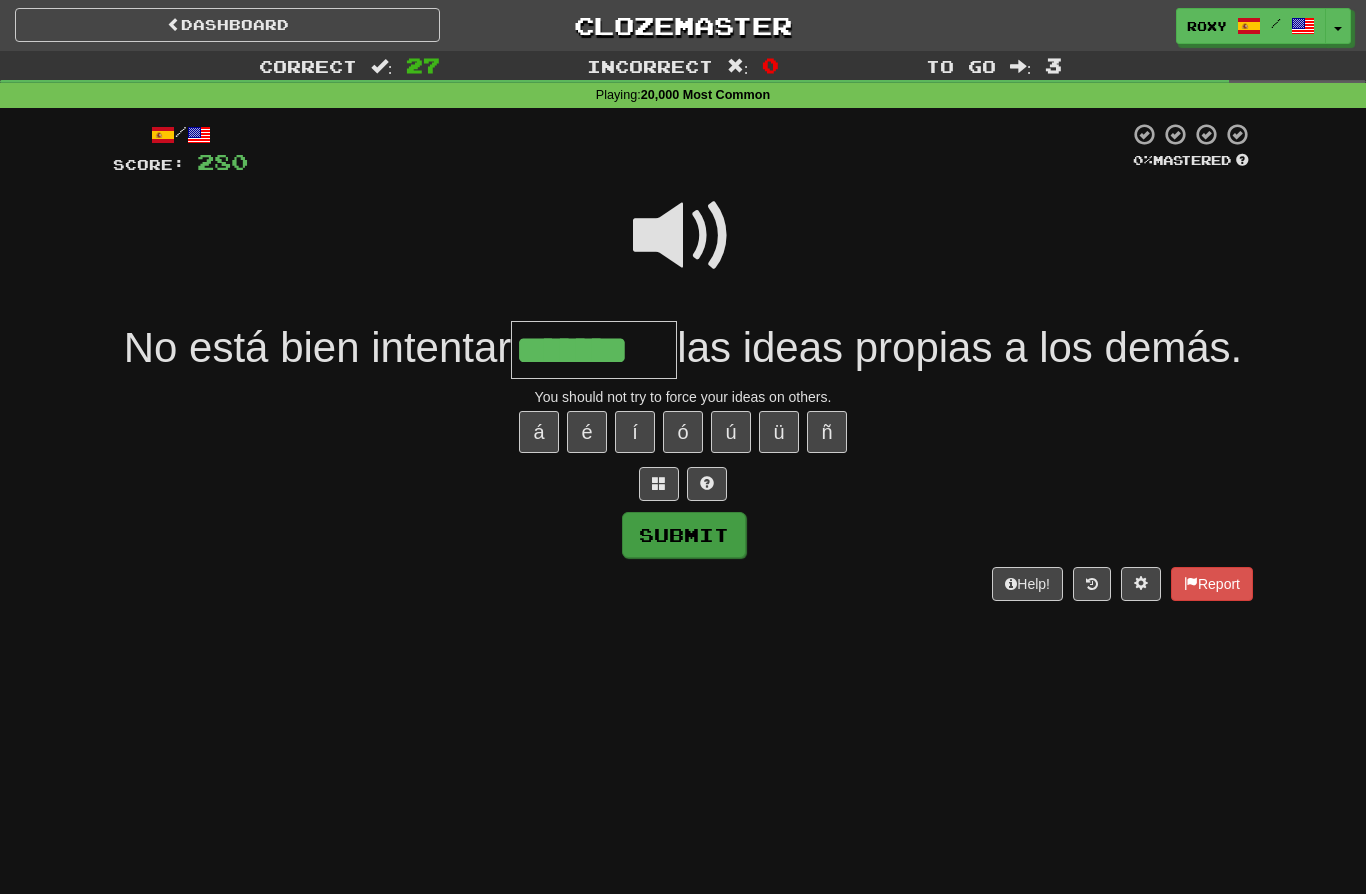 click on "Submit" at bounding box center [684, 535] 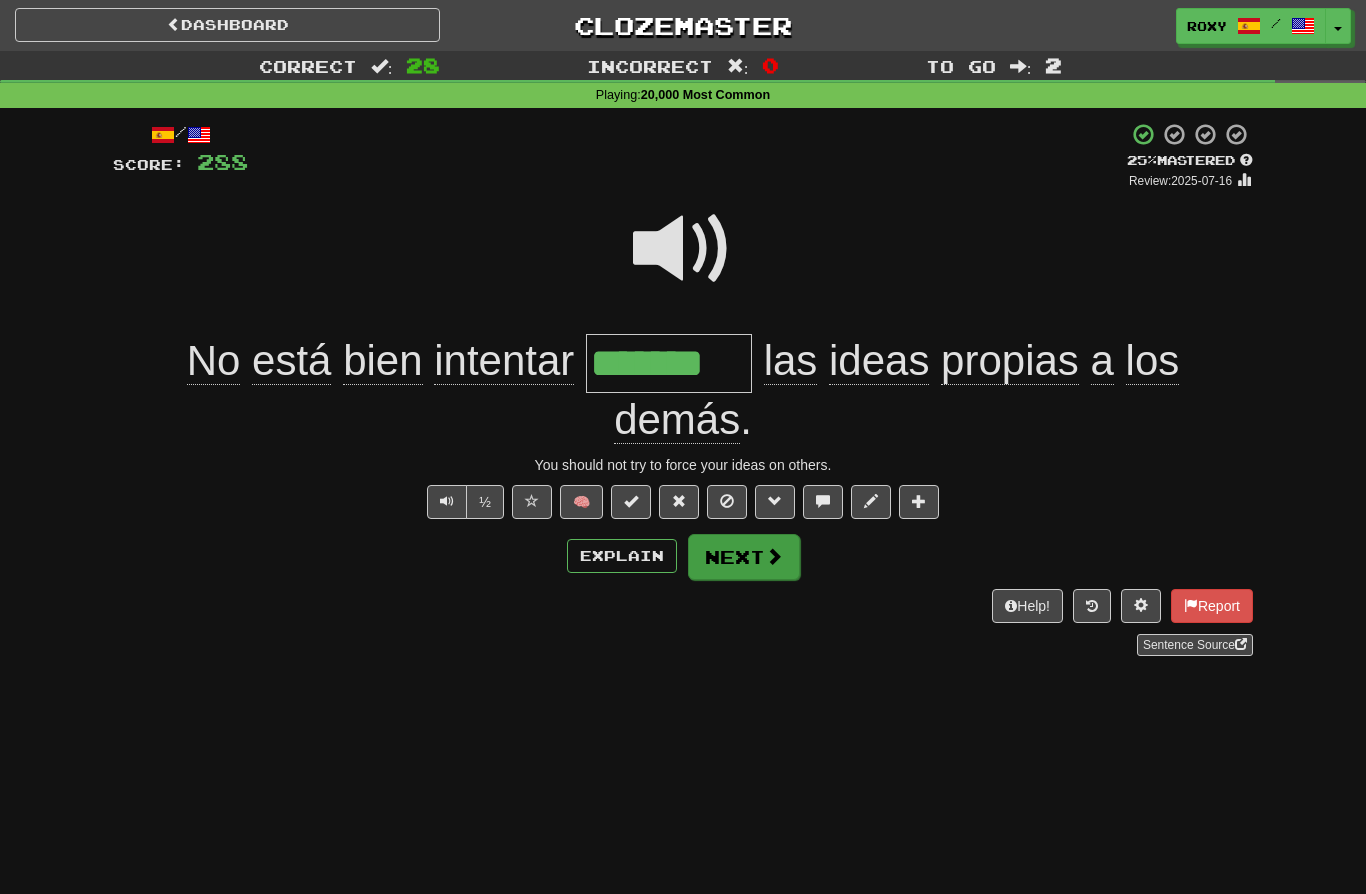 click on "Next" at bounding box center [744, 557] 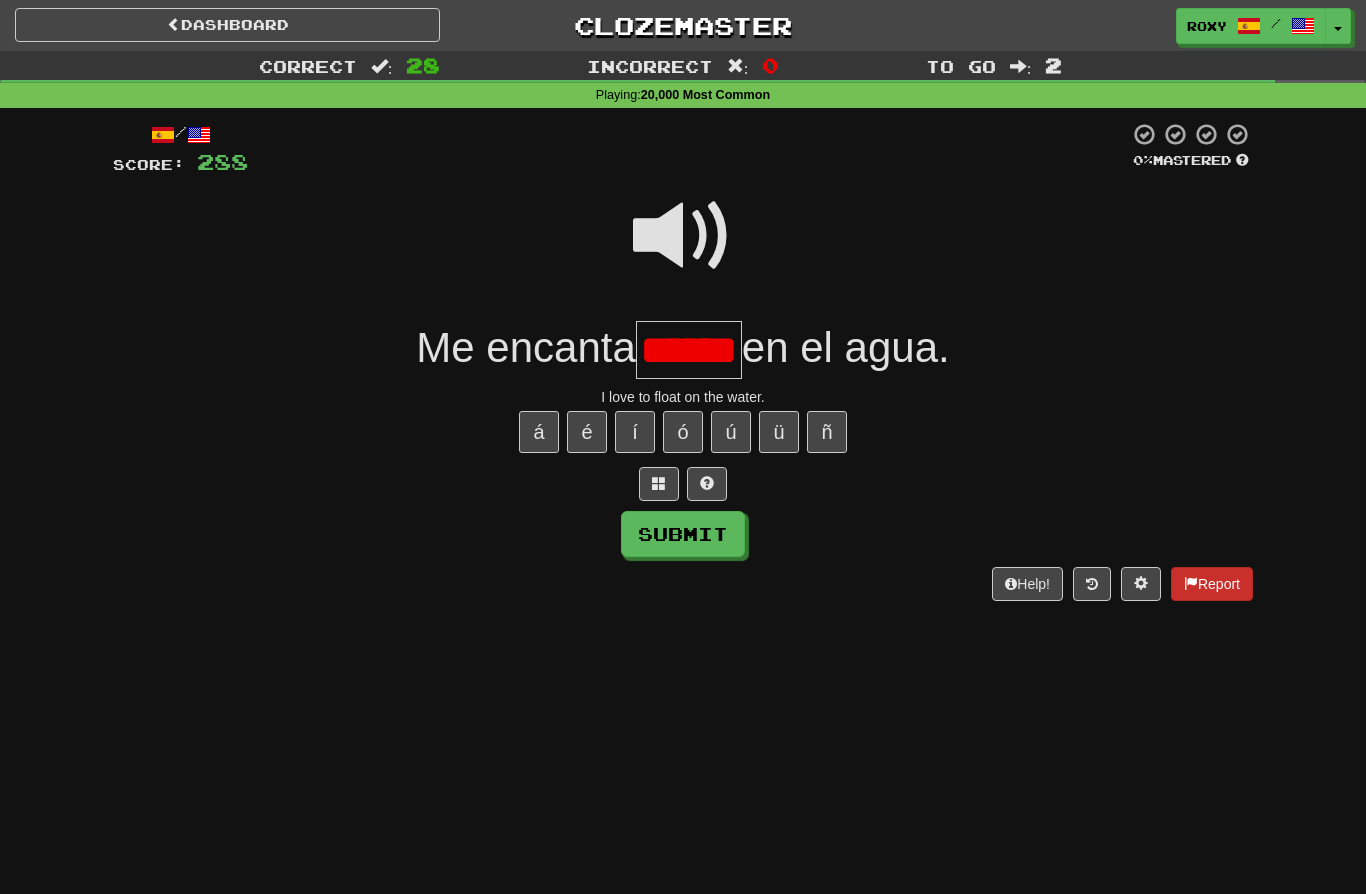 click on "Report" at bounding box center (1212, 584) 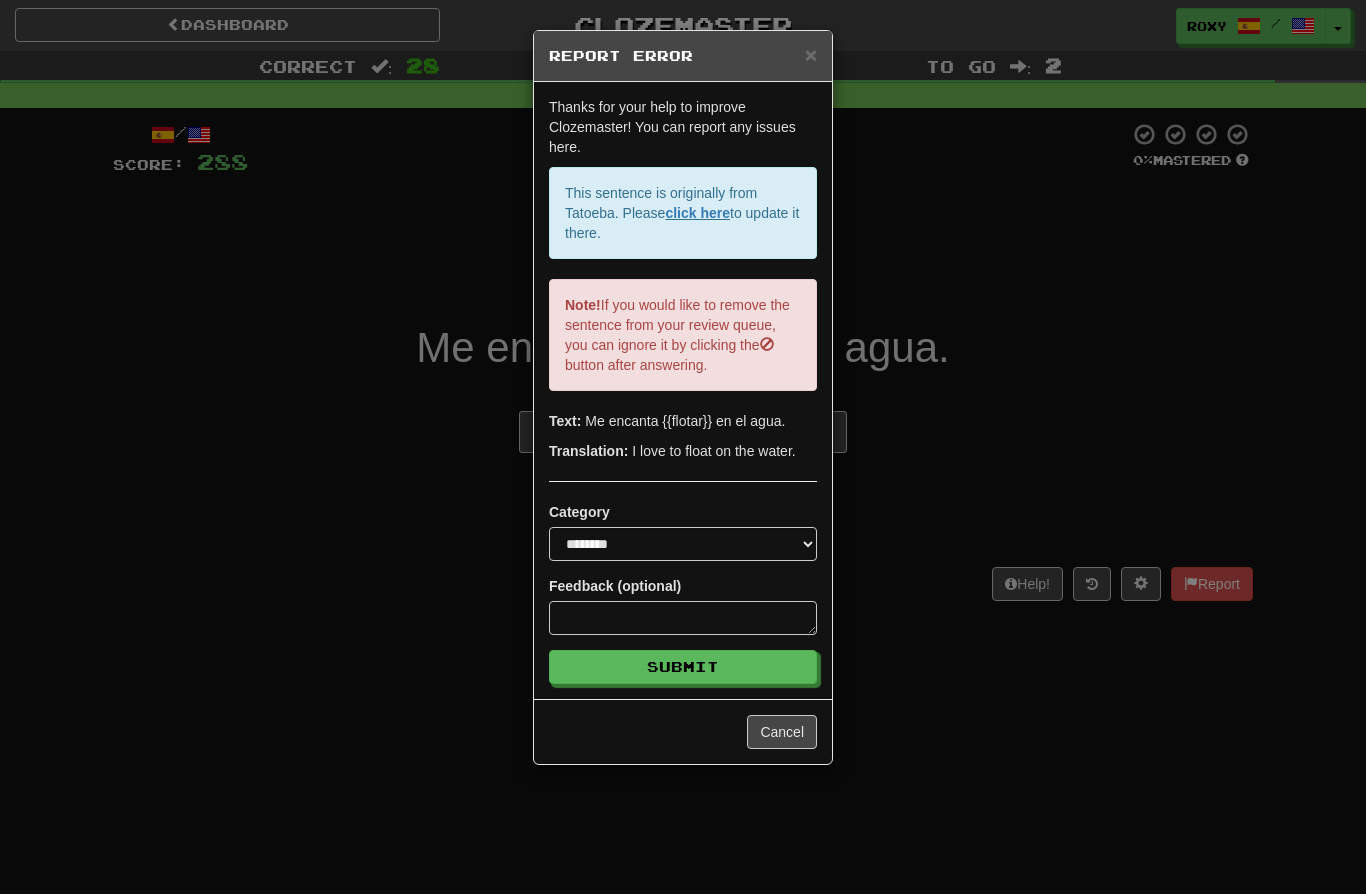 click on "**********" at bounding box center (683, 447) 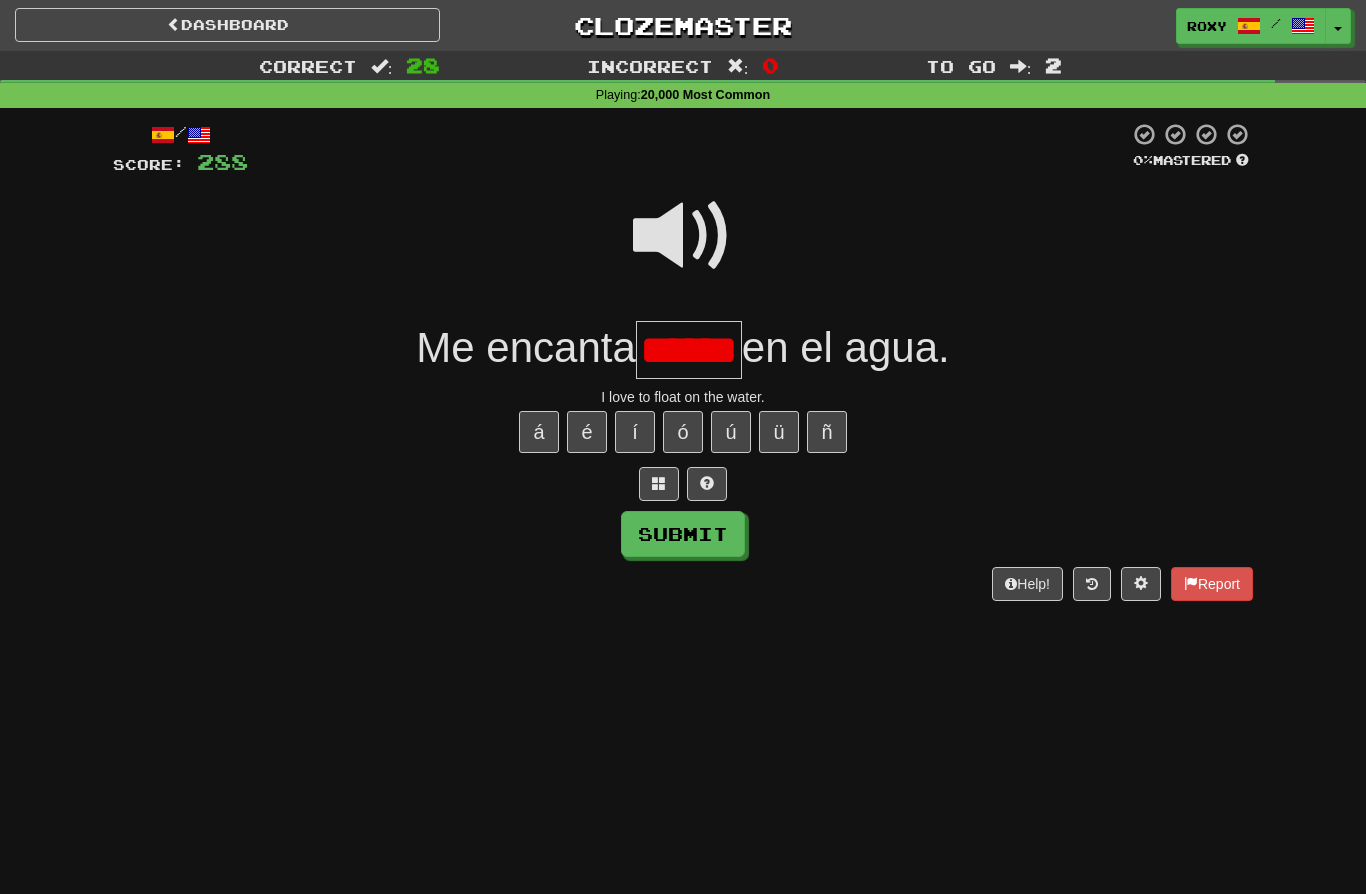 click on "******" at bounding box center [689, 350] 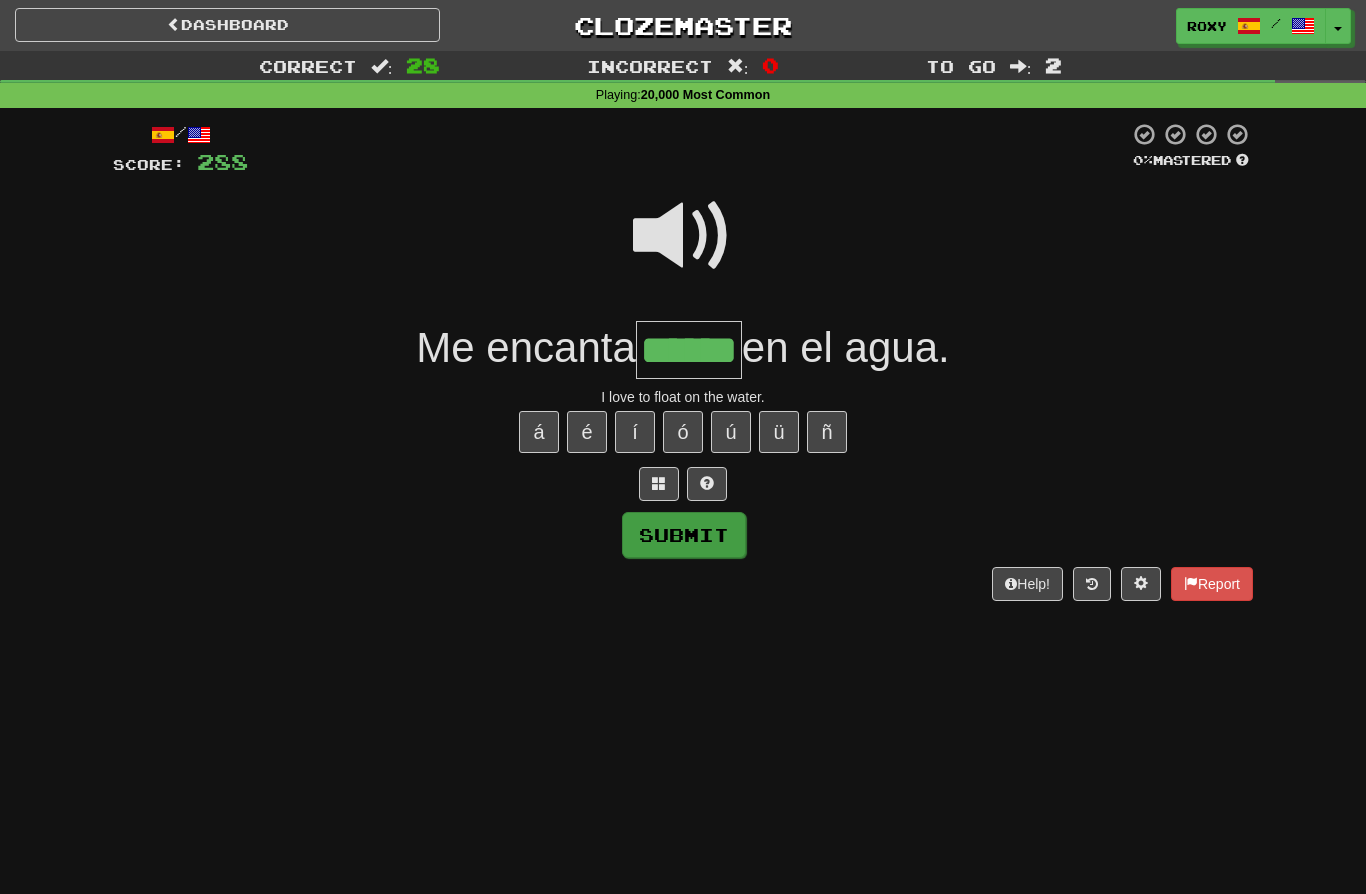 click on "Submit" at bounding box center (684, 535) 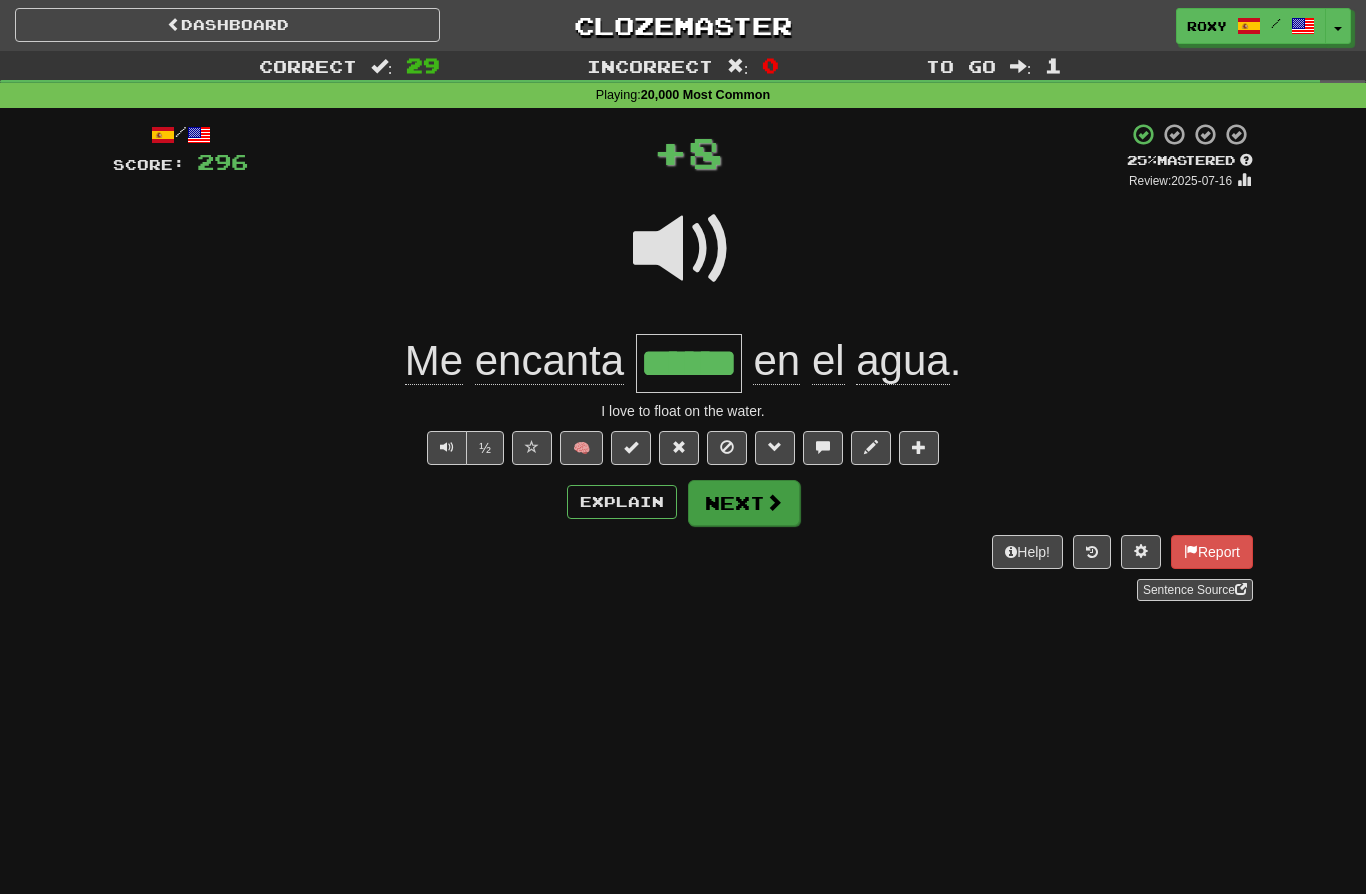 click on "Next" at bounding box center [744, 503] 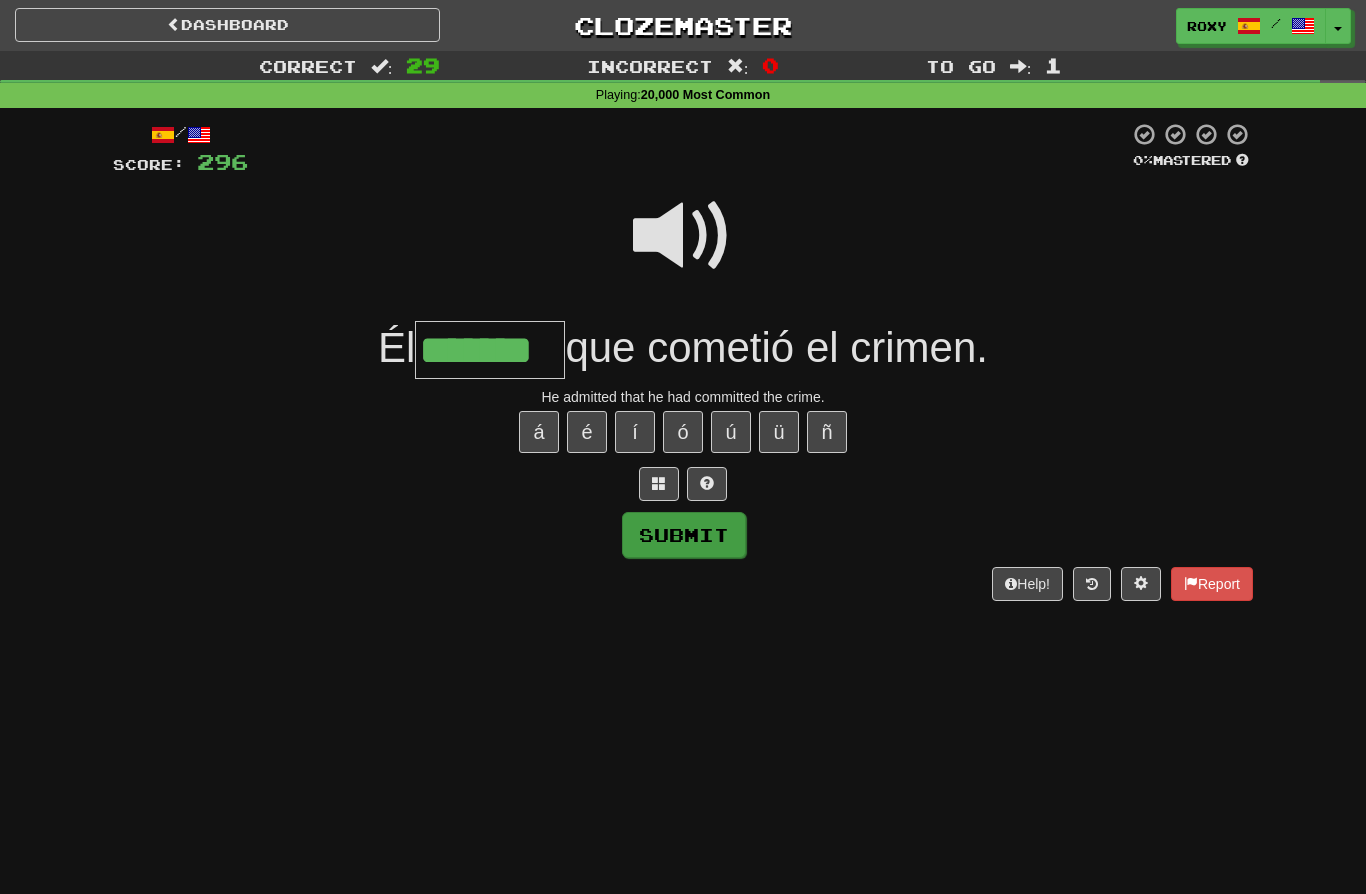 click on "Submit" at bounding box center [684, 535] 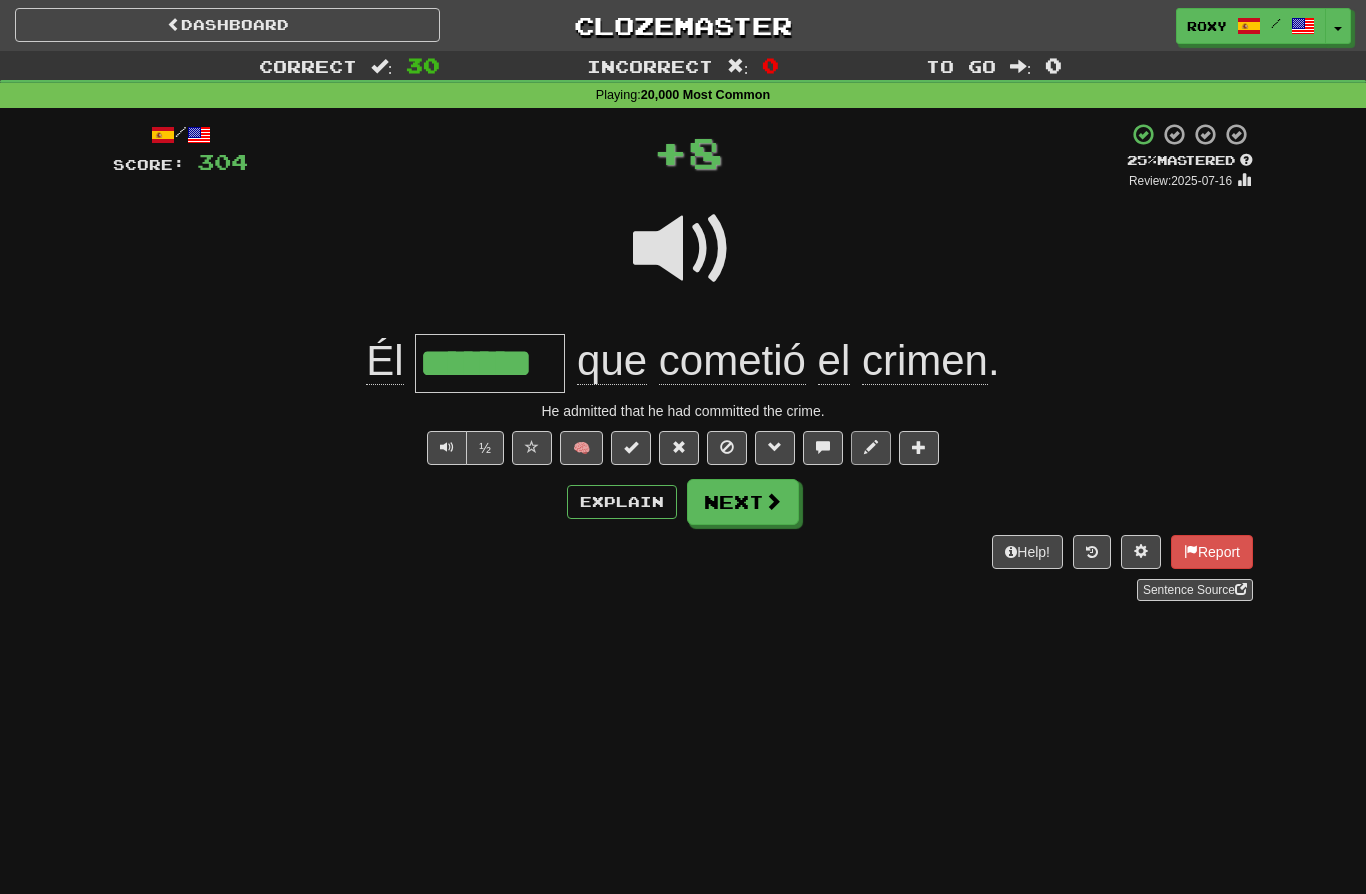 click at bounding box center (871, 448) 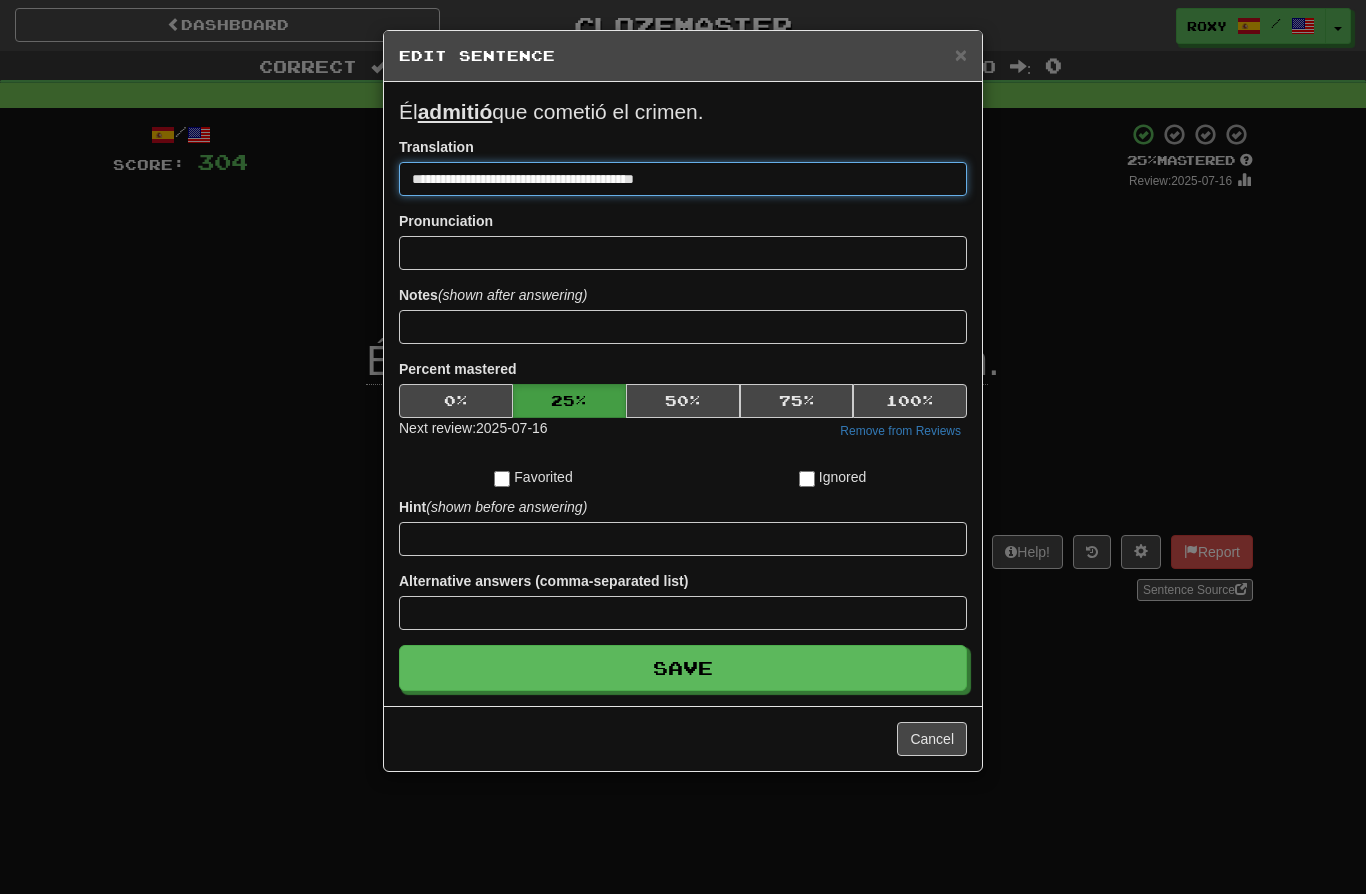click on "**********" at bounding box center [683, 179] 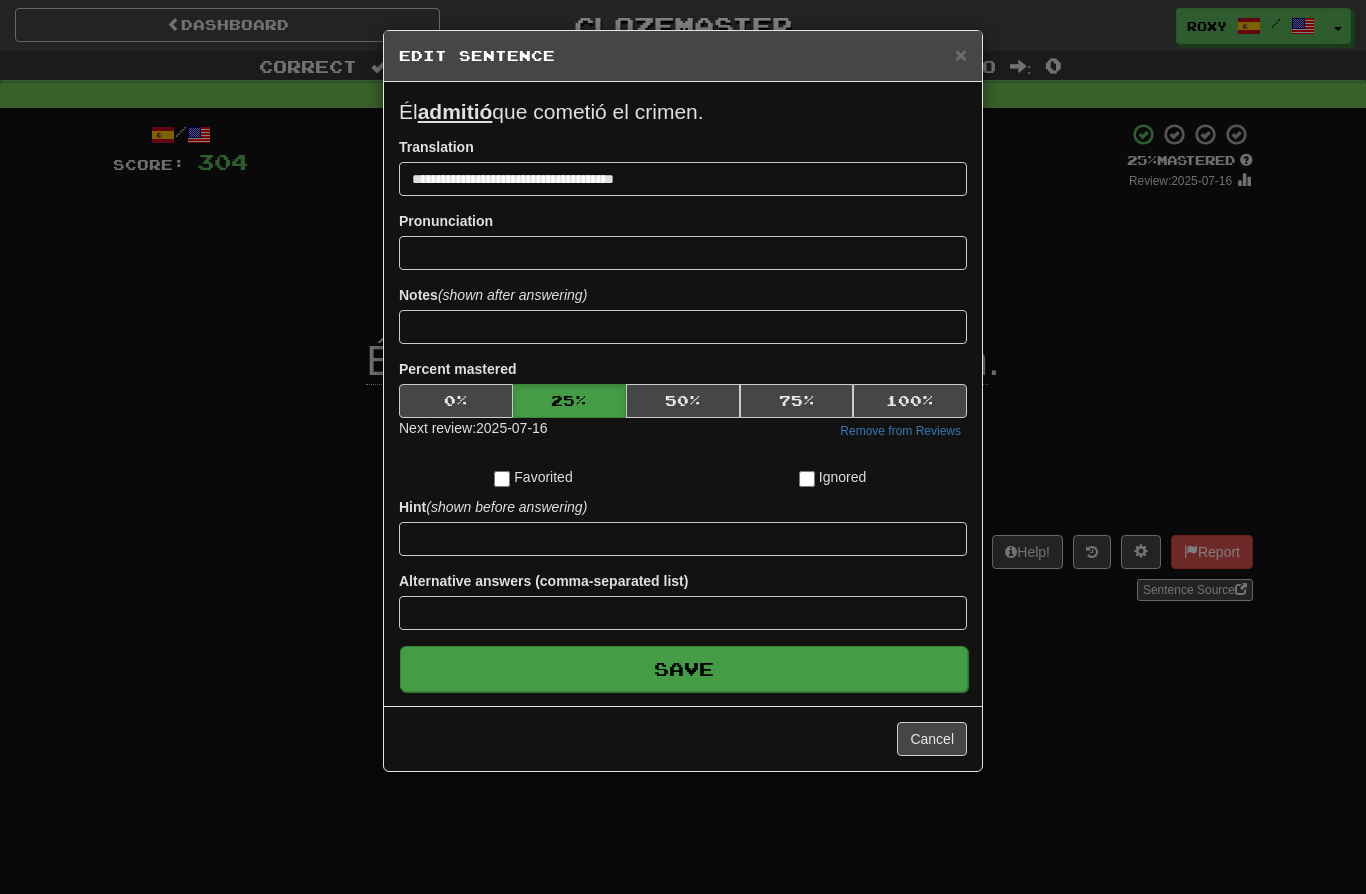 click on "Save" at bounding box center (684, 669) 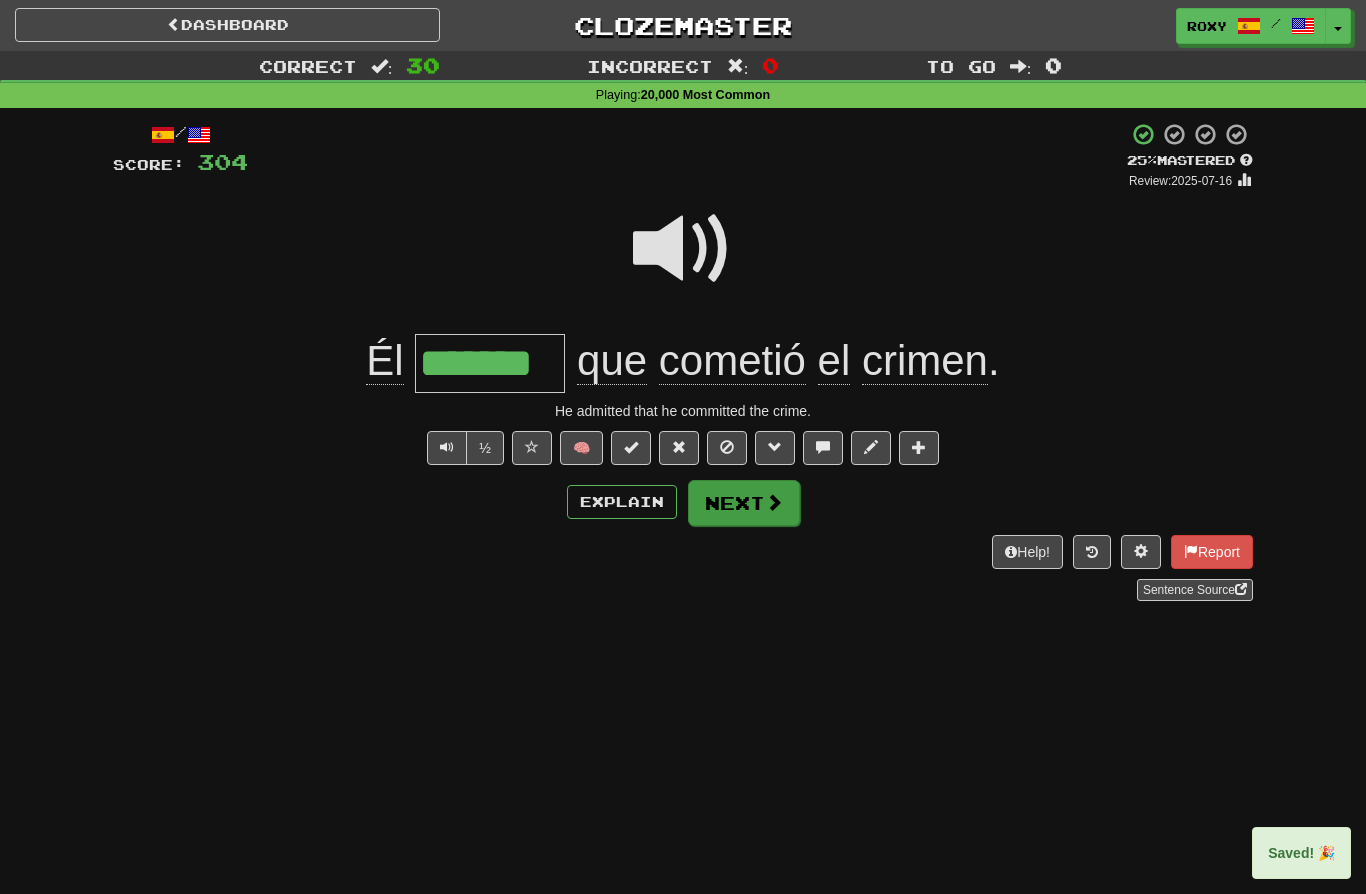click on "Next" at bounding box center (744, 503) 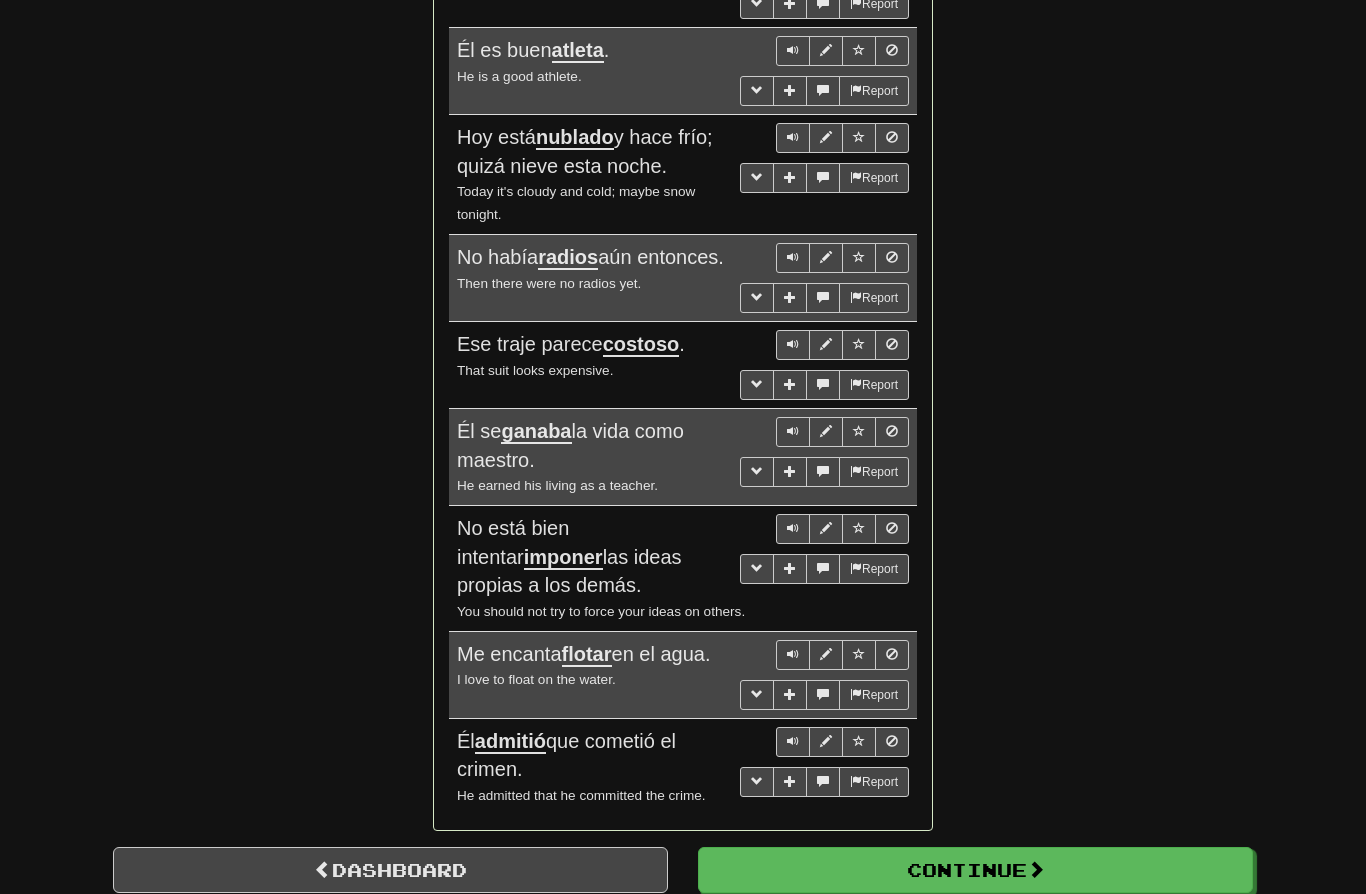 scroll, scrollTop: 3506, scrollLeft: 0, axis: vertical 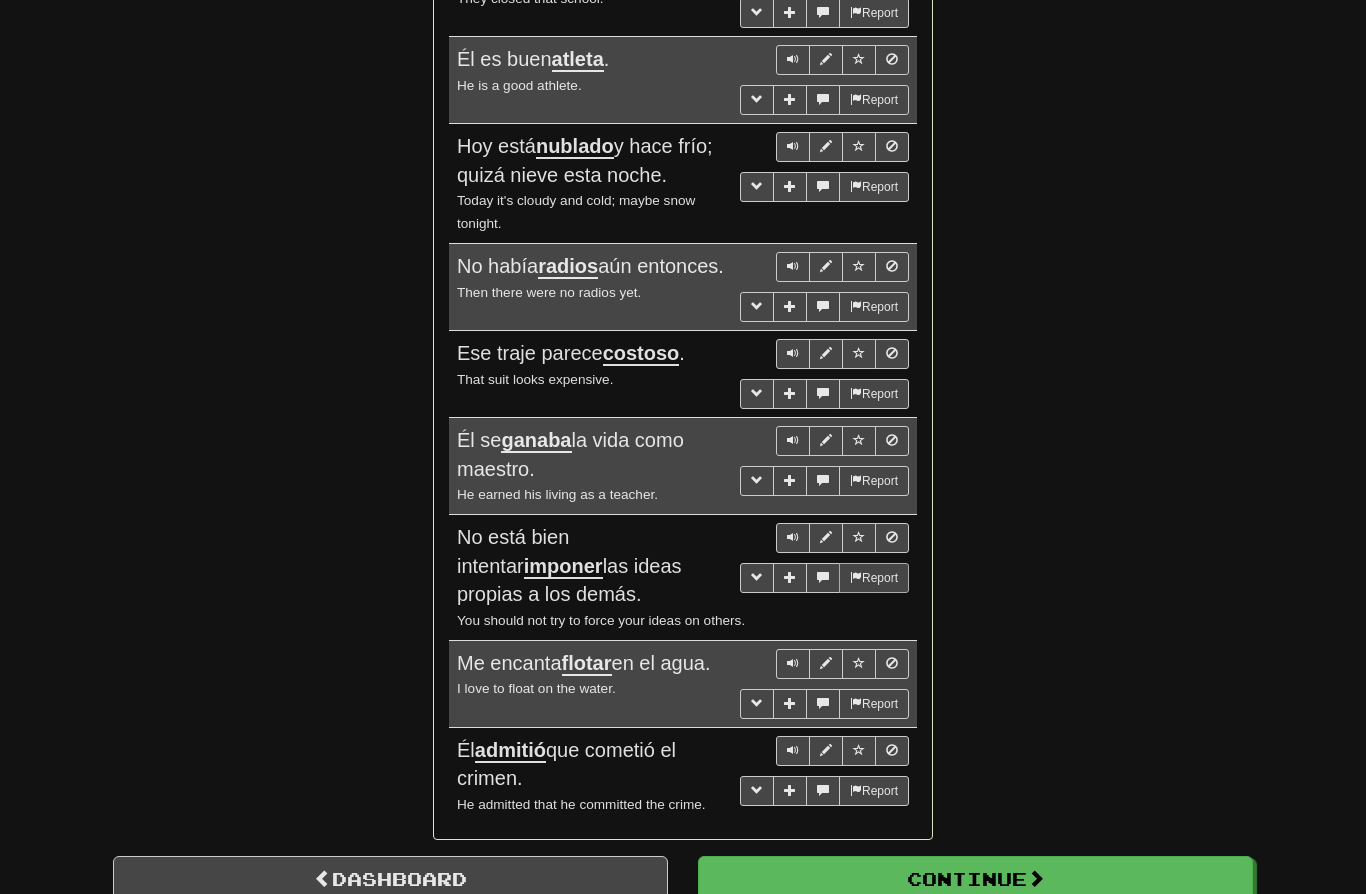 click on "Report" at bounding box center (874, 578) 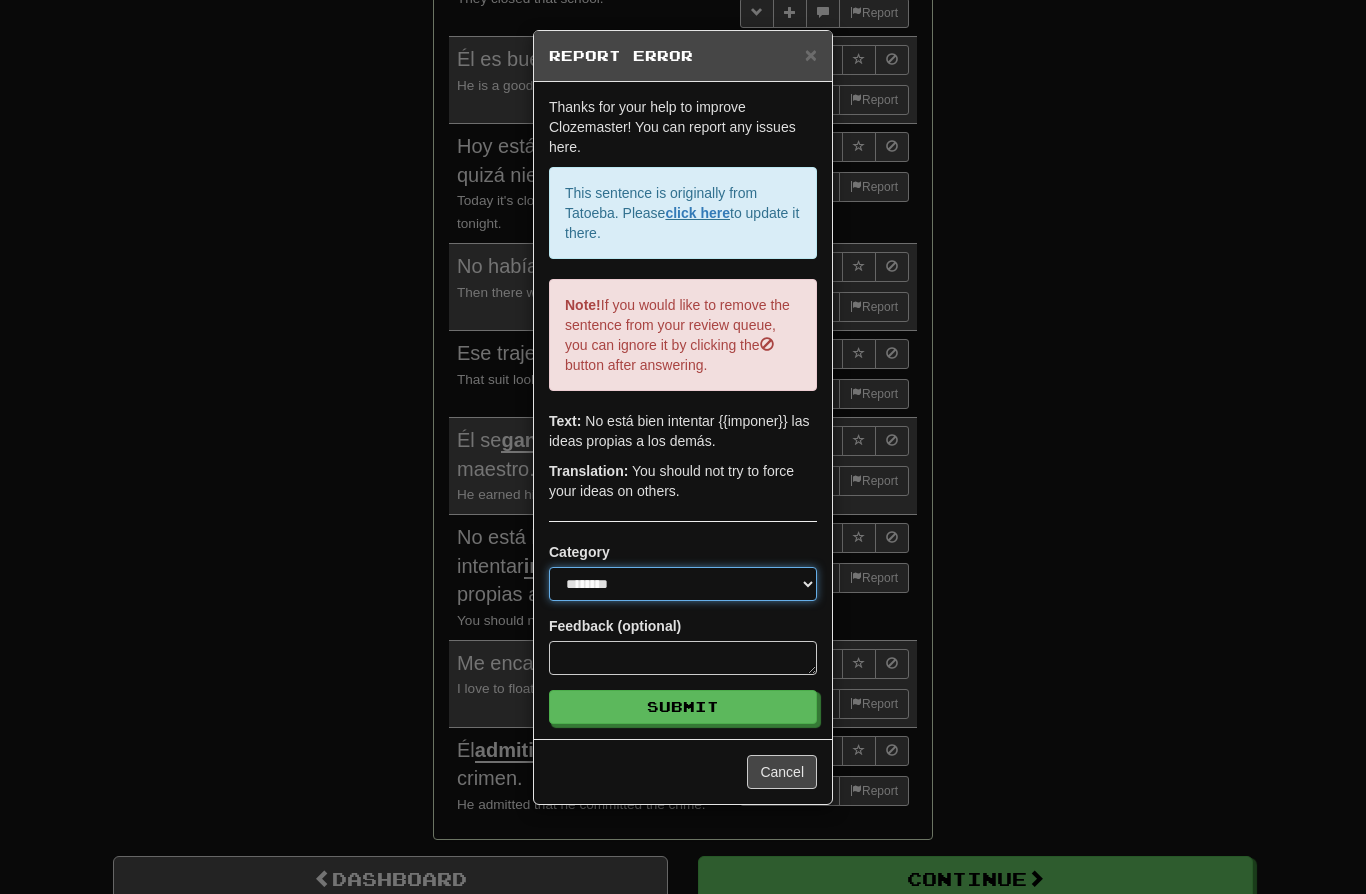 click on "**********" at bounding box center [683, 584] 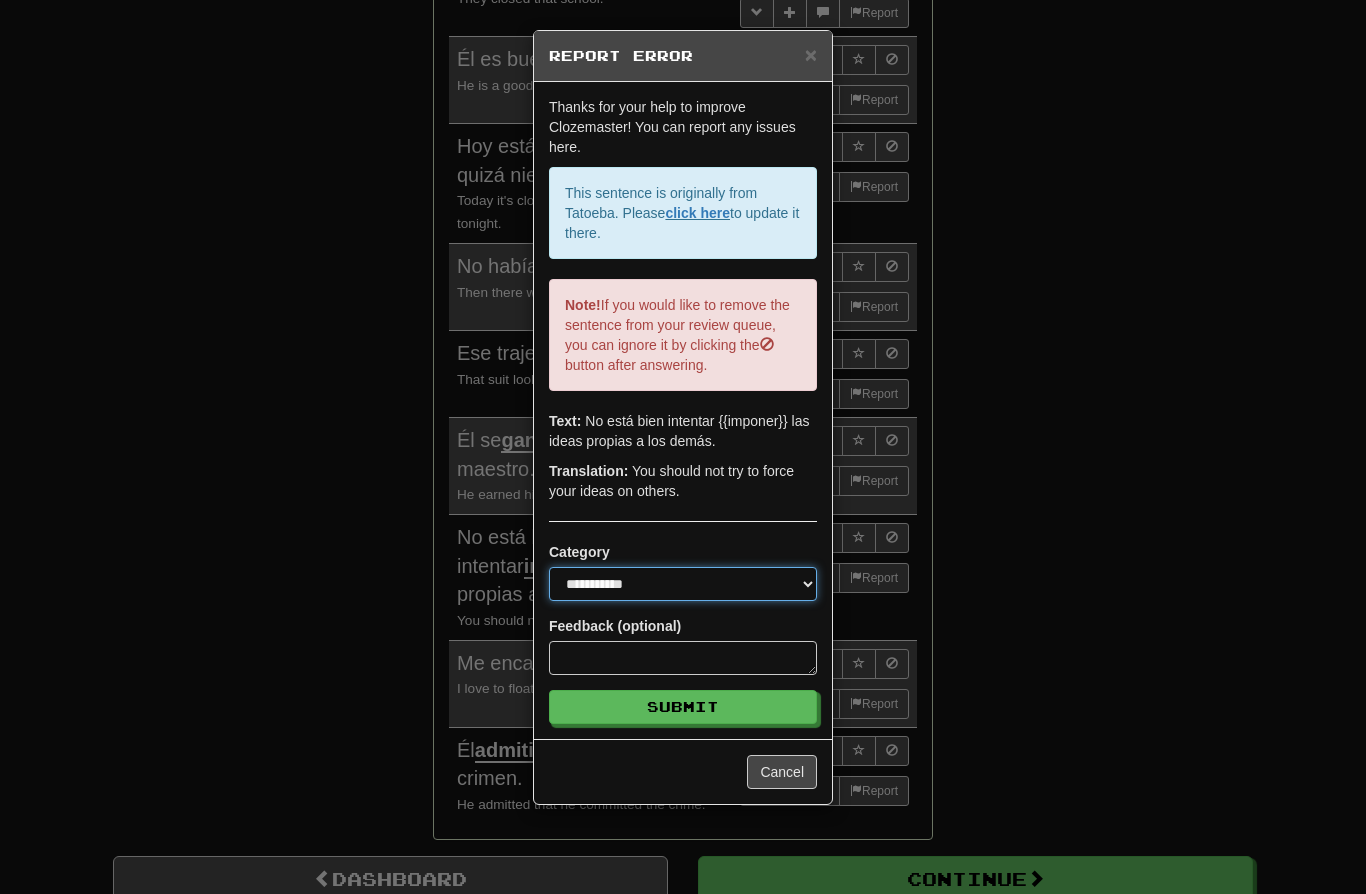 click on "**********" at bounding box center (683, 584) 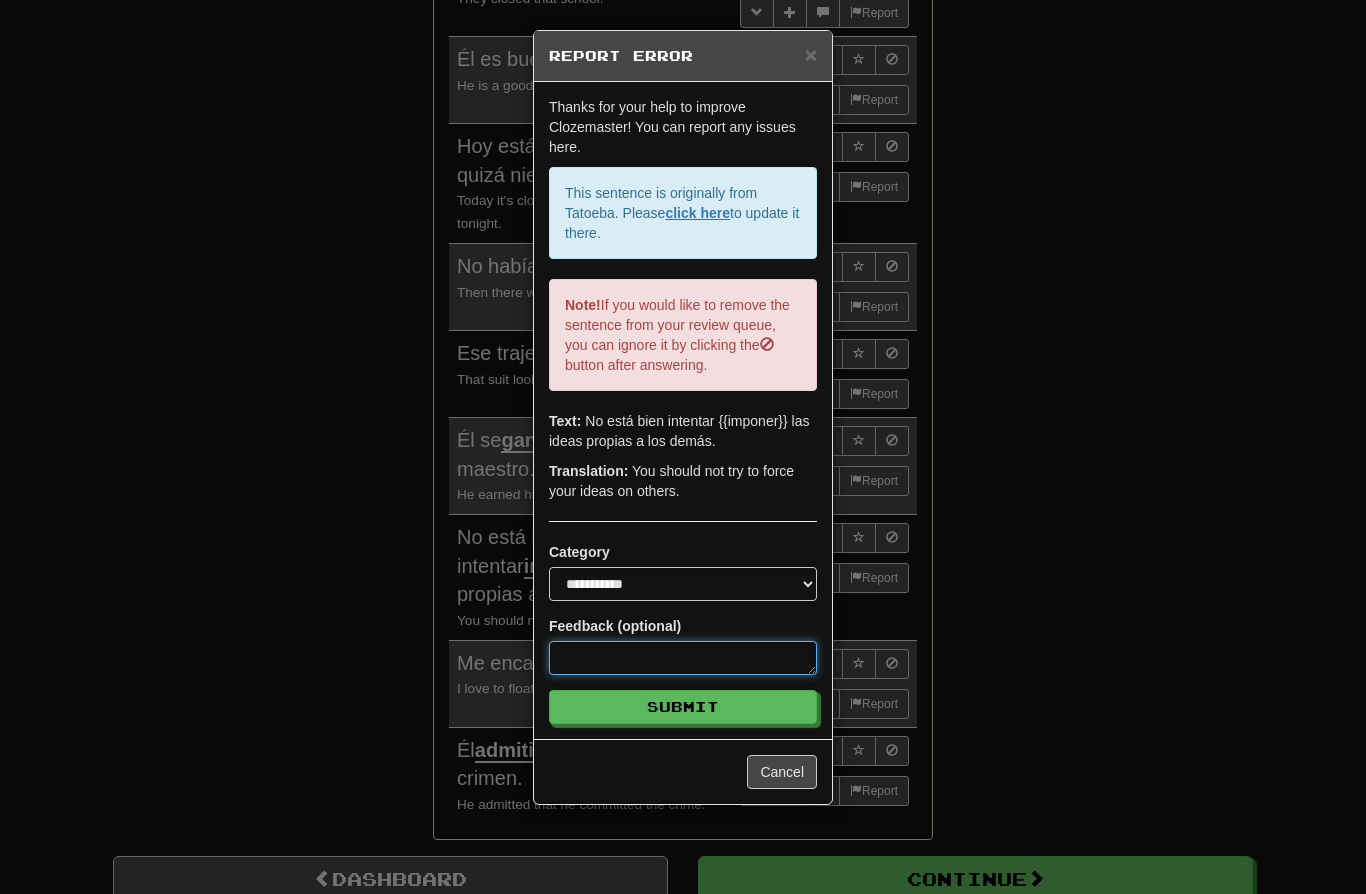 click at bounding box center (683, 658) 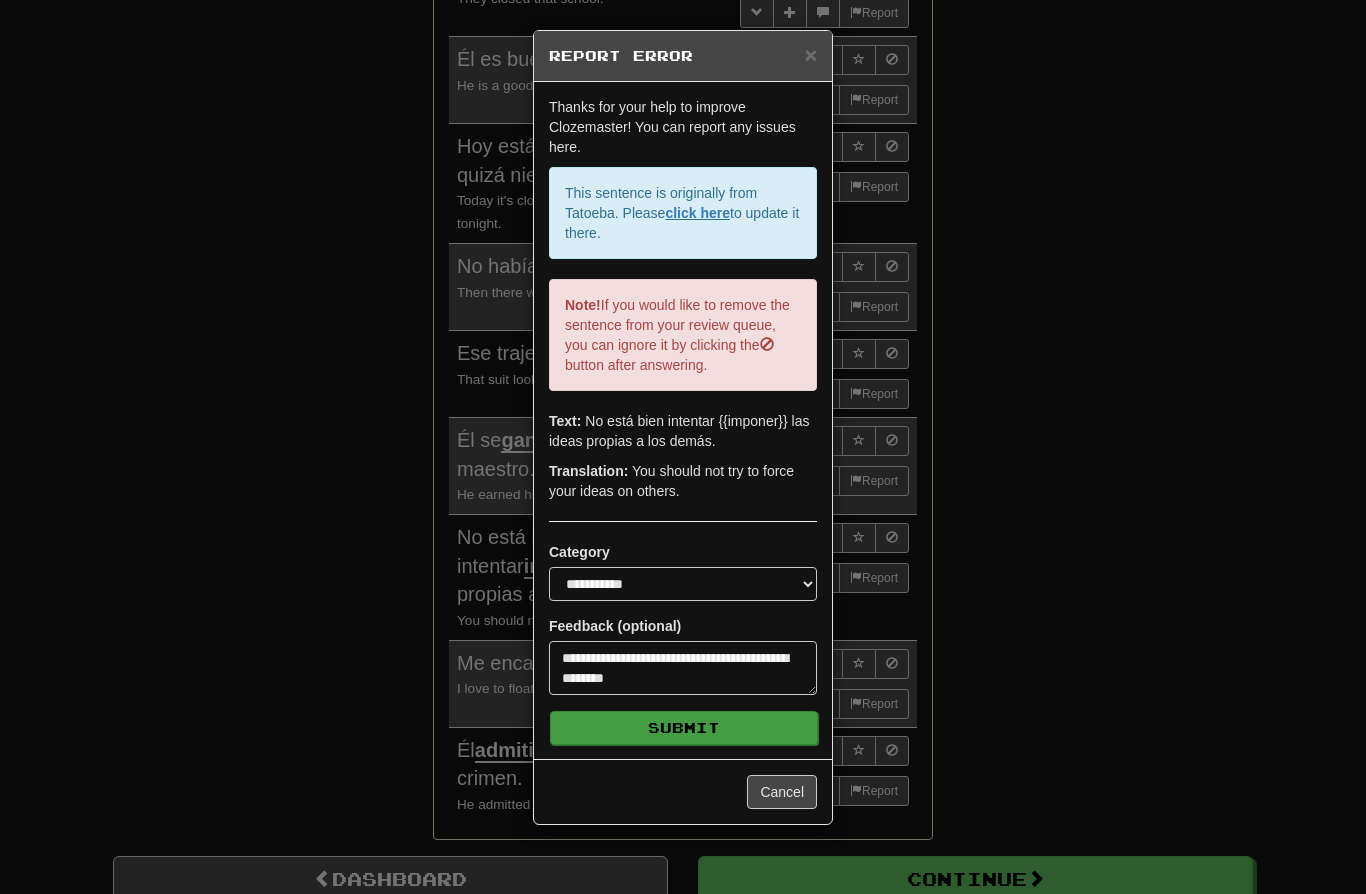 click on "Submit" at bounding box center [684, 728] 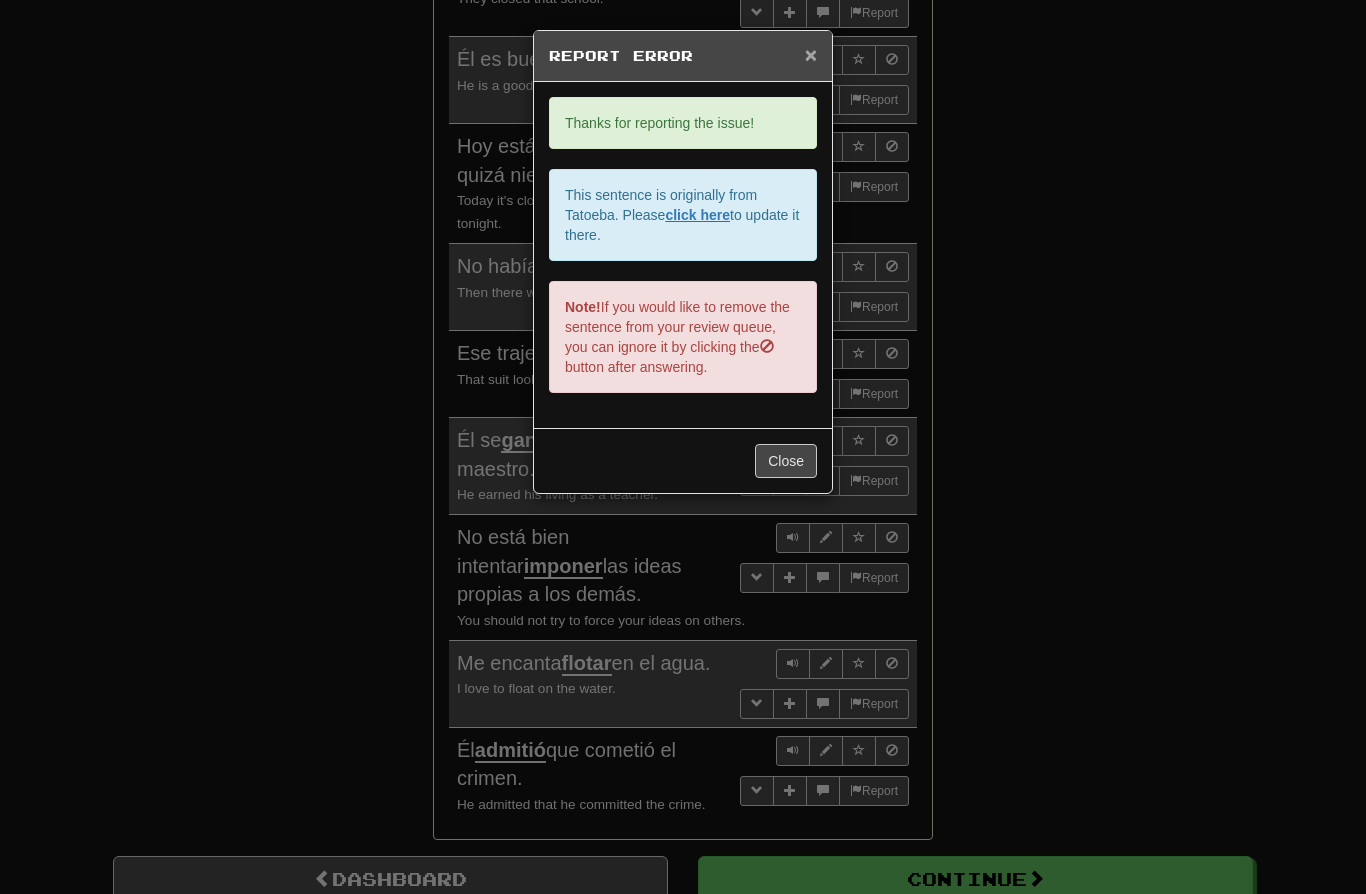 click on "×" at bounding box center [811, 54] 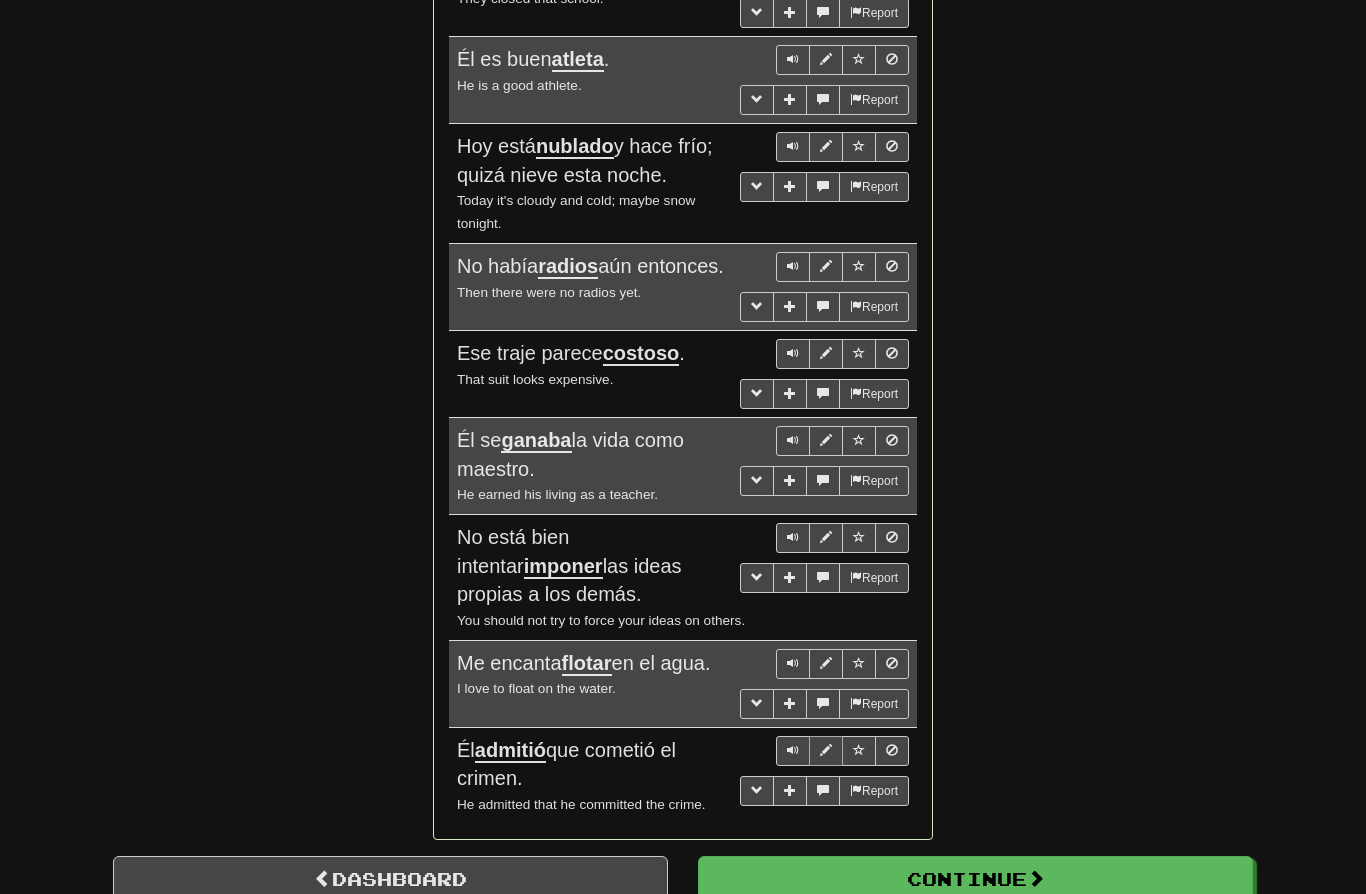click at bounding box center (826, 750) 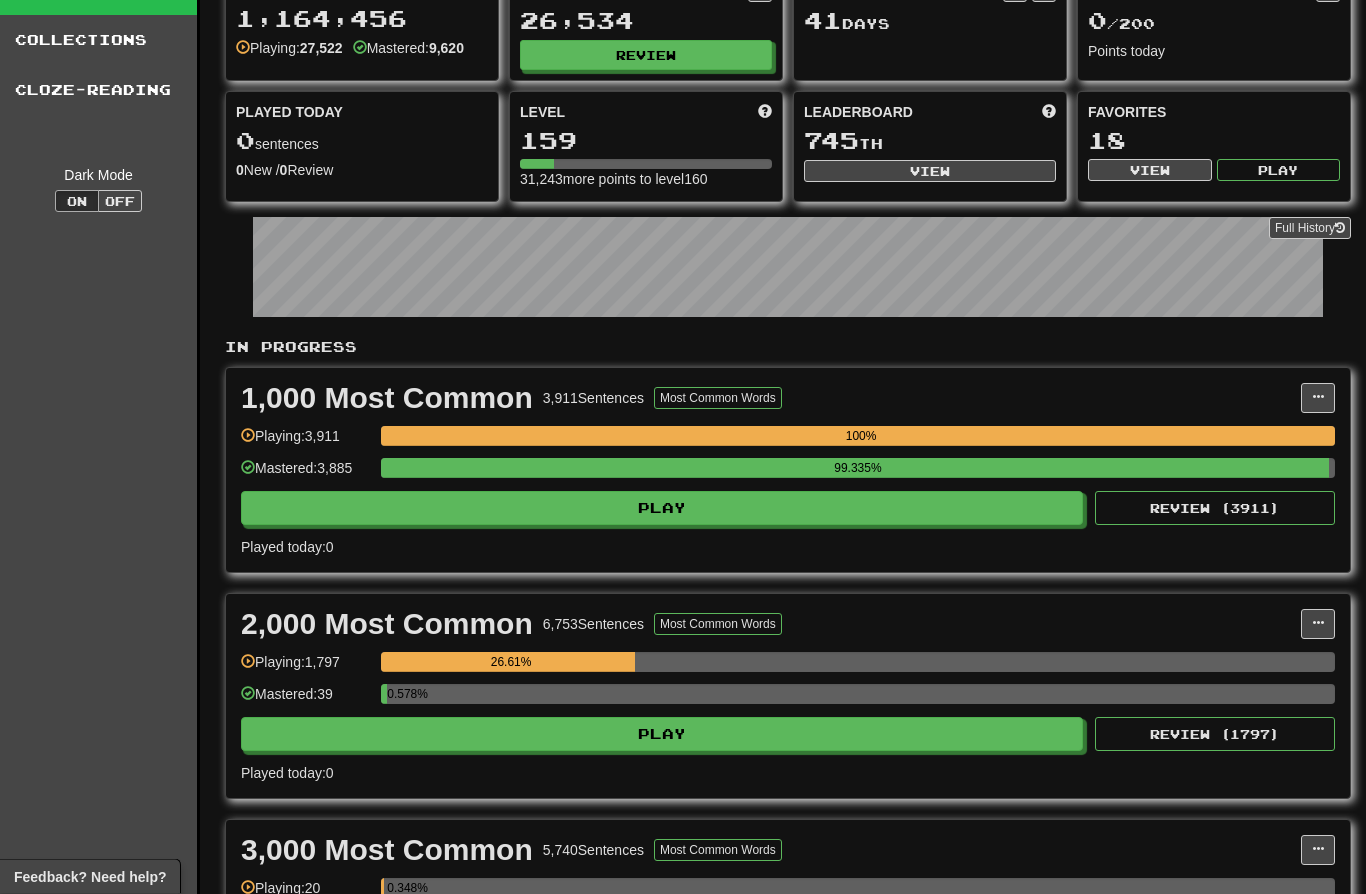 scroll, scrollTop: 0, scrollLeft: 0, axis: both 